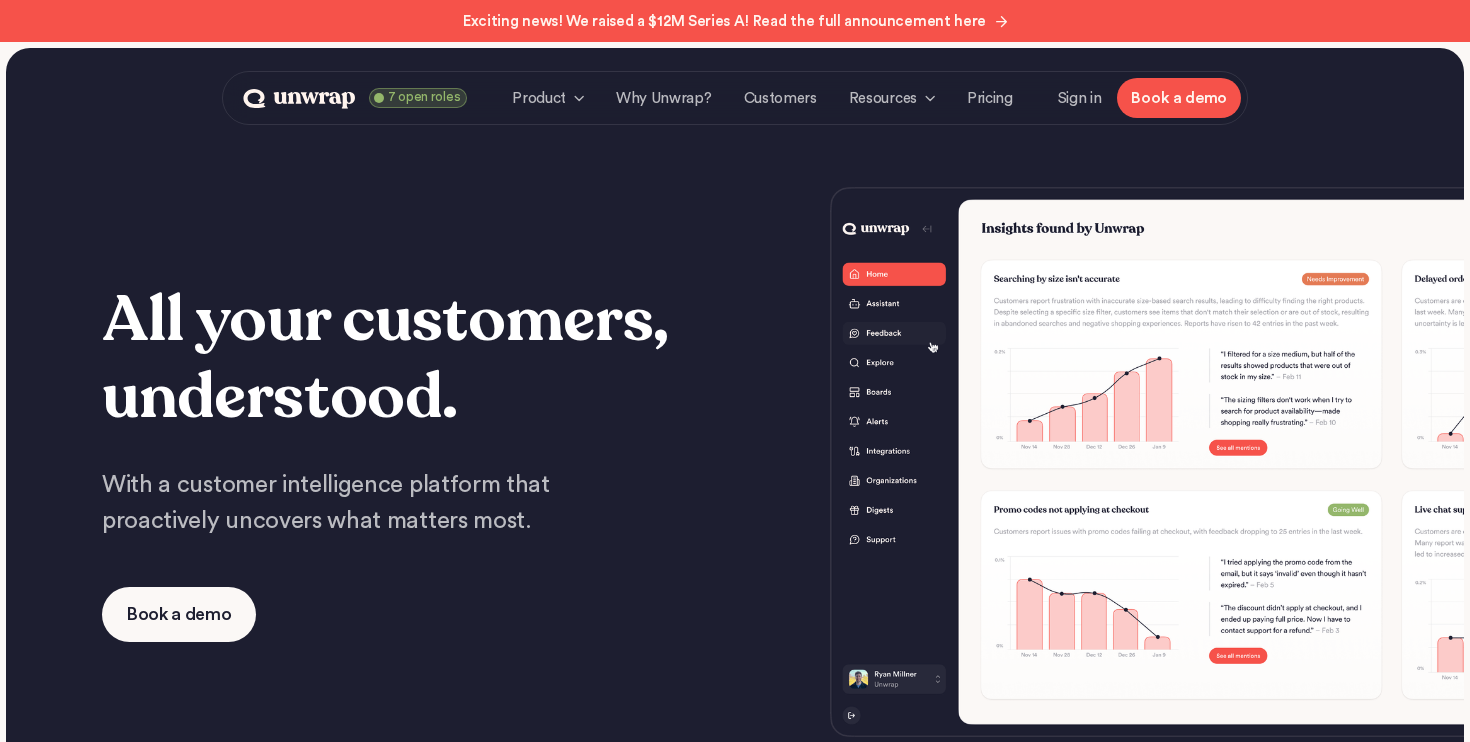scroll, scrollTop: 0, scrollLeft: 0, axis: both 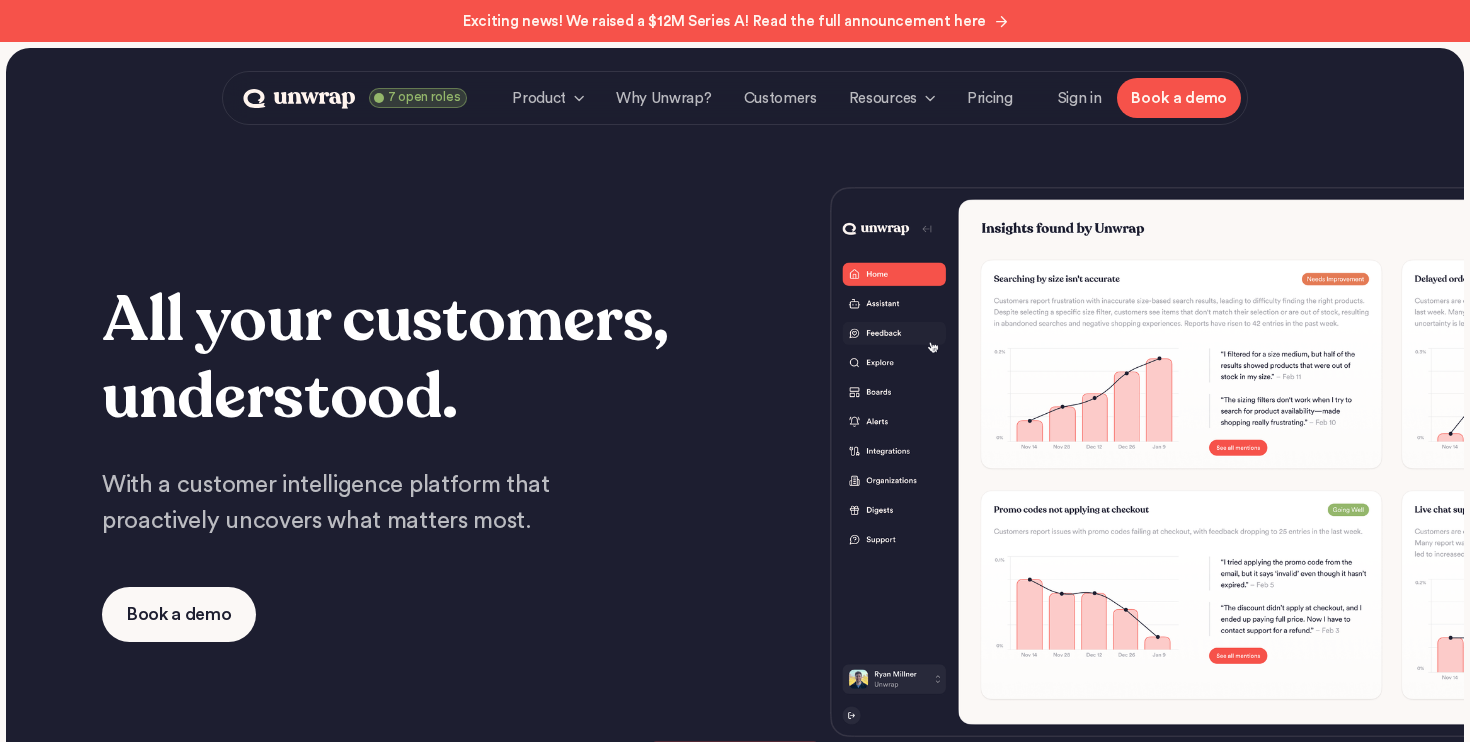 click on "7 open roles" at bounding box center (424, 98) 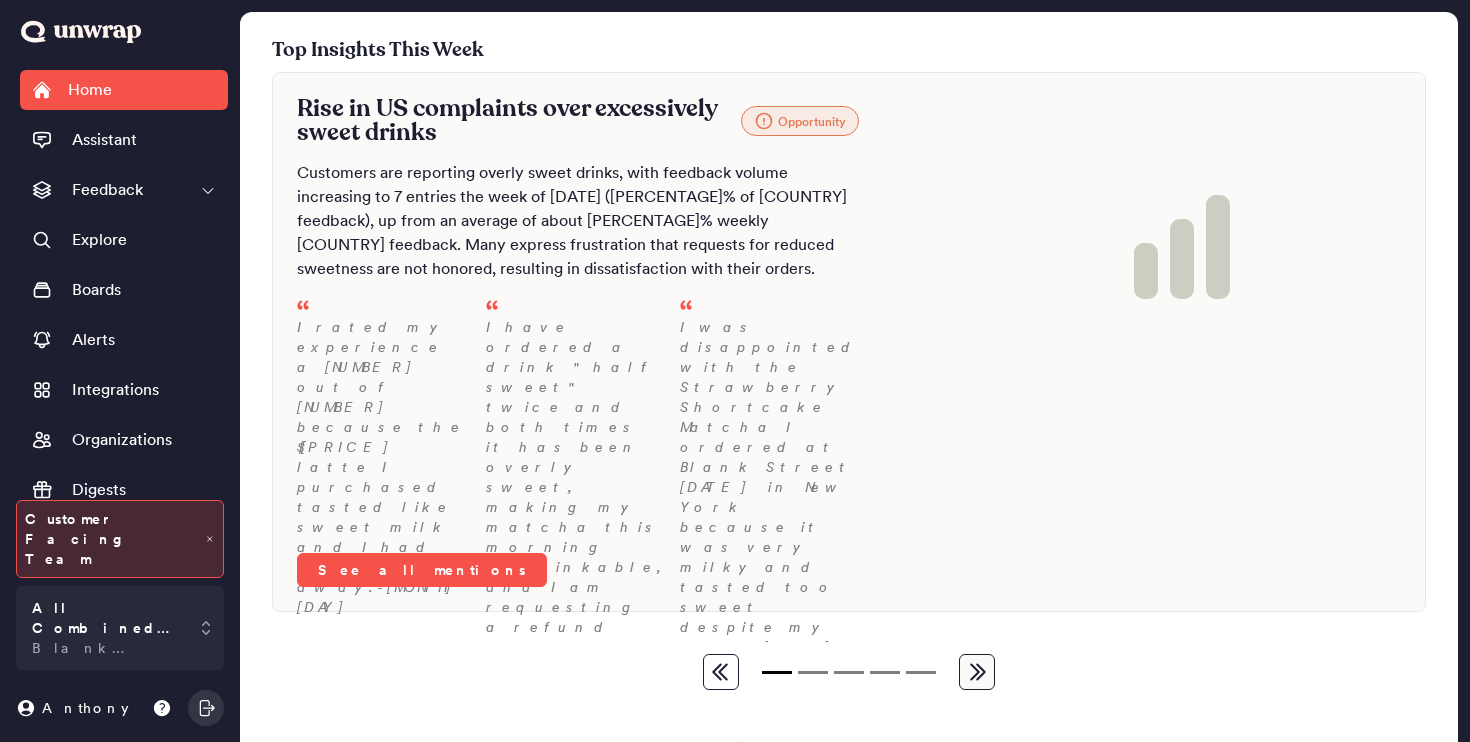 scroll, scrollTop: 0, scrollLeft: 0, axis: both 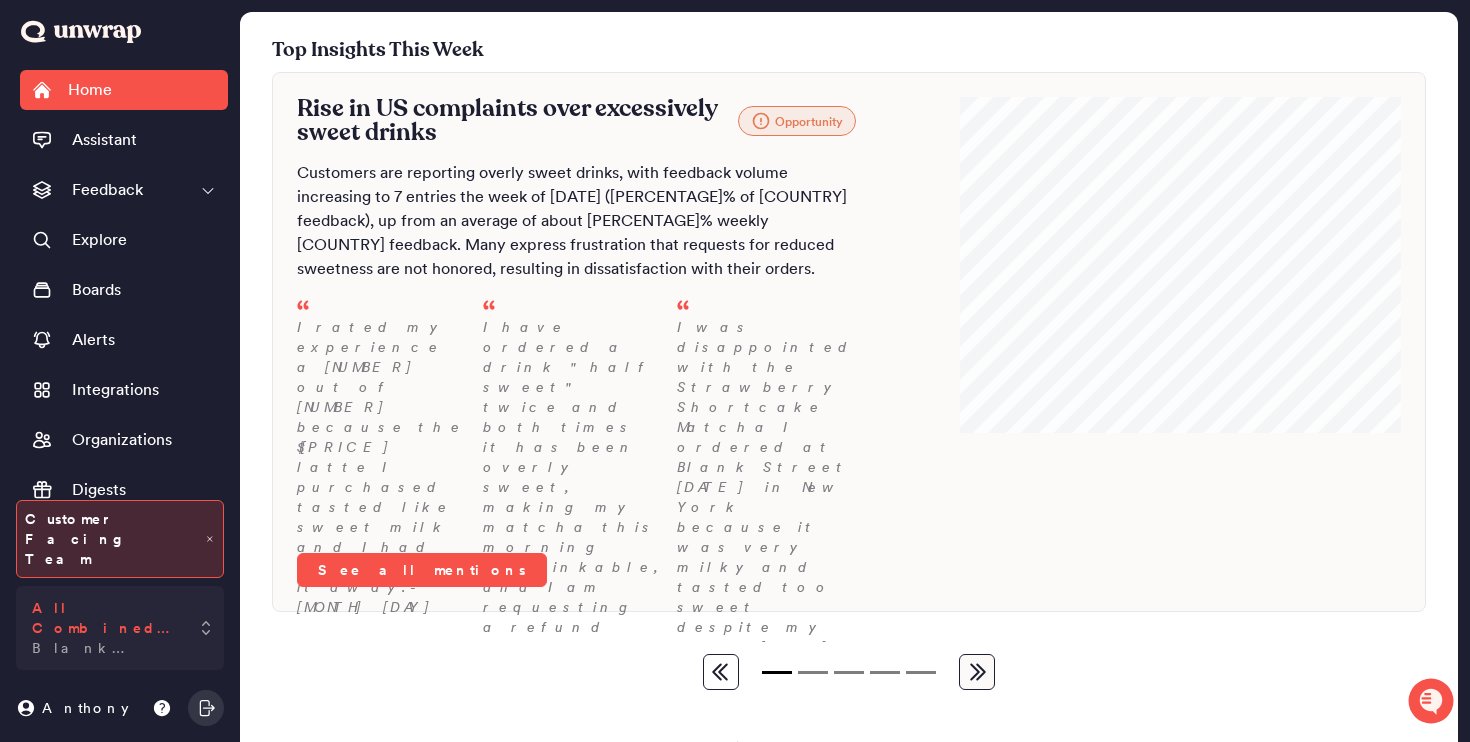 click on "Blank Street" at bounding box center [106, 648] 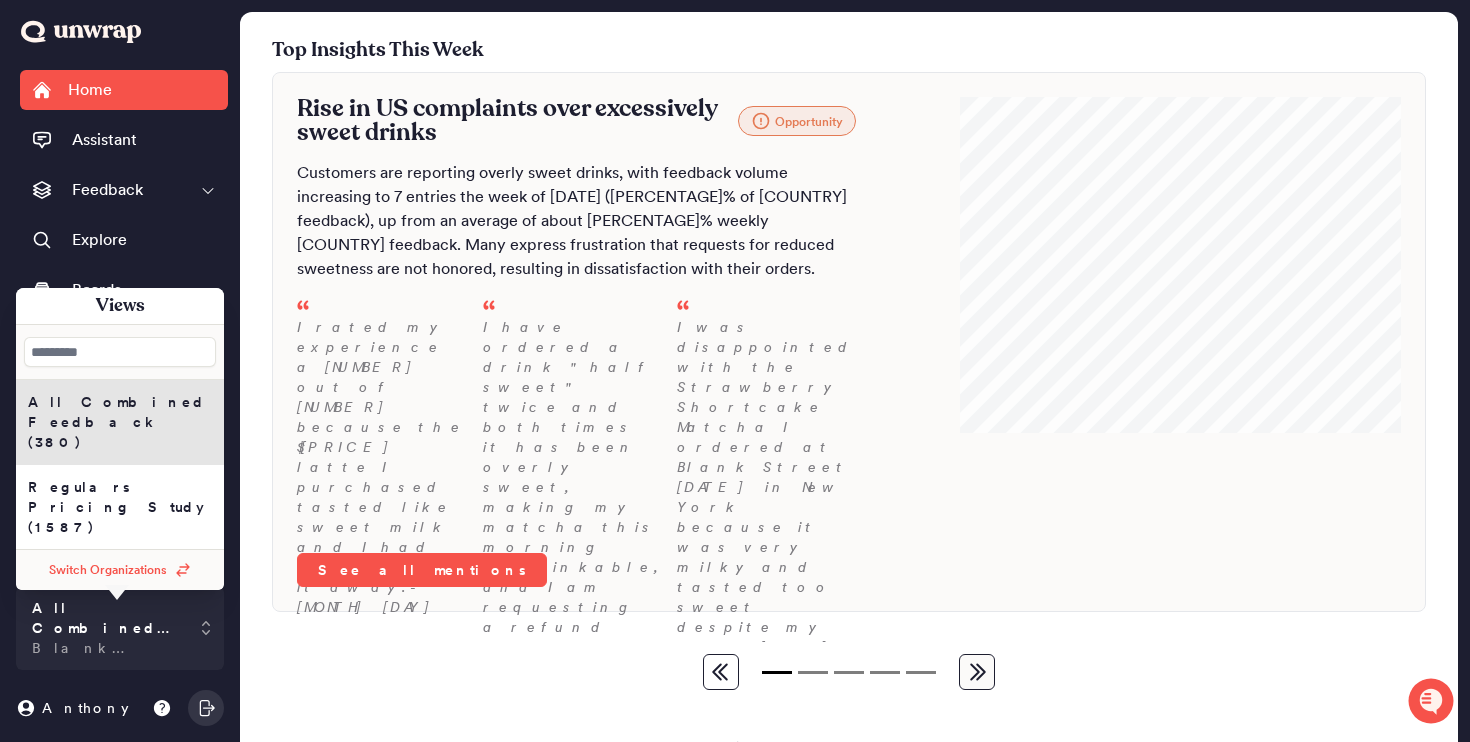 click on "Switch Organizations" at bounding box center (108, 570) 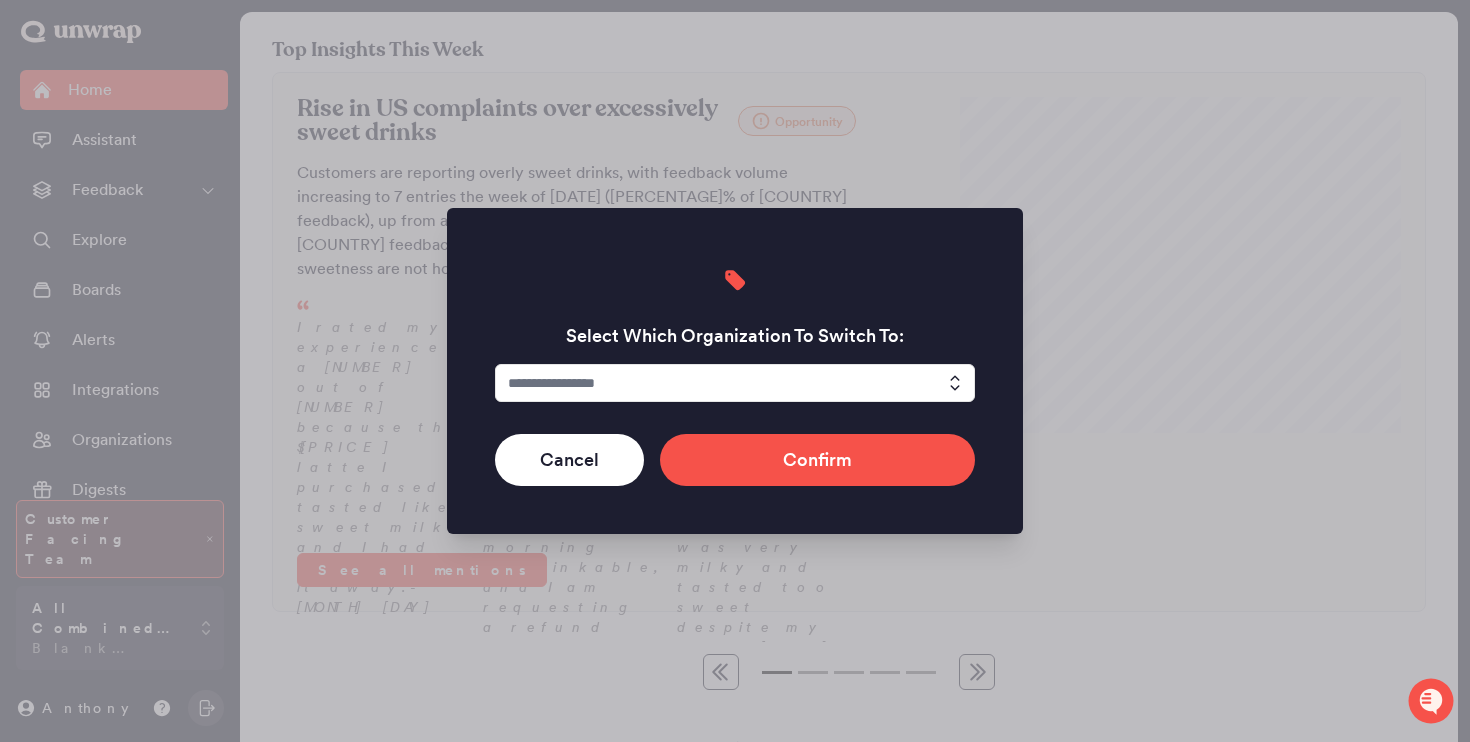 click at bounding box center (735, 383) 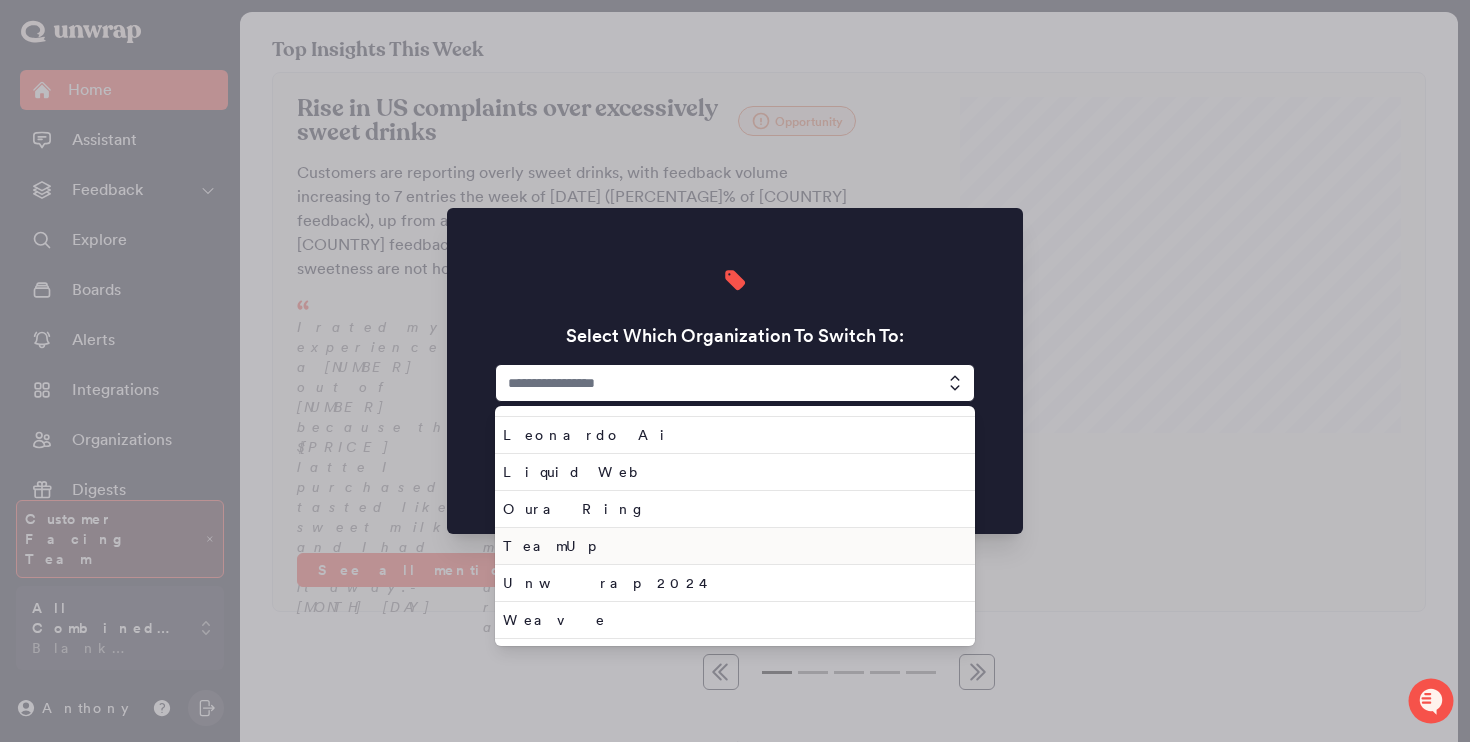 scroll, scrollTop: 362, scrollLeft: 0, axis: vertical 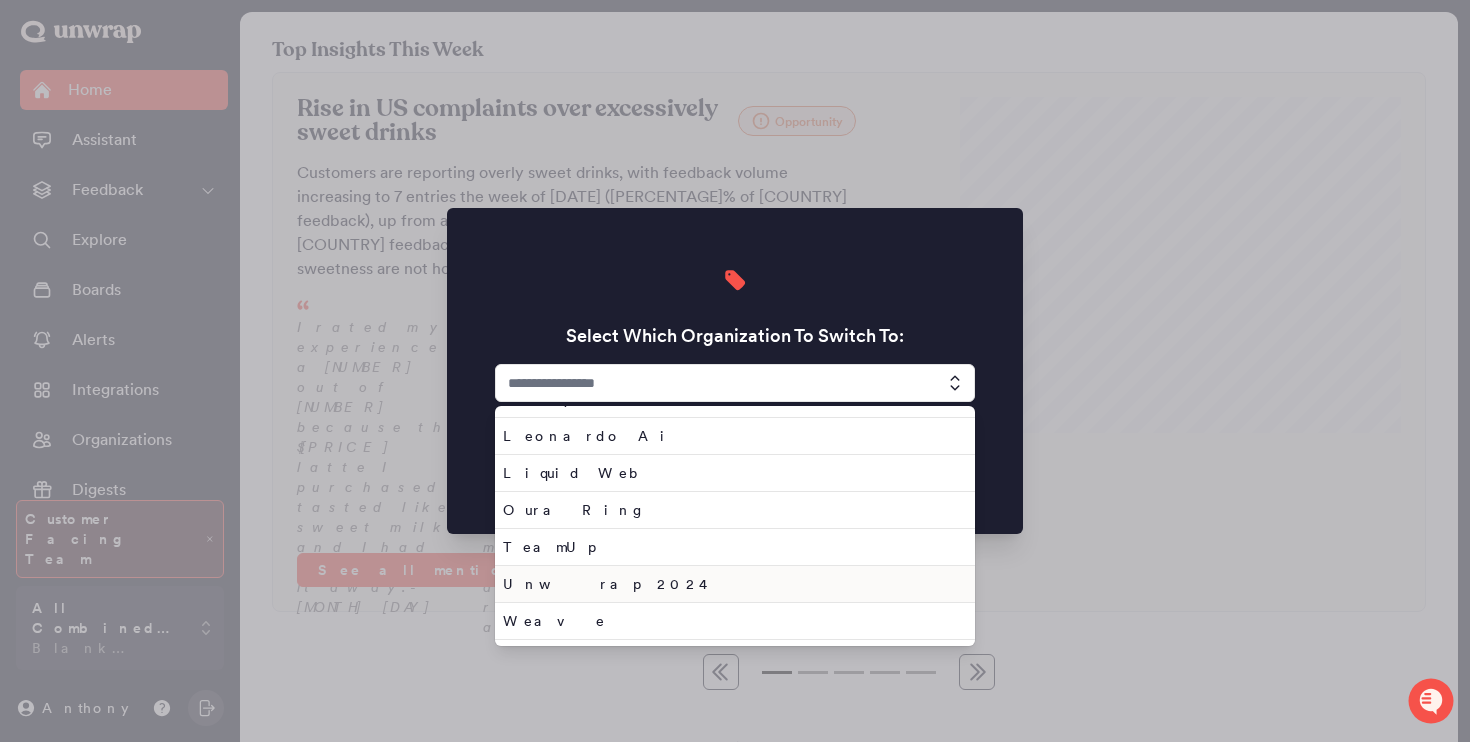 click on "Unwrap 2024" at bounding box center [731, 584] 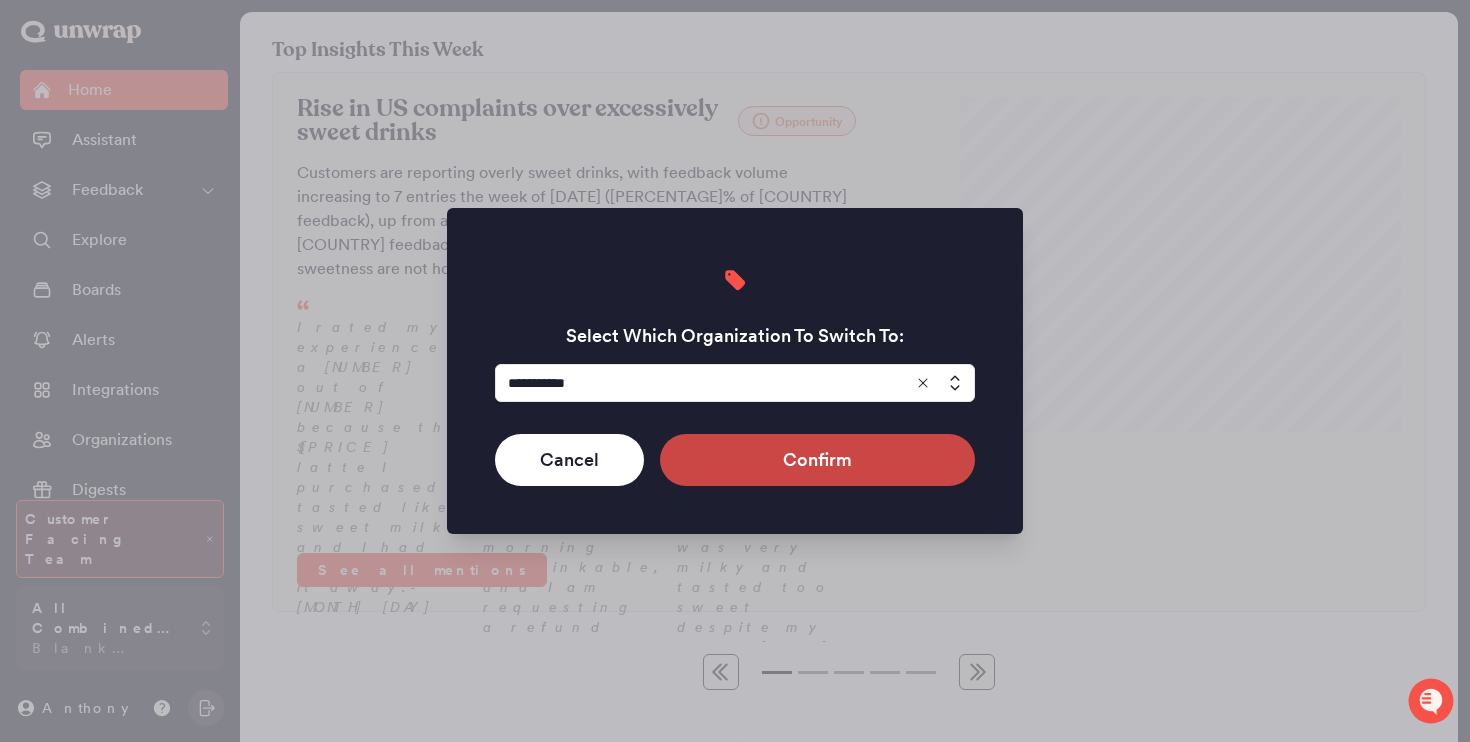 click on "Confirm" at bounding box center (817, 460) 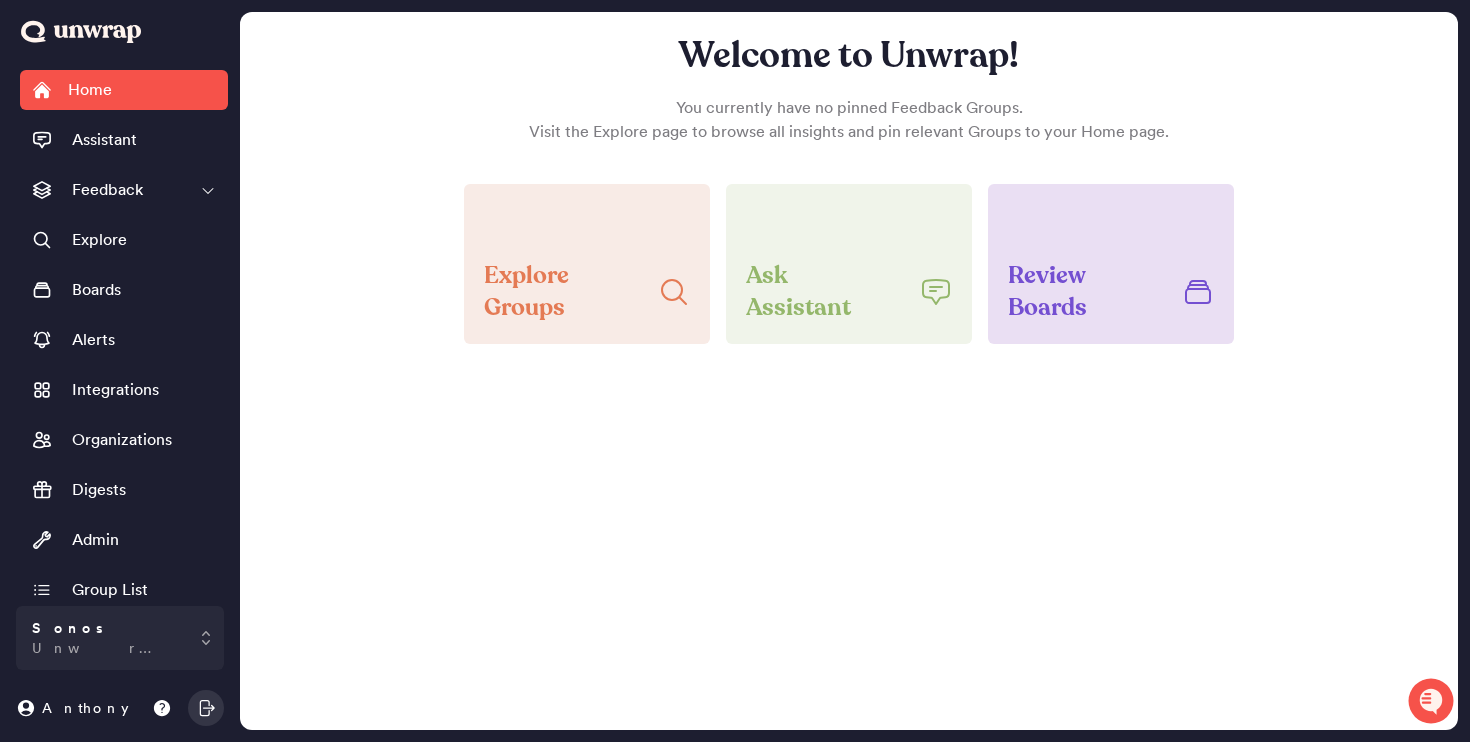 scroll, scrollTop: 14, scrollLeft: 0, axis: vertical 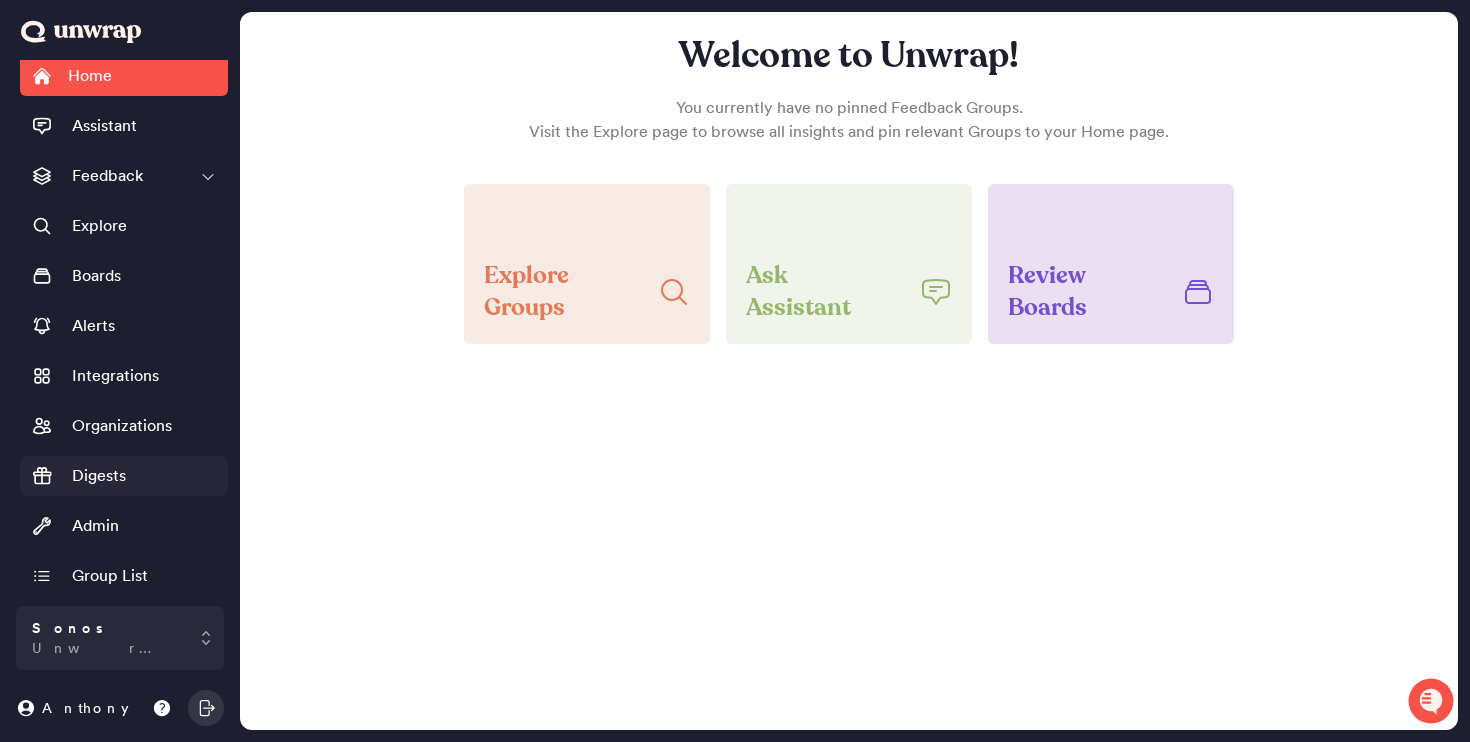 click on "Digests" at bounding box center (124, 476) 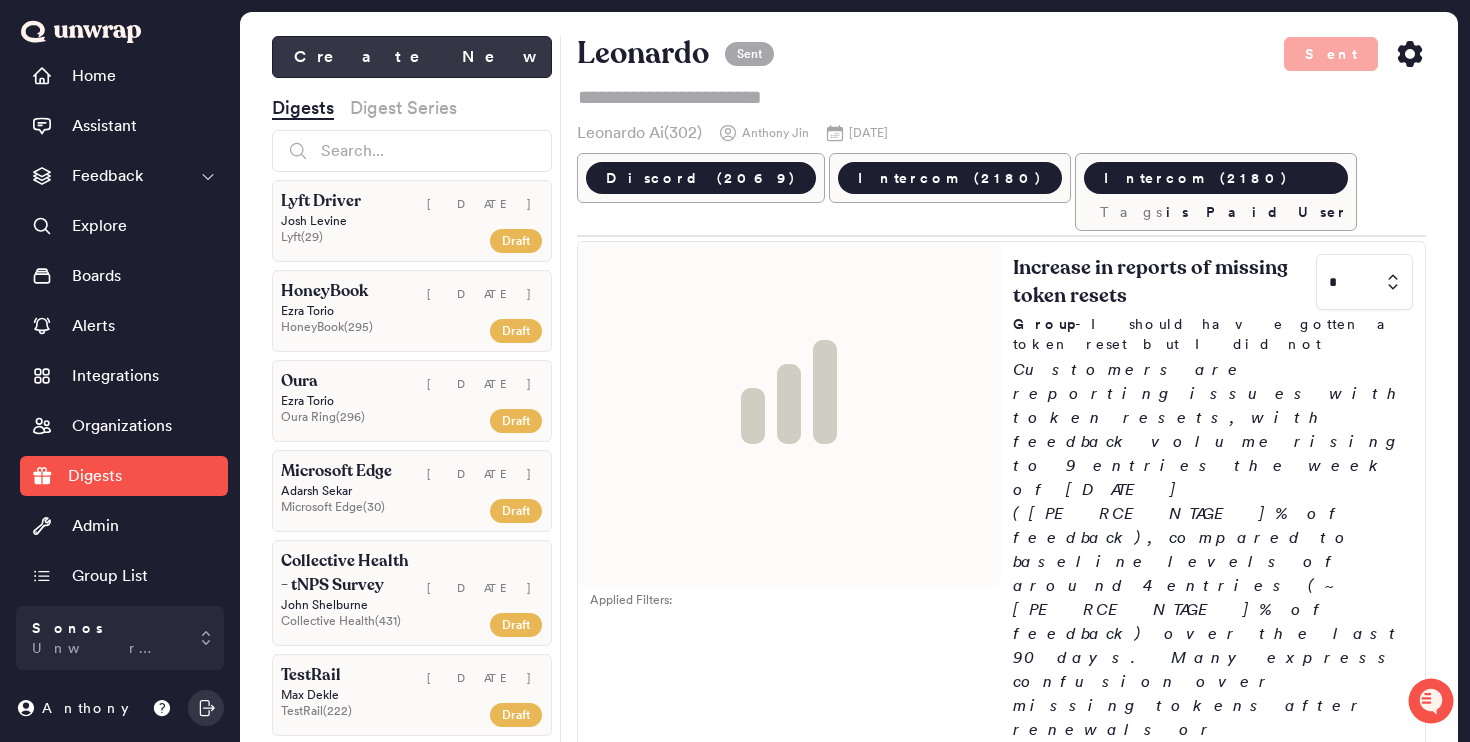click on "Create New" at bounding box center [412, 57] 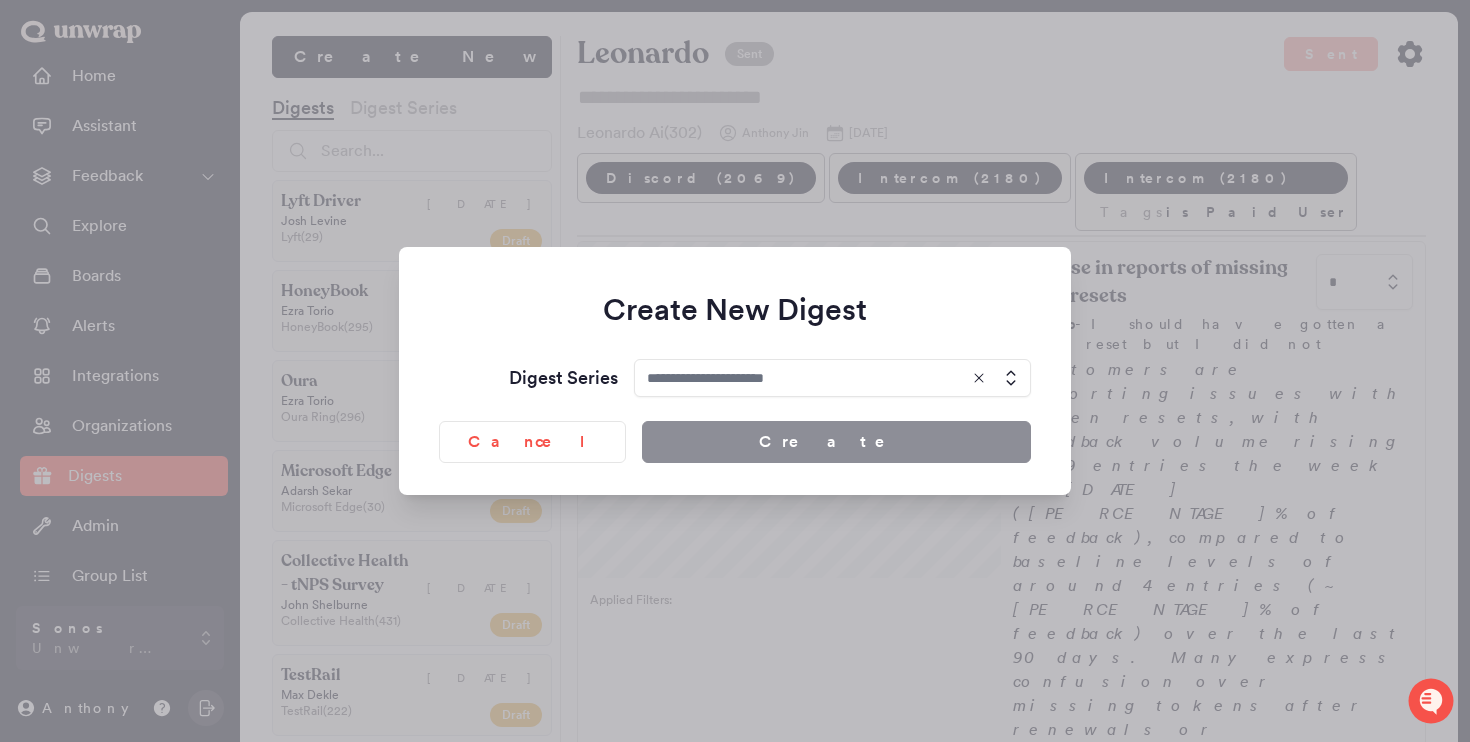 click at bounding box center [832, 378] 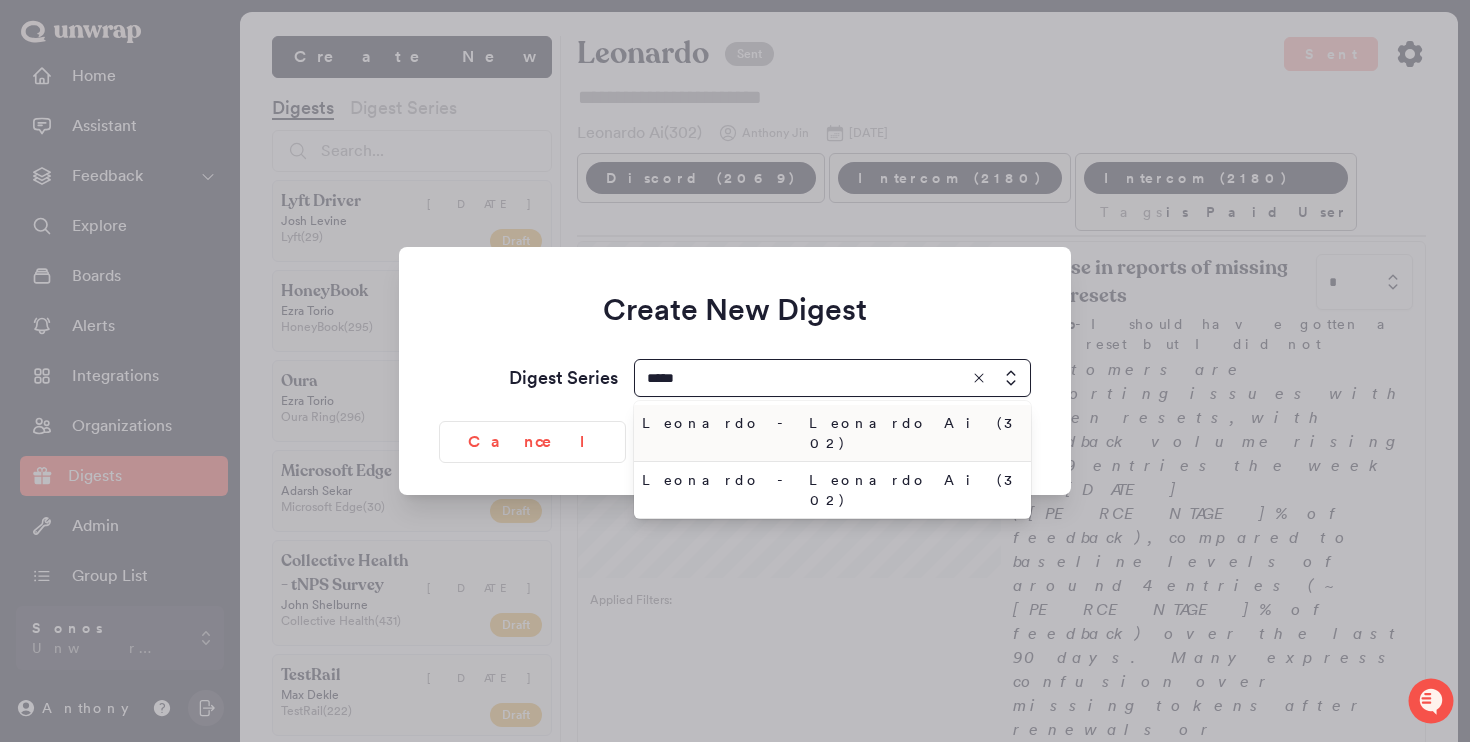 type on "*****" 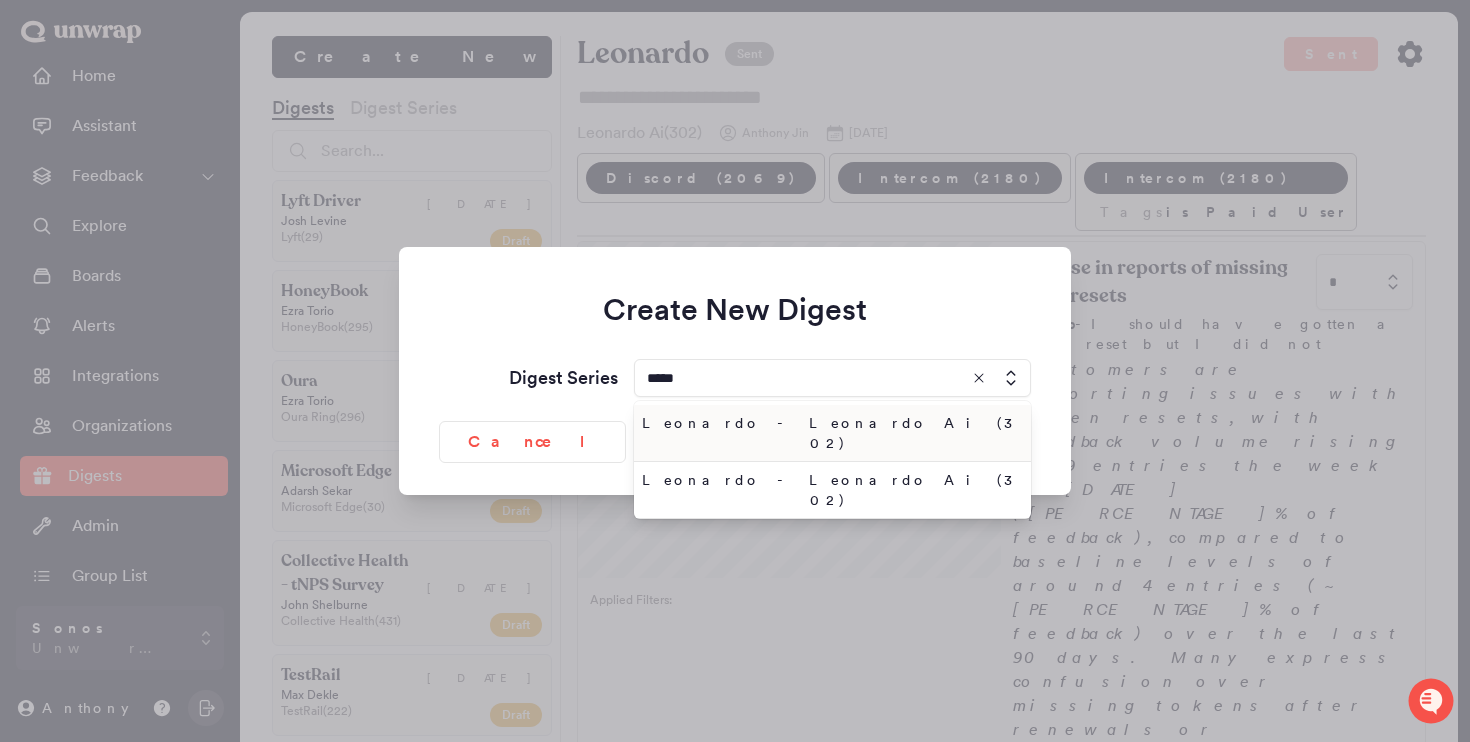 click on "Leonardo - Leonardo Ai (302)" at bounding box center (832, 433) 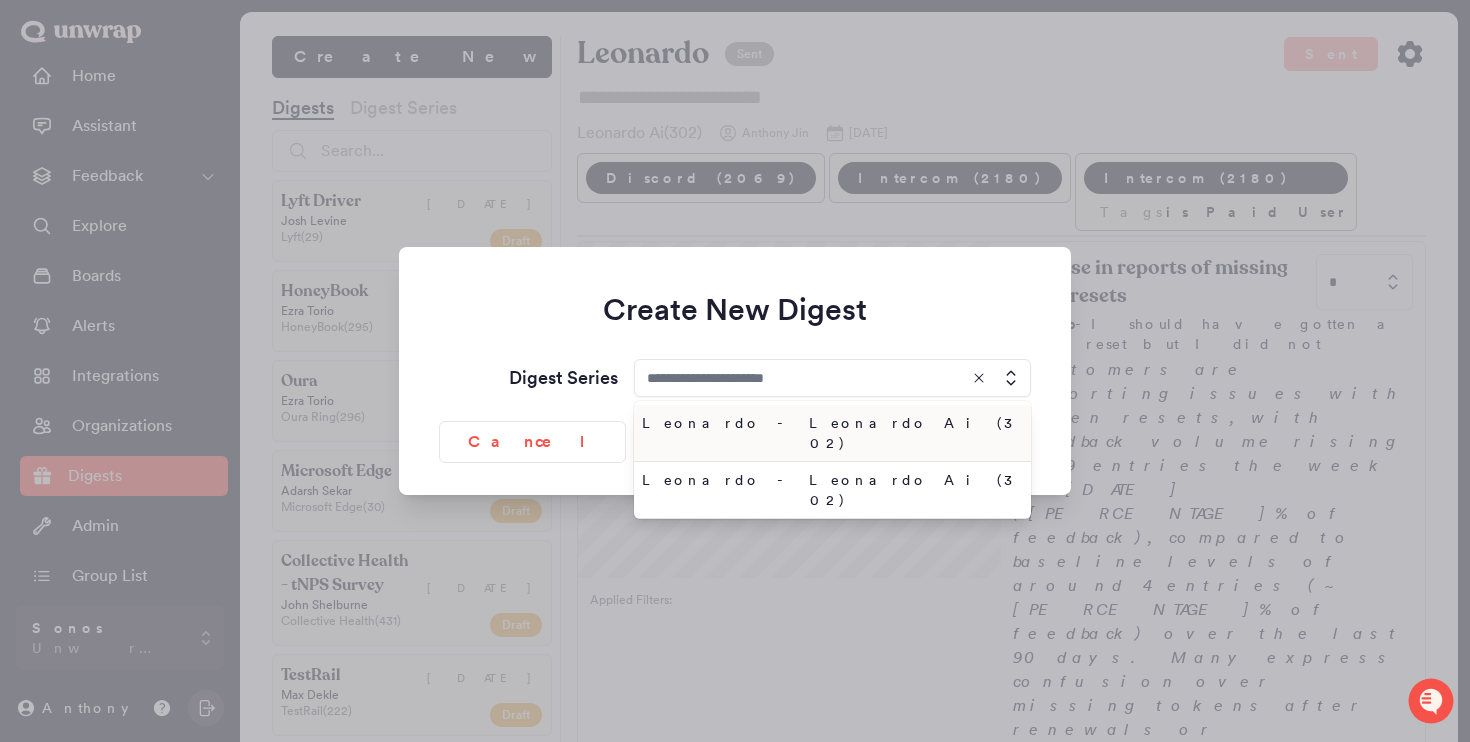 type on "**********" 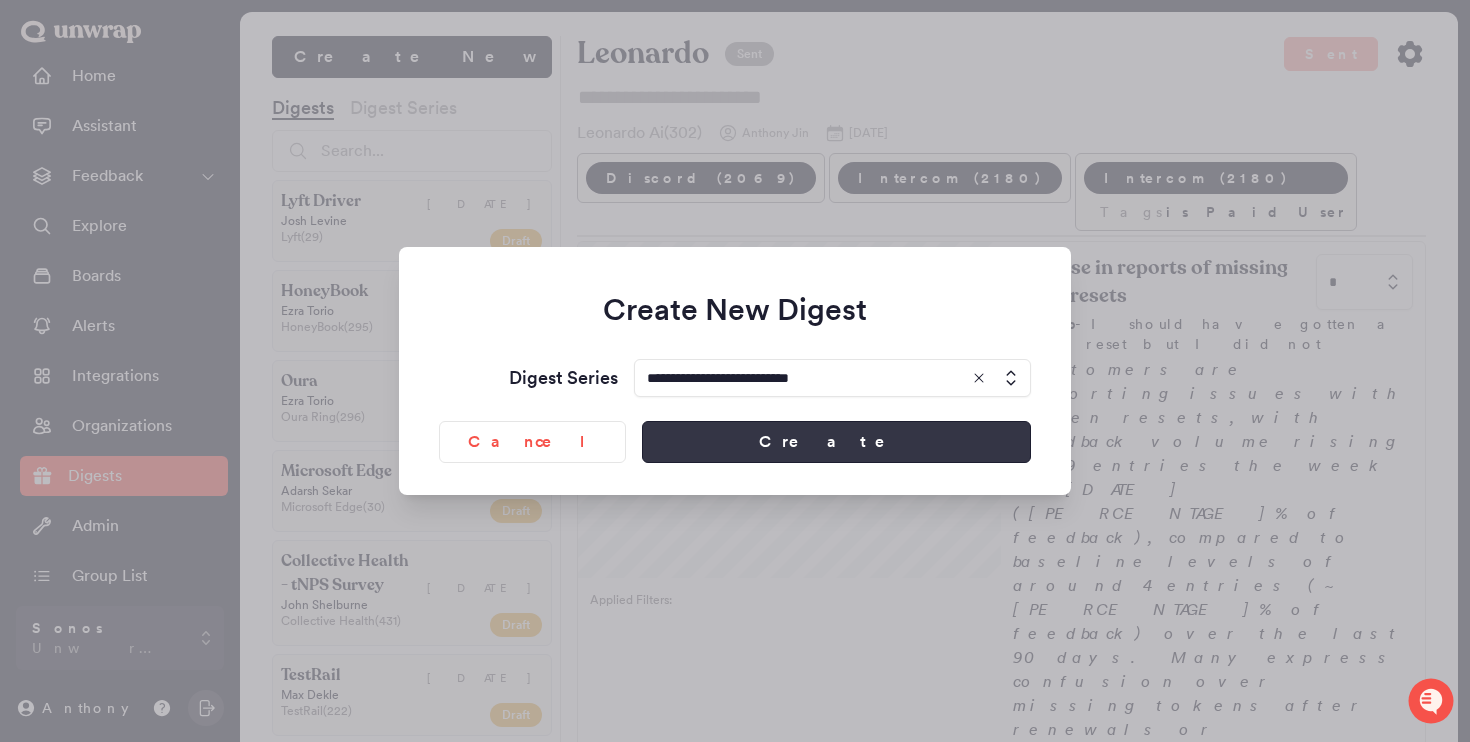 click on "Create" at bounding box center (836, 442) 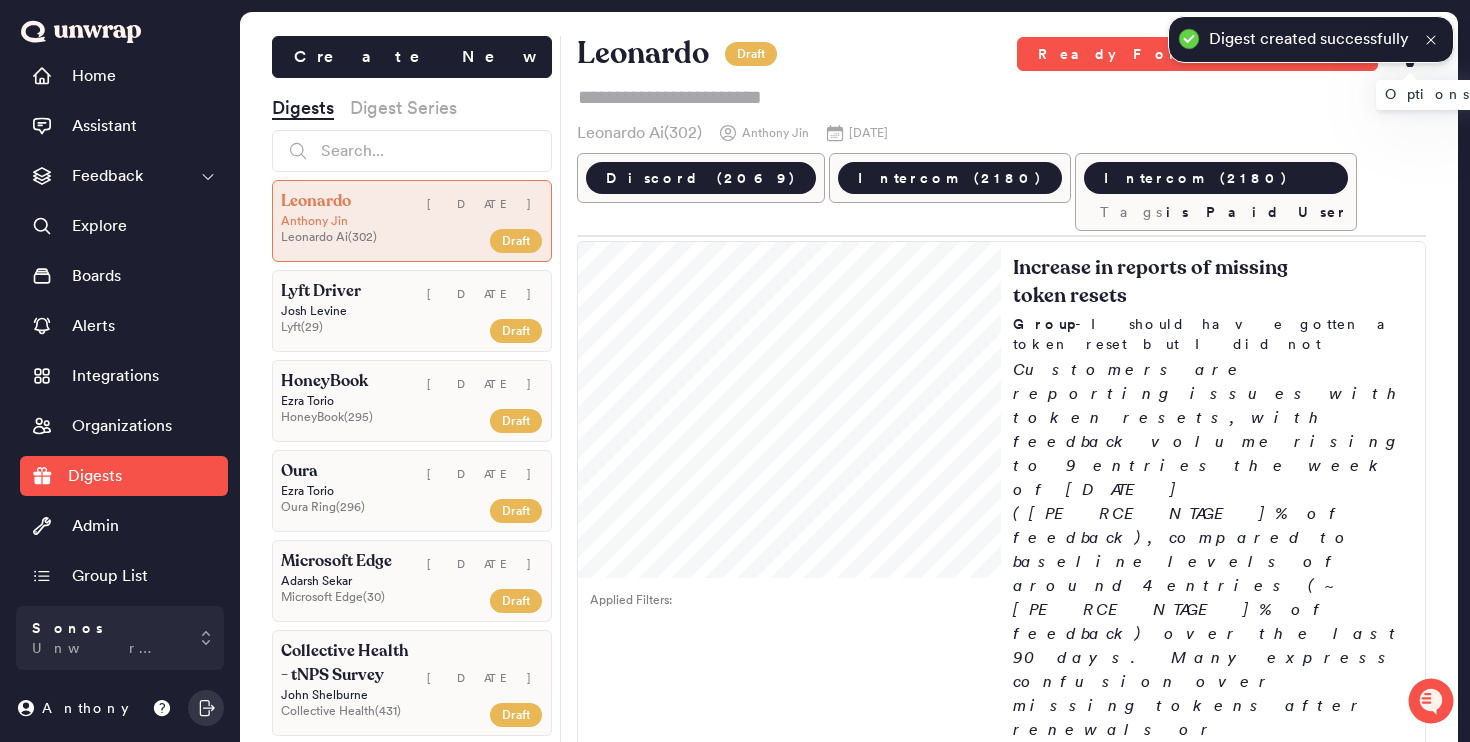 click 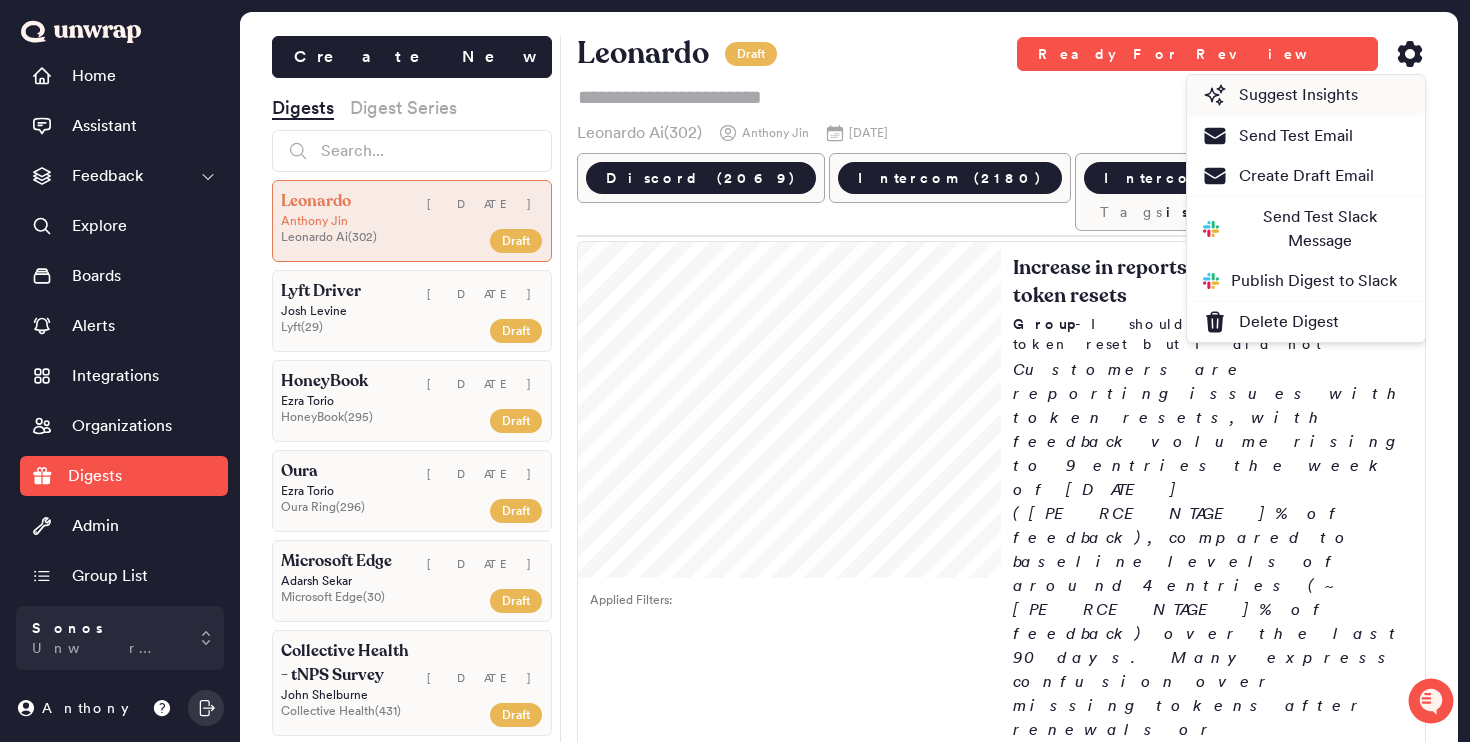 click on "Suggest Insights" at bounding box center (1280, 95) 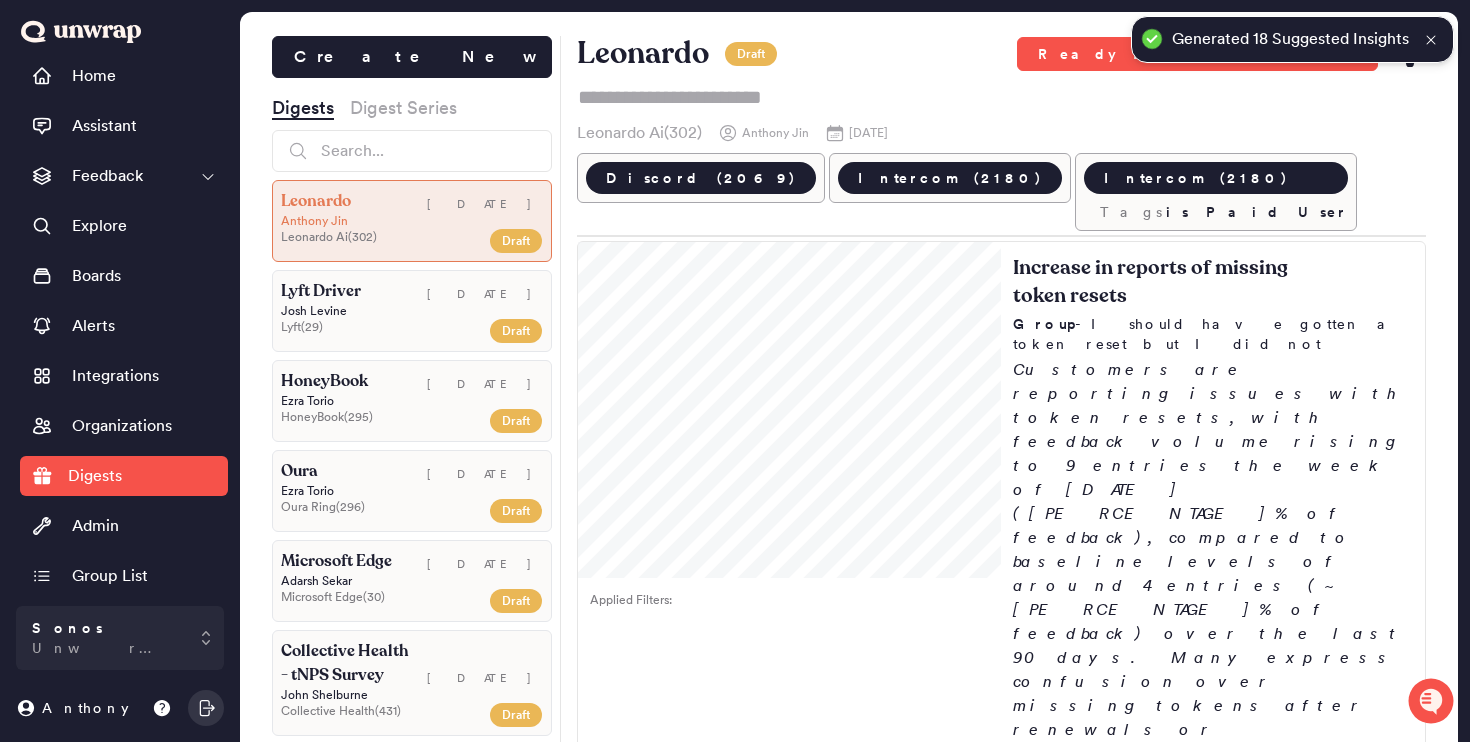 click 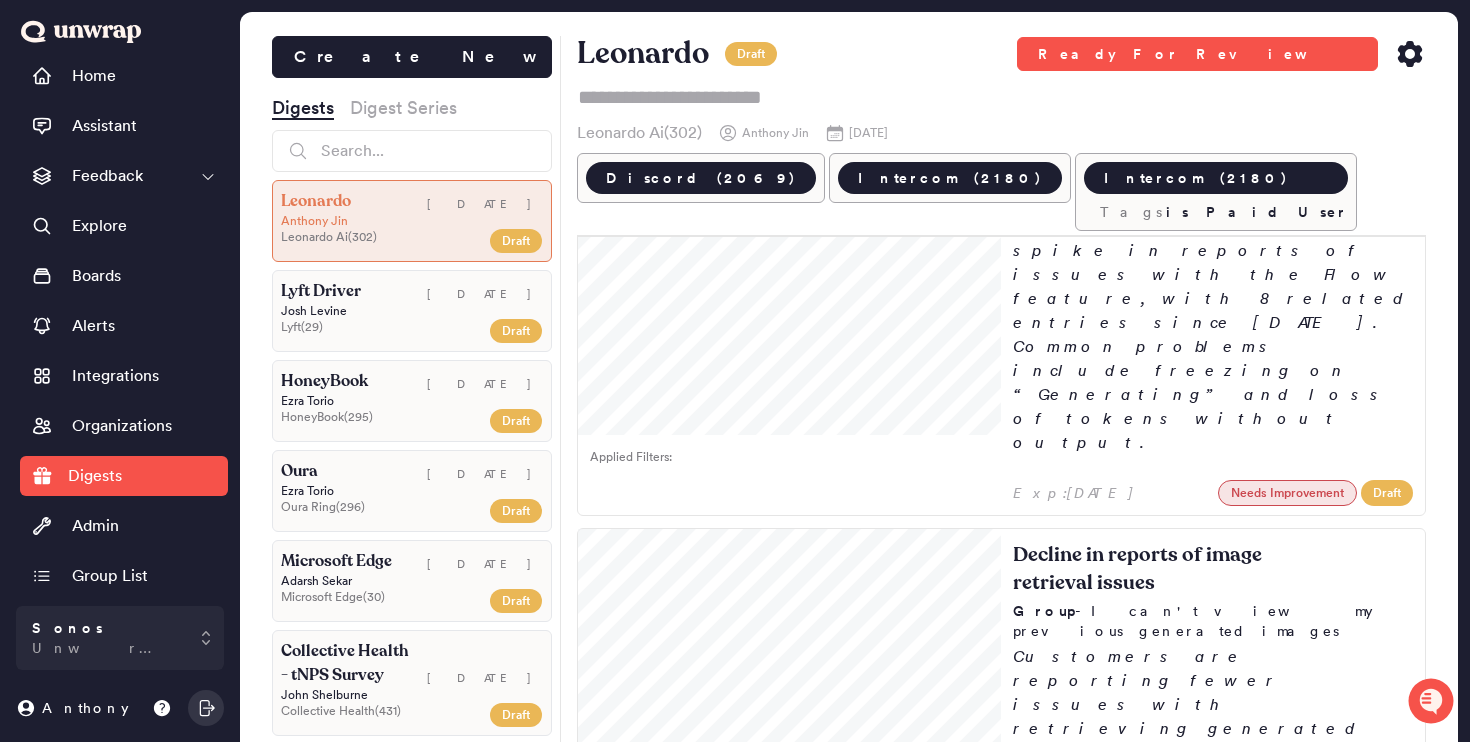 scroll, scrollTop: 2097, scrollLeft: 0, axis: vertical 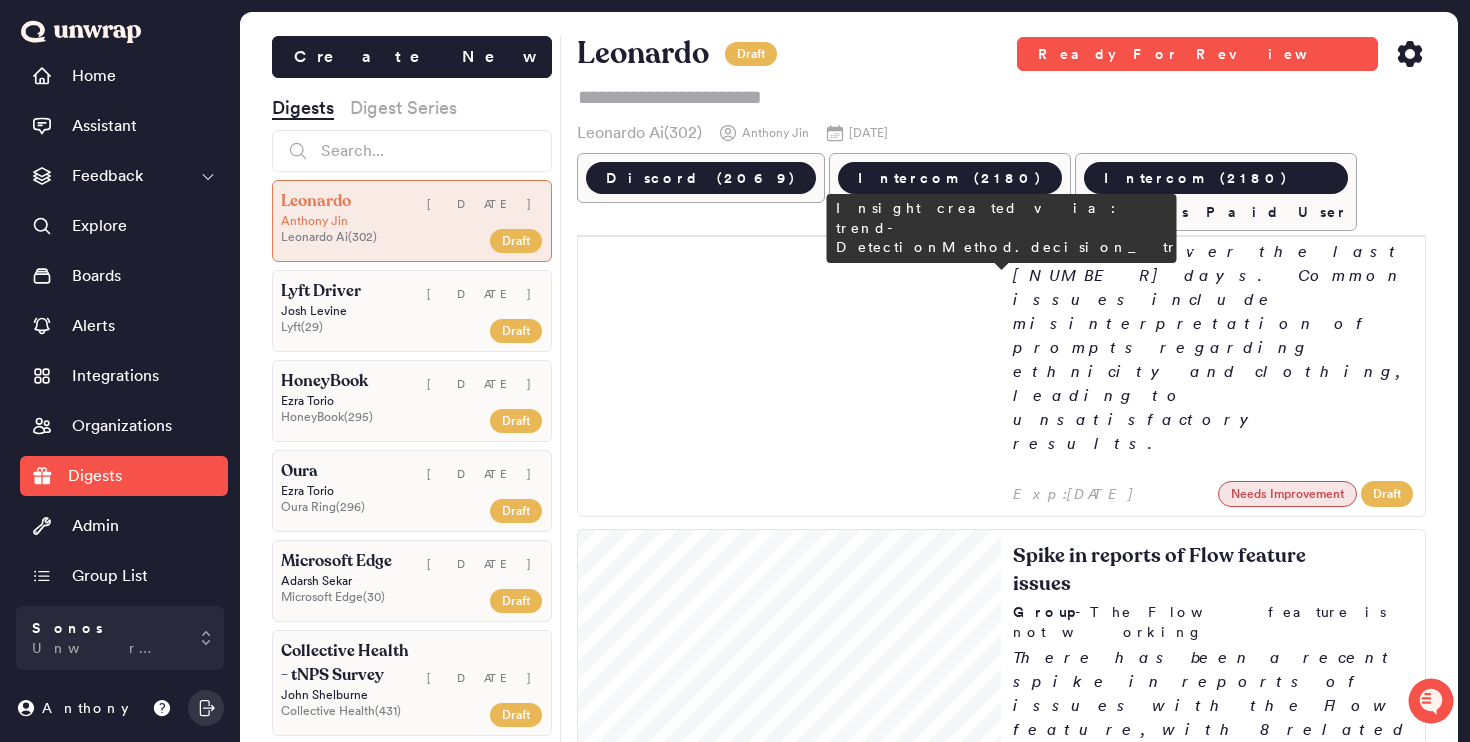 click on "Customers are reporting slow application performance, particularly during image and video generation, with feedback volume reaching 12 entries the week of July 27th (2.3% of feedback). Users mention excessive wait times and stalled processes, with some delays lasting hours or days." at bounding box center [1213, 1292] 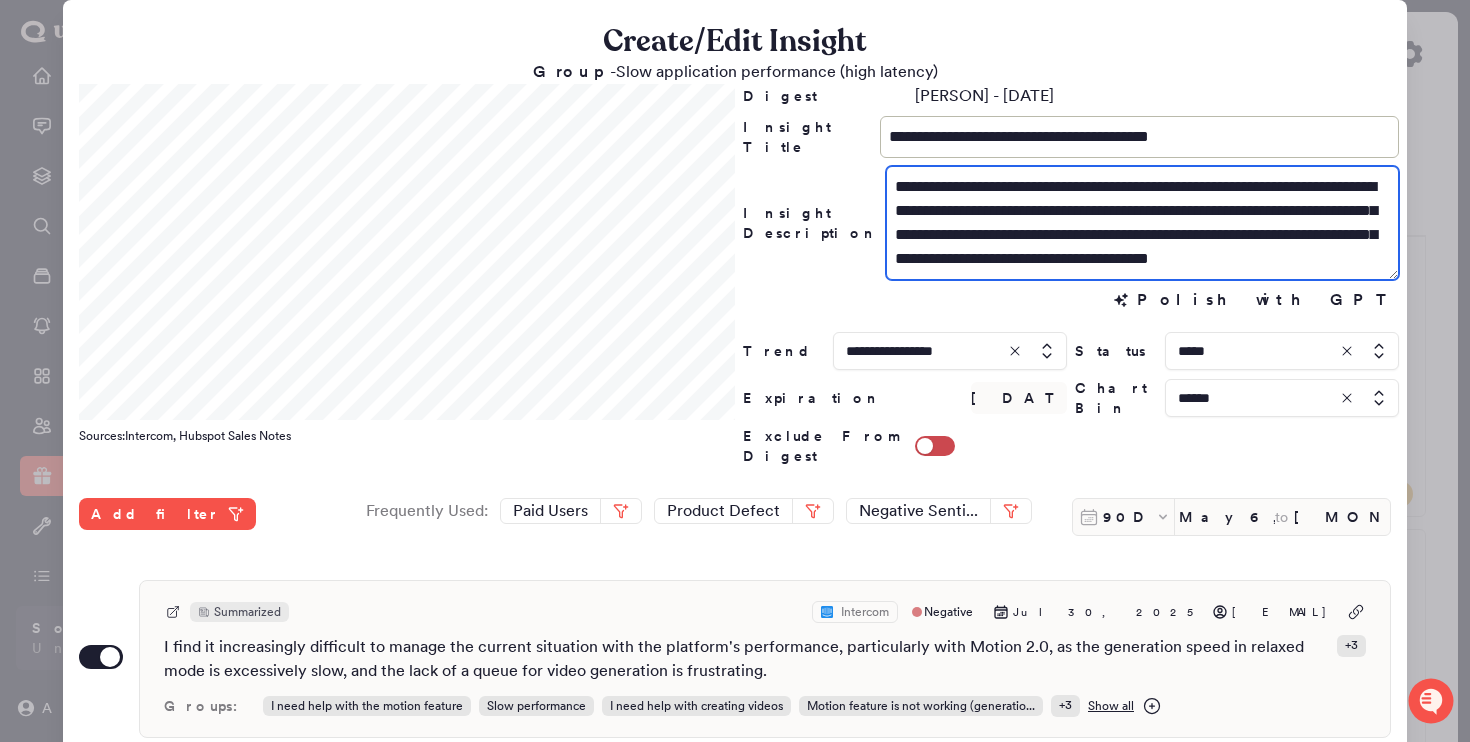click on "**********" at bounding box center (1142, 223) 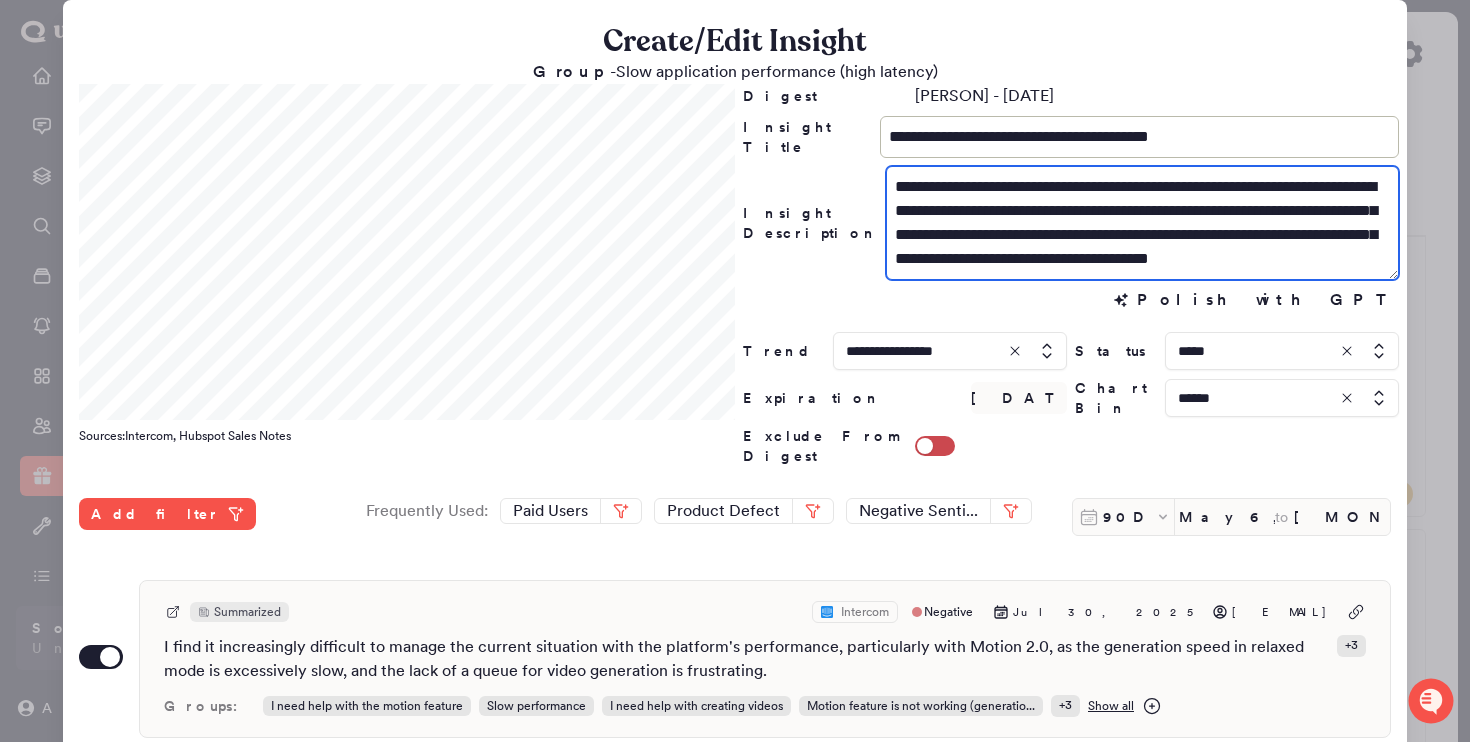 drag, startPoint x: 1314, startPoint y: 207, endPoint x: 1371, endPoint y: 207, distance: 57 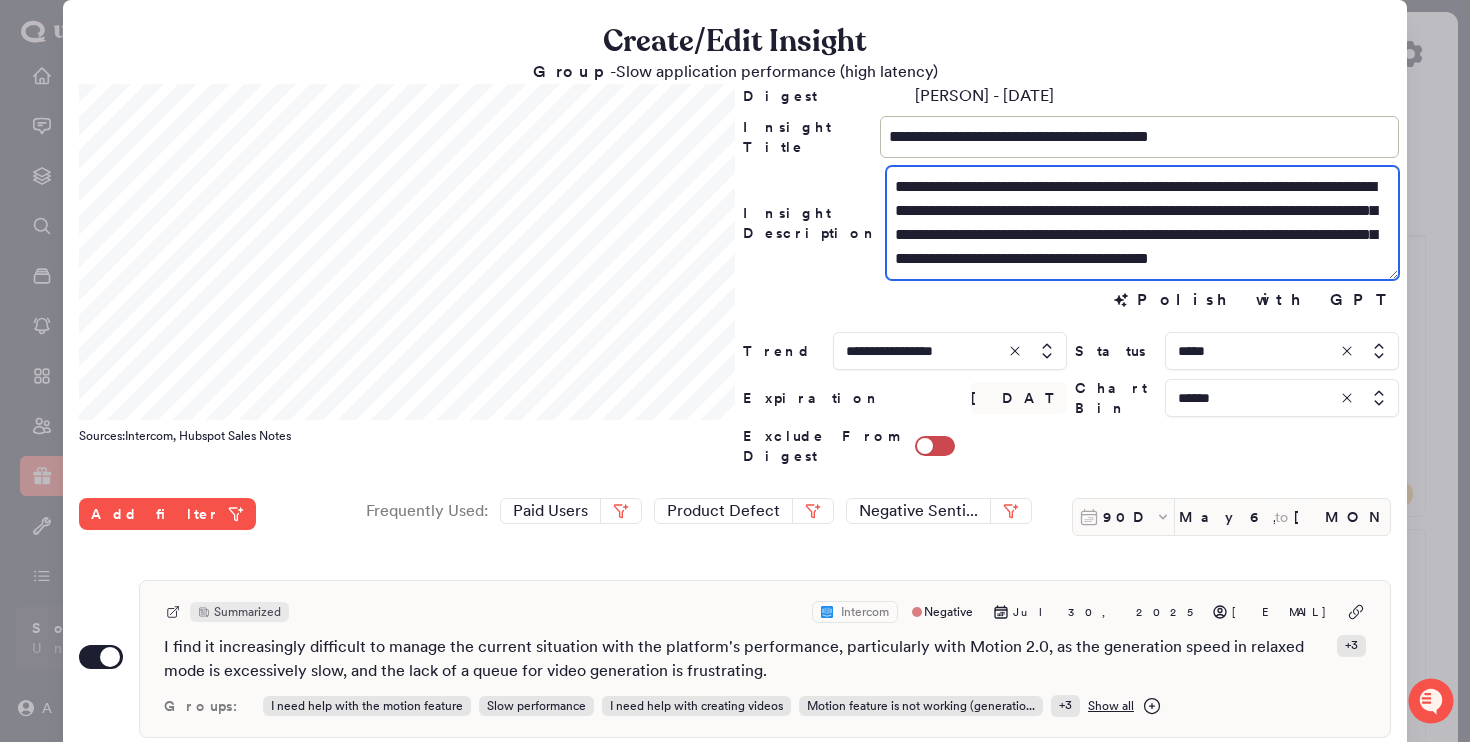 click on "**********" at bounding box center [1142, 223] 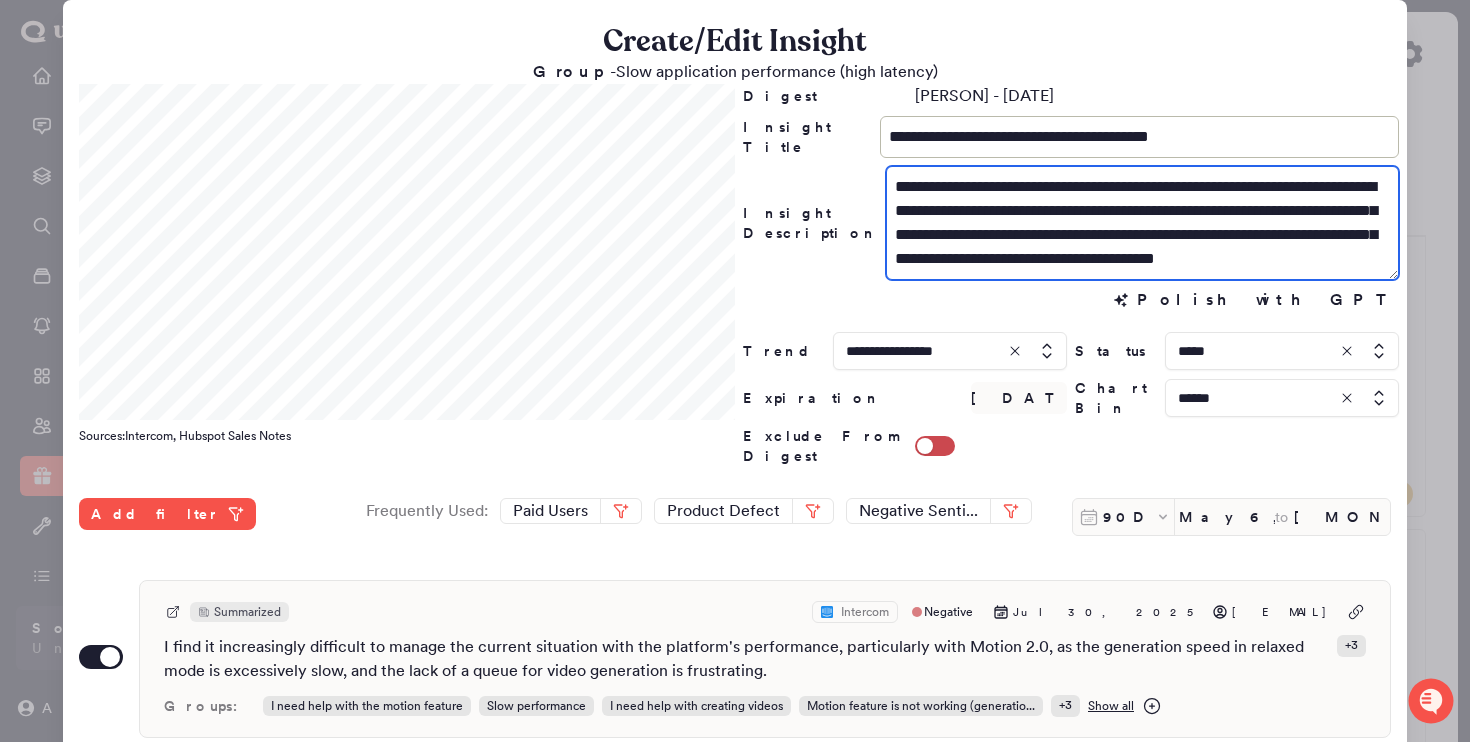 click on "**********" at bounding box center [1142, 223] 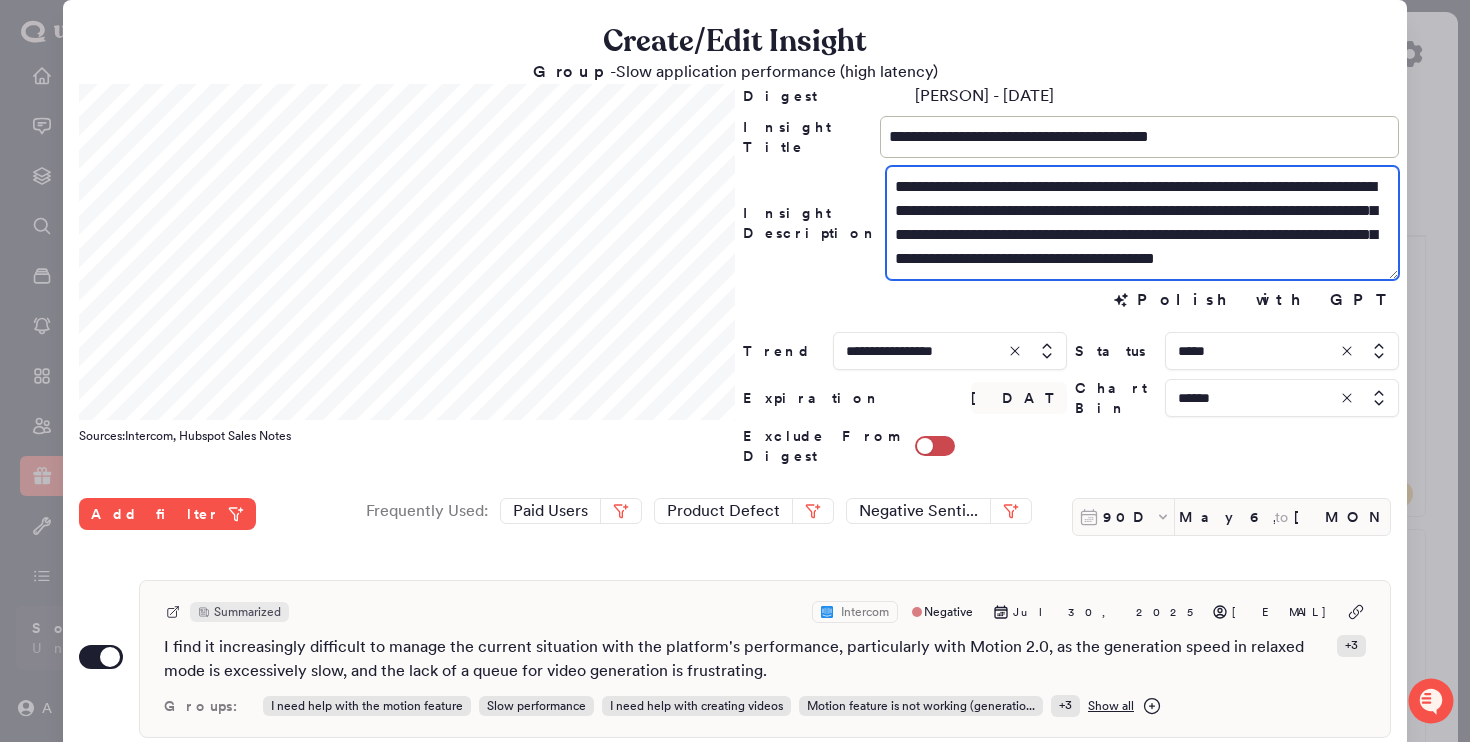 click on "**********" at bounding box center [1142, 223] 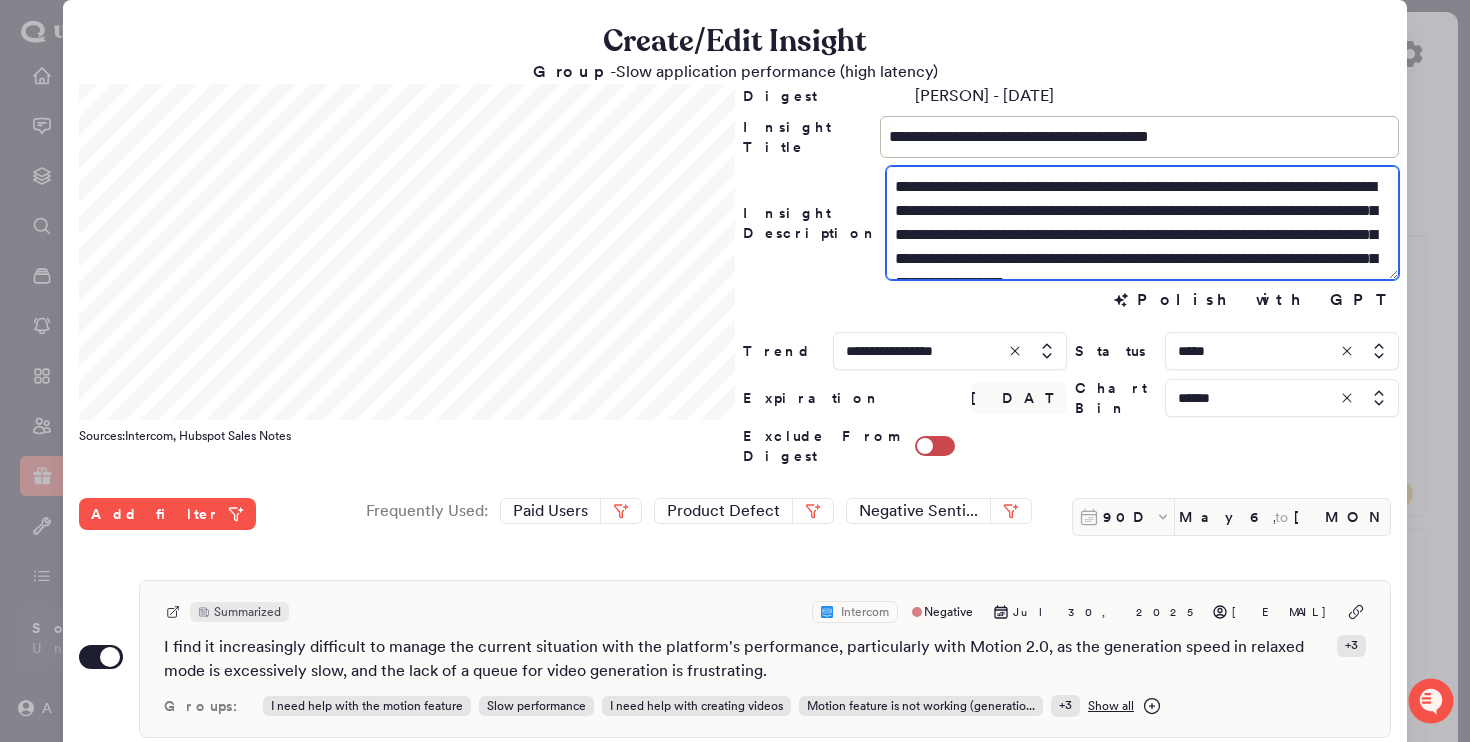 click on "**********" at bounding box center [1142, 223] 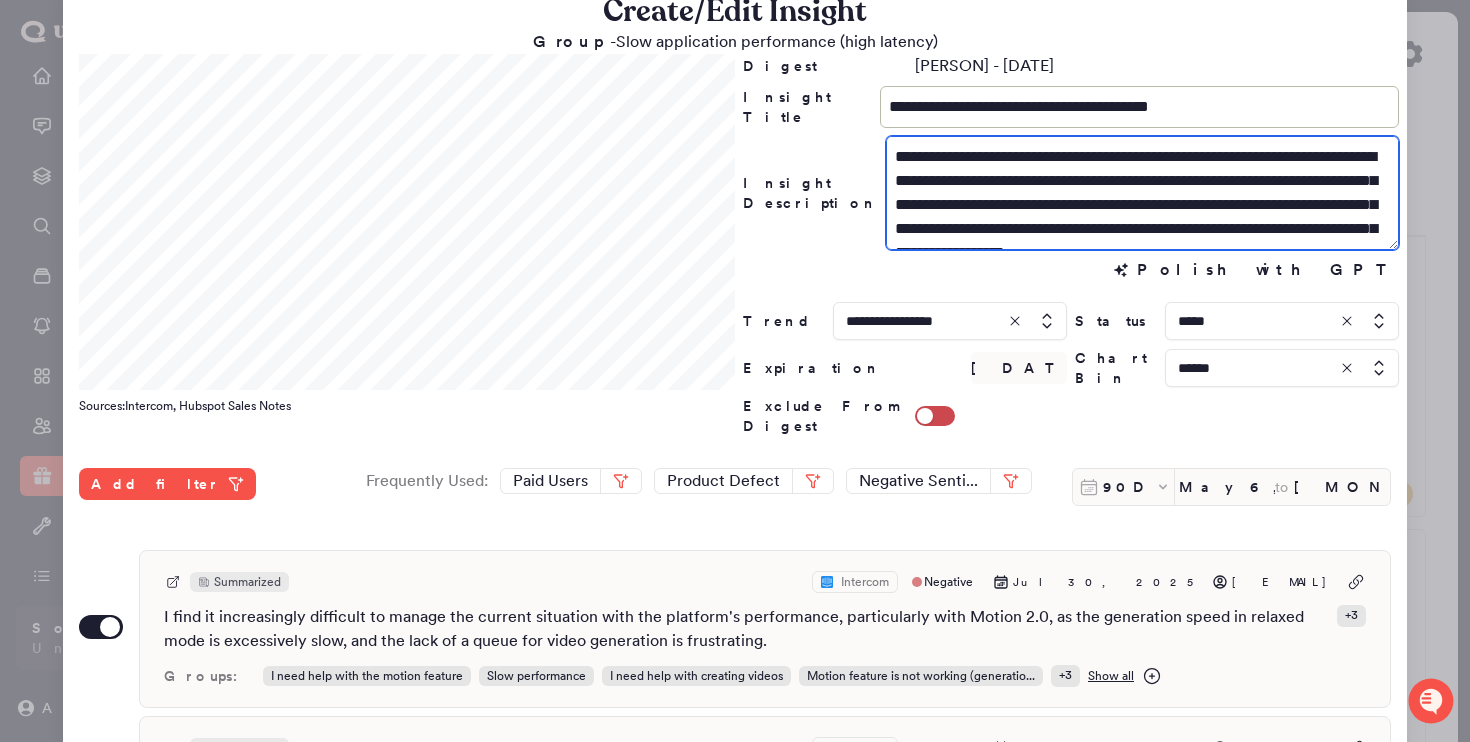 scroll, scrollTop: 32, scrollLeft: 0, axis: vertical 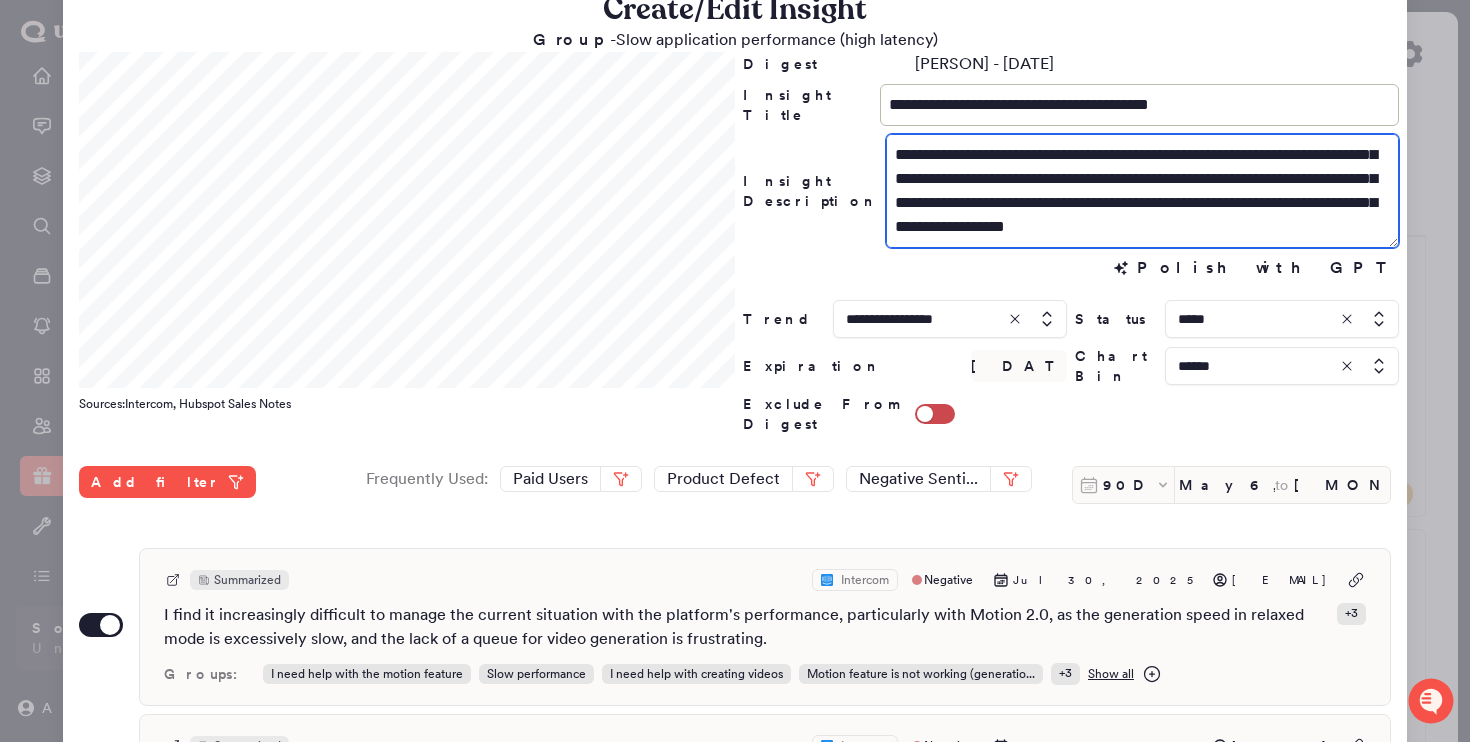 click on "**********" at bounding box center [1142, 191] 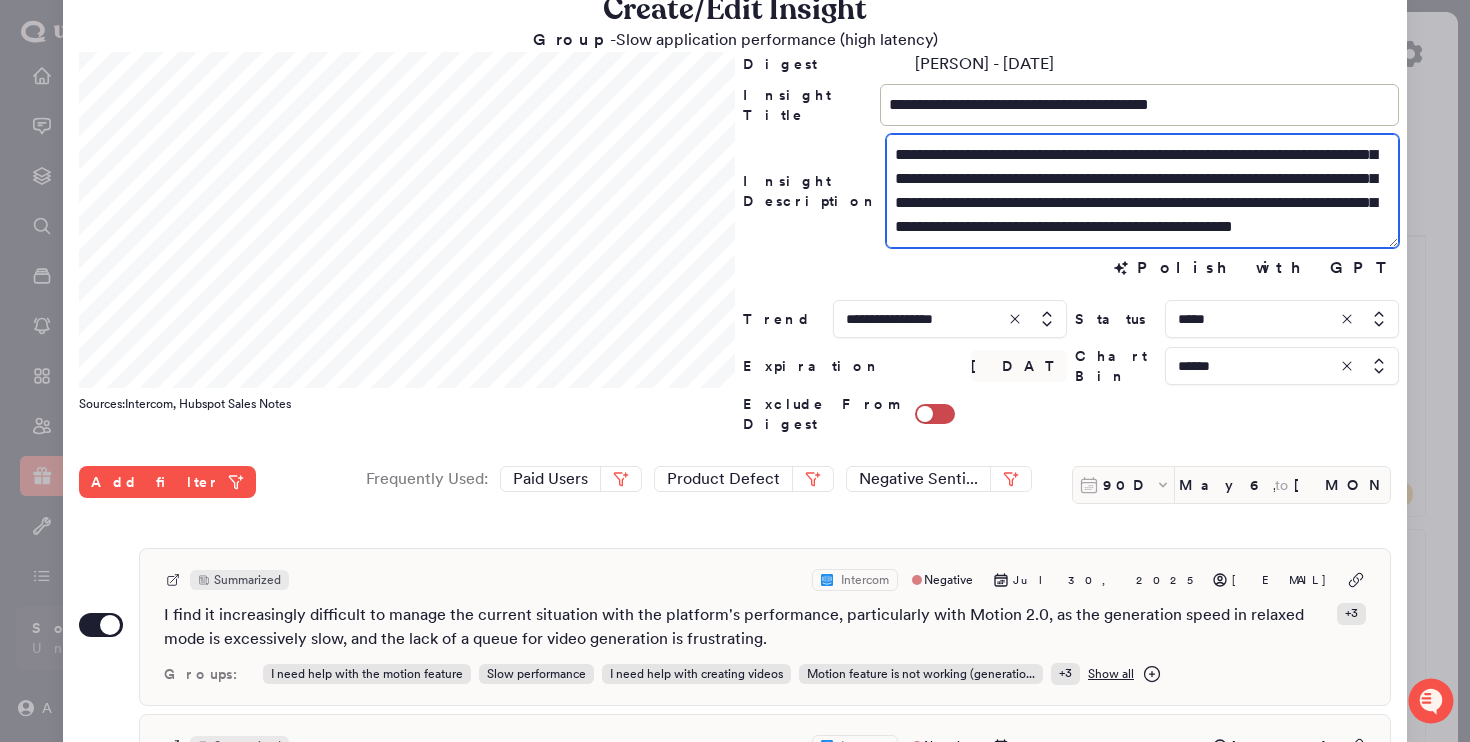 scroll, scrollTop: 48, scrollLeft: 0, axis: vertical 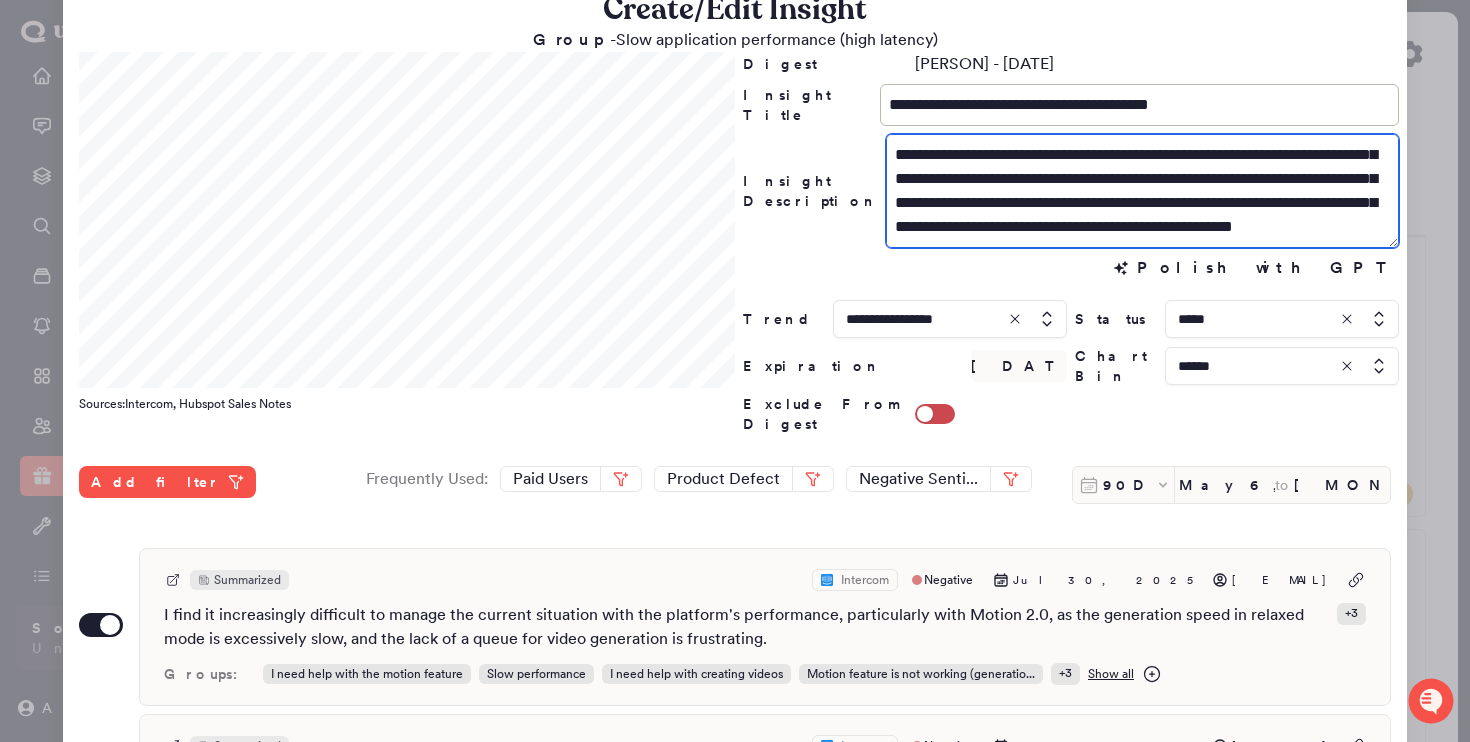 click on "**********" at bounding box center [1142, 191] 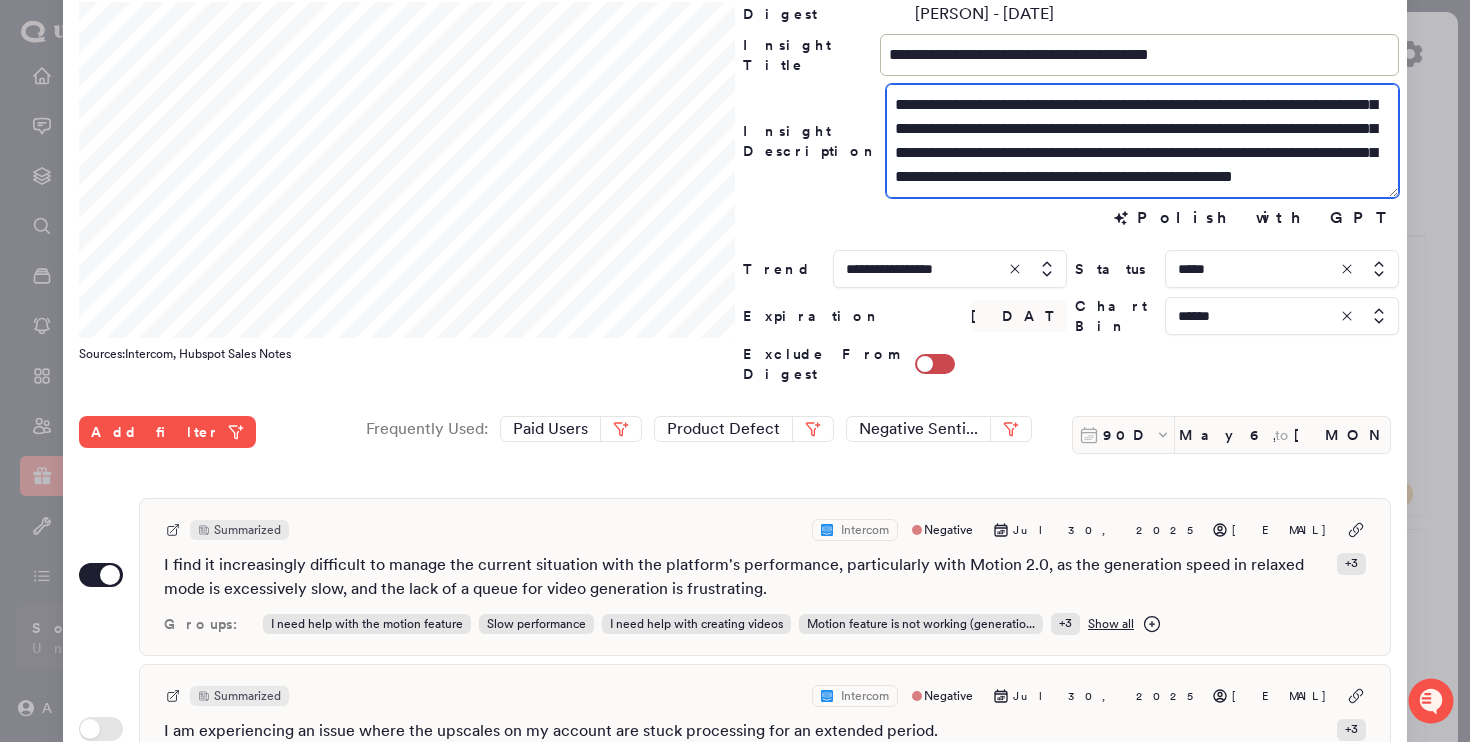type on "**********" 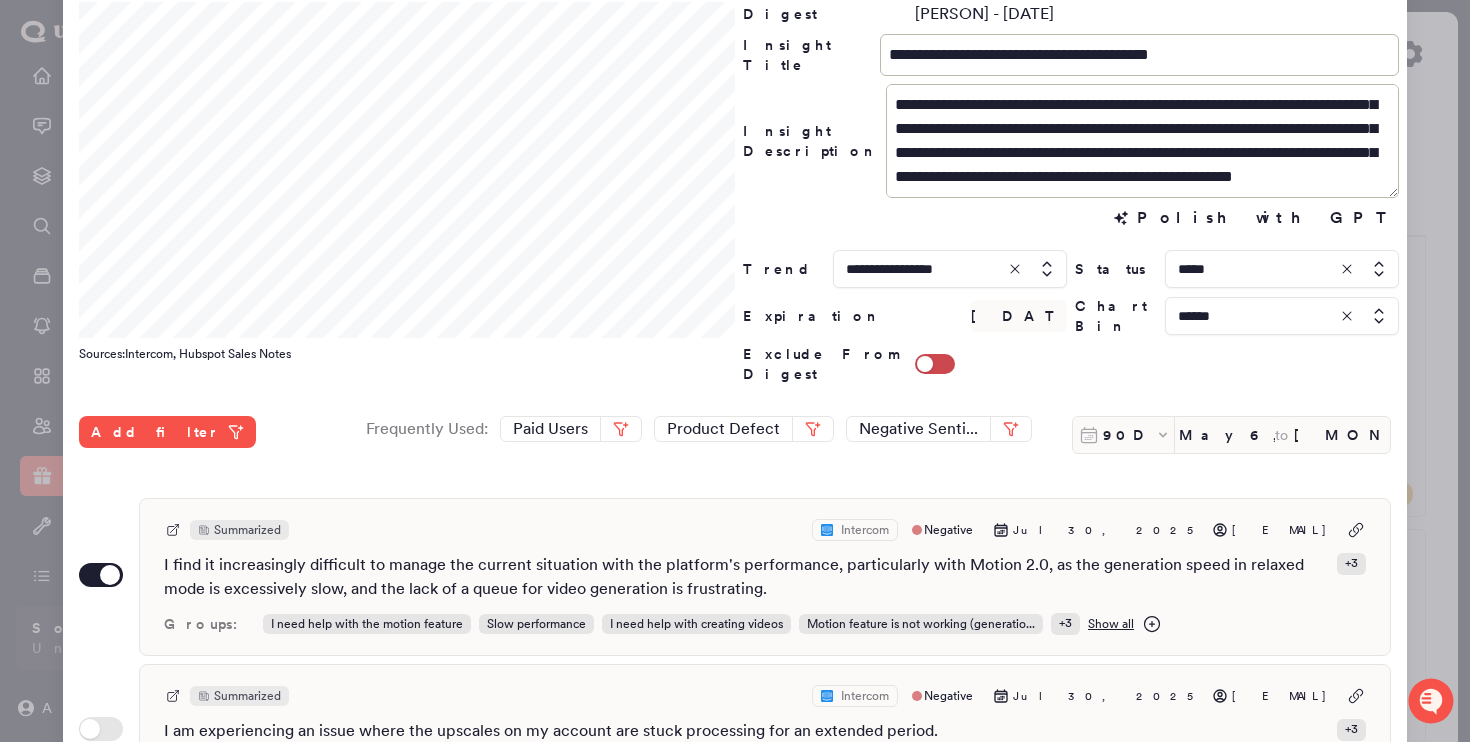 click at bounding box center (1282, 269) 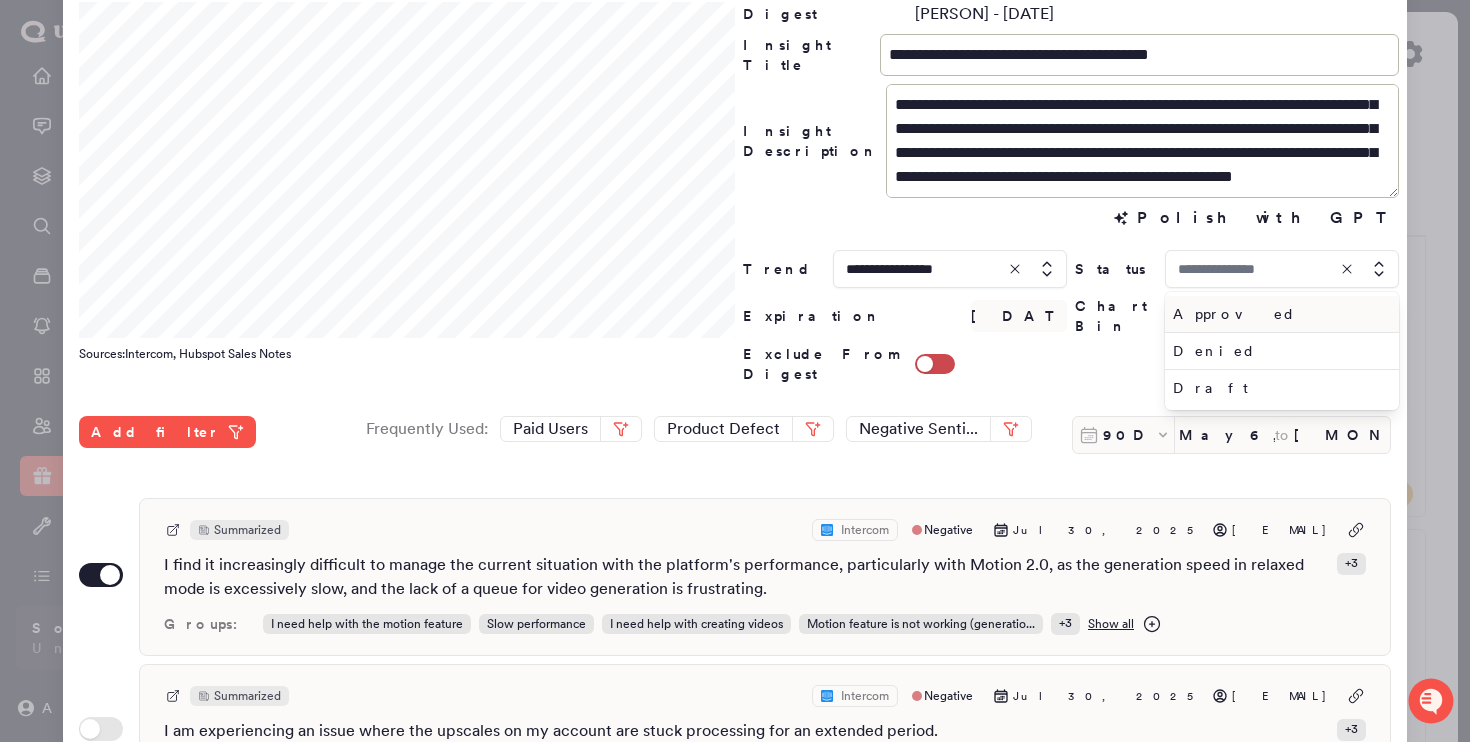 type on "*****" 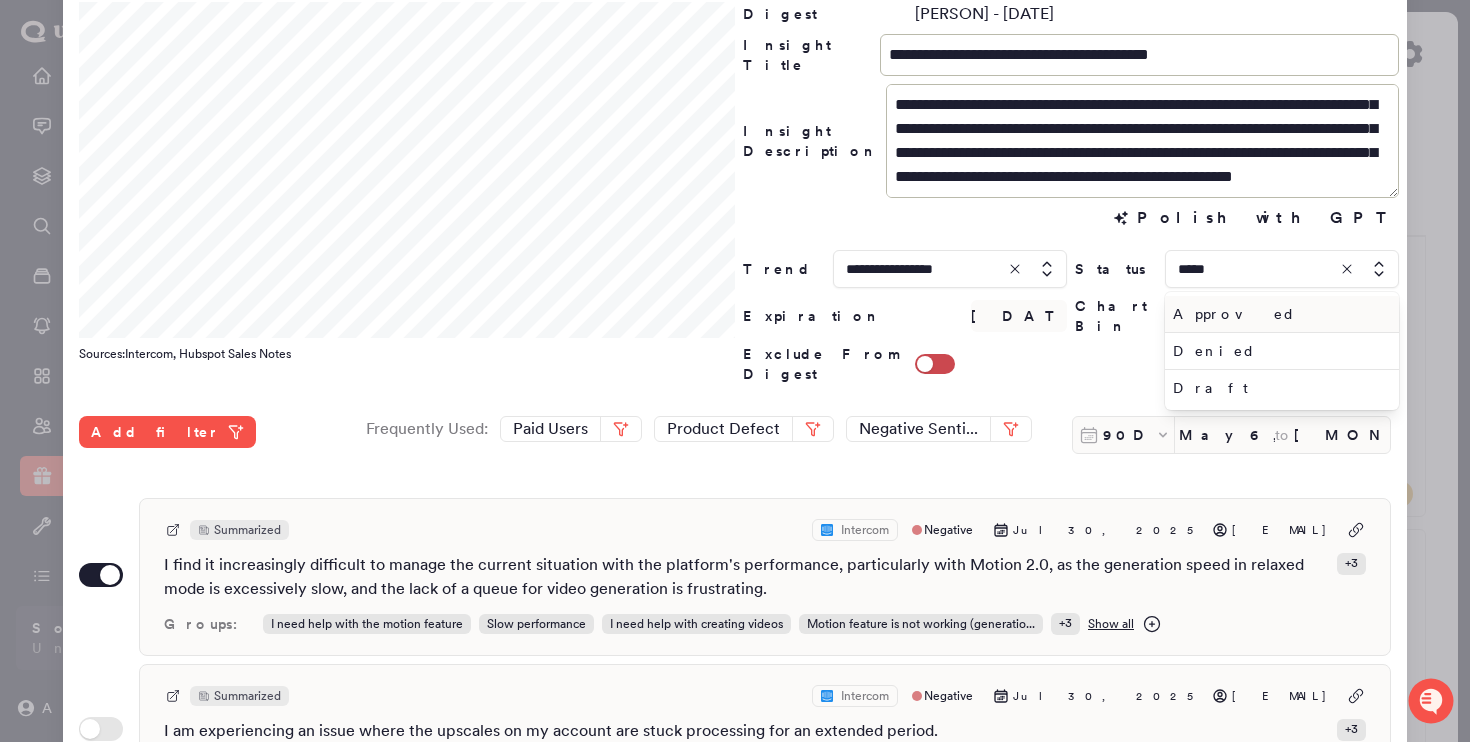 click on "Approved" at bounding box center [1278, 314] 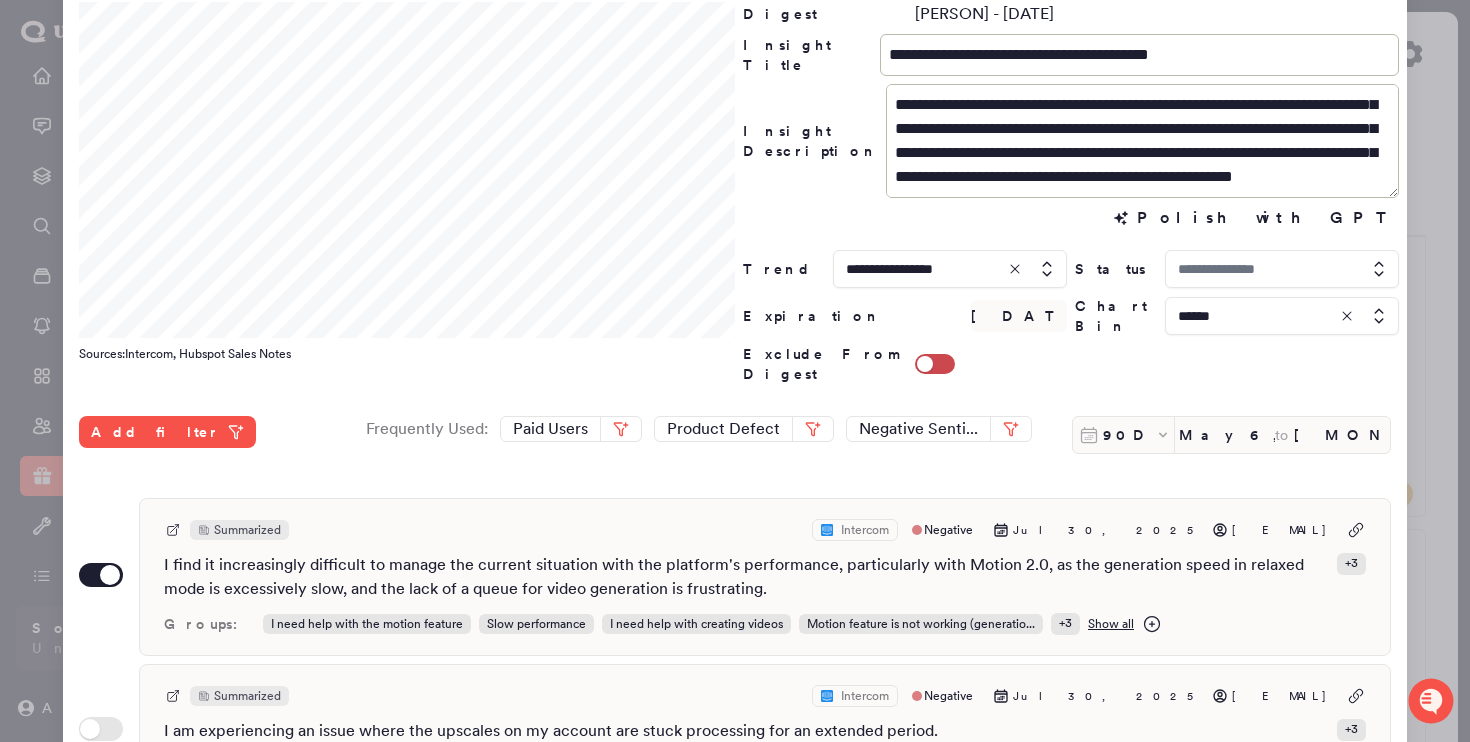 type on "********" 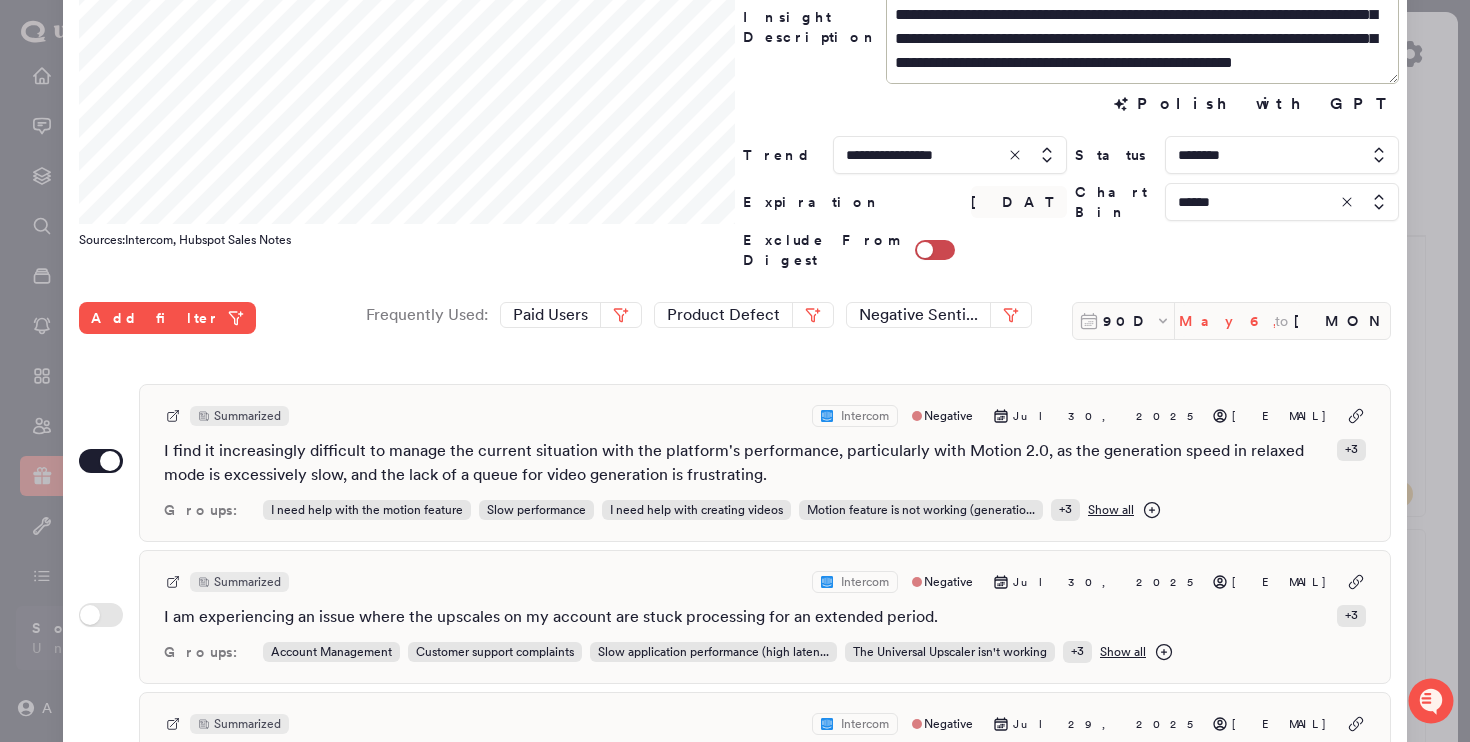 scroll, scrollTop: 269, scrollLeft: 0, axis: vertical 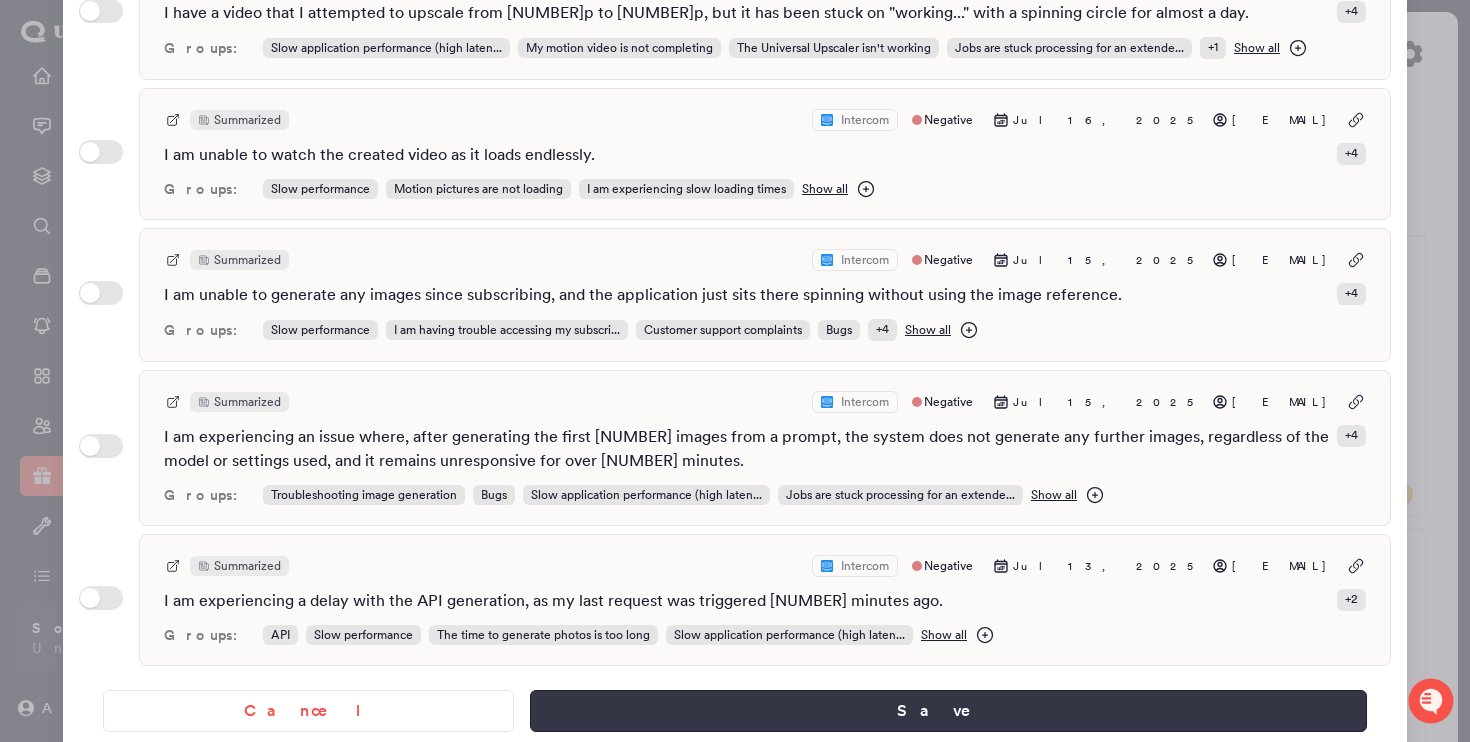 click on "Save" at bounding box center (948, 711) 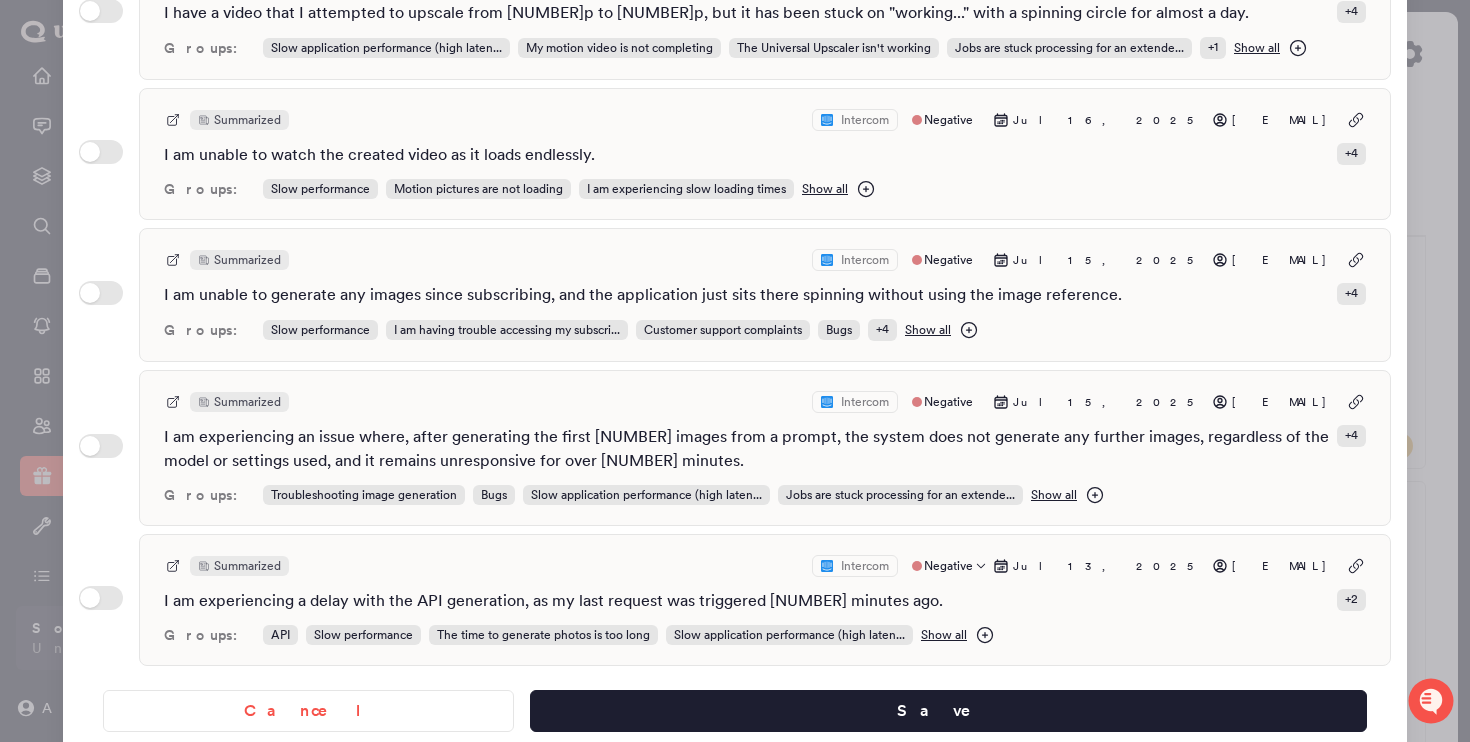 scroll, scrollTop: 1750, scrollLeft: 0, axis: vertical 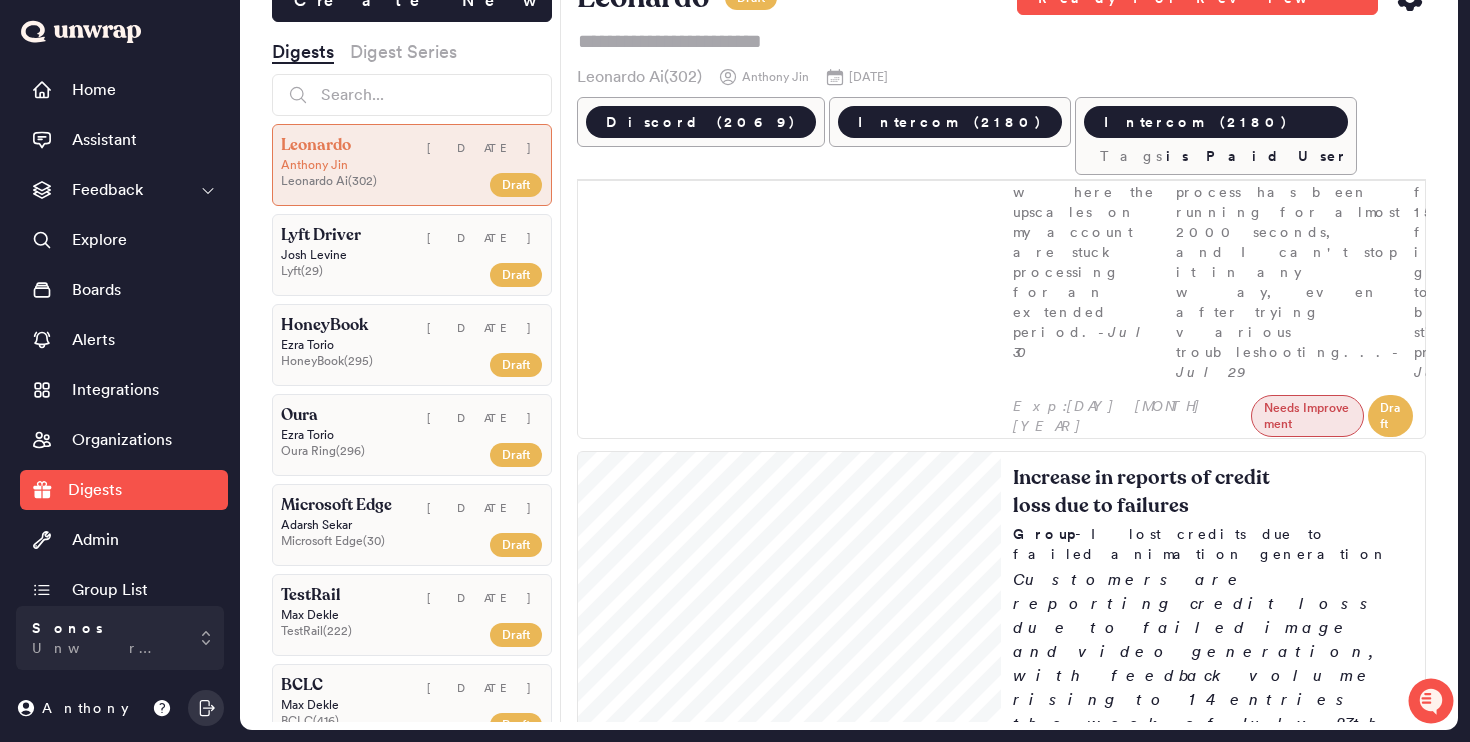 click on "Increase in reports of subscription charge errors Group  -  I was charged for a yearly subscription instead of a monthly plan Customers are reporting confusion over subscription charges, with feedback volume rising from 4 entries to 13 entries the week of July 27 (4.9% of feedback). Many express frustration over being charged for annual plans instead of monthly ones, seeking refunds and easier switching options. I accidentally paid for a 1-year subscription instead of a 1-month subscription and requested a refund while switching to the monthly plan.  -  Aug 03 I subscribed to the $48 monthly plan, but $576 was charged to my bank account instead.  -  Aug 02 I accidentally selected the yearly Apprentice plan instead of the monthly plan and was charged $120, so I requested a full refund and to switch to the $10 month...  -  Aug 01" at bounding box center [1213, 1852] 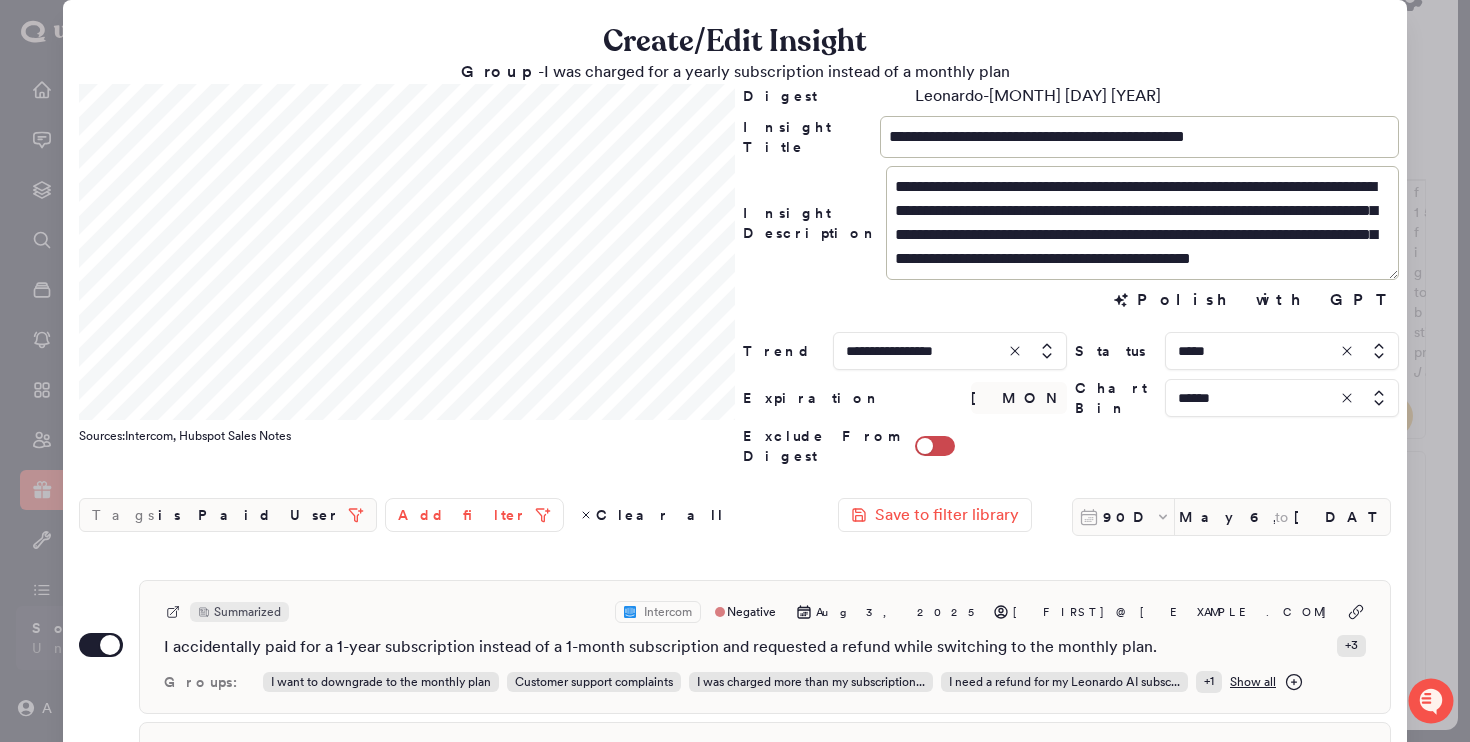 click at bounding box center [1282, 351] 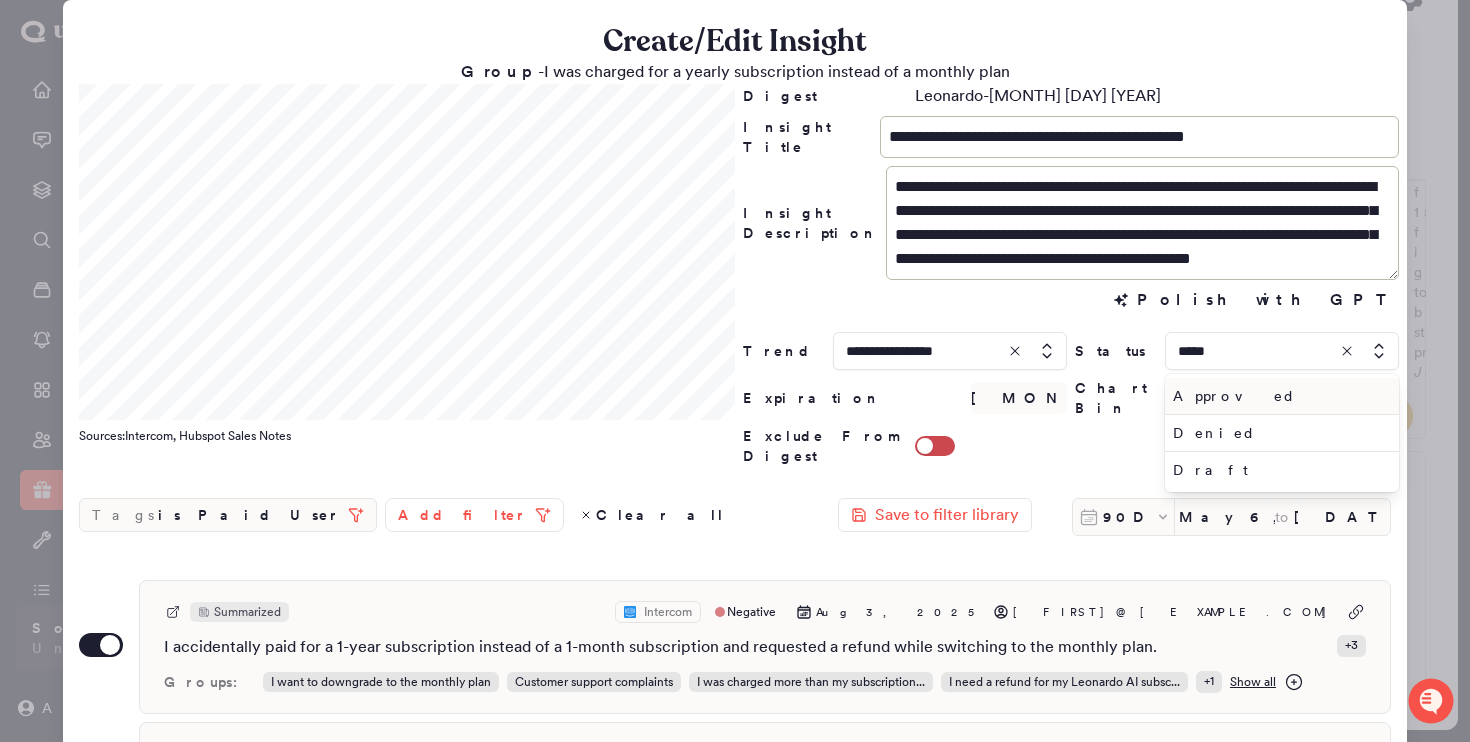 type on "*****" 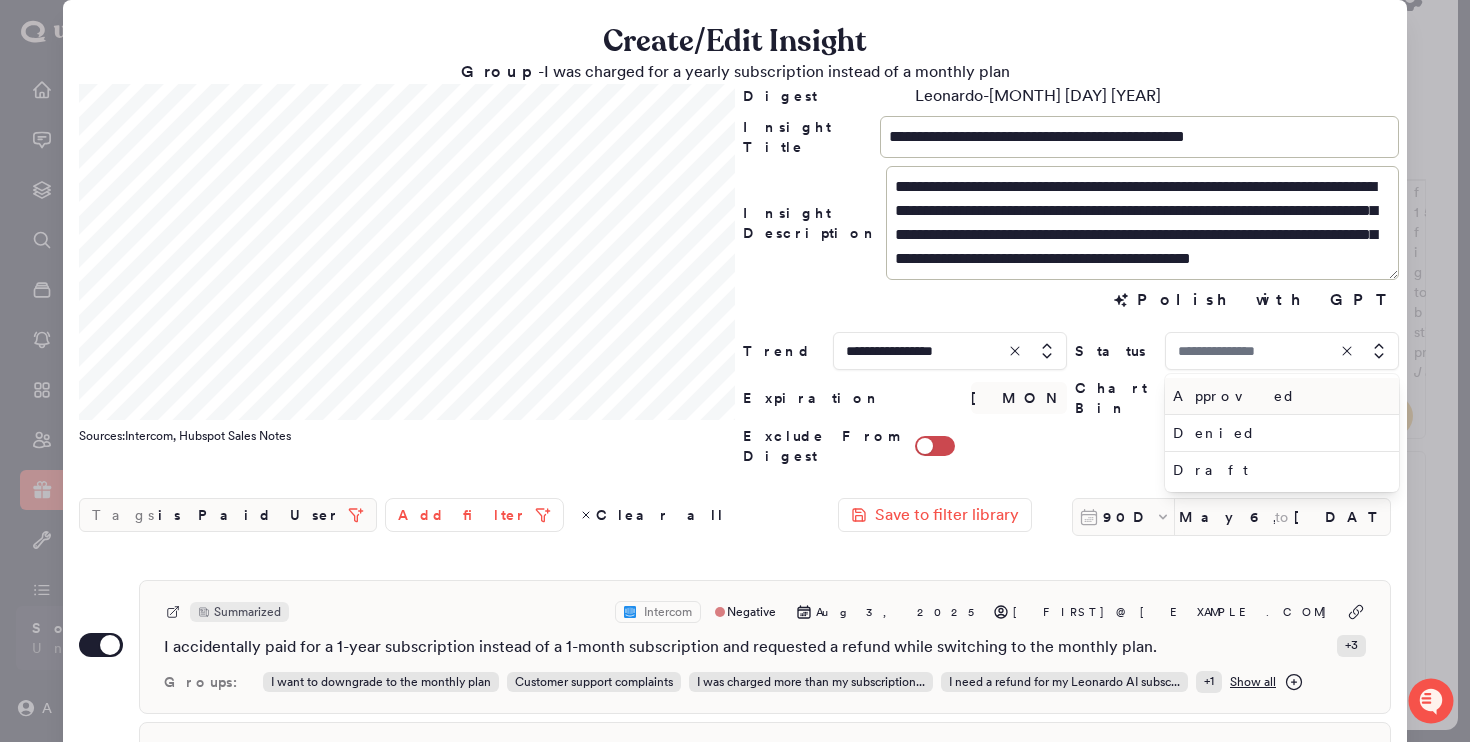 type on "*****" 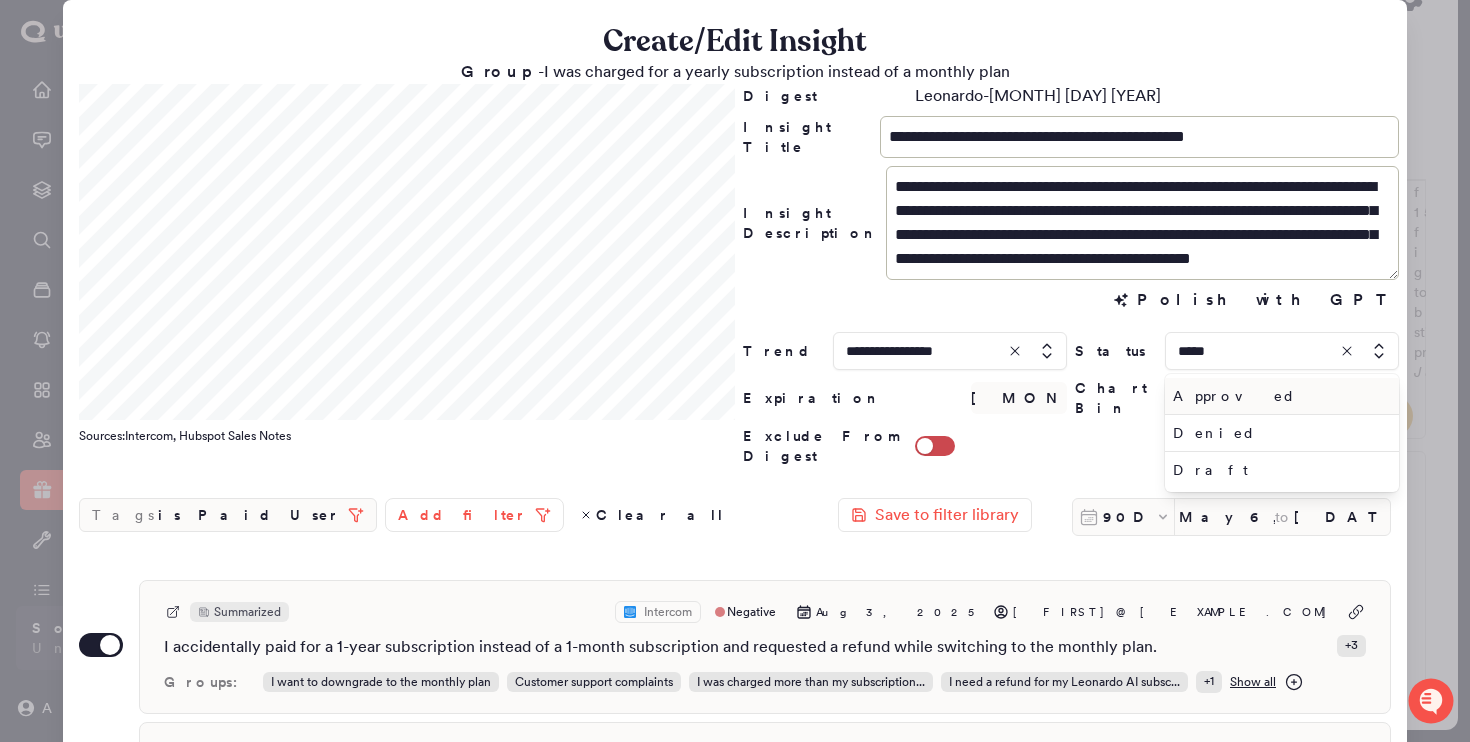 click on "Approved" at bounding box center [1278, 396] 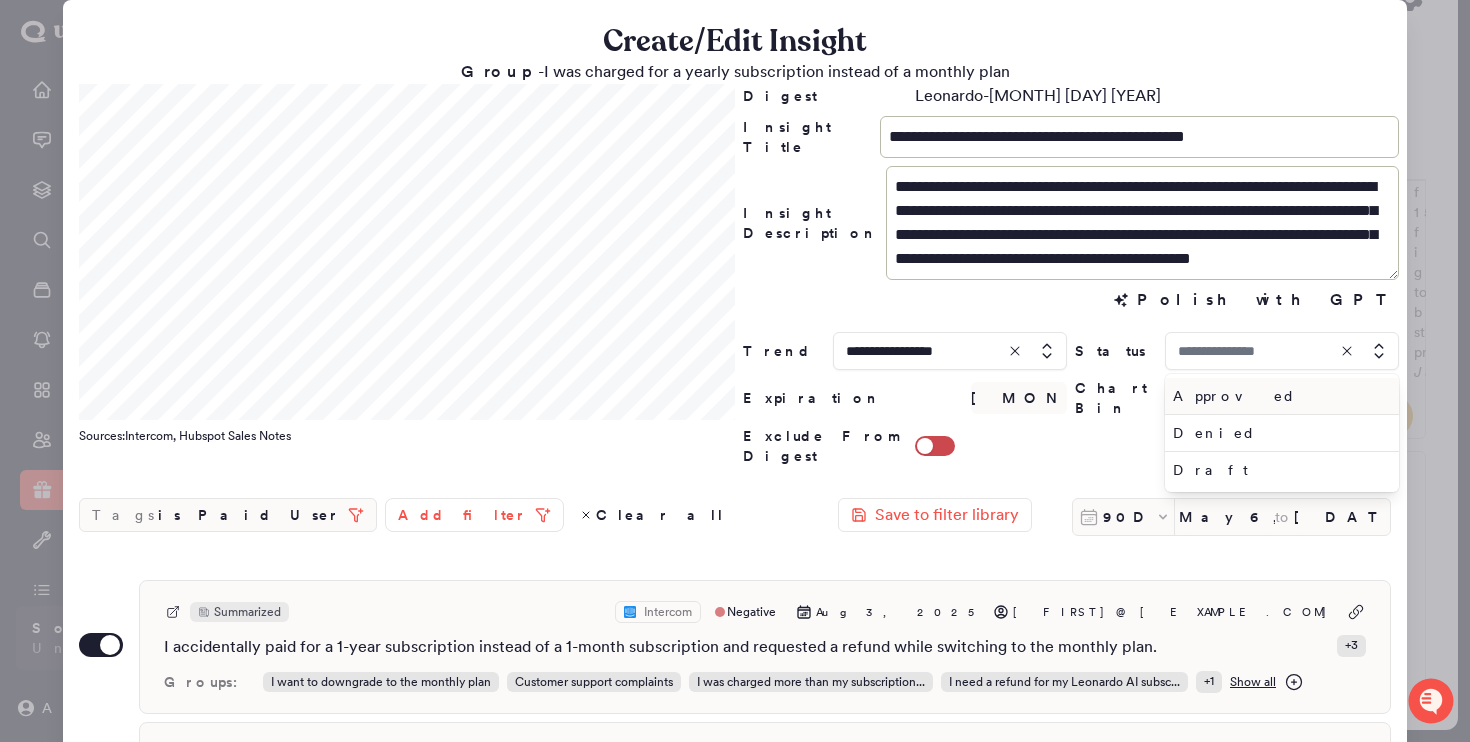 type on "********" 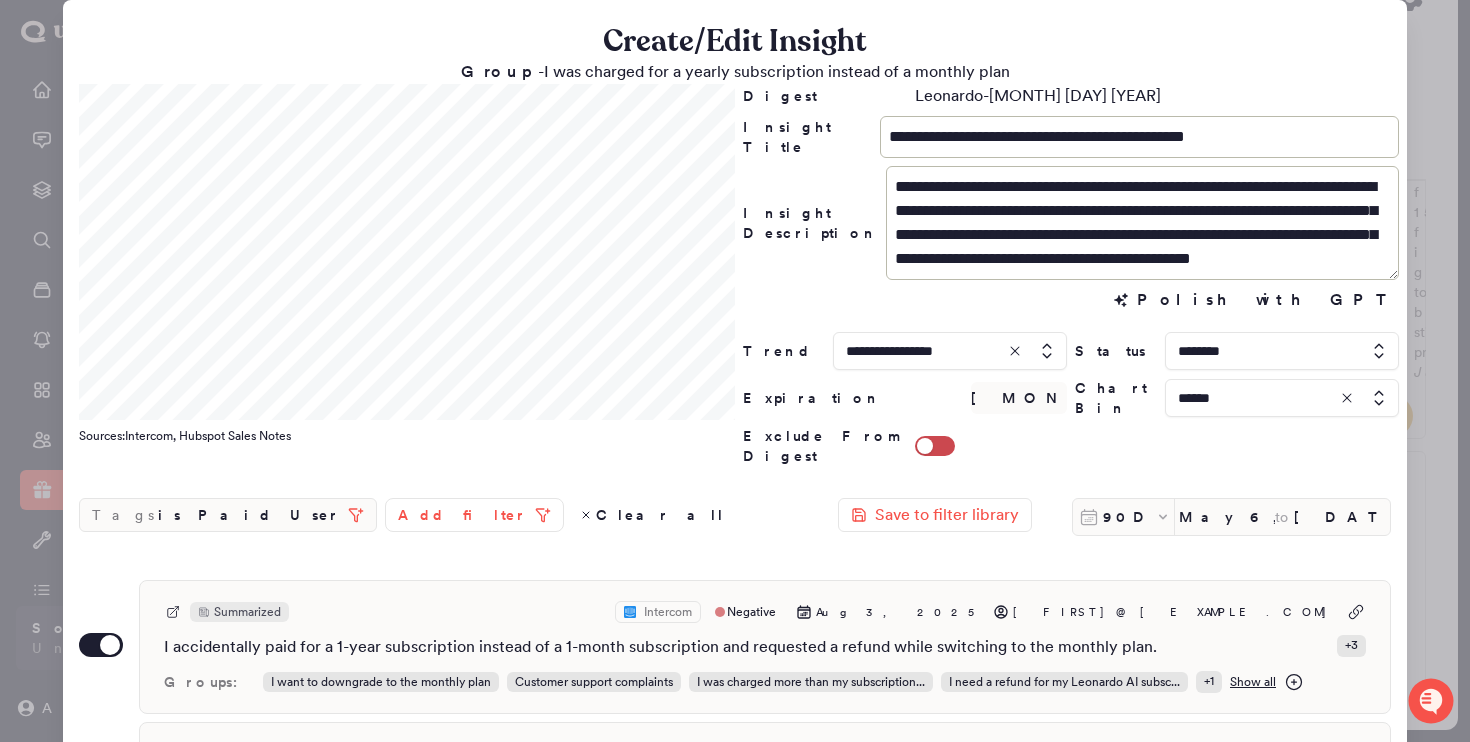 scroll, scrollTop: 0, scrollLeft: 0, axis: both 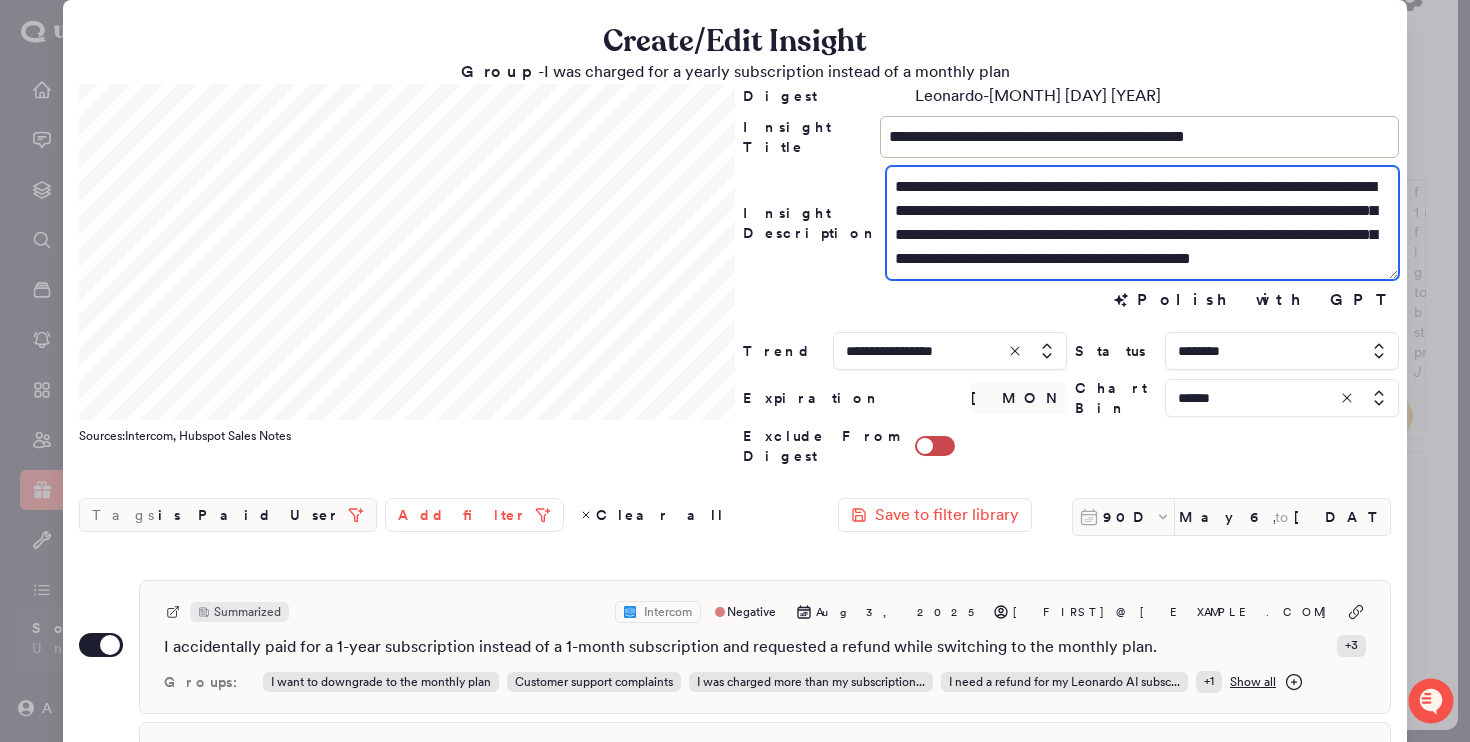 click on "**********" at bounding box center [1142, 223] 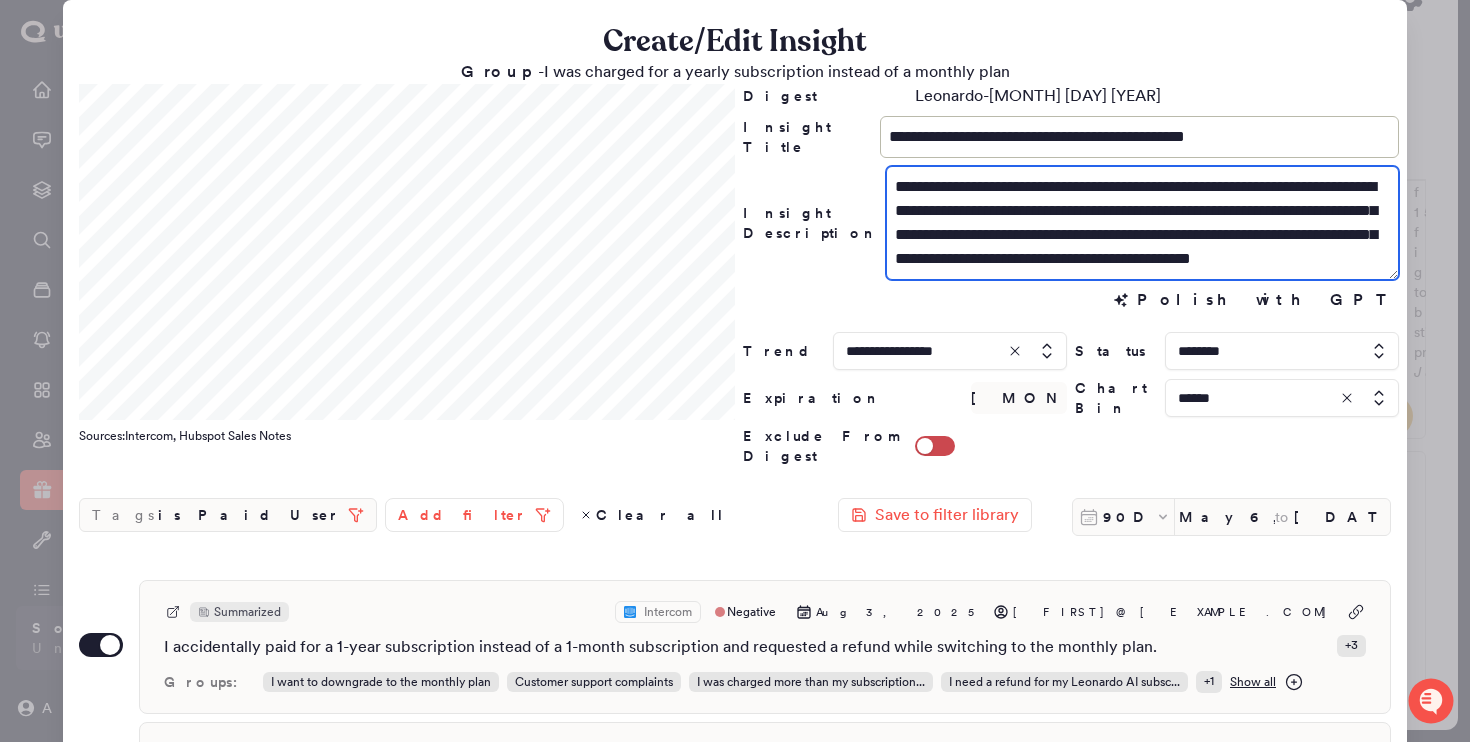 click on "**********" at bounding box center (1142, 223) 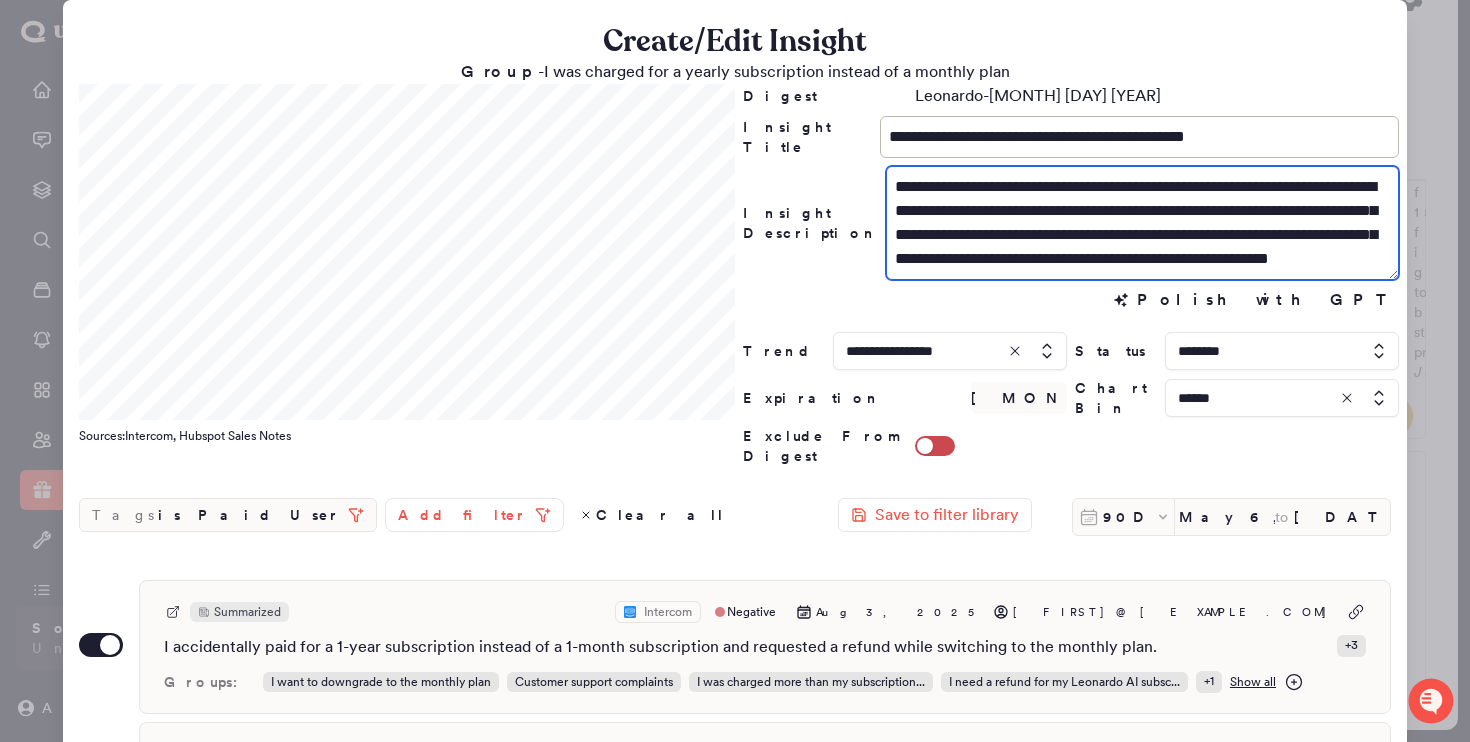 click on "**********" at bounding box center [1142, 223] 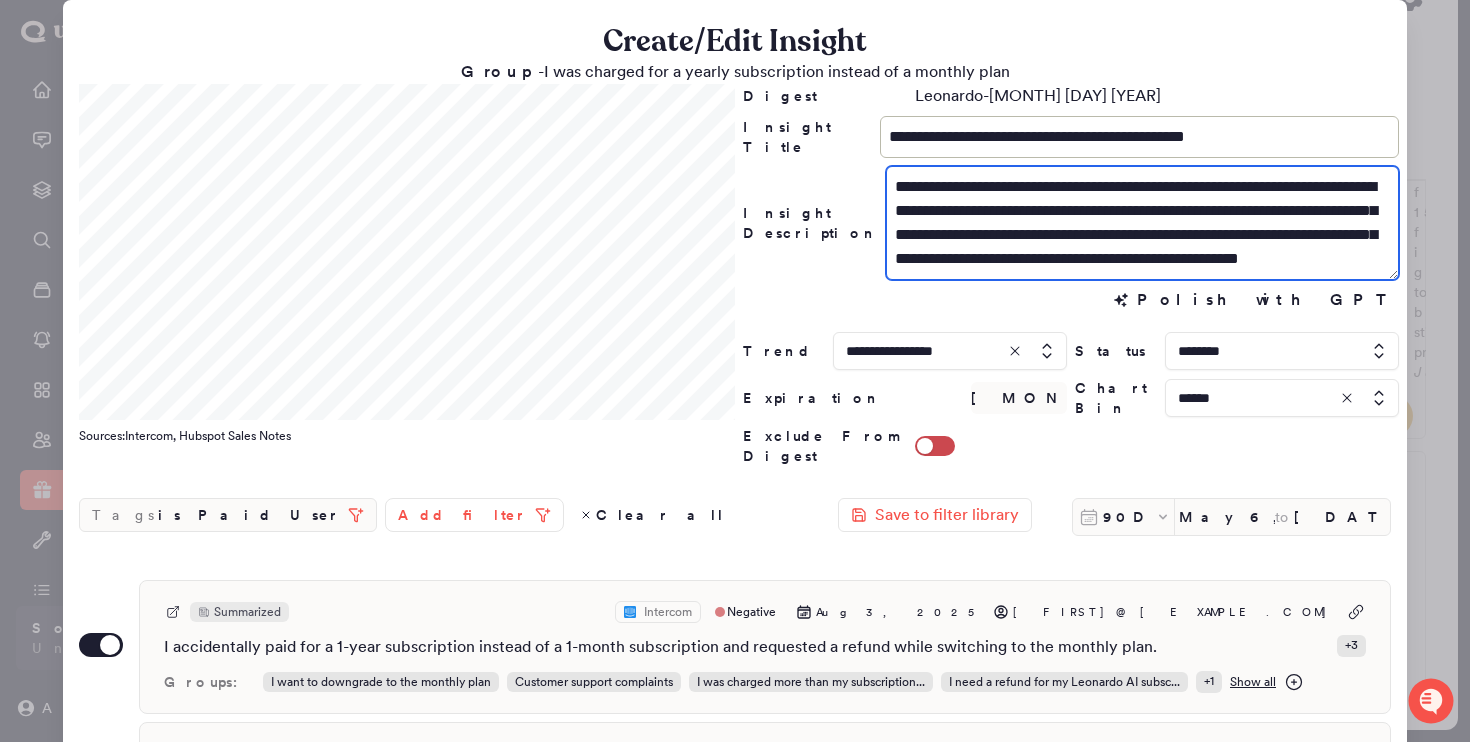 click on "**********" at bounding box center [1142, 223] 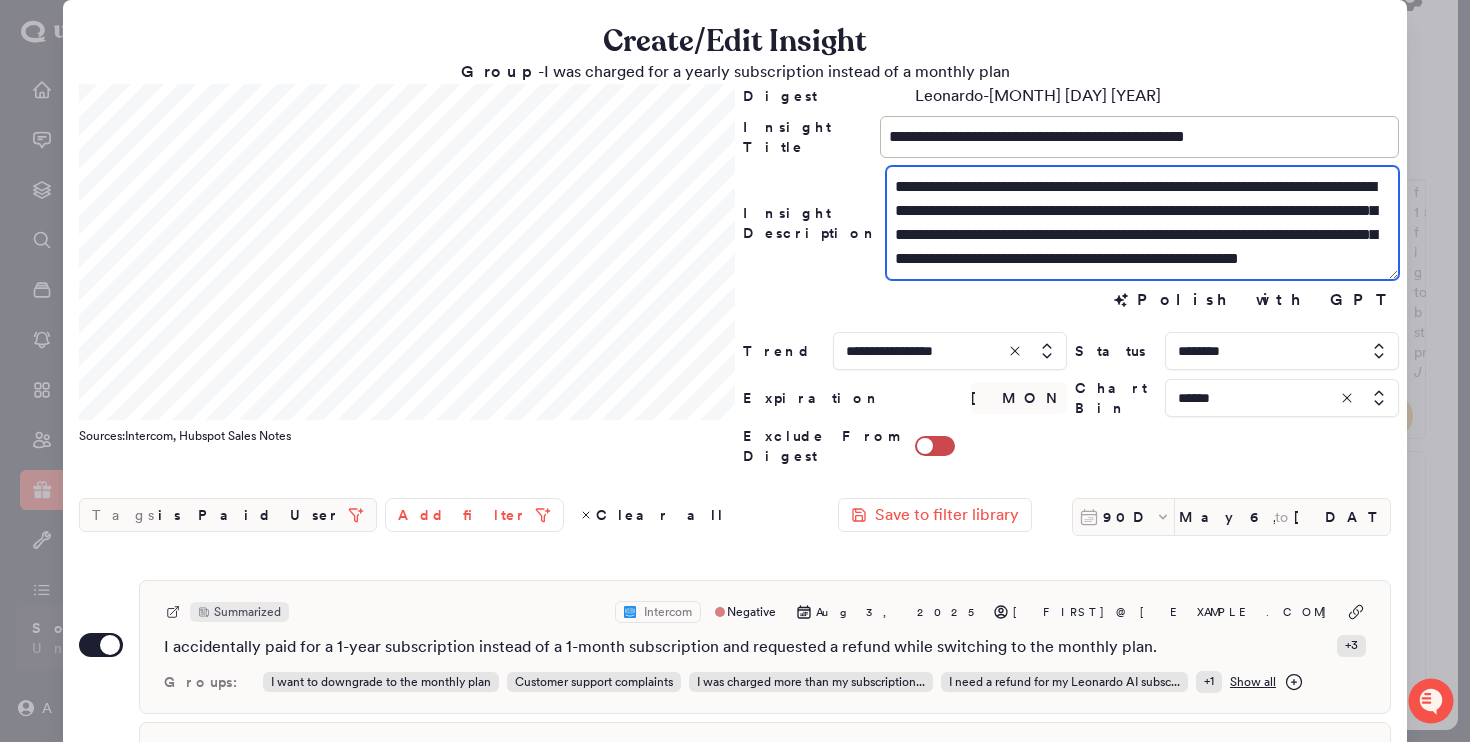 click on "**********" at bounding box center [1142, 223] 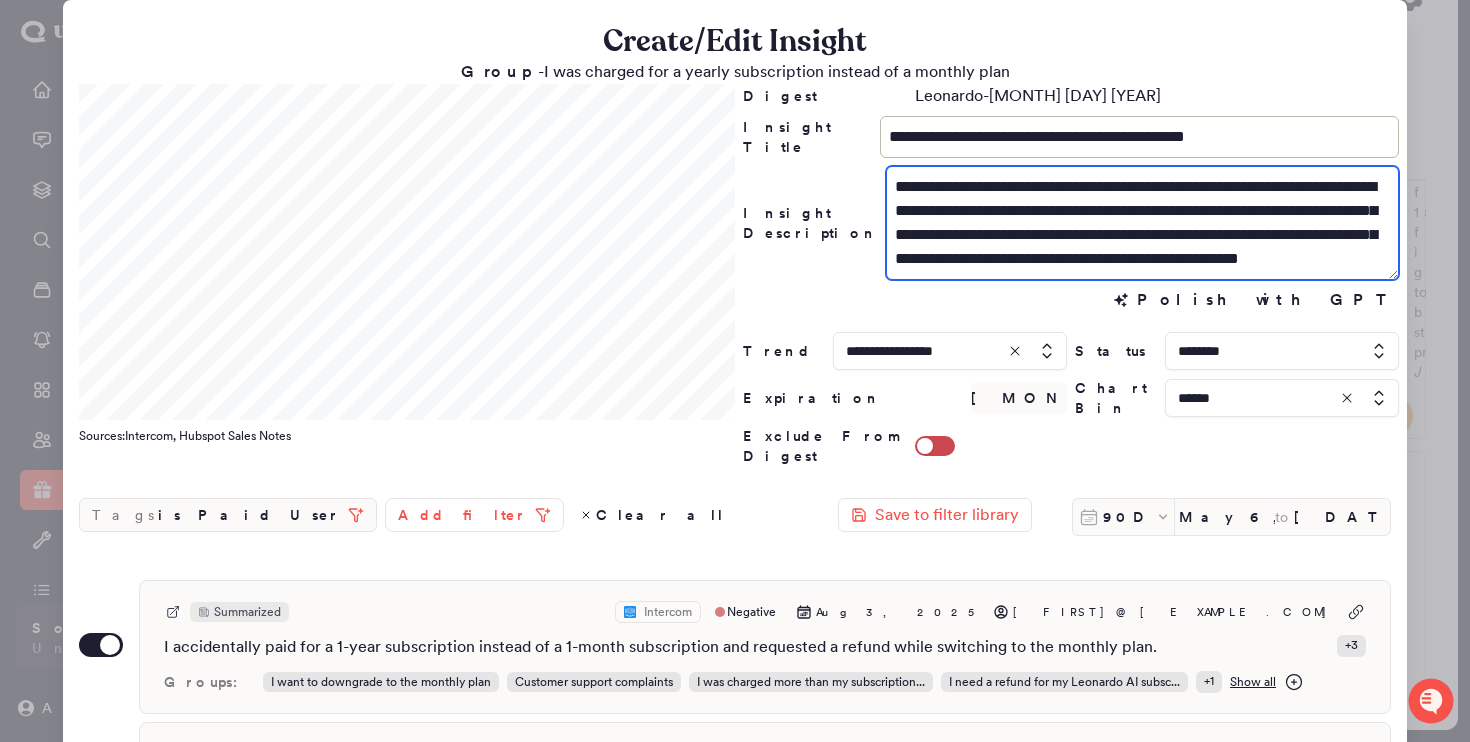 scroll, scrollTop: 24, scrollLeft: 0, axis: vertical 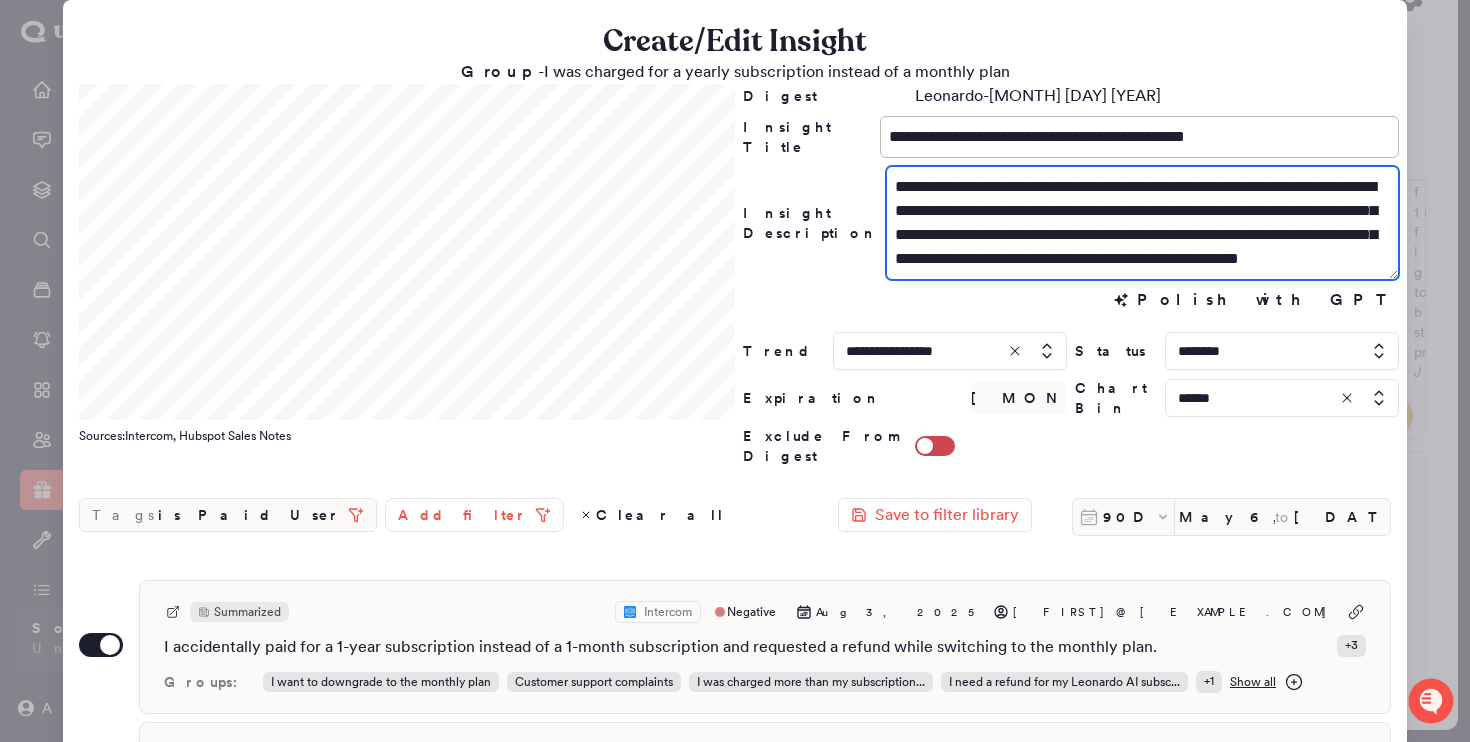 click on "**********" at bounding box center (1142, 223) 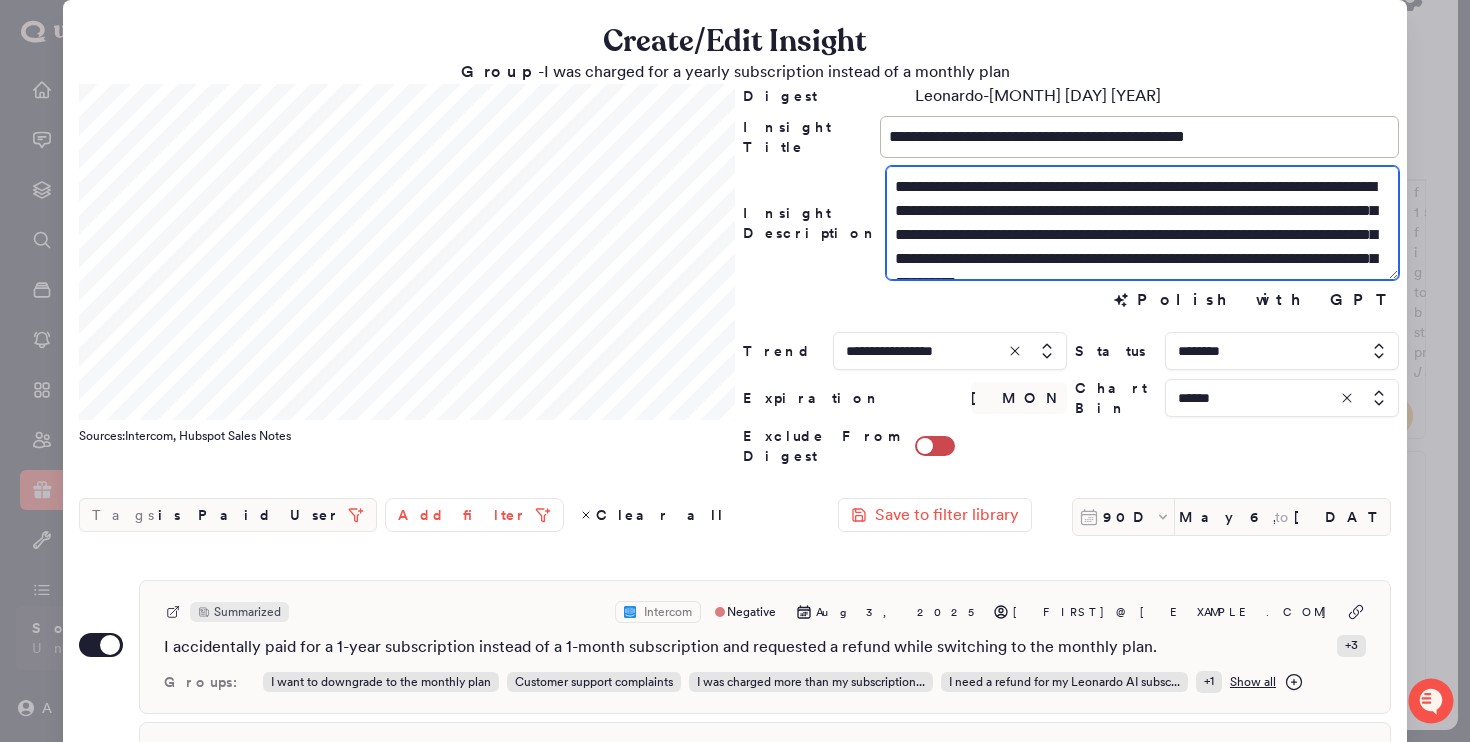 click on "**********" at bounding box center [1142, 223] 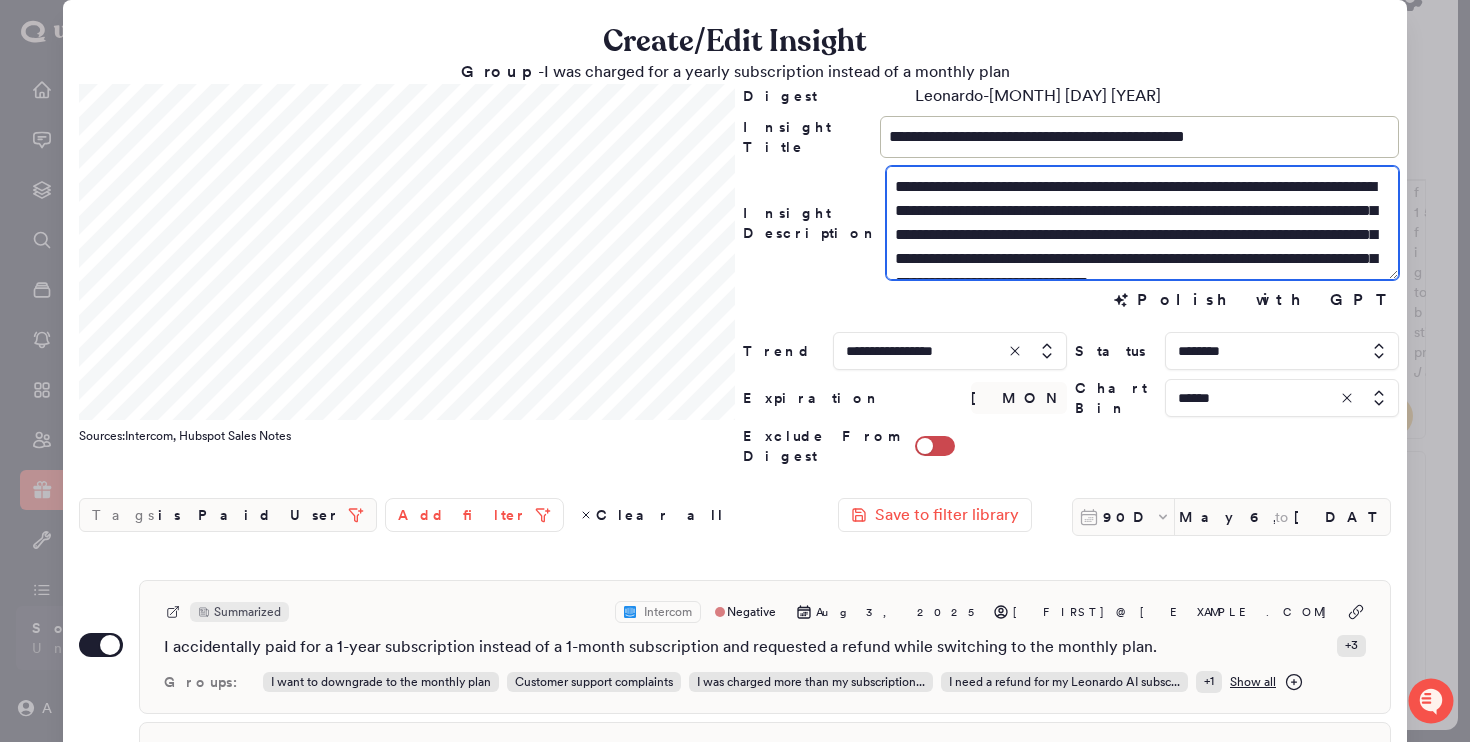 click on "**********" at bounding box center (1142, 223) 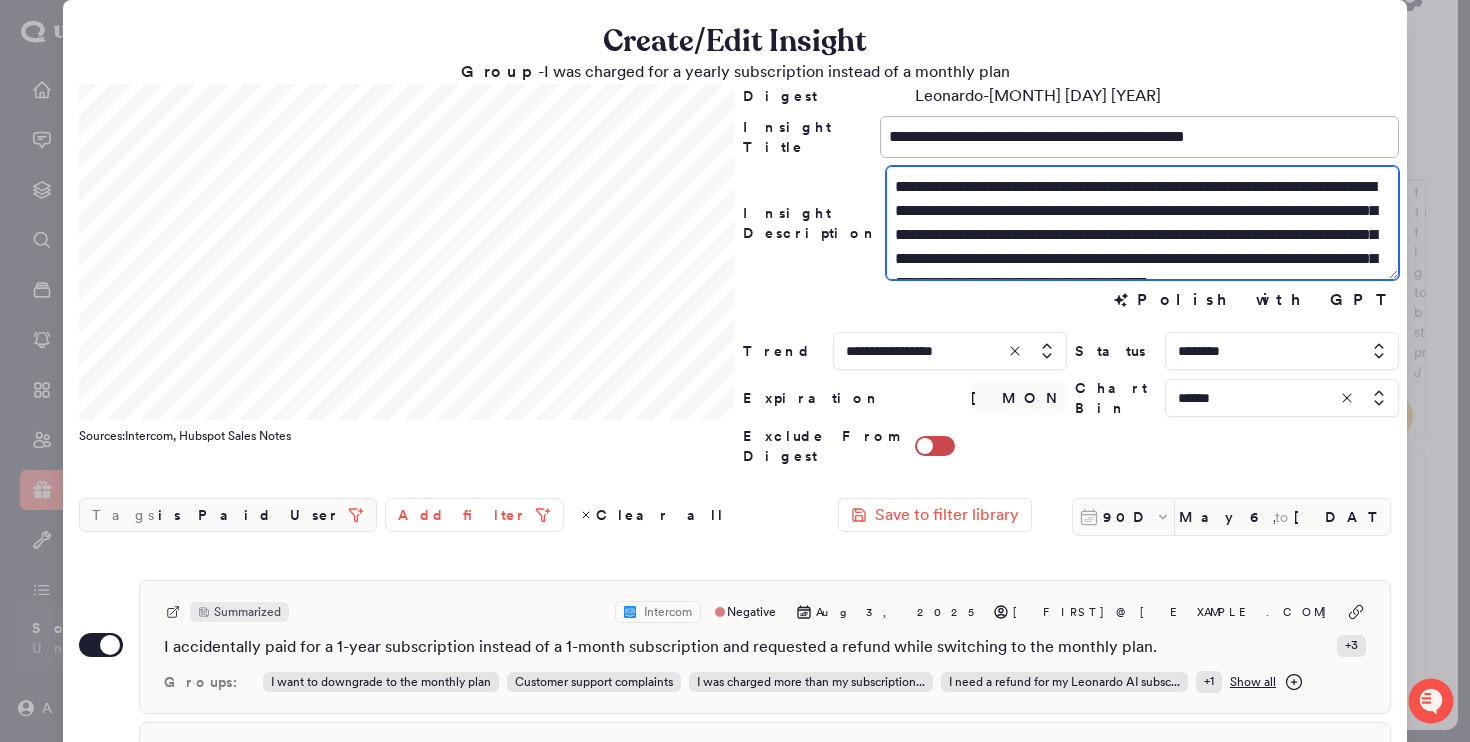 click on "**********" at bounding box center [1142, 223] 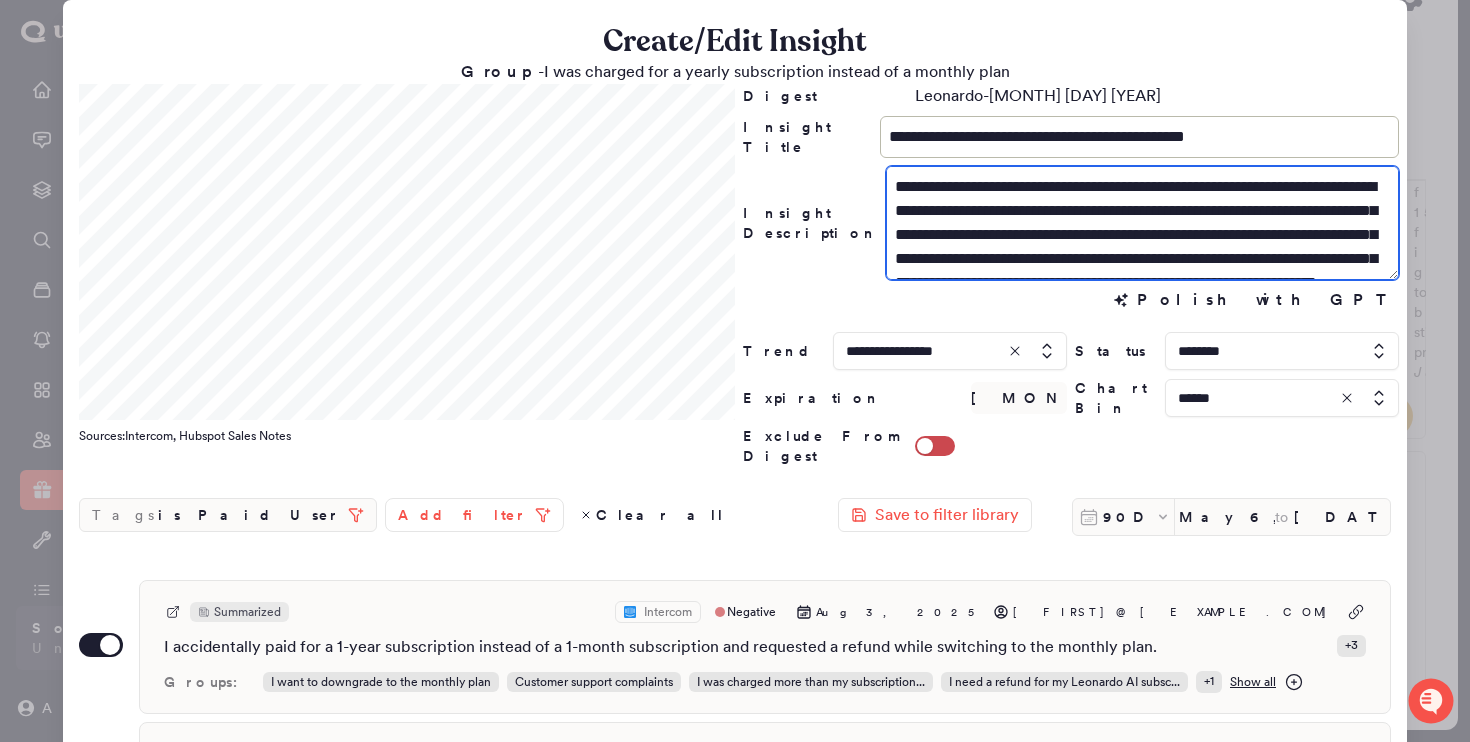 click on "**********" at bounding box center [1142, 223] 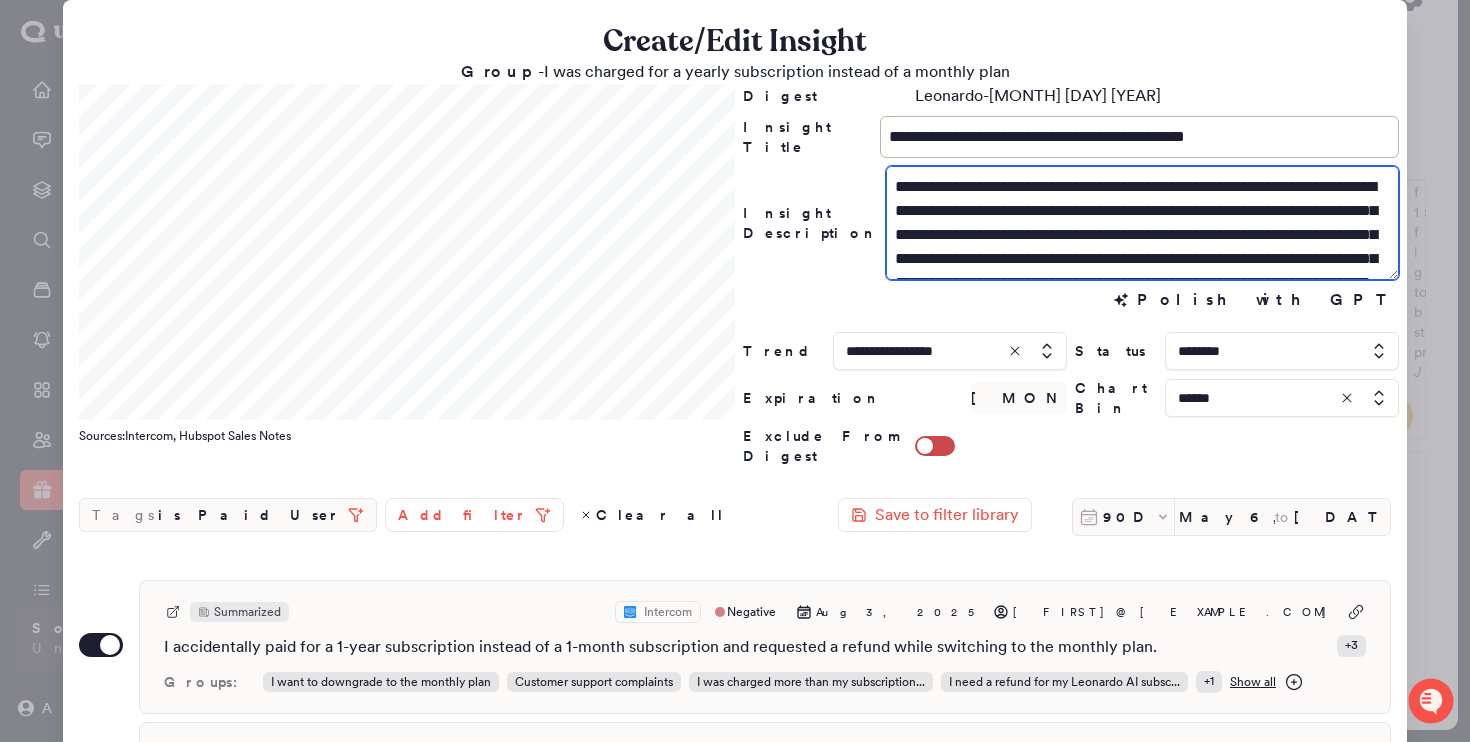 click on "**********" at bounding box center (1142, 223) 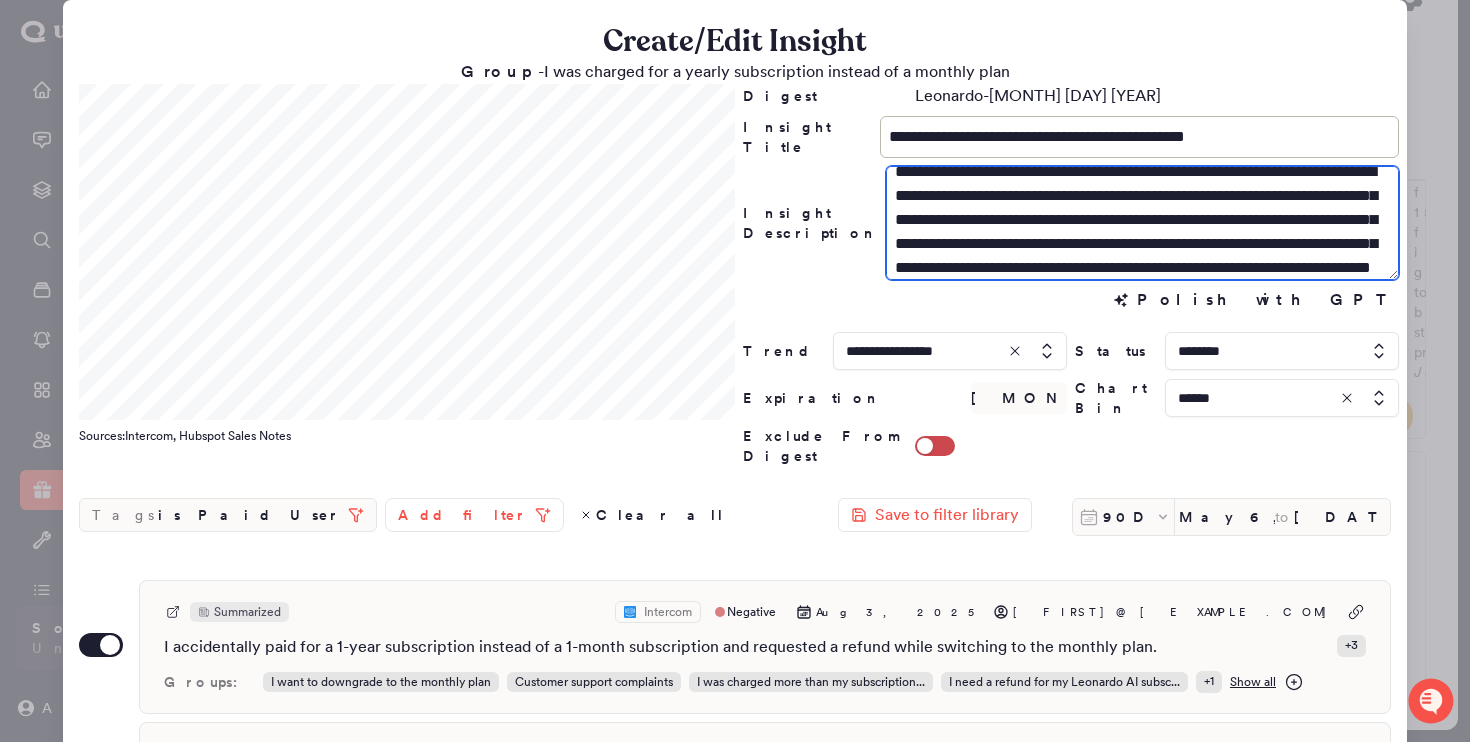 scroll, scrollTop: 17, scrollLeft: 0, axis: vertical 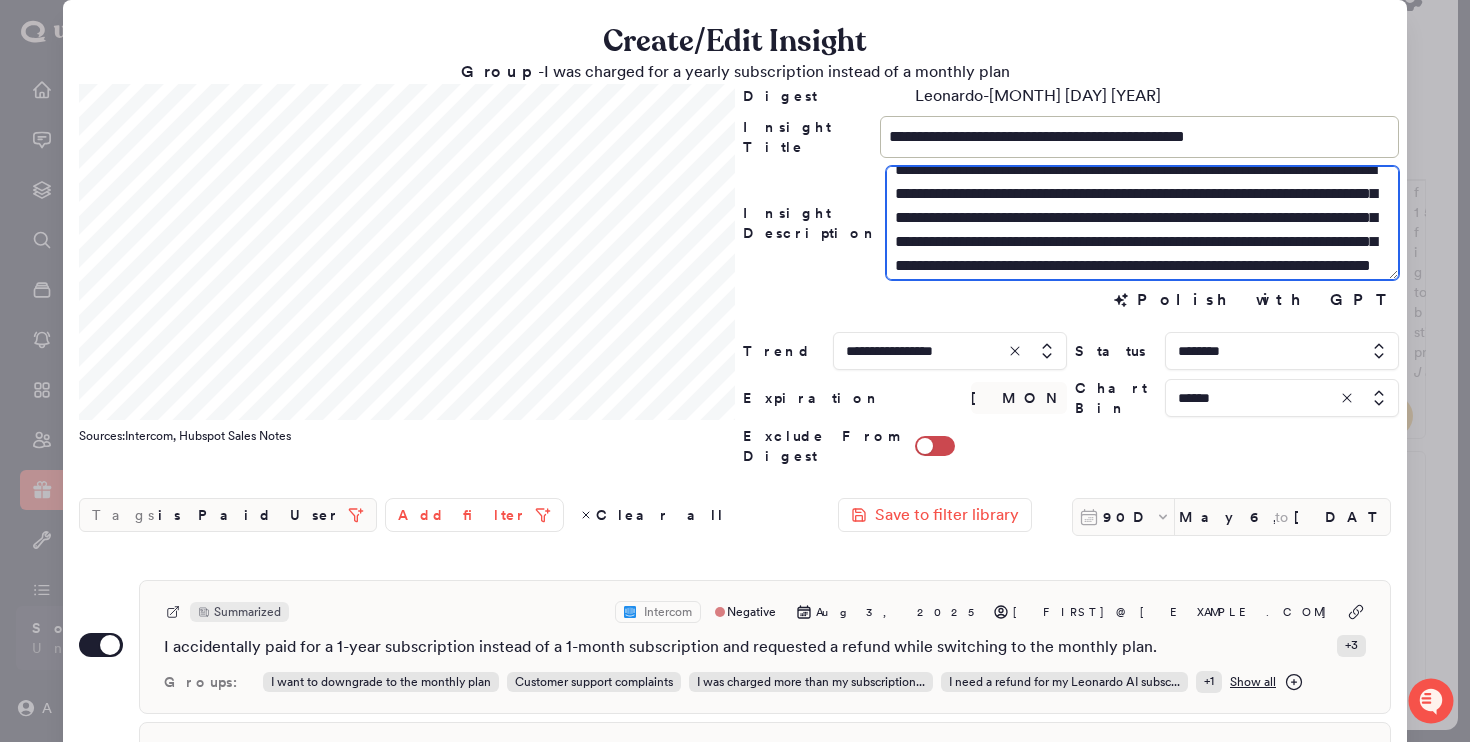 click on "**********" at bounding box center [1142, 223] 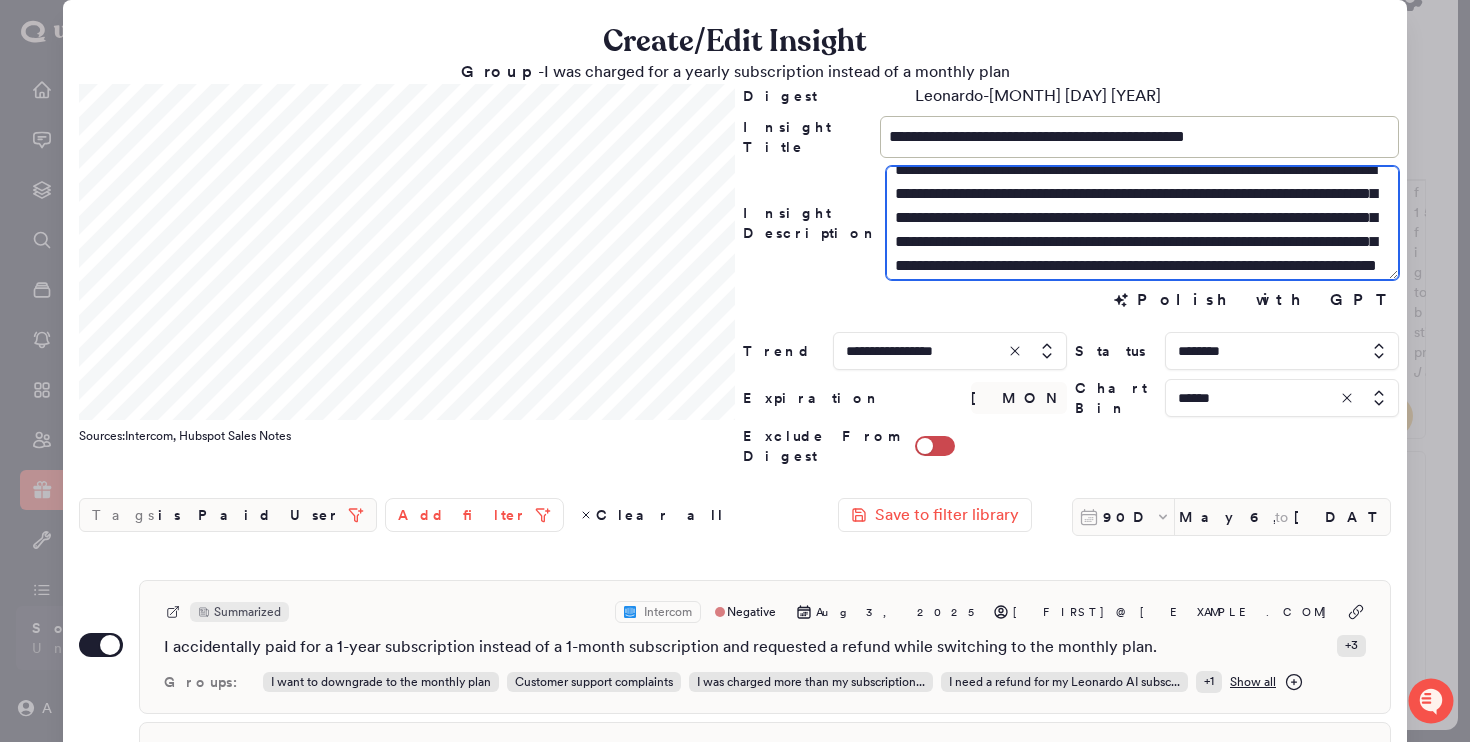 drag, startPoint x: 1192, startPoint y: 241, endPoint x: 1224, endPoint y: 246, distance: 32.38827 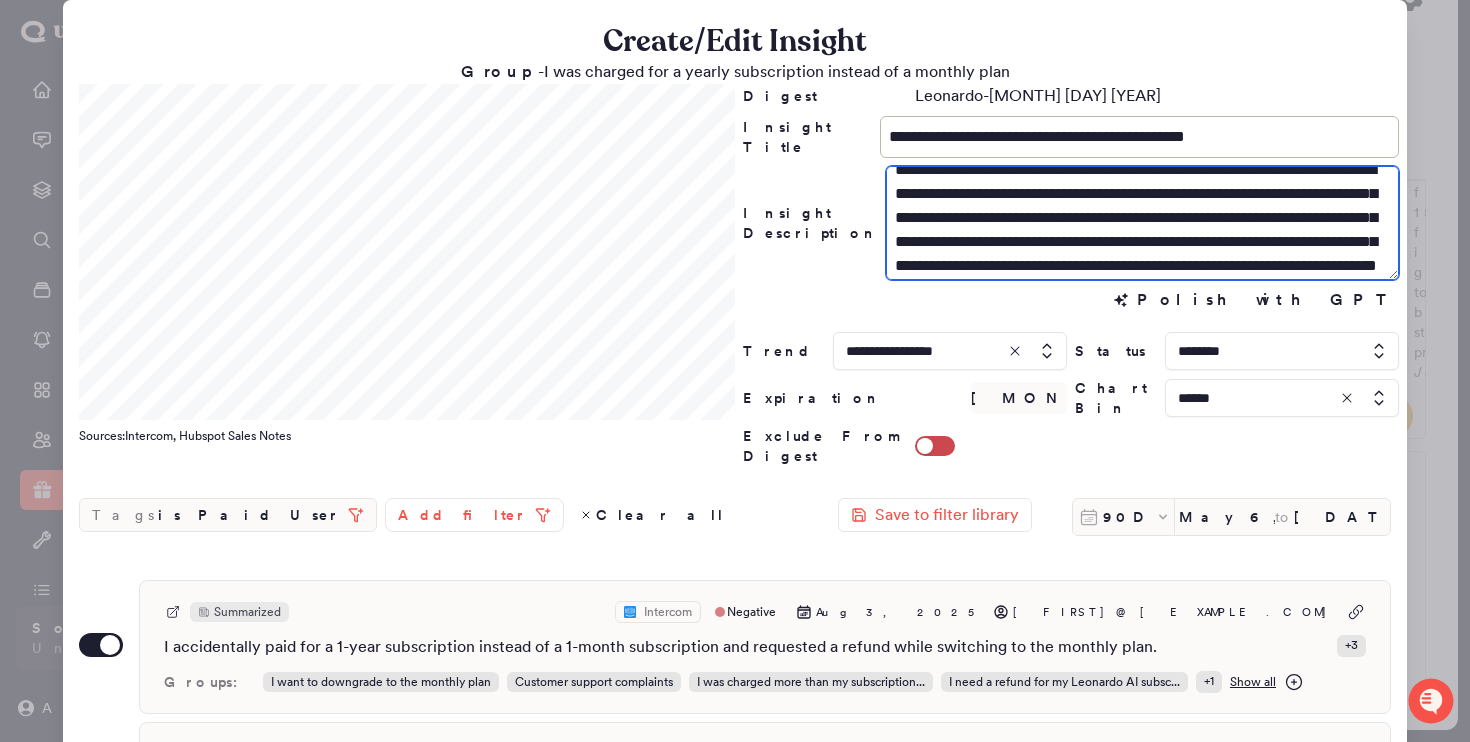 click on "**********" at bounding box center [1142, 223] 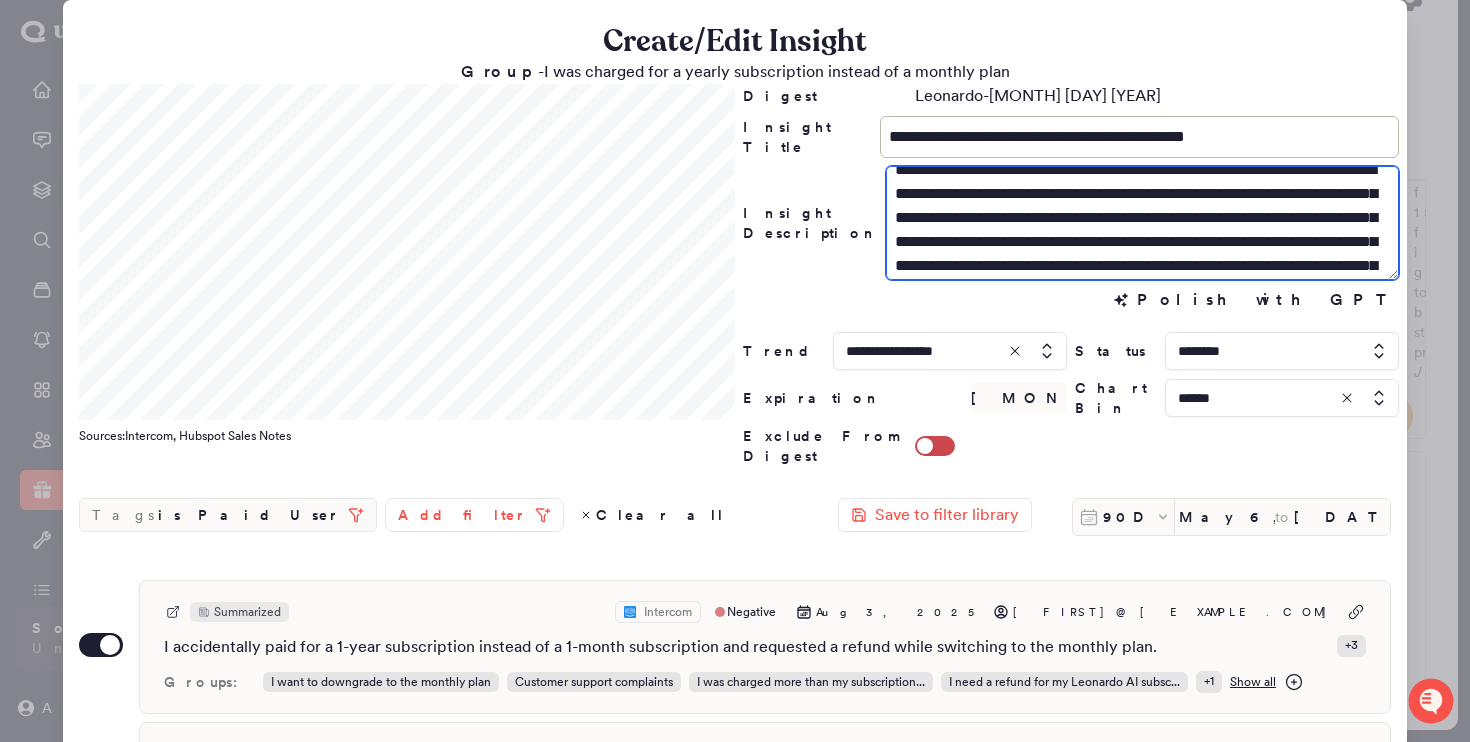 click on "**********" at bounding box center [1142, 223] 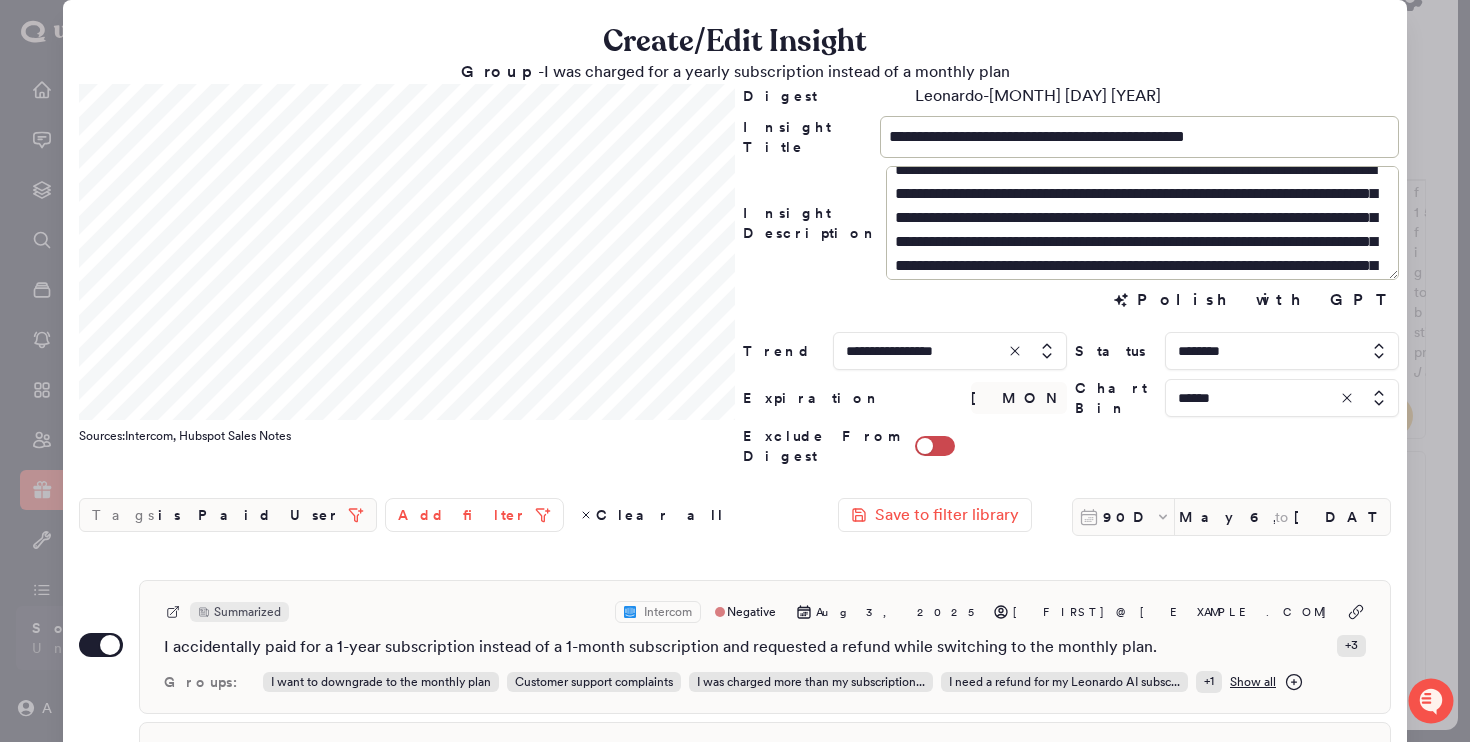 drag, startPoint x: 978, startPoint y: 264, endPoint x: 1057, endPoint y: 226, distance: 87.66413 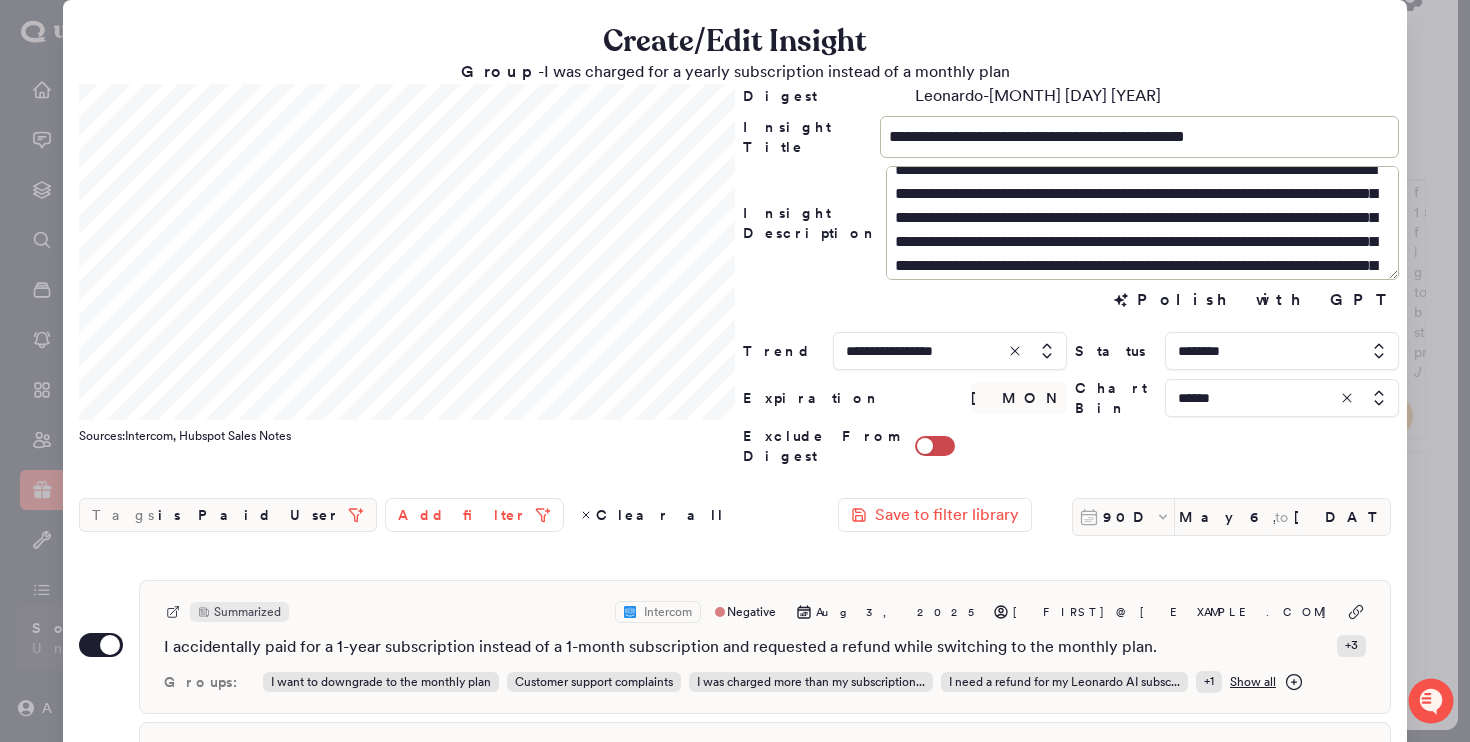 click on "**********" at bounding box center [1142, 223] 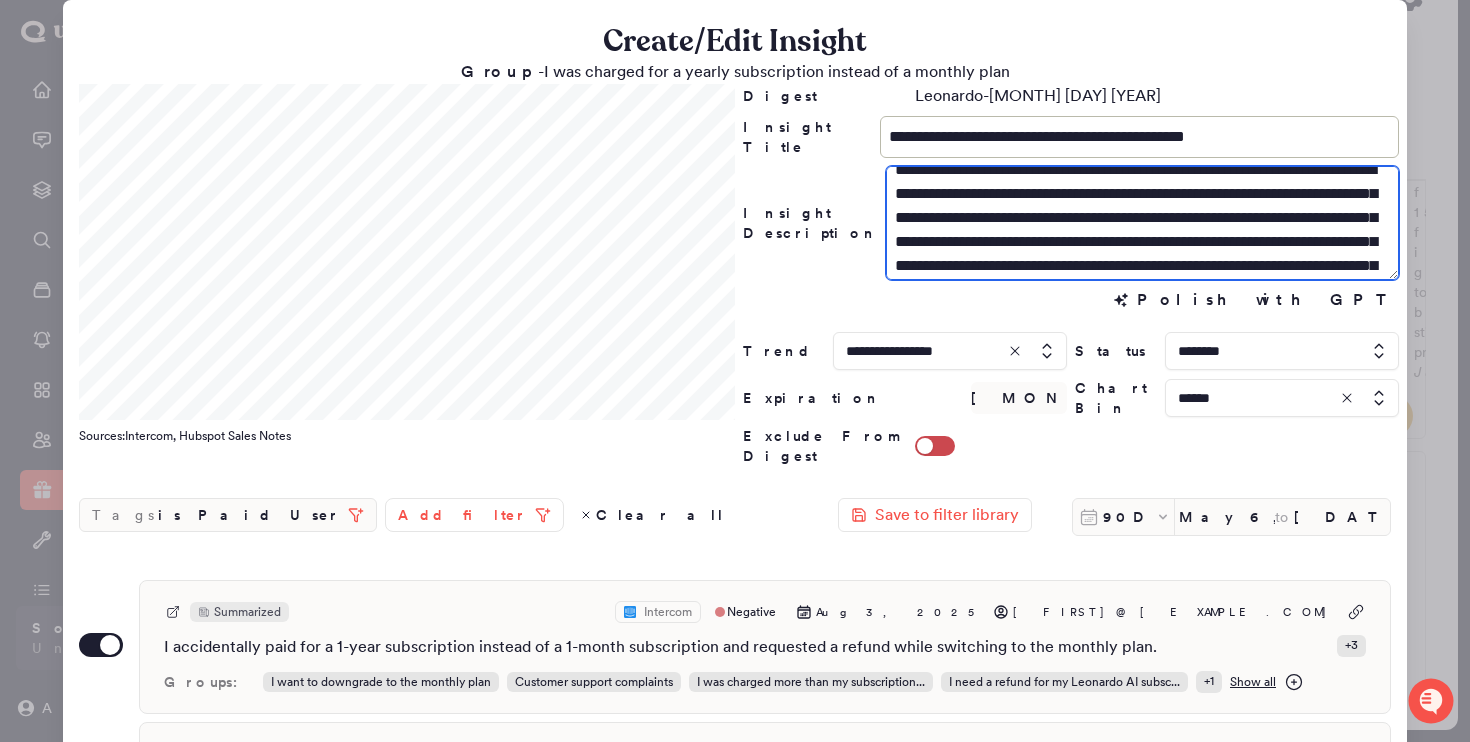 click on "**********" at bounding box center [1142, 223] 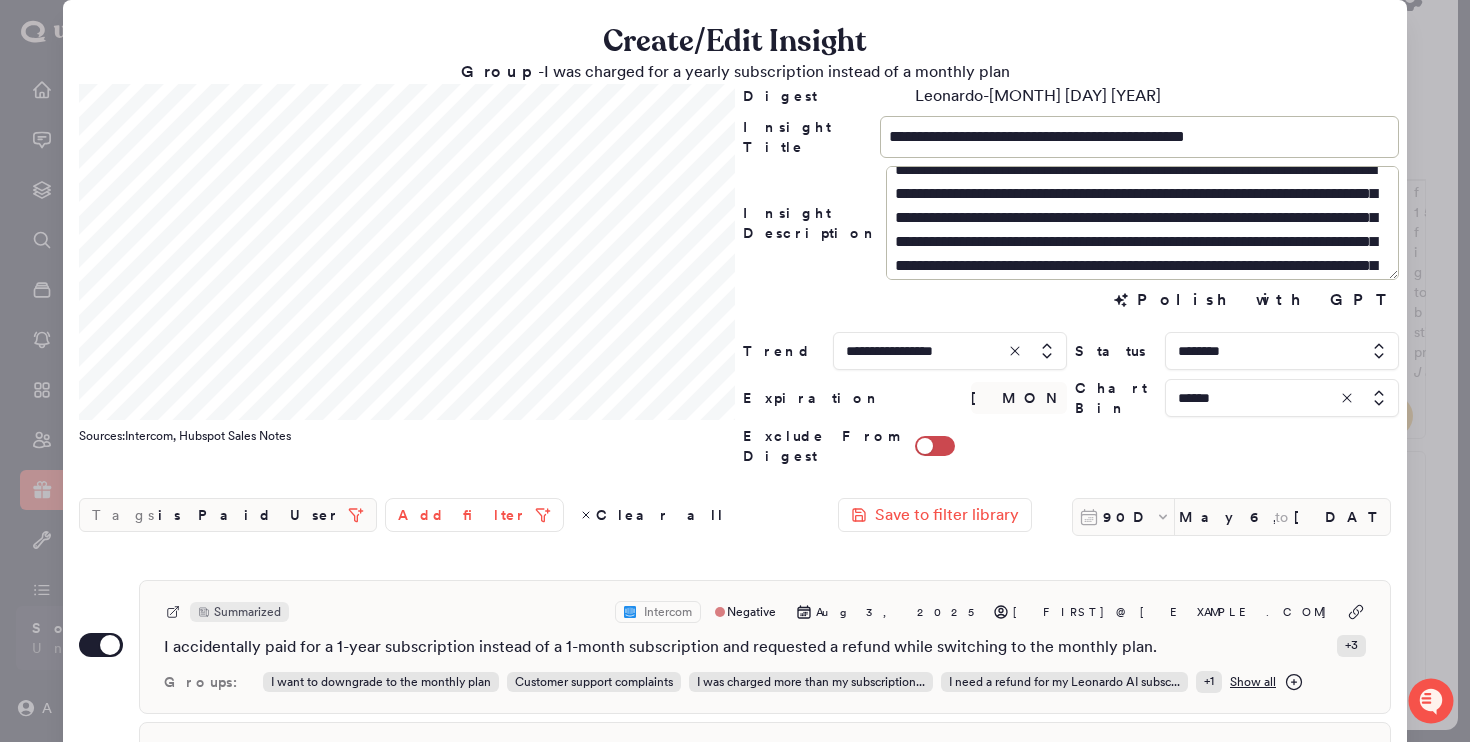 drag, startPoint x: 1329, startPoint y: 233, endPoint x: 1290, endPoint y: 266, distance: 51.088158 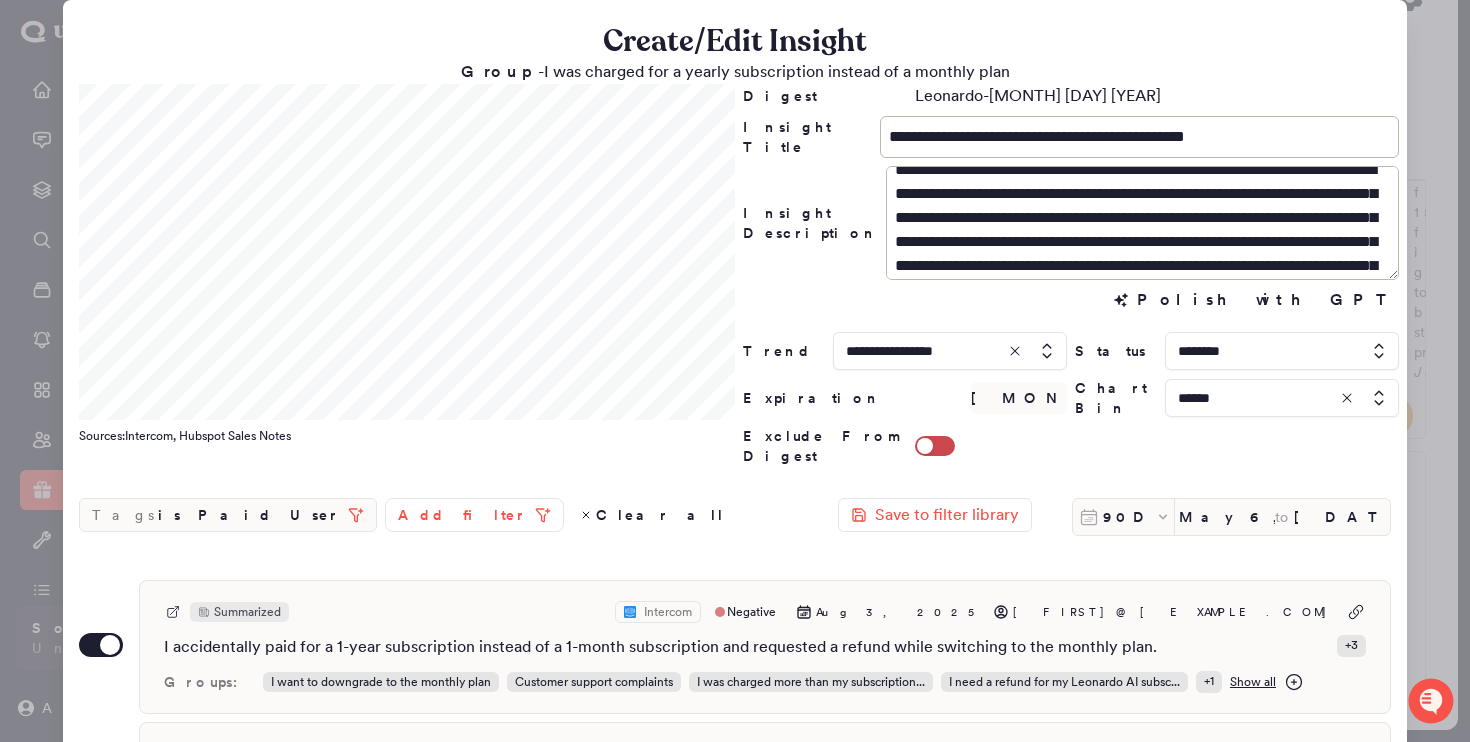 click on "**********" at bounding box center (1142, 223) 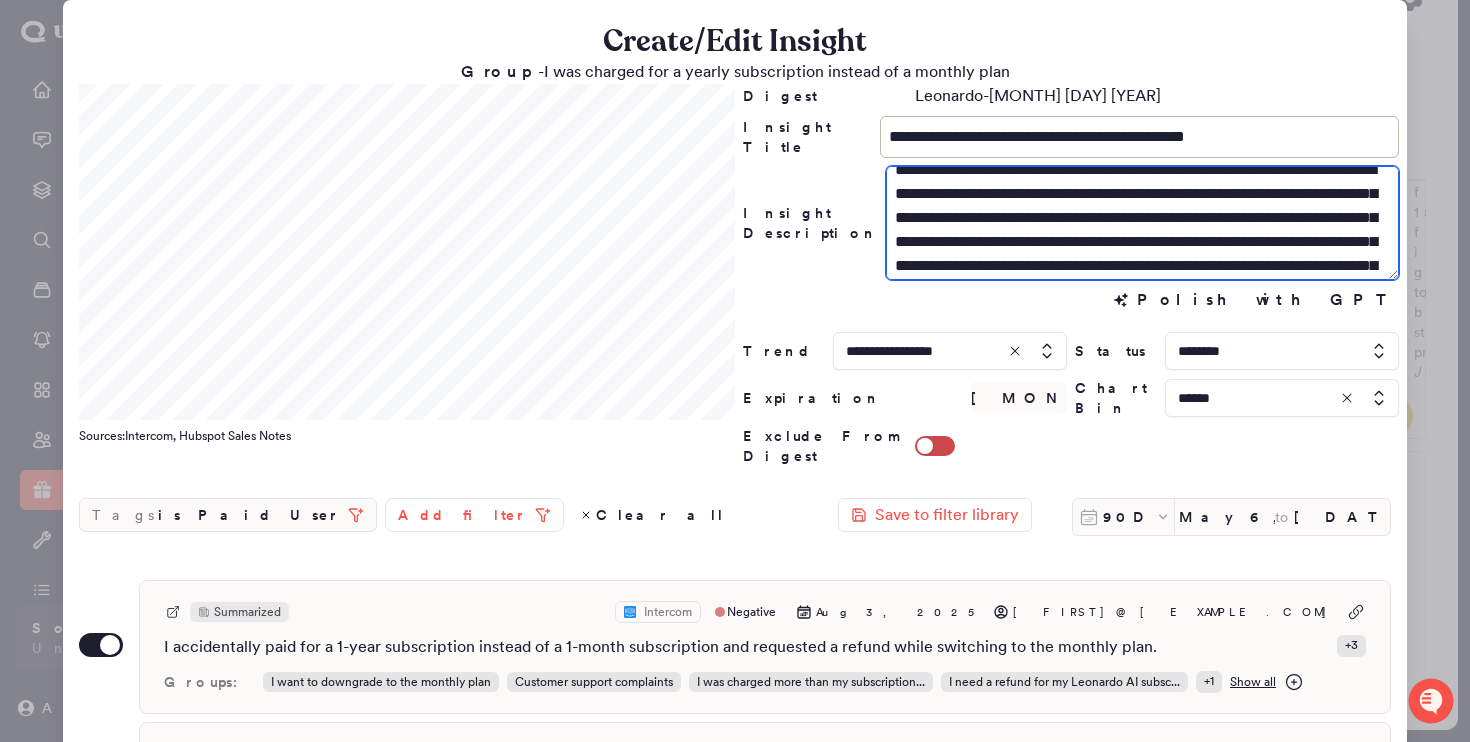 click on "**********" at bounding box center [1142, 223] 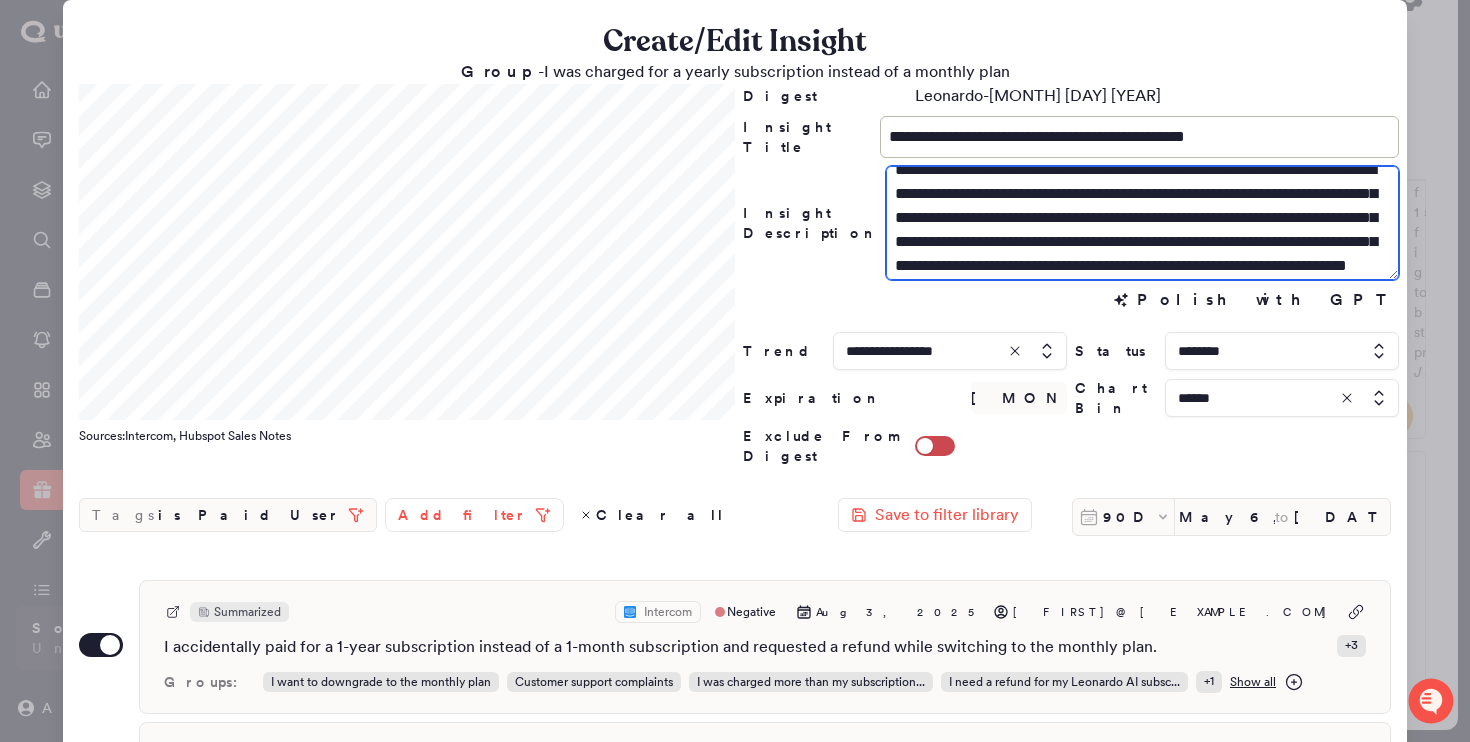 click on "**********" at bounding box center (1142, 223) 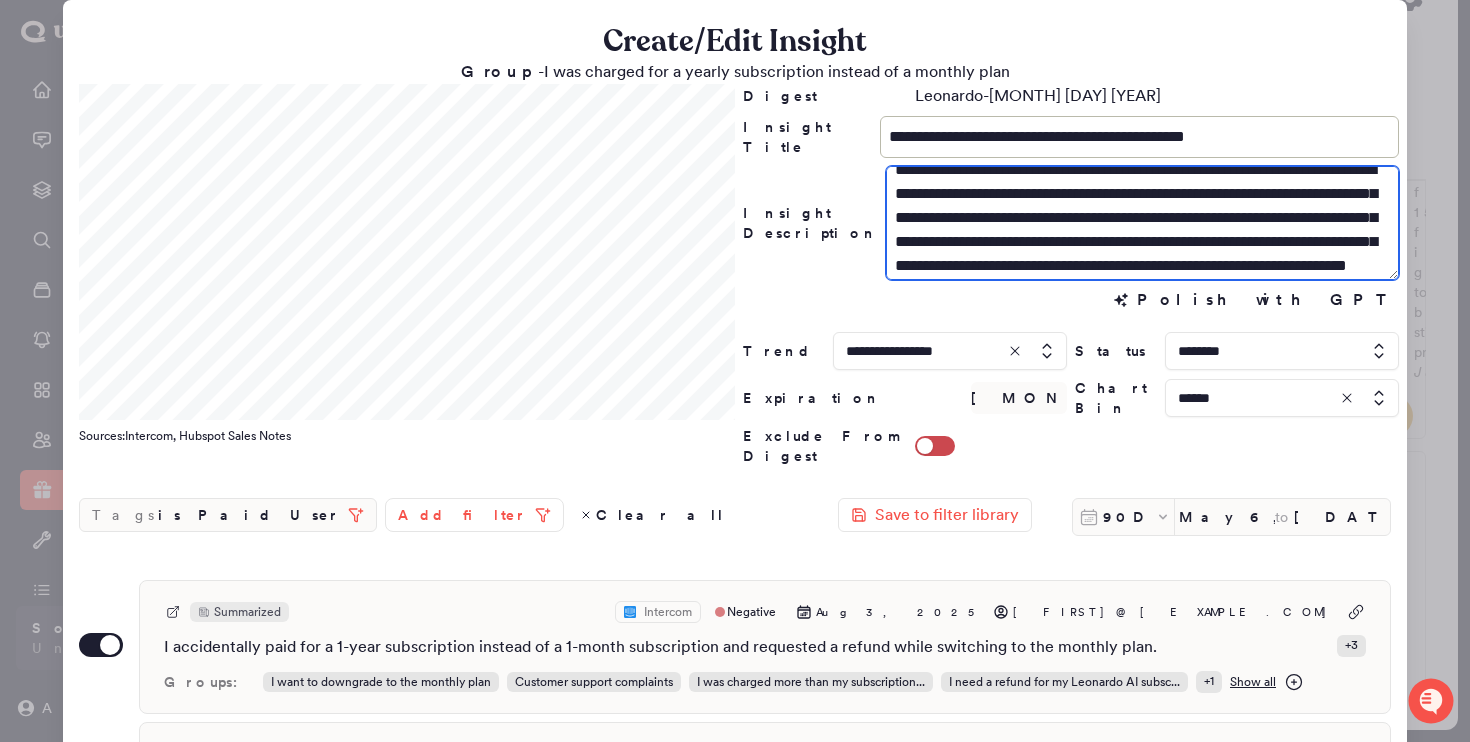 scroll, scrollTop: 48, scrollLeft: 0, axis: vertical 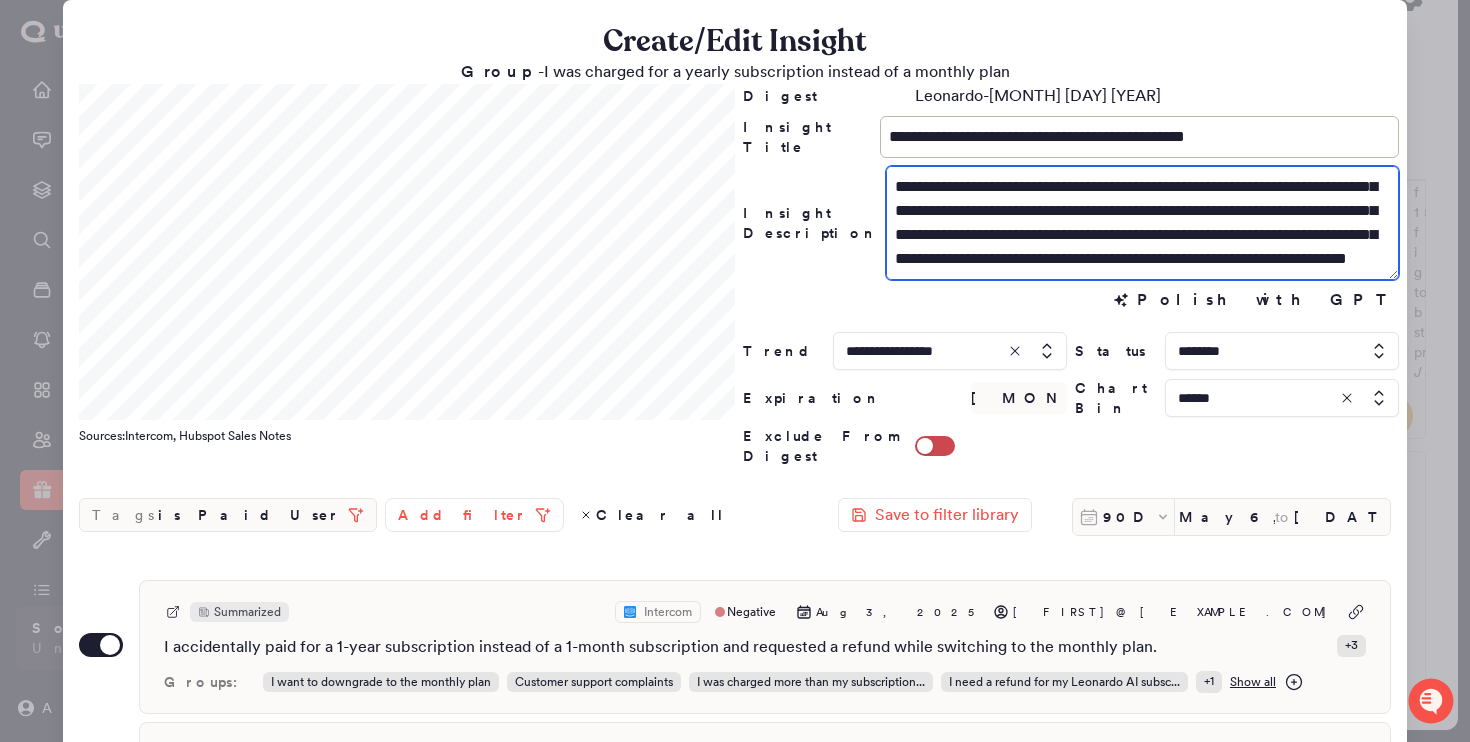 type on "**********" 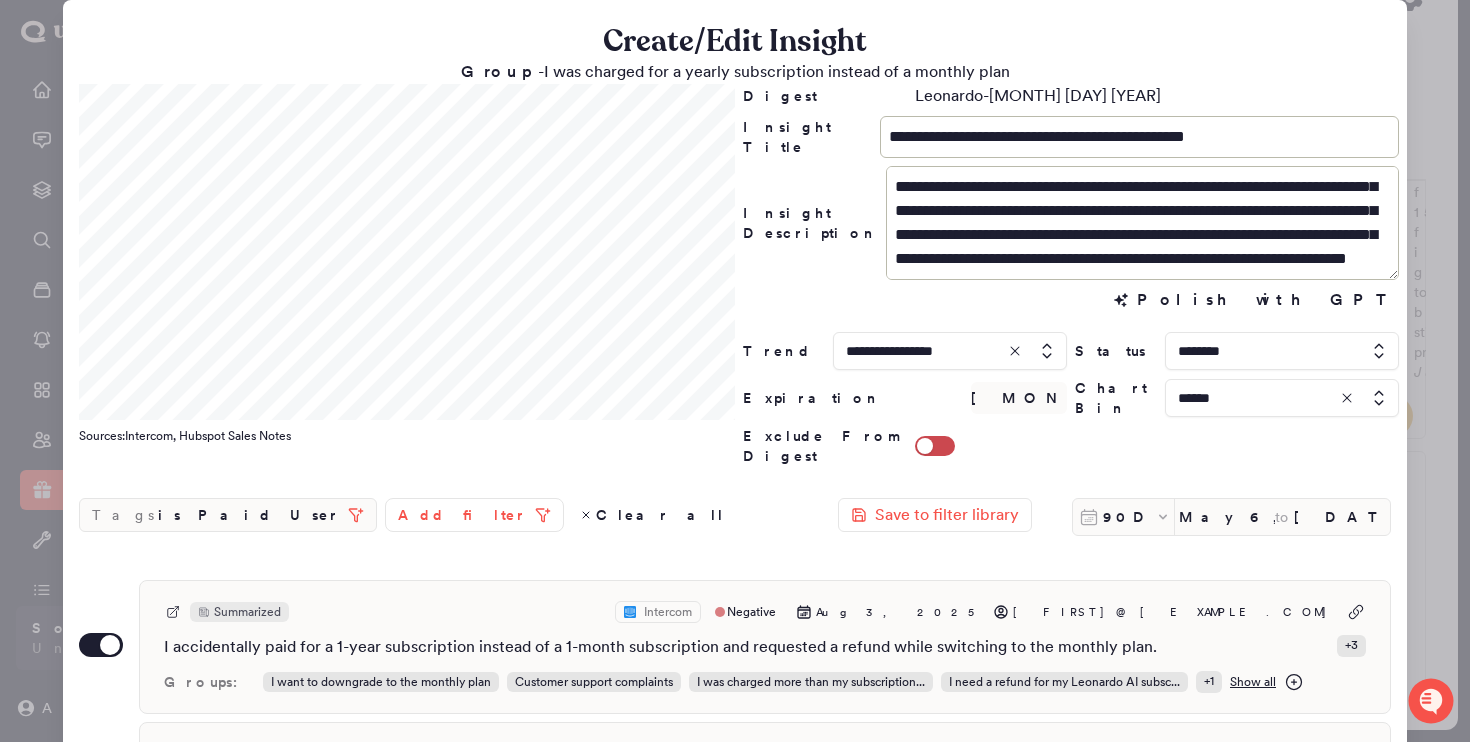 click on "Polish with GPT Polish with GPT" at bounding box center [1071, 306] 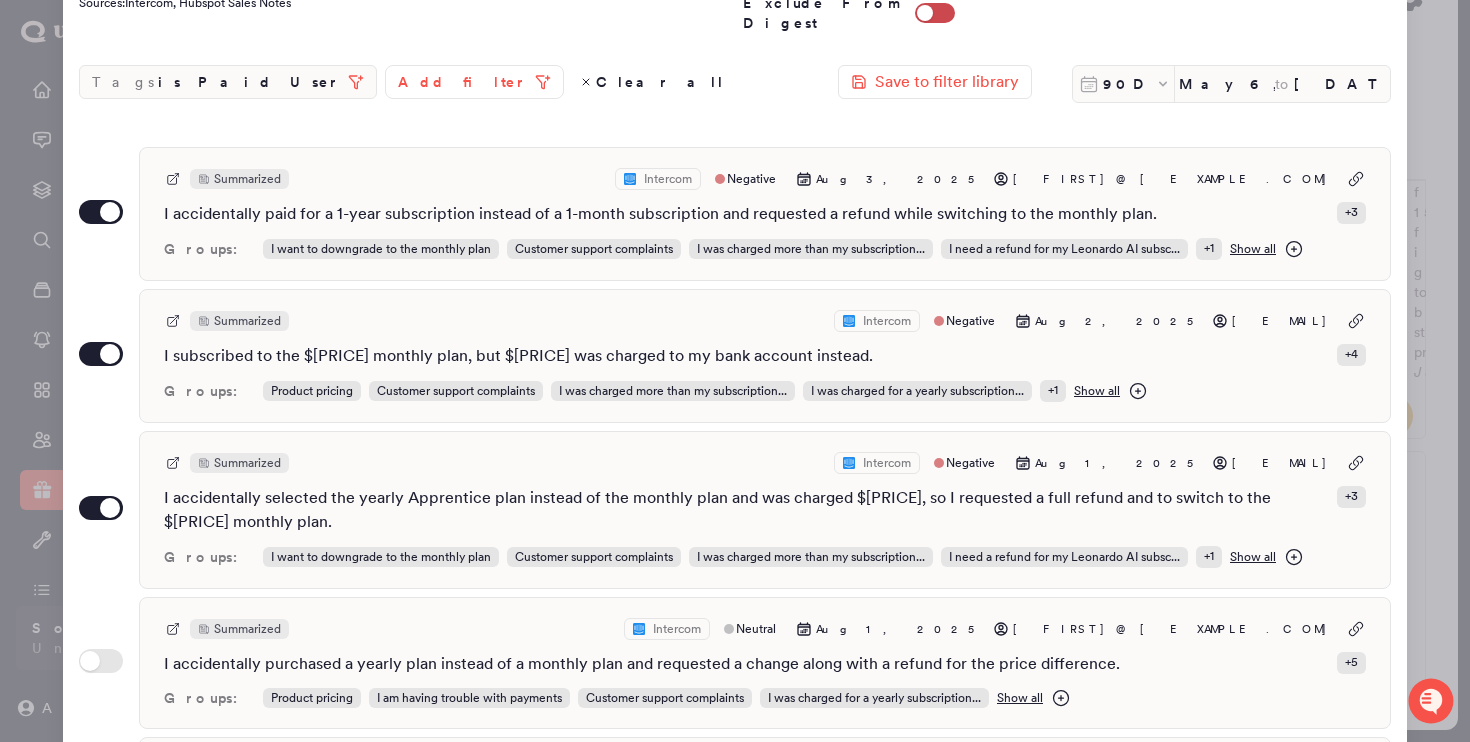 scroll, scrollTop: 452, scrollLeft: 0, axis: vertical 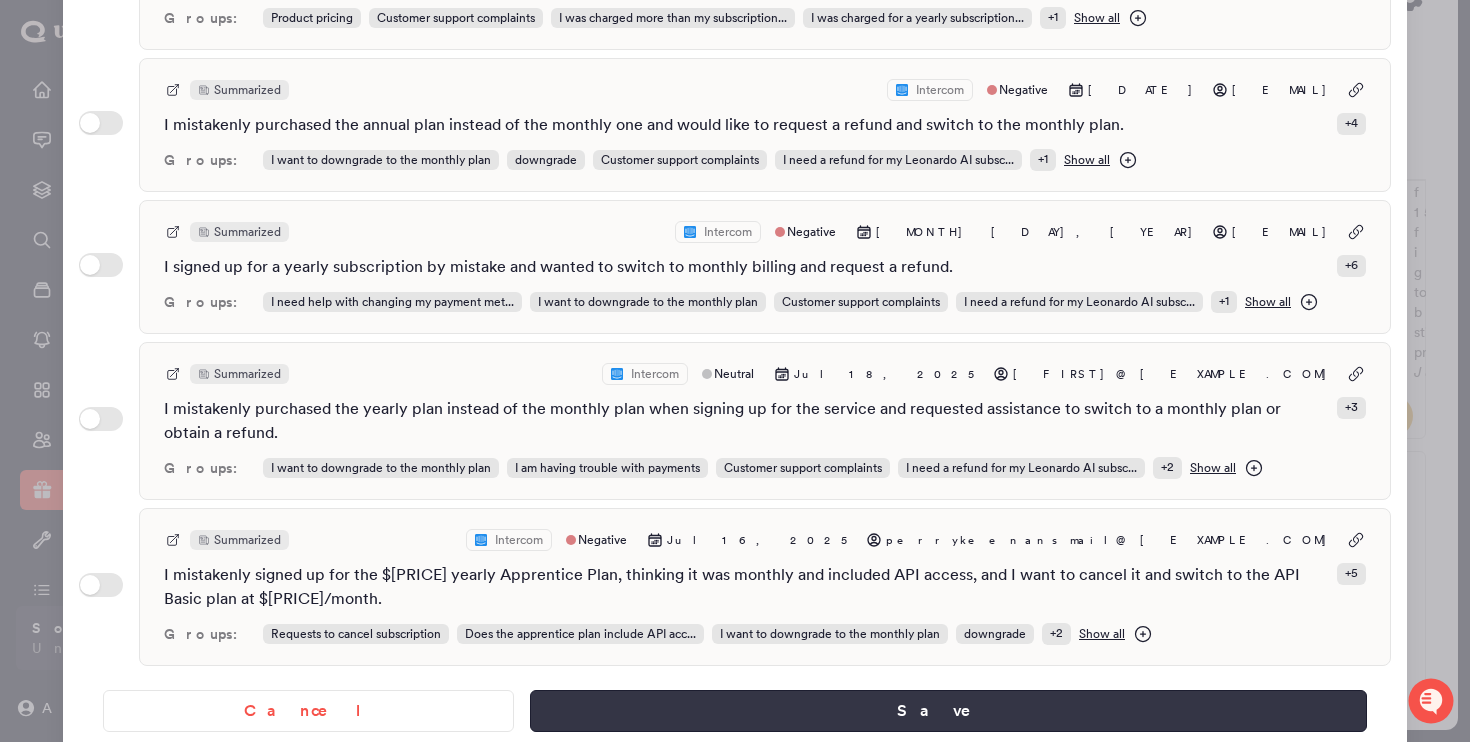 click on "Save" at bounding box center [948, 711] 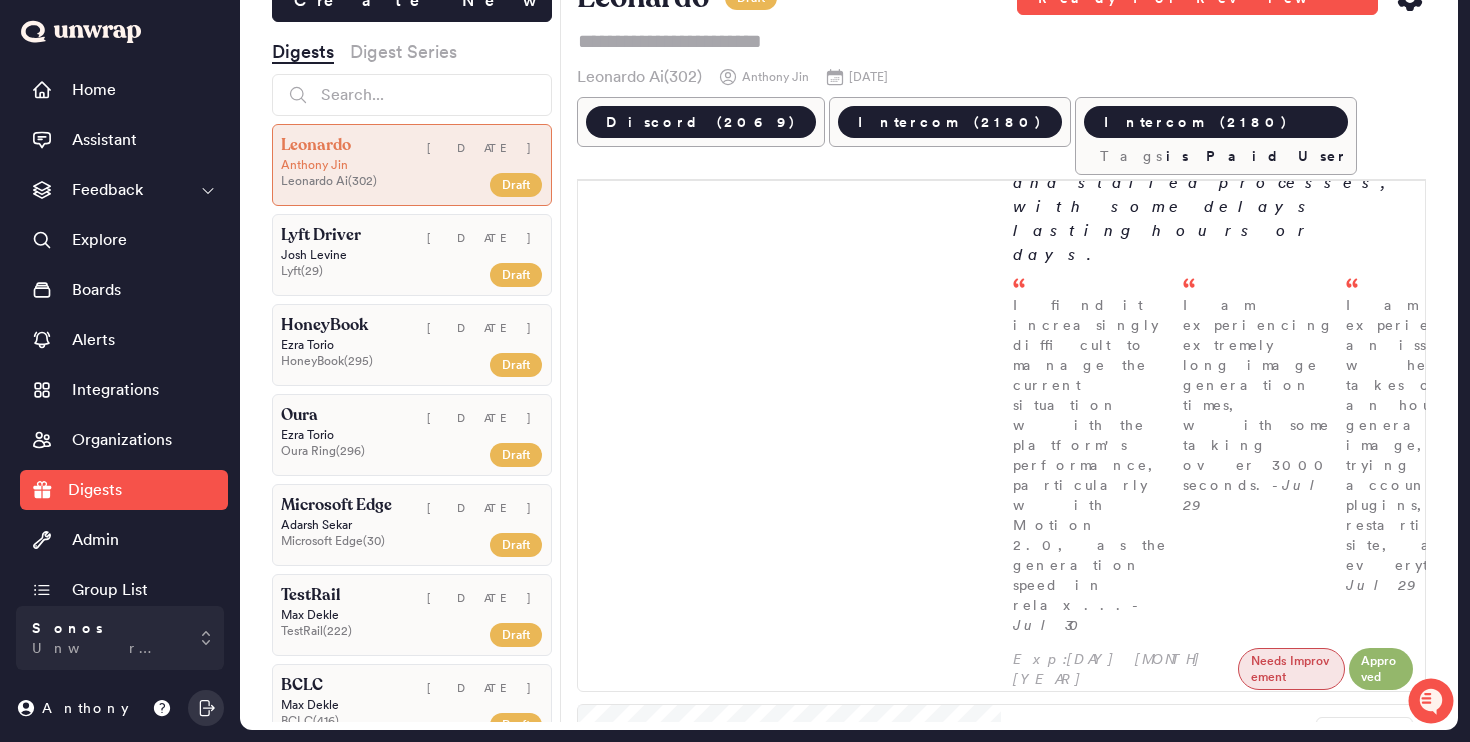 scroll, scrollTop: 0, scrollLeft: 0, axis: both 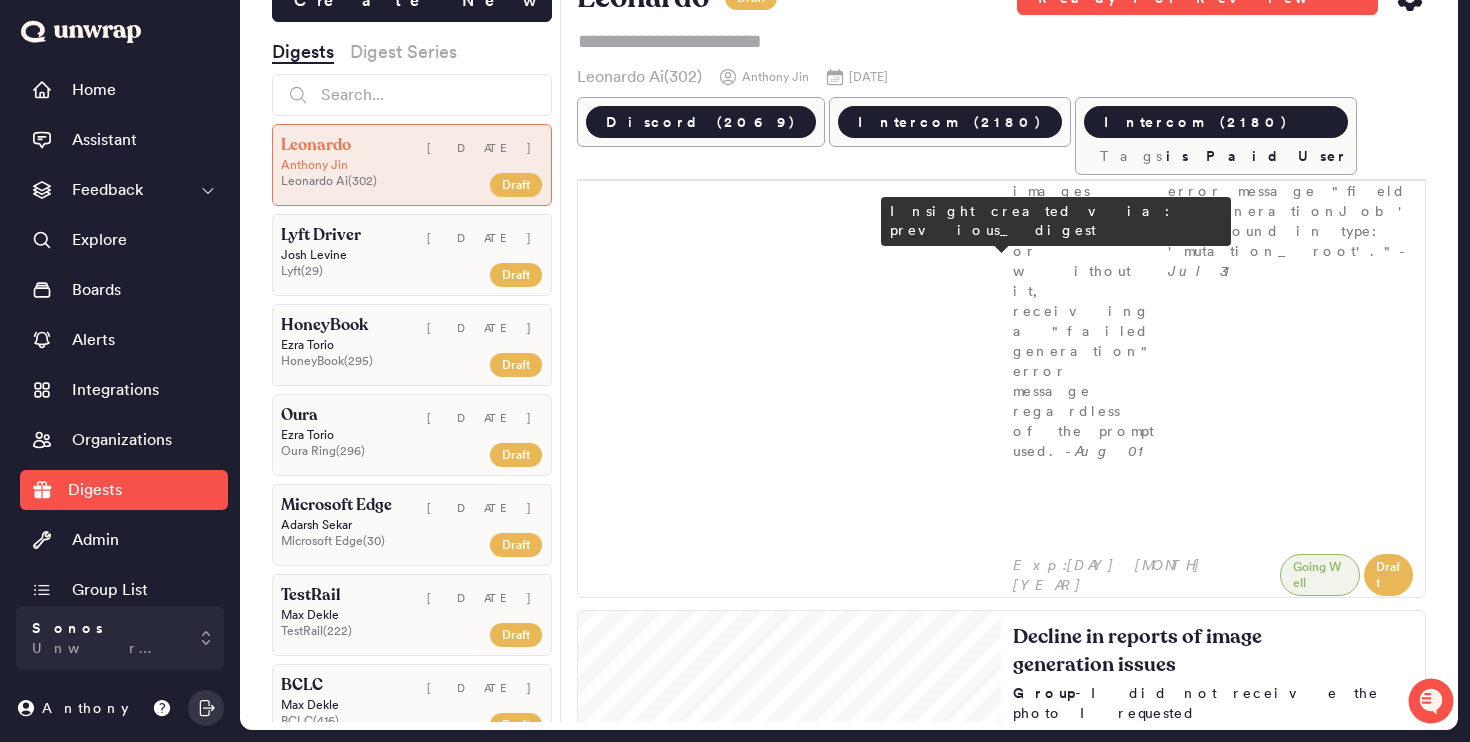 click on "Customers are reporting fewer issues with retrieving generated images, with feedback volume dropping from a spike of 9 entries the week of July 7th (4.2% of paid user feedback) to 4 entries the week of July 21st (1.6%). Recent feedback primarily focuses on images not appearing in galleries after generation." at bounding box center [1213, 8883] 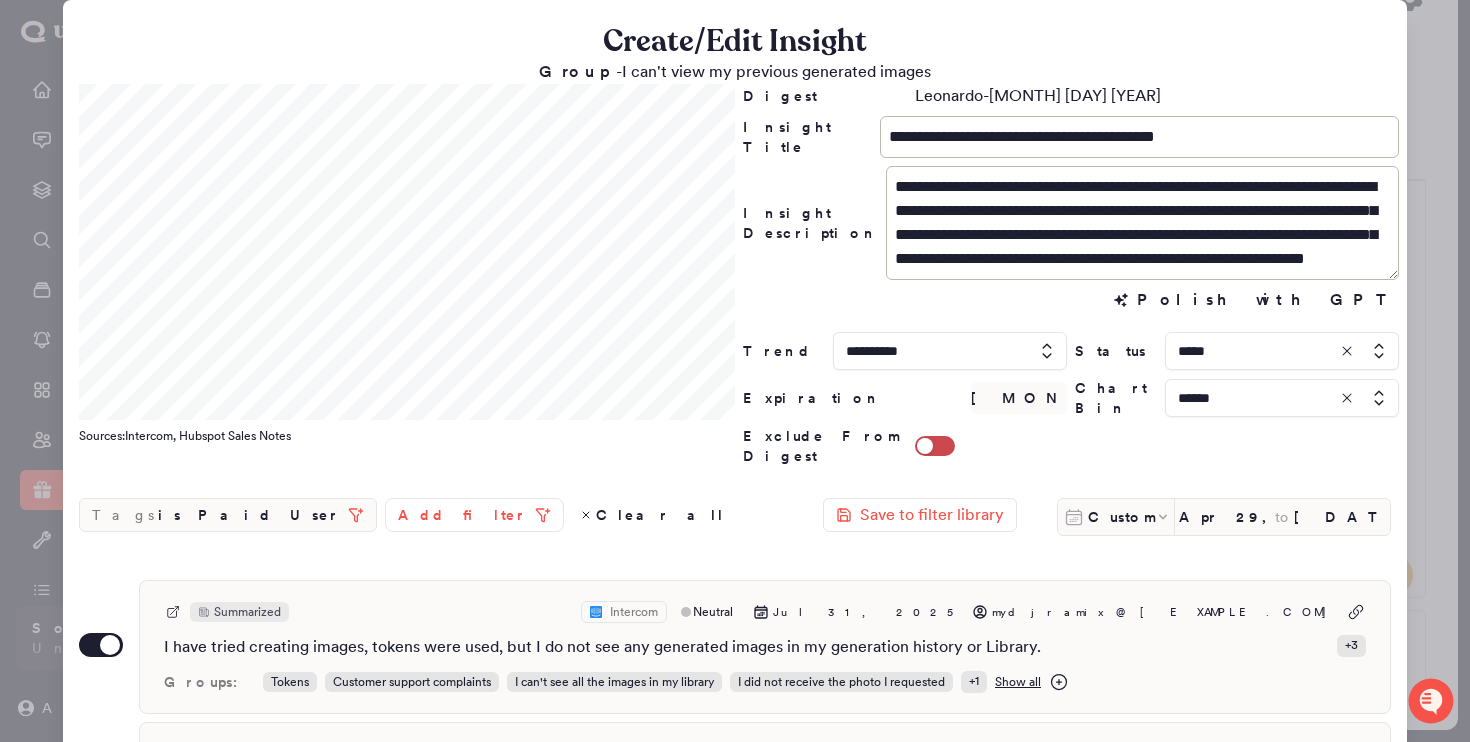 scroll, scrollTop: 24, scrollLeft: 0, axis: vertical 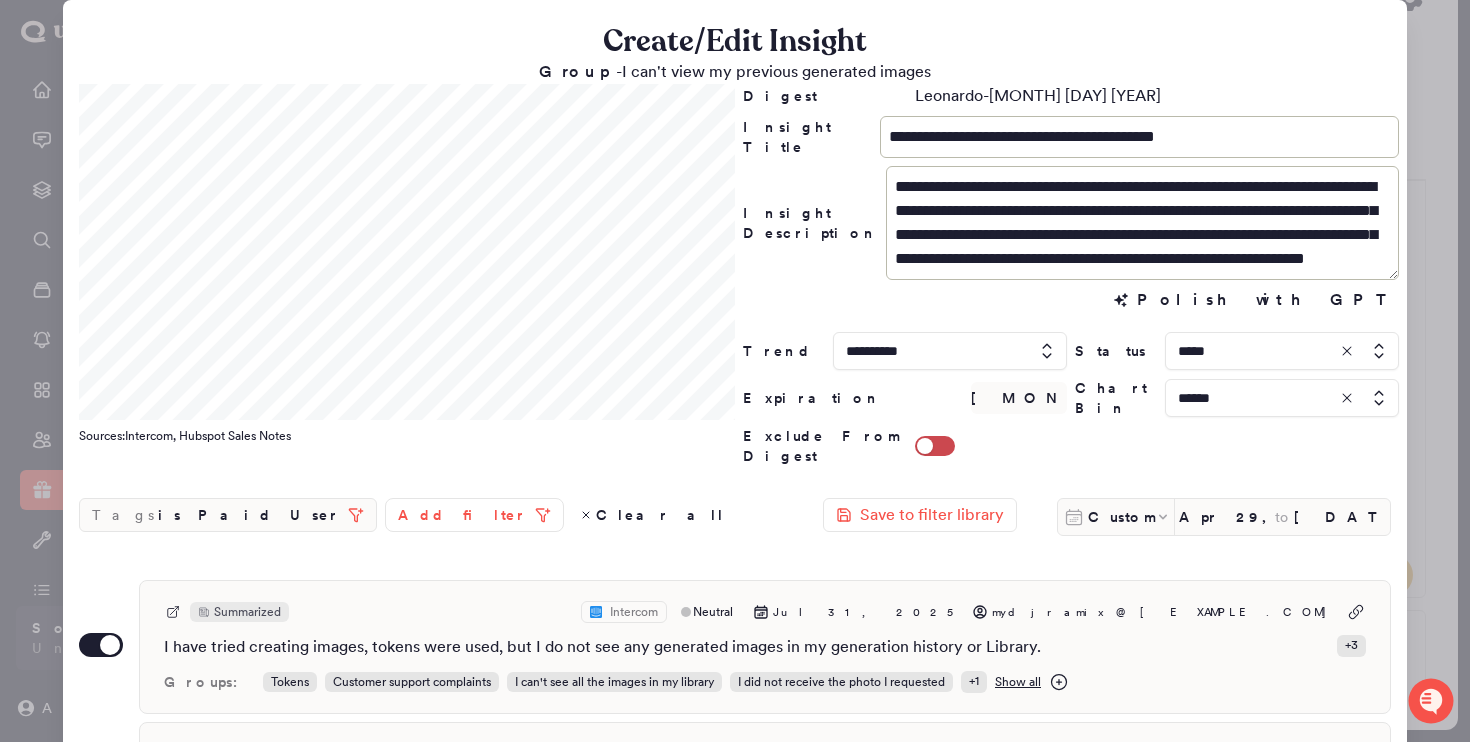 click on "Expiration" at bounding box center [783, 398] 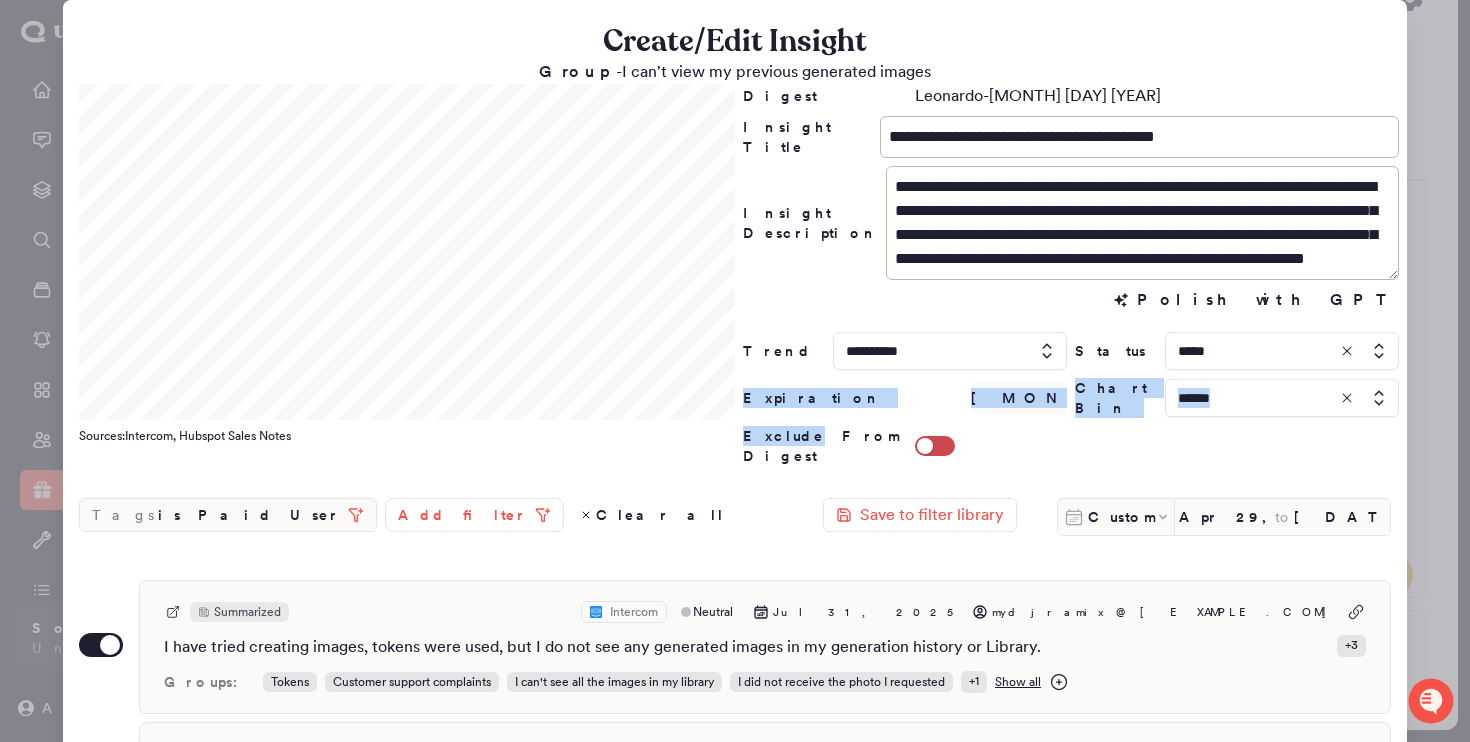drag, startPoint x: 761, startPoint y: 396, endPoint x: 772, endPoint y: 439, distance: 44.38468 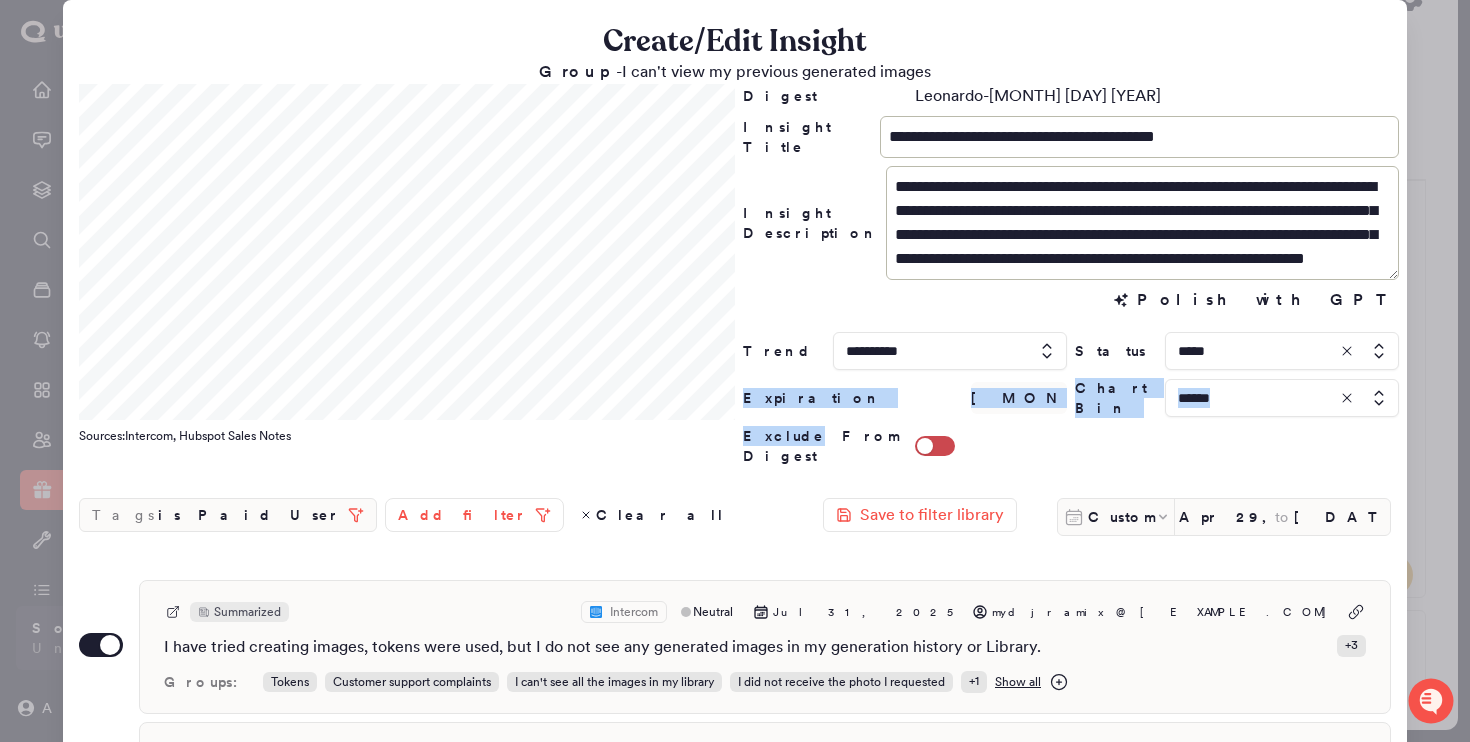 click on "**********" at bounding box center (1071, 275) 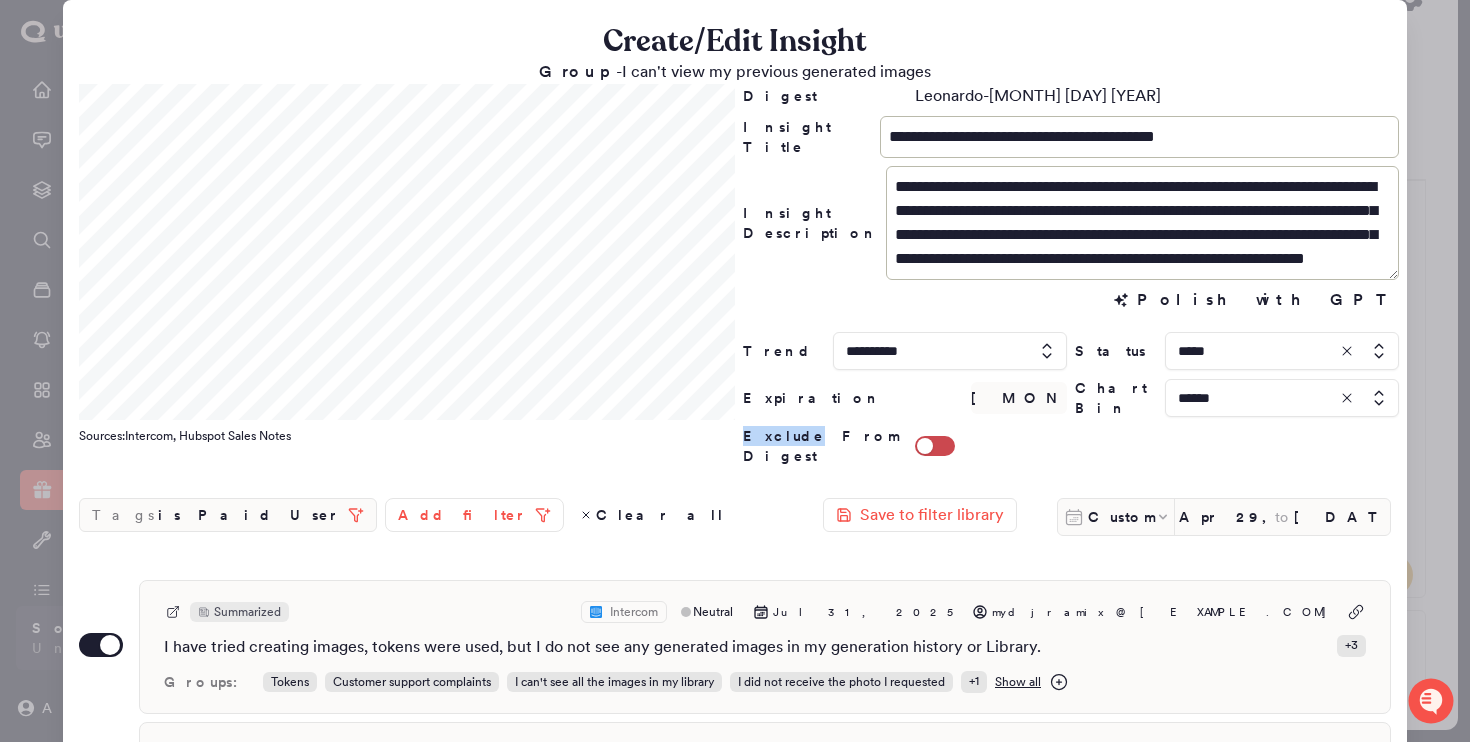 click on "Exclude From Digest" at bounding box center (825, 446) 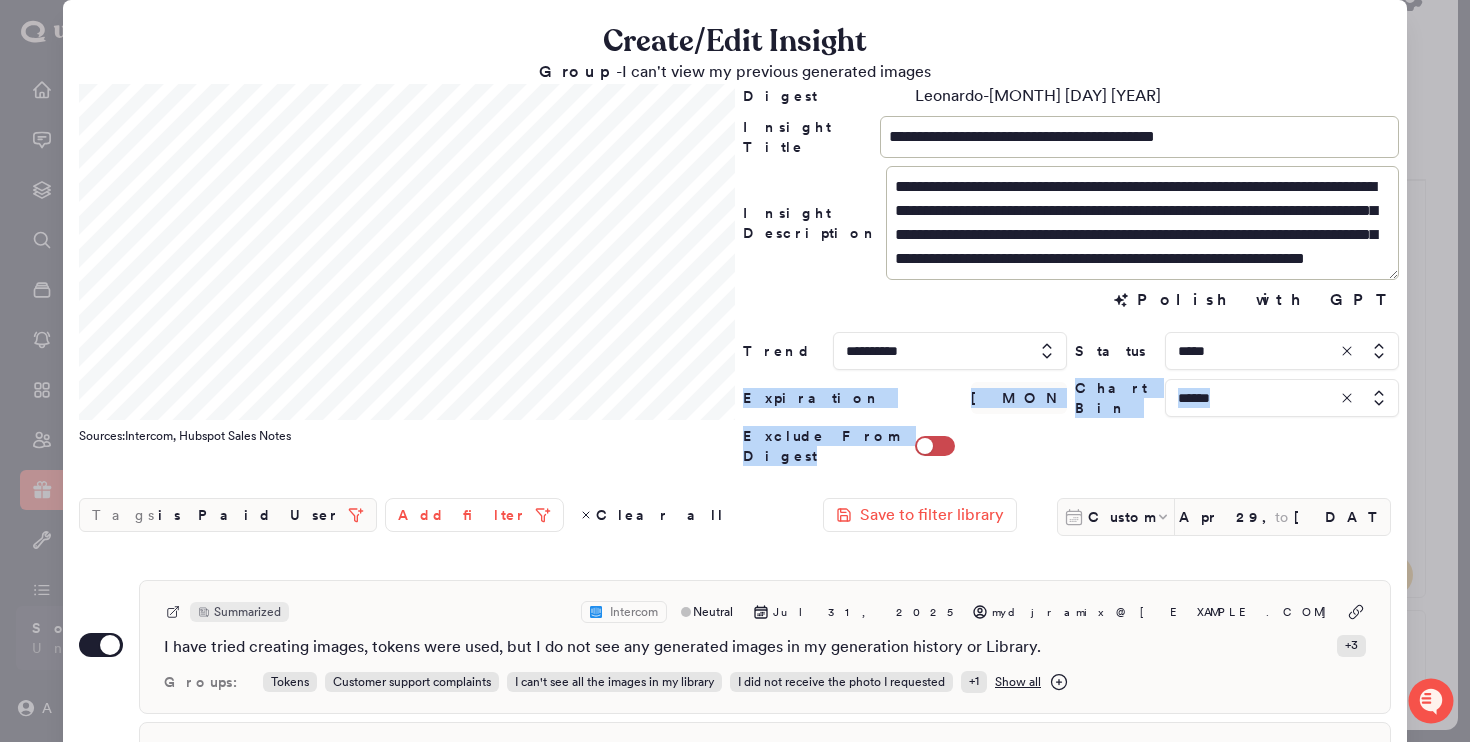 drag, startPoint x: 772, startPoint y: 439, endPoint x: 763, endPoint y: 409, distance: 31.320919 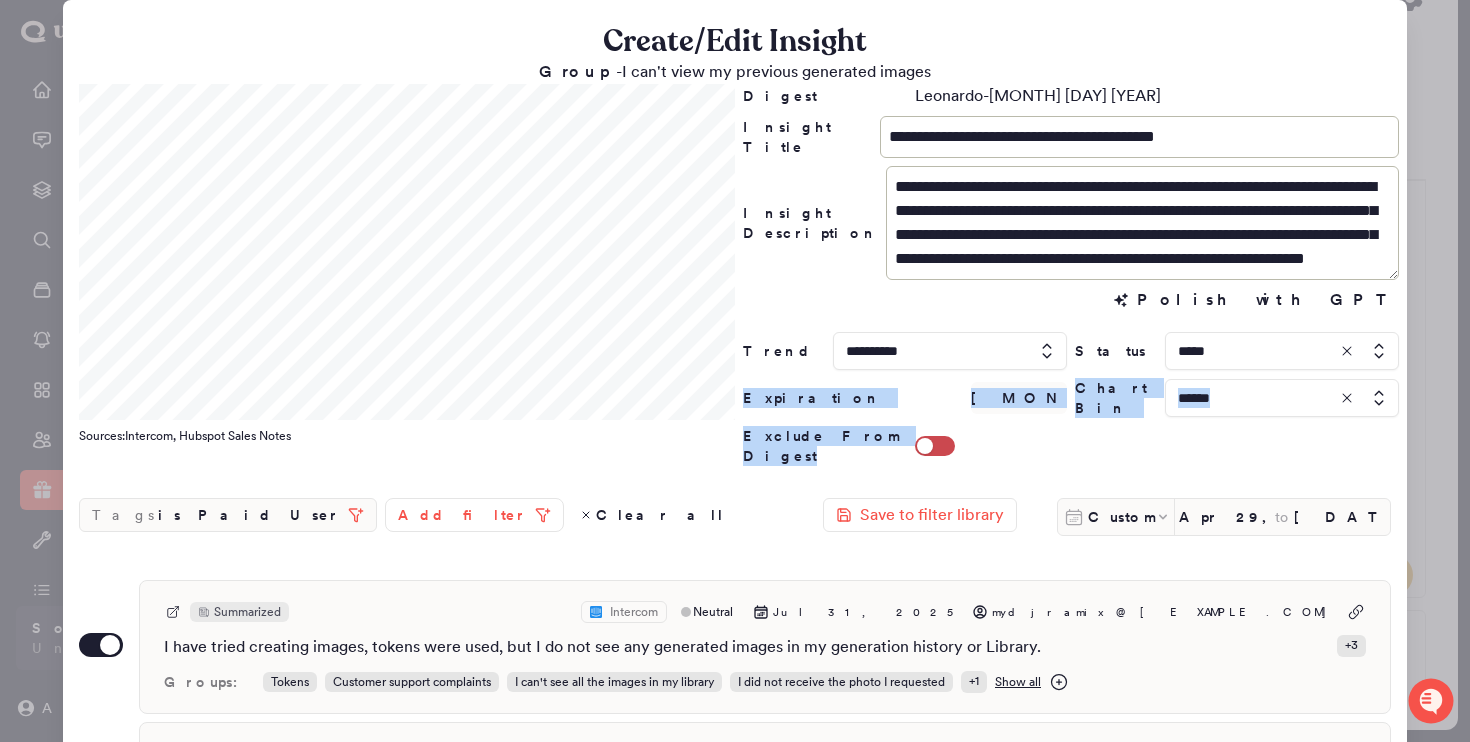 click on "**********" at bounding box center (1071, 275) 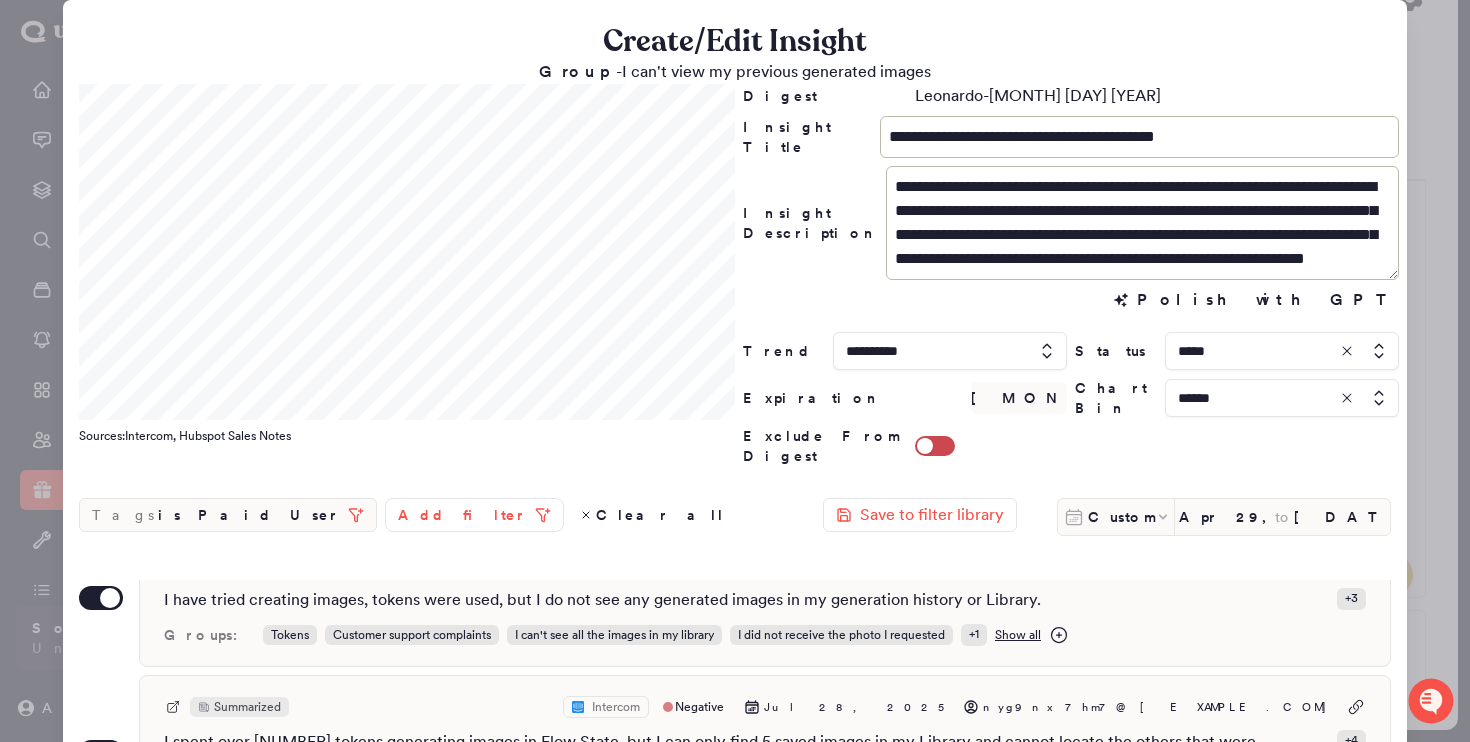 scroll, scrollTop: 0, scrollLeft: 0, axis: both 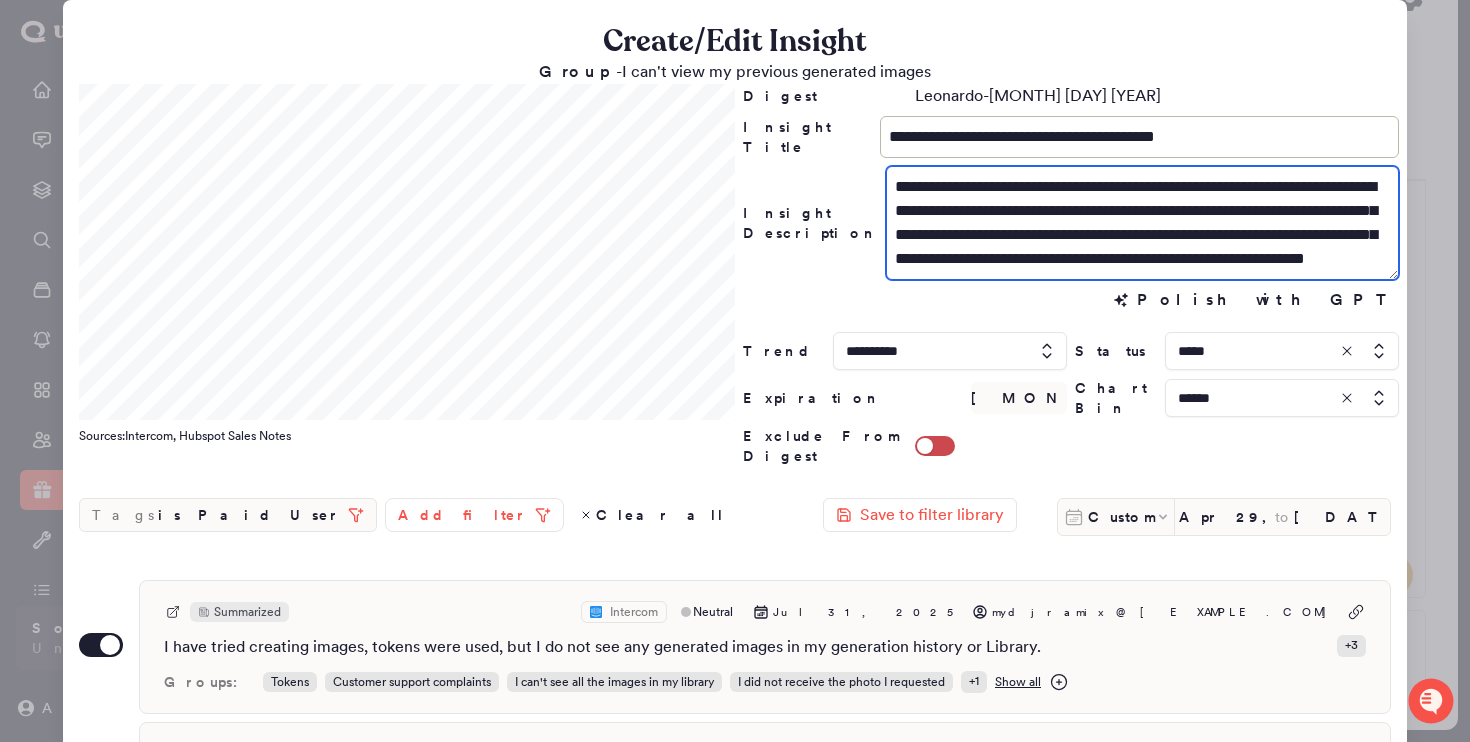 click on "**********" at bounding box center (1142, 223) 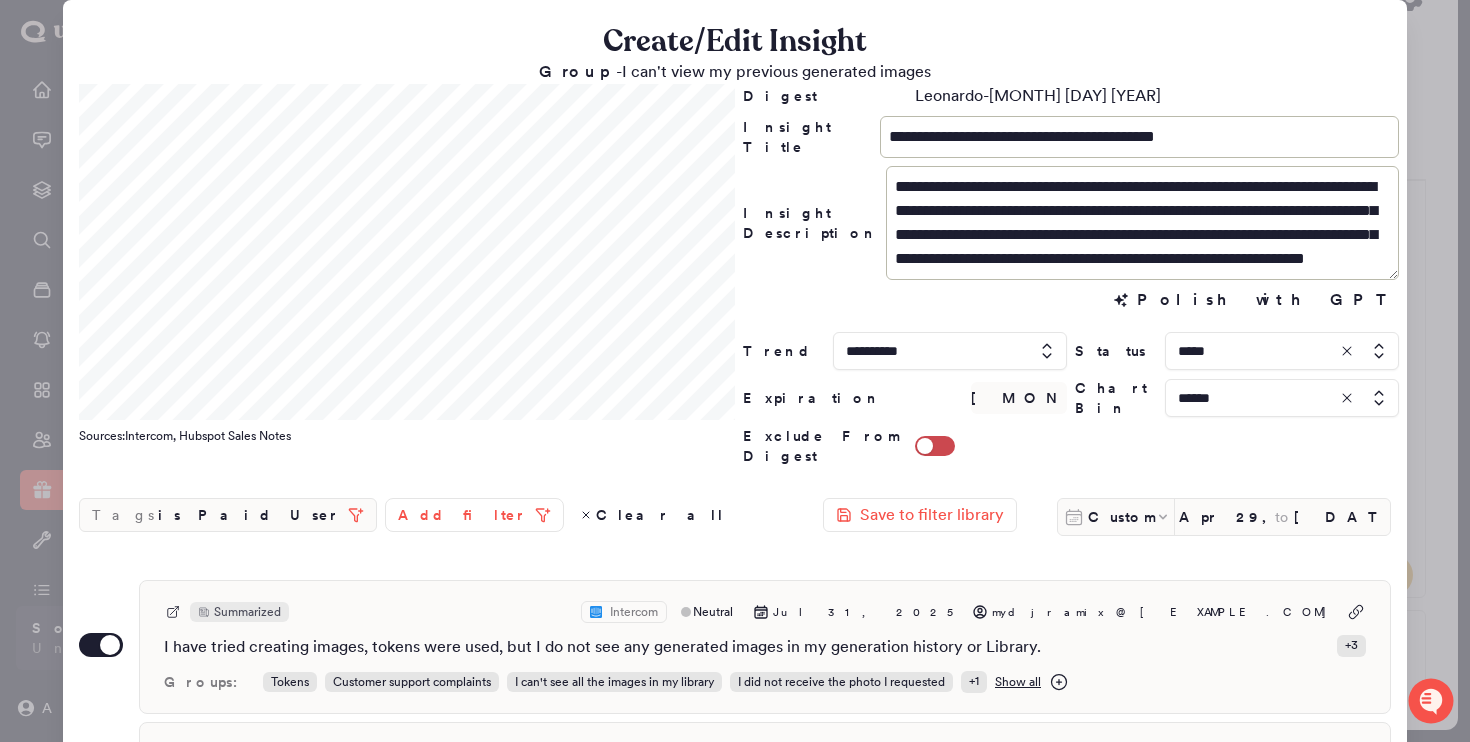 scroll, scrollTop: 24, scrollLeft: 0, axis: vertical 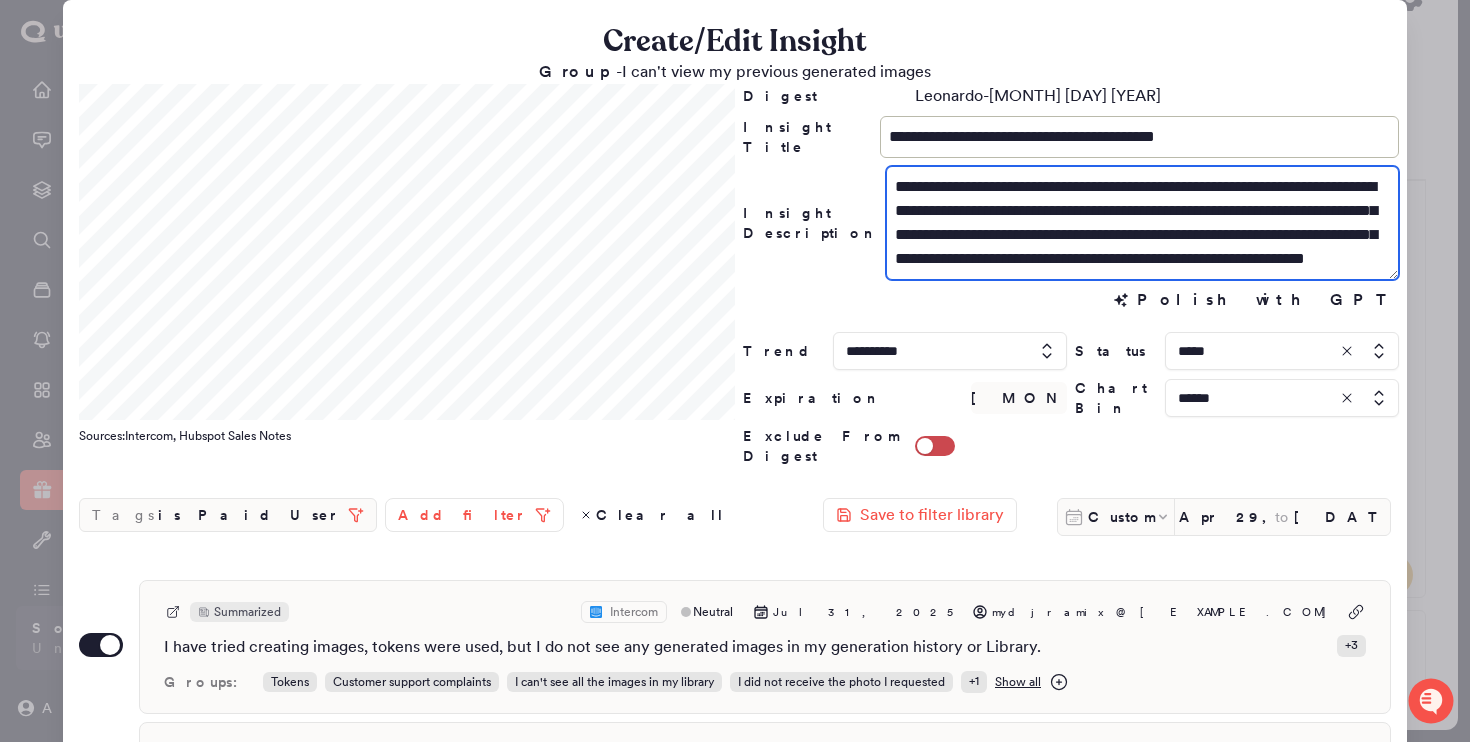 click on "**********" at bounding box center (1142, 223) 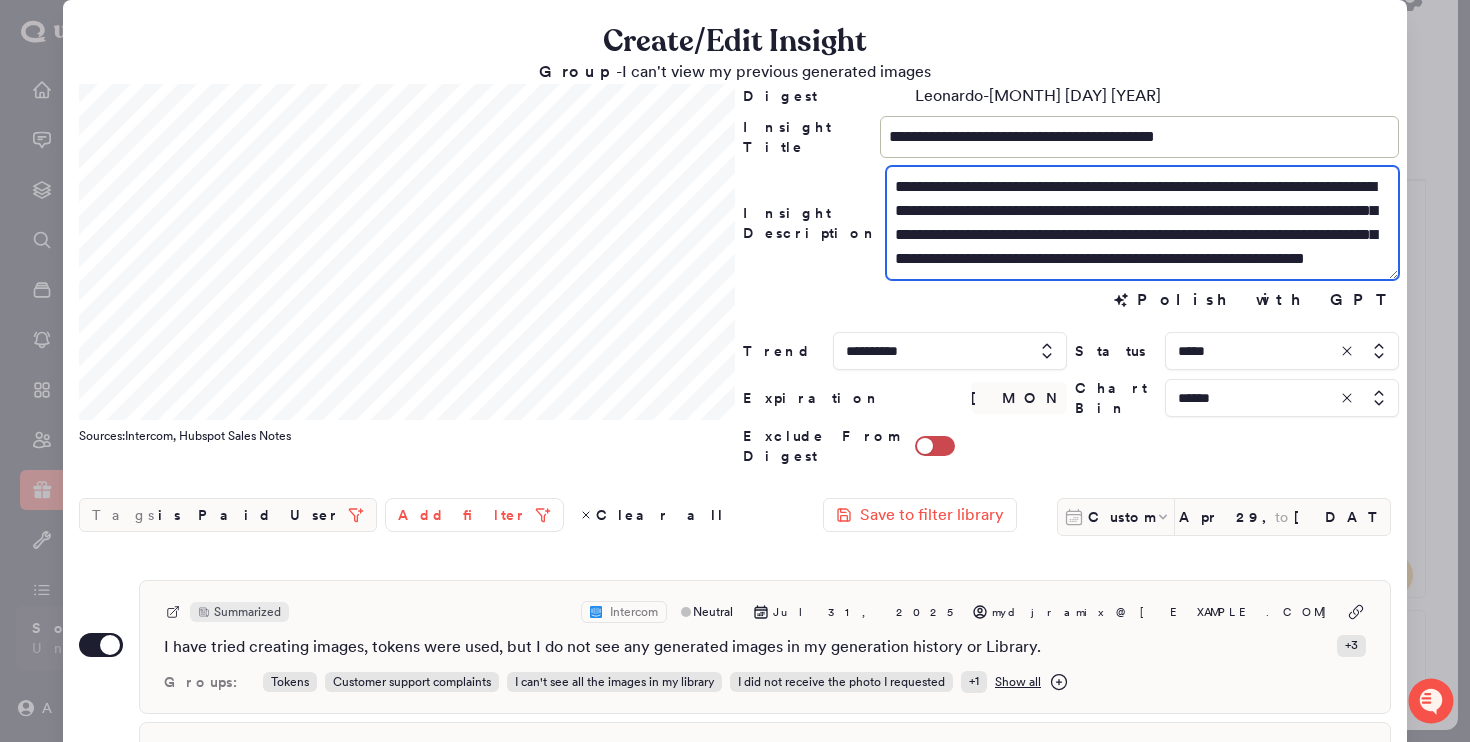click on "**********" at bounding box center (1142, 223) 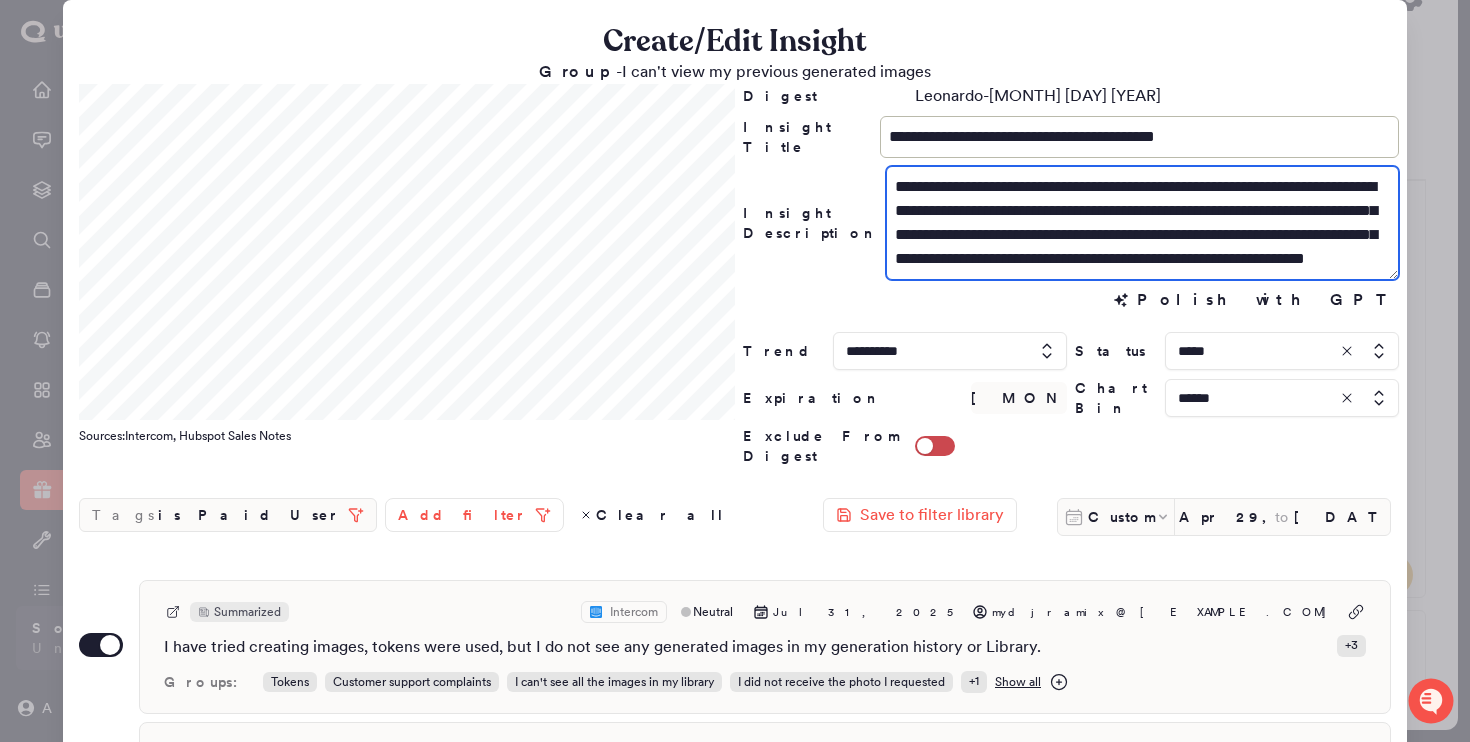 scroll, scrollTop: 24, scrollLeft: 0, axis: vertical 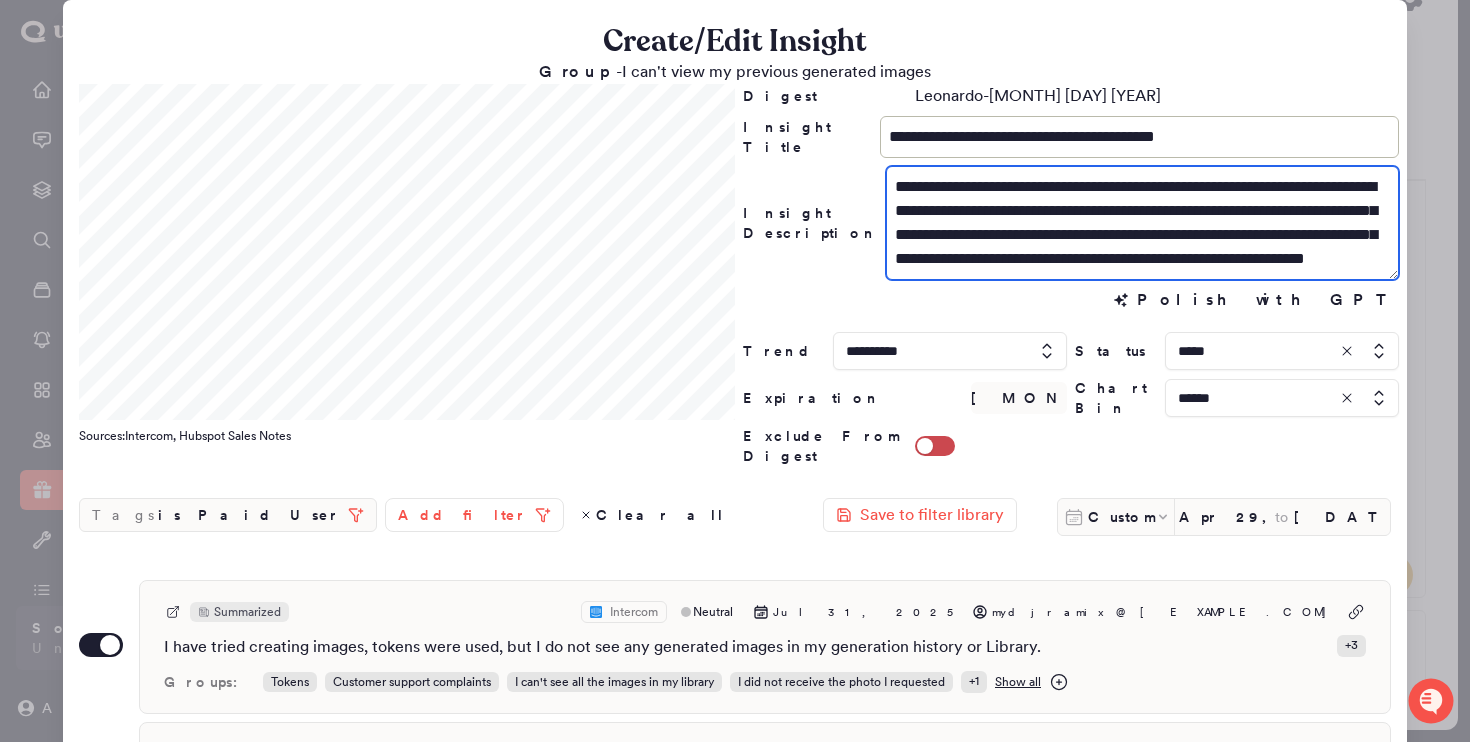 type on "**********" 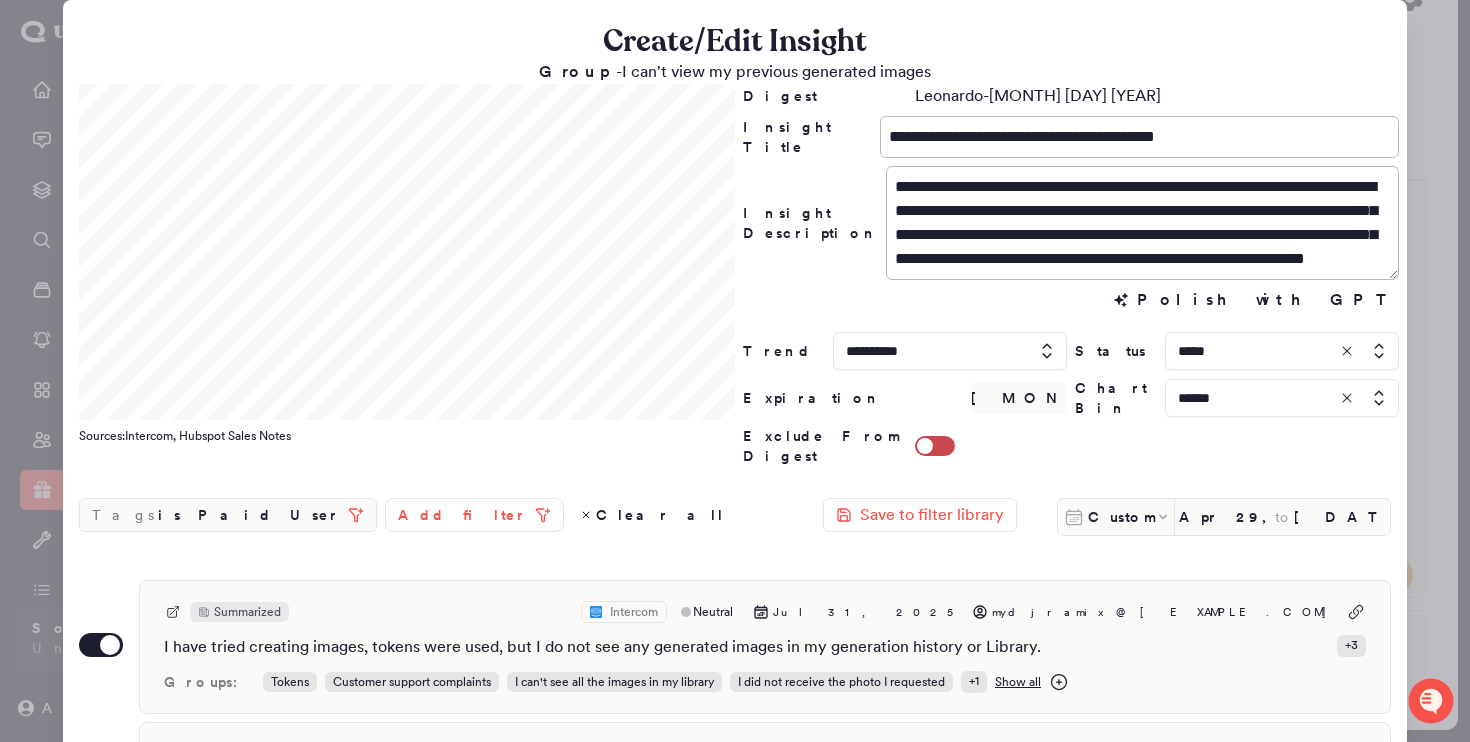 click on "Polish with GPT Polish with GPT" at bounding box center [1071, 300] 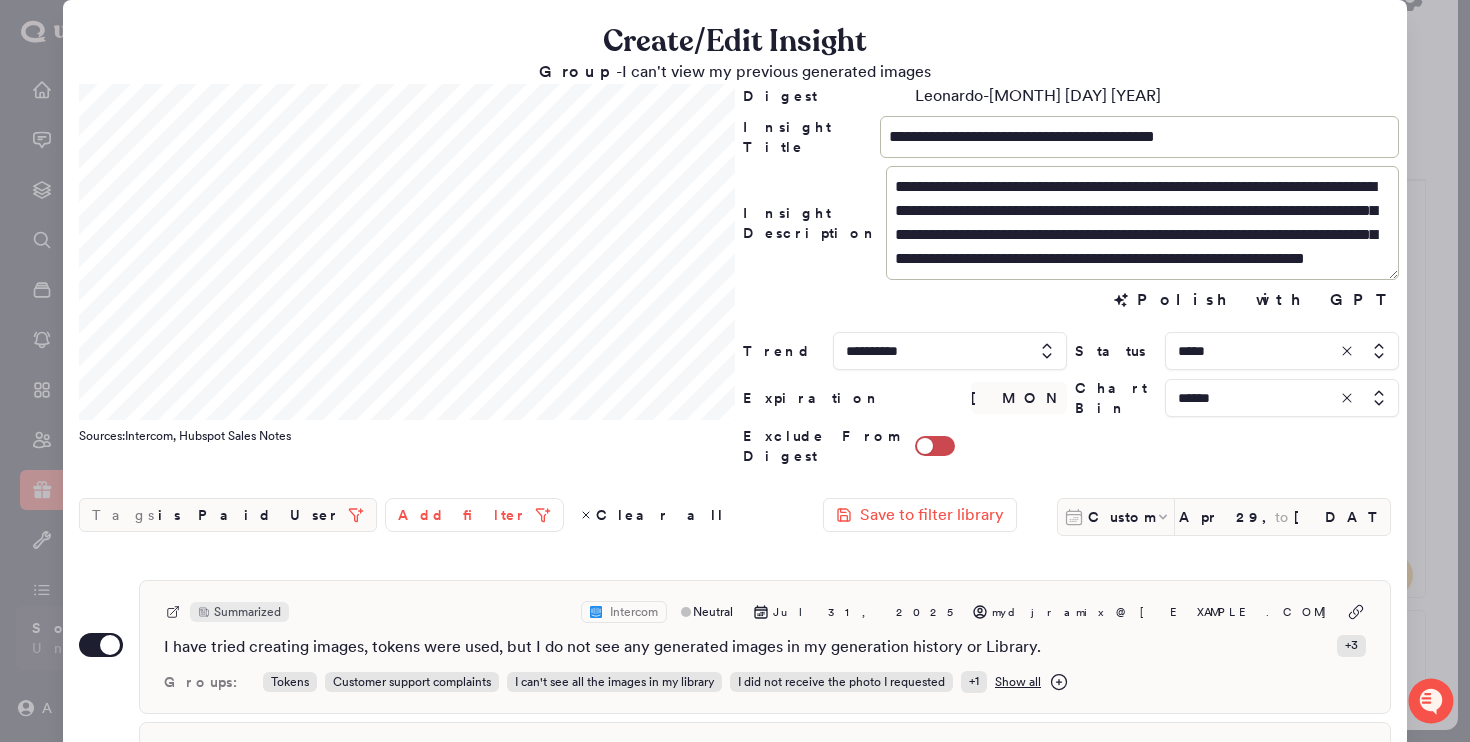 scroll, scrollTop: 24, scrollLeft: 0, axis: vertical 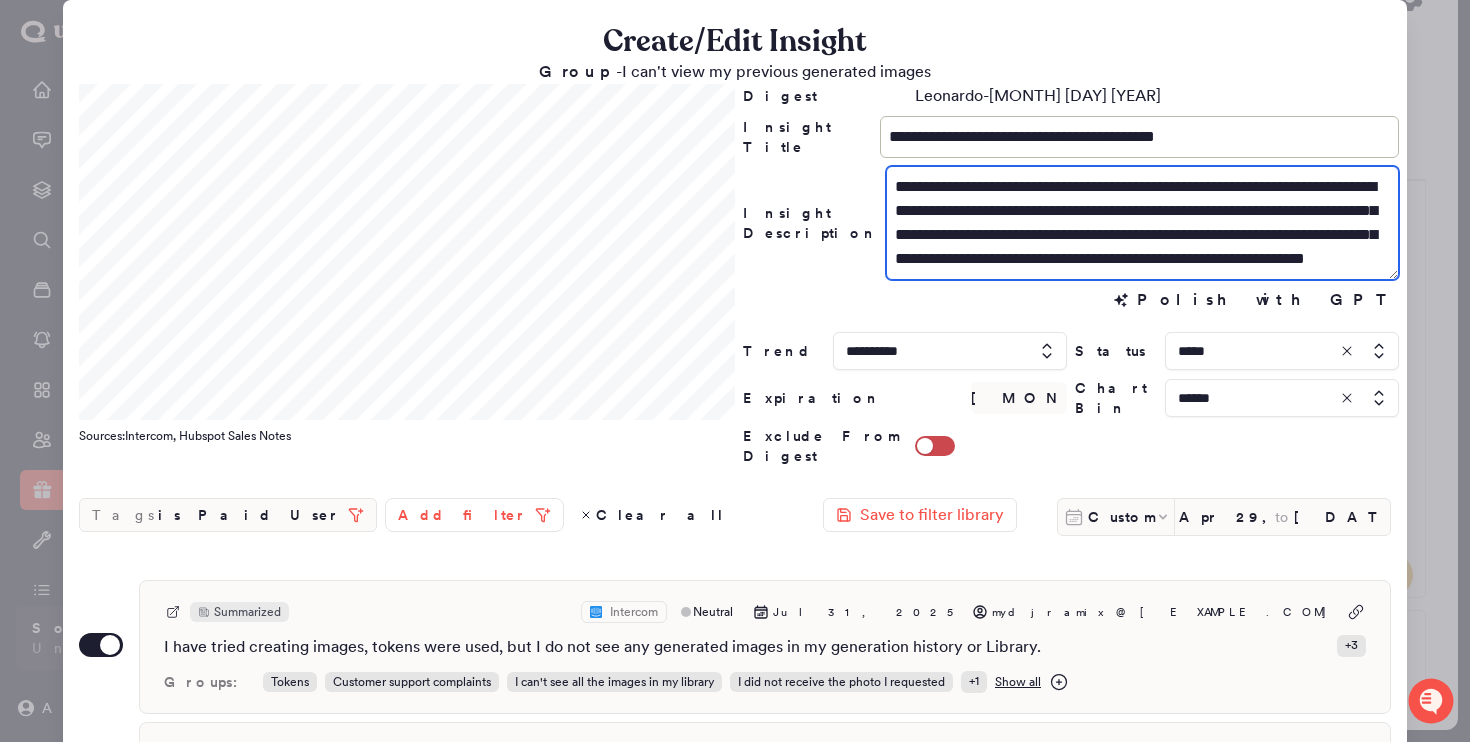 click on "**********" at bounding box center (1142, 223) 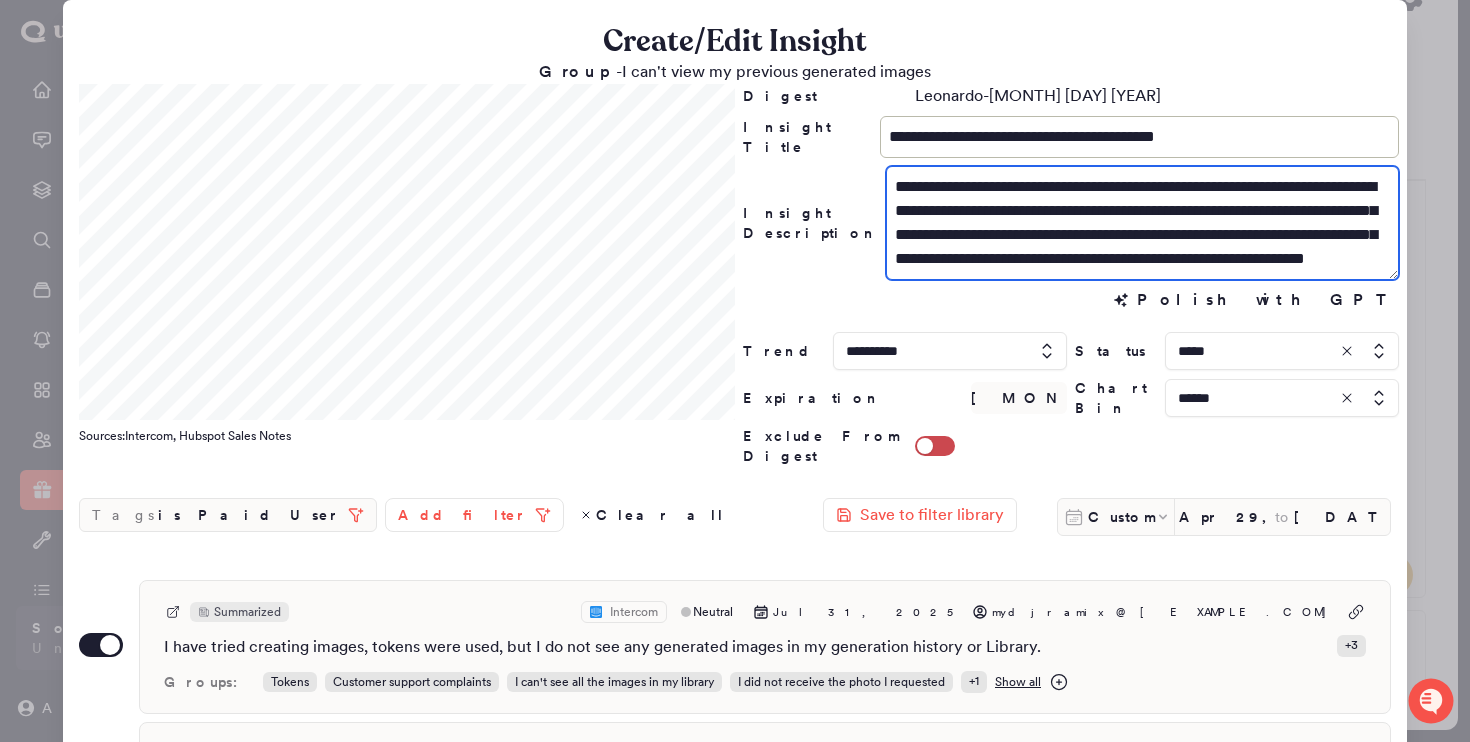 scroll, scrollTop: 0, scrollLeft: 0, axis: both 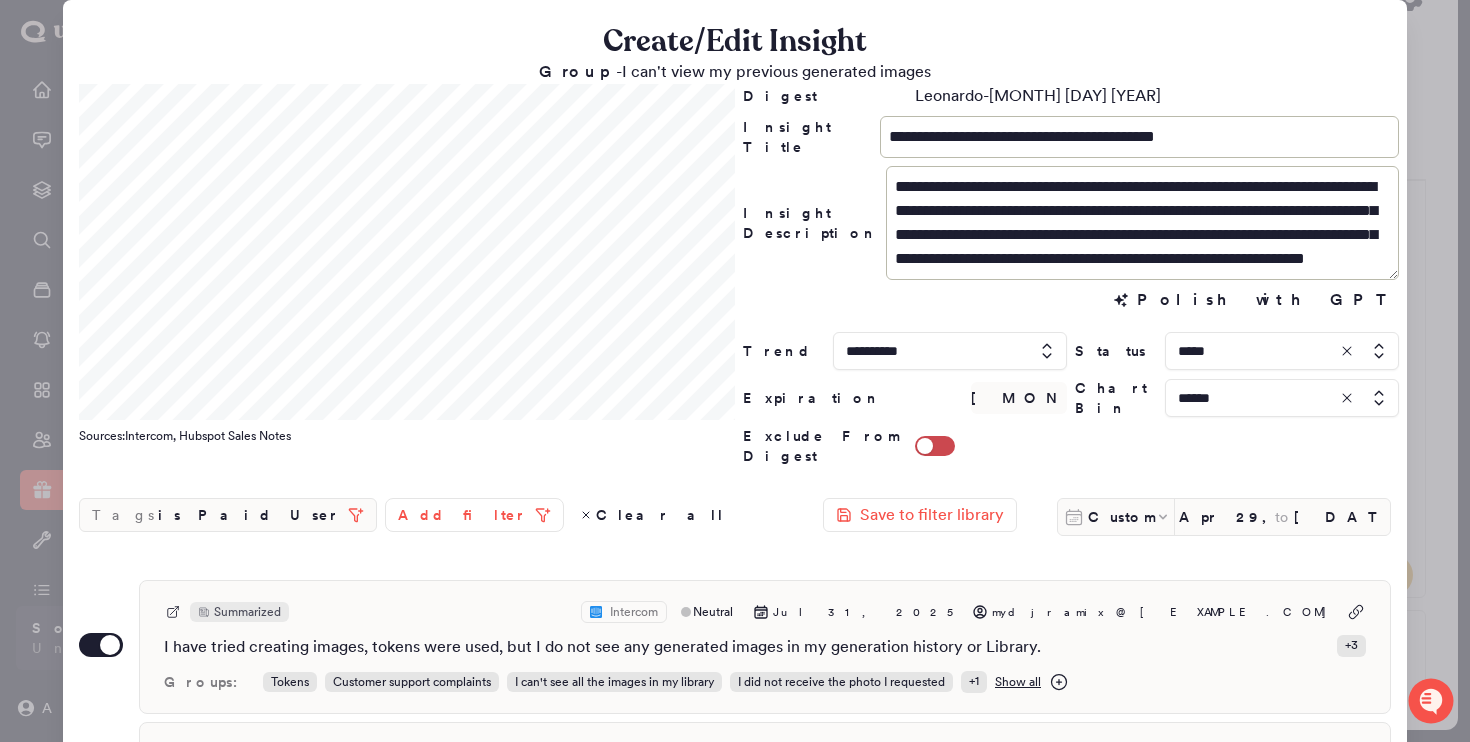 click at bounding box center [1282, 351] 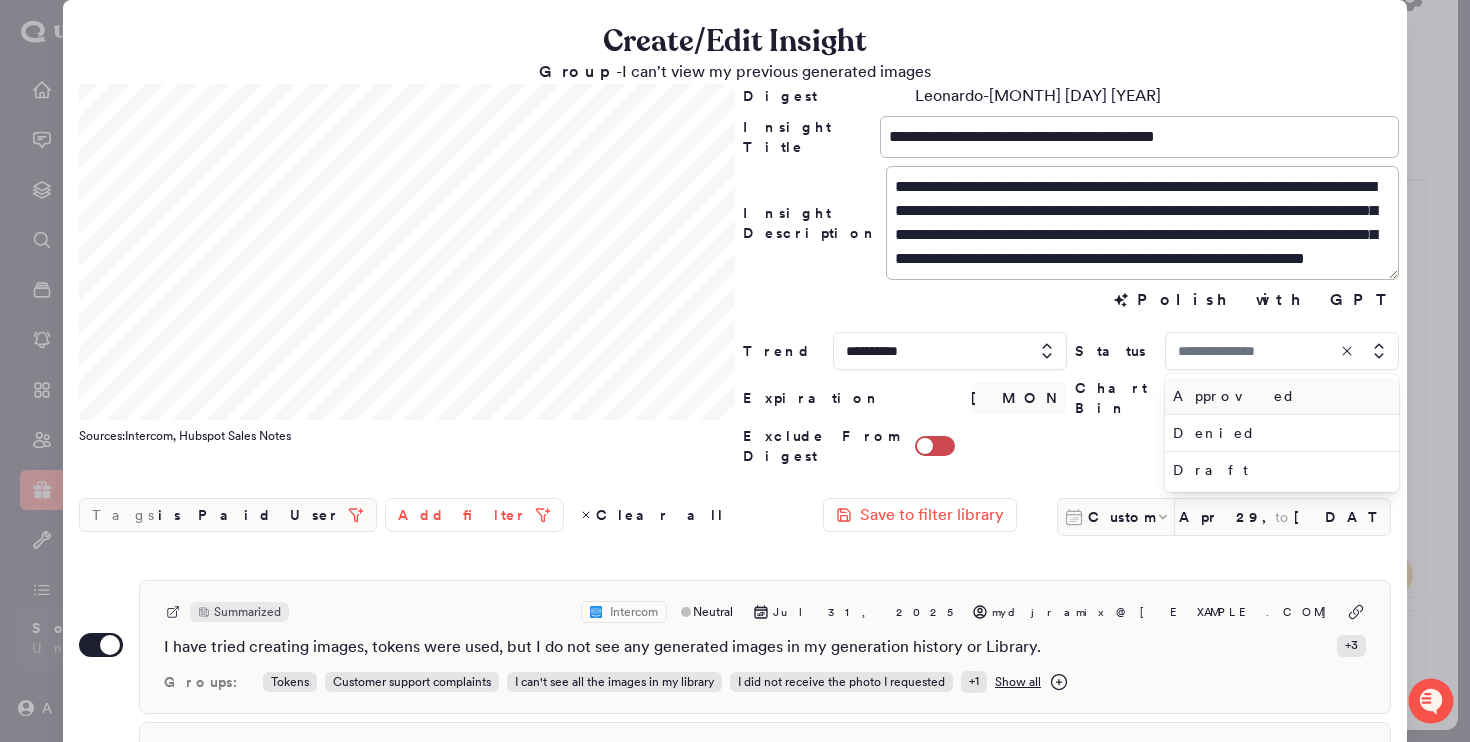 type on "*****" 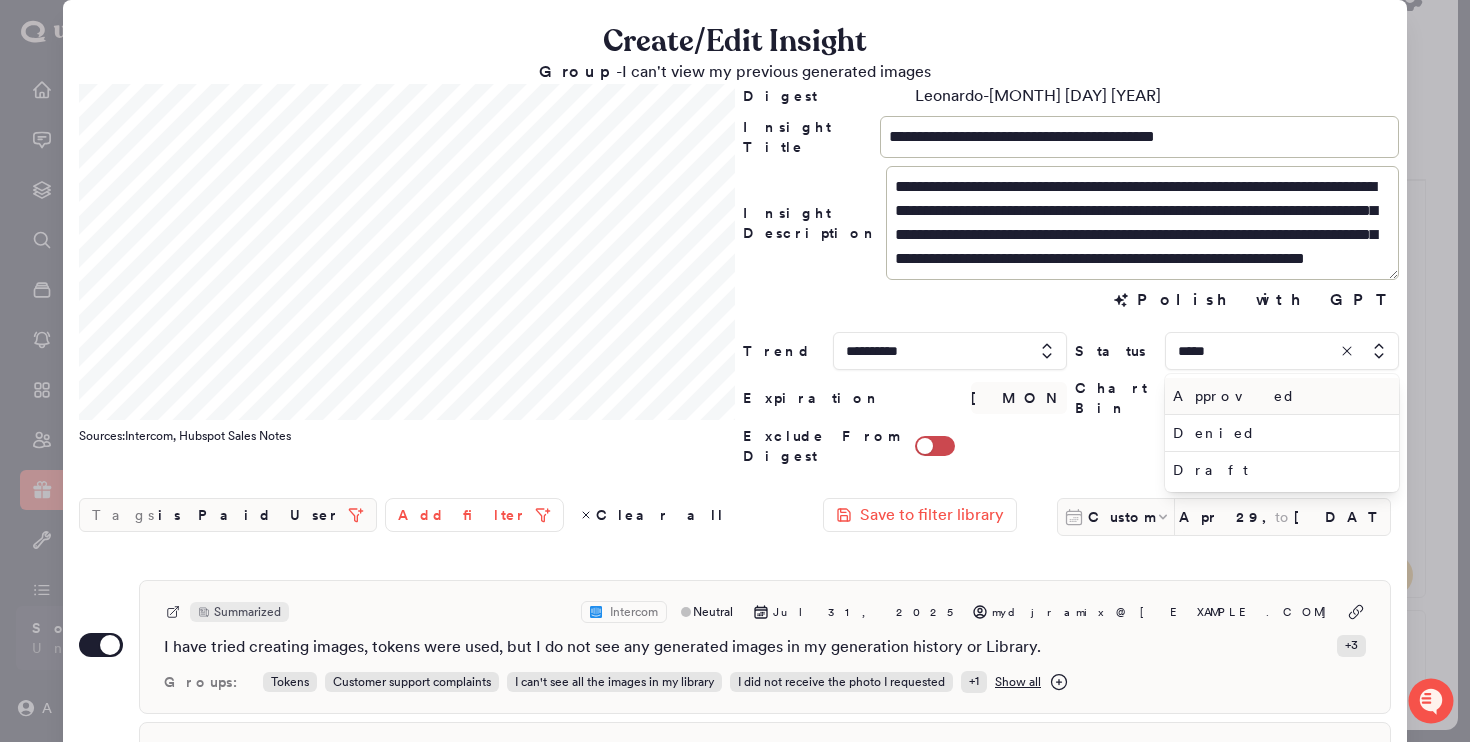 click on "Approved" at bounding box center (1278, 396) 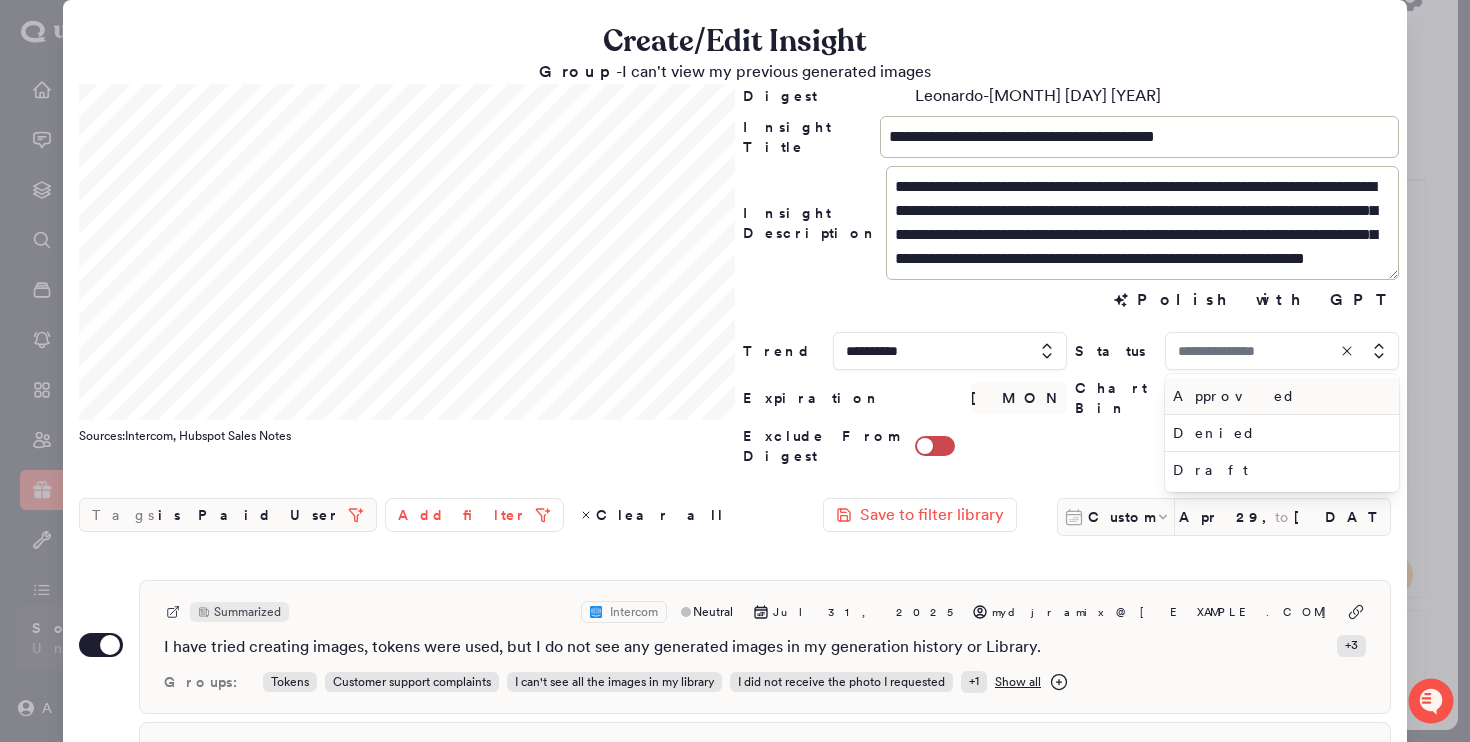 type on "********" 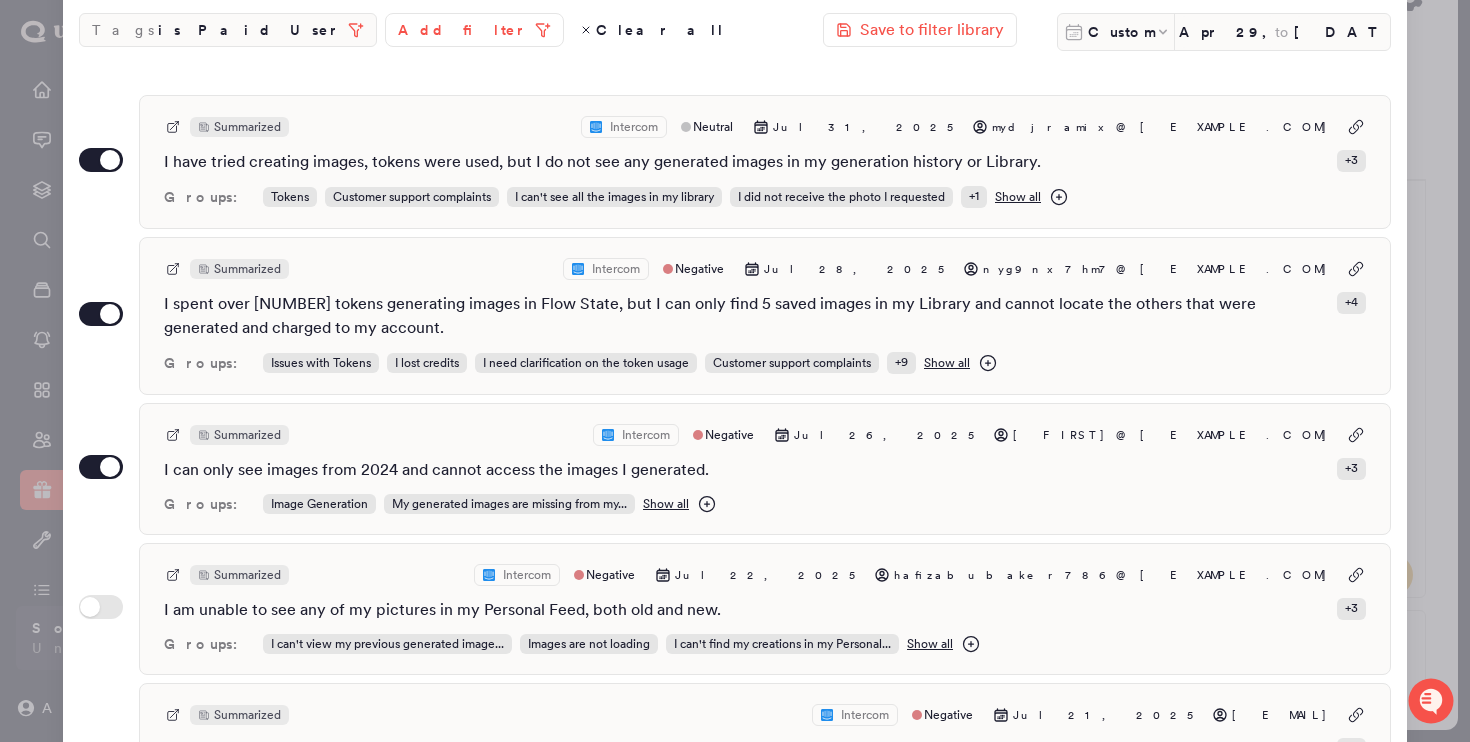 scroll, scrollTop: 586, scrollLeft: 0, axis: vertical 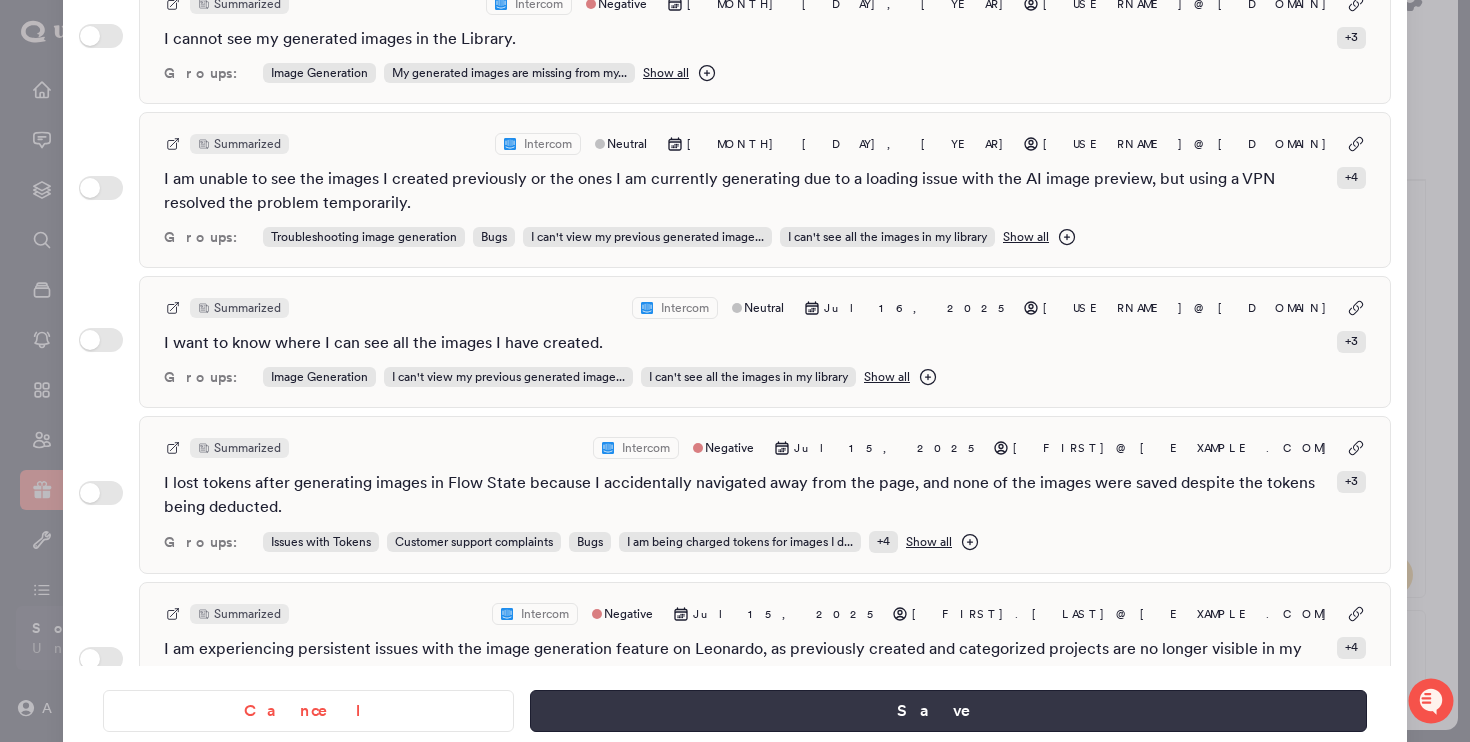 click on "Save" at bounding box center (948, 711) 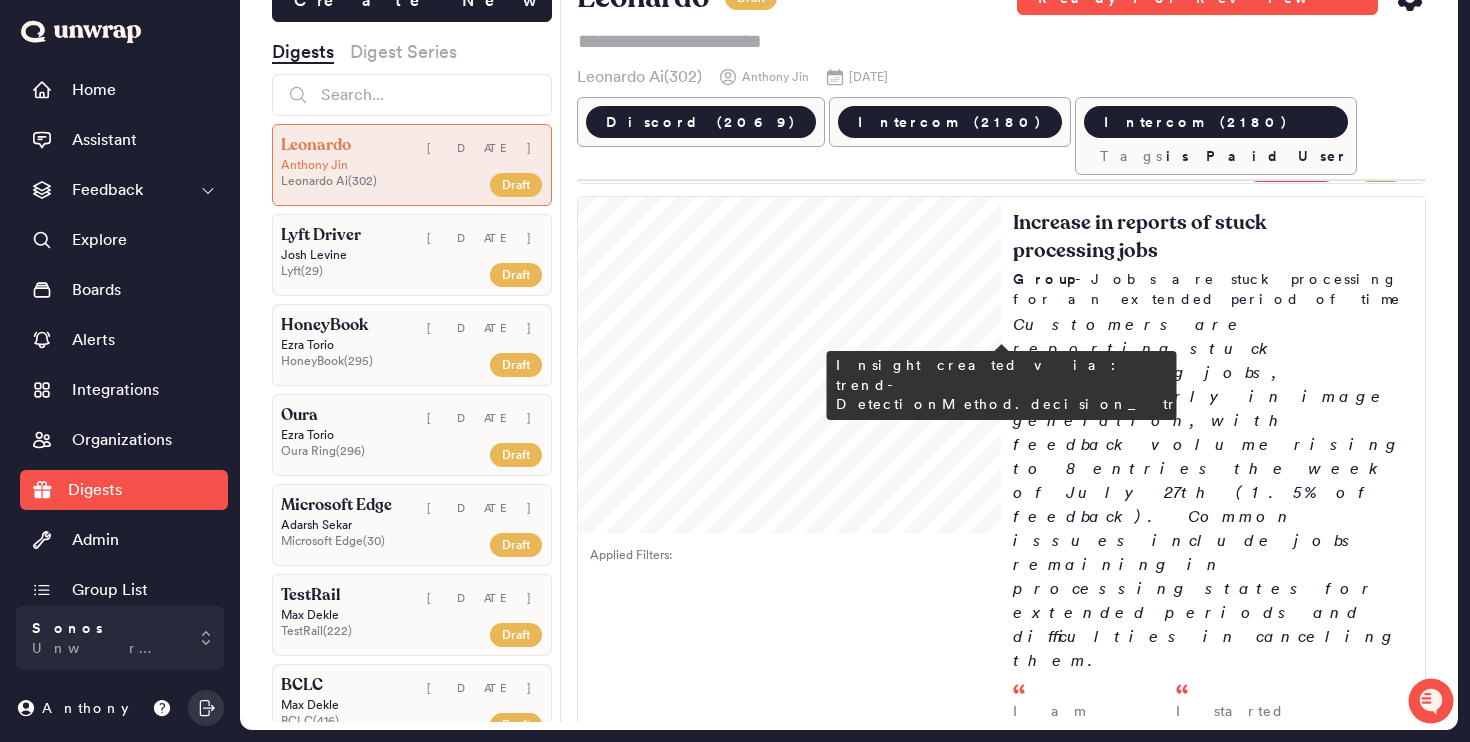 scroll, scrollTop: 3263, scrollLeft: 0, axis: vertical 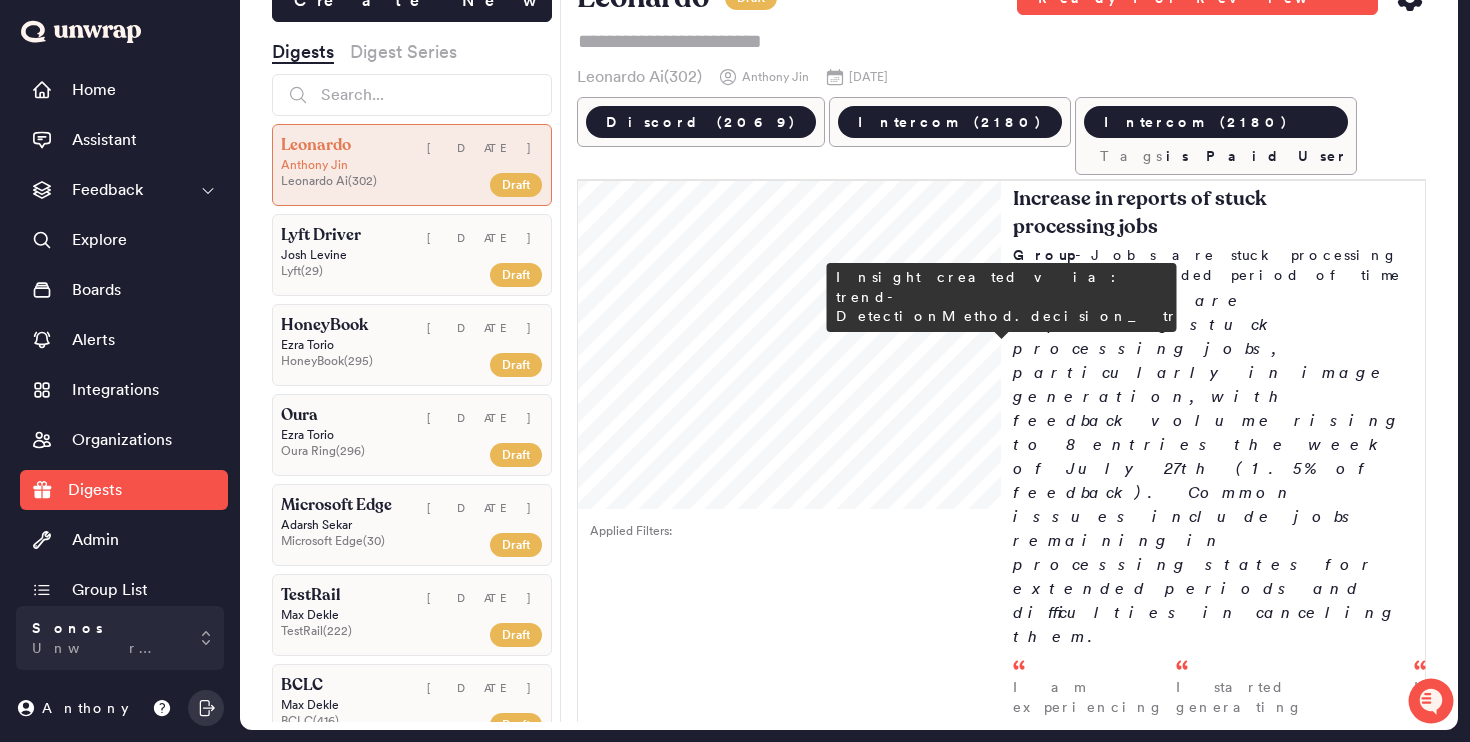 click on "Customers are reporting excessive delays in image generation, with feedback volume rising to 9 entries the week of July 27th (1.7% of feedback). Many users mention waiting over 3000 seconds for processing, leading to timeouts and failed outputs." at bounding box center (1213, 3219) 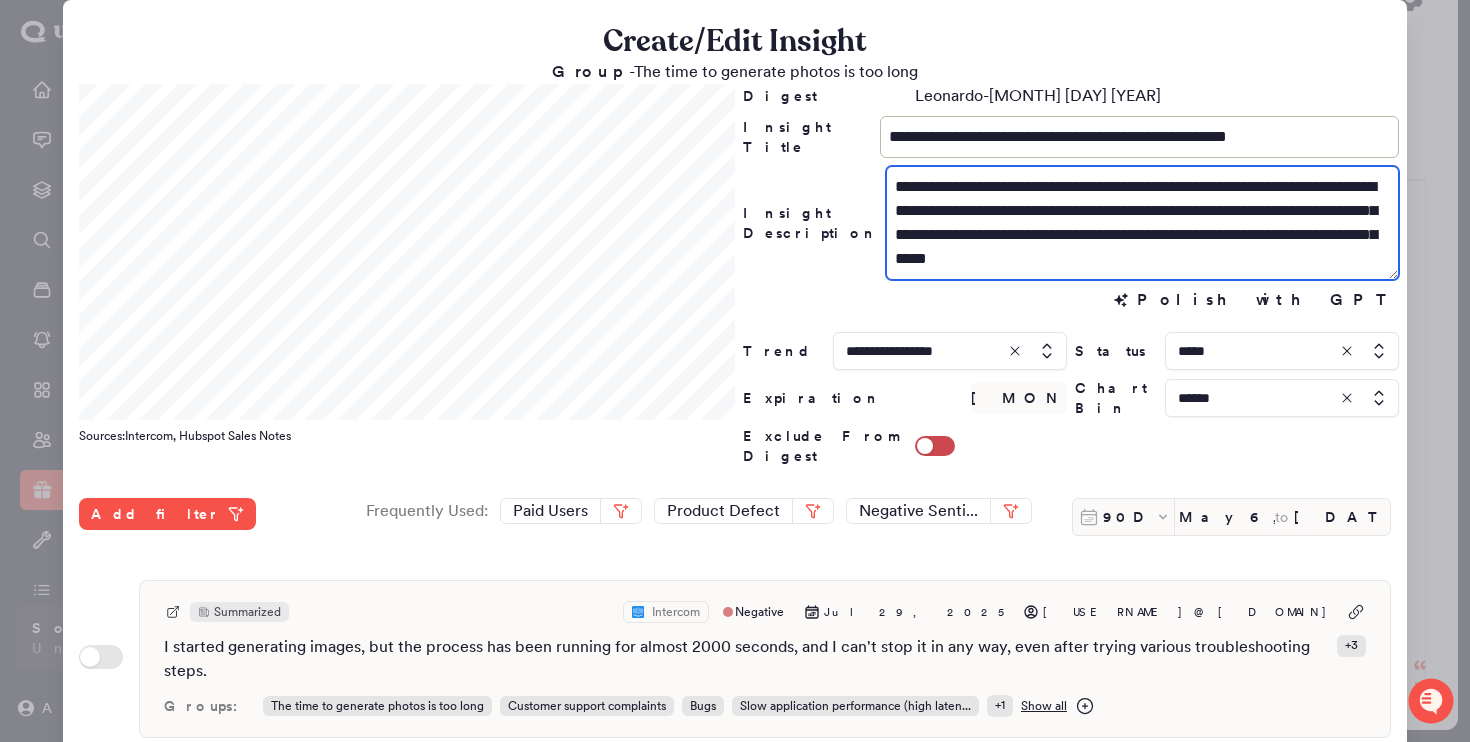 click on "**********" at bounding box center (1142, 223) 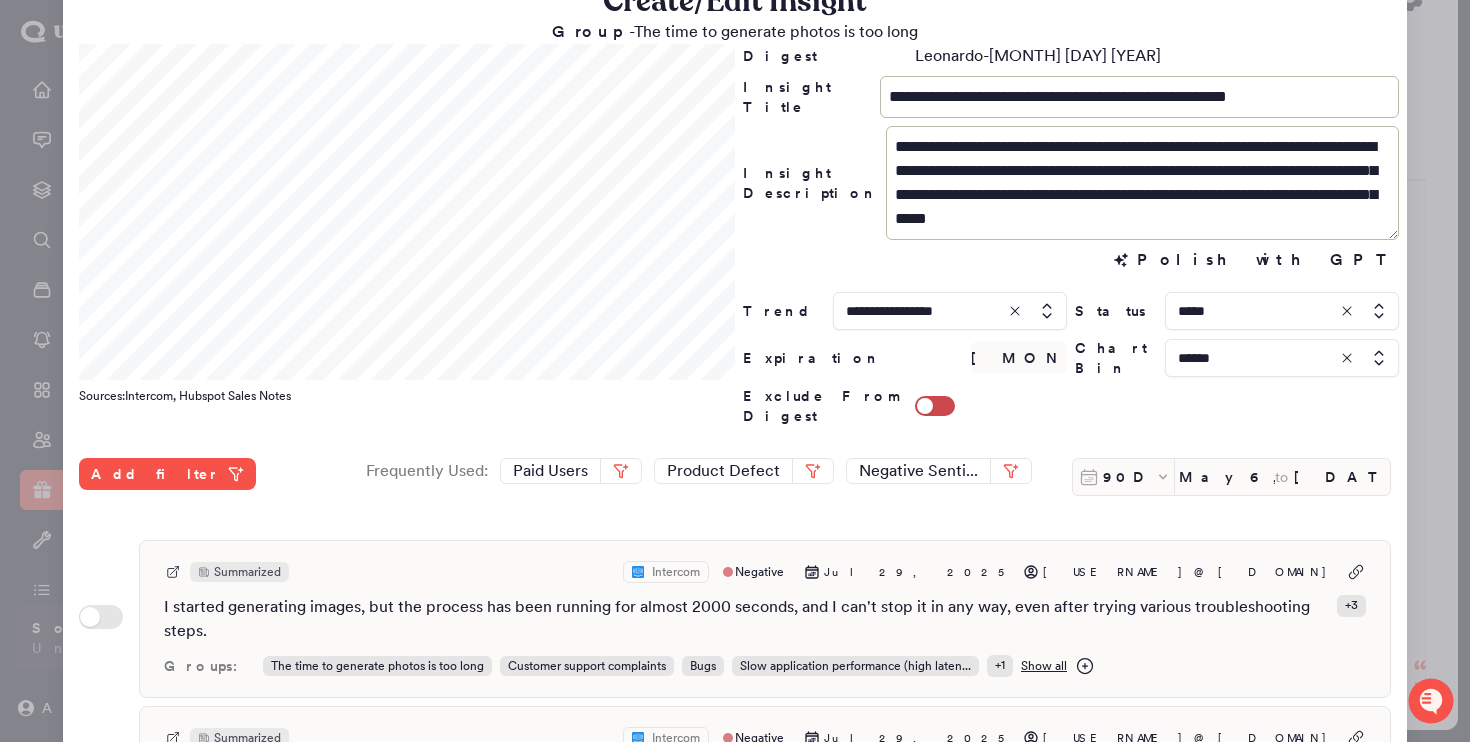 scroll, scrollTop: 42, scrollLeft: 0, axis: vertical 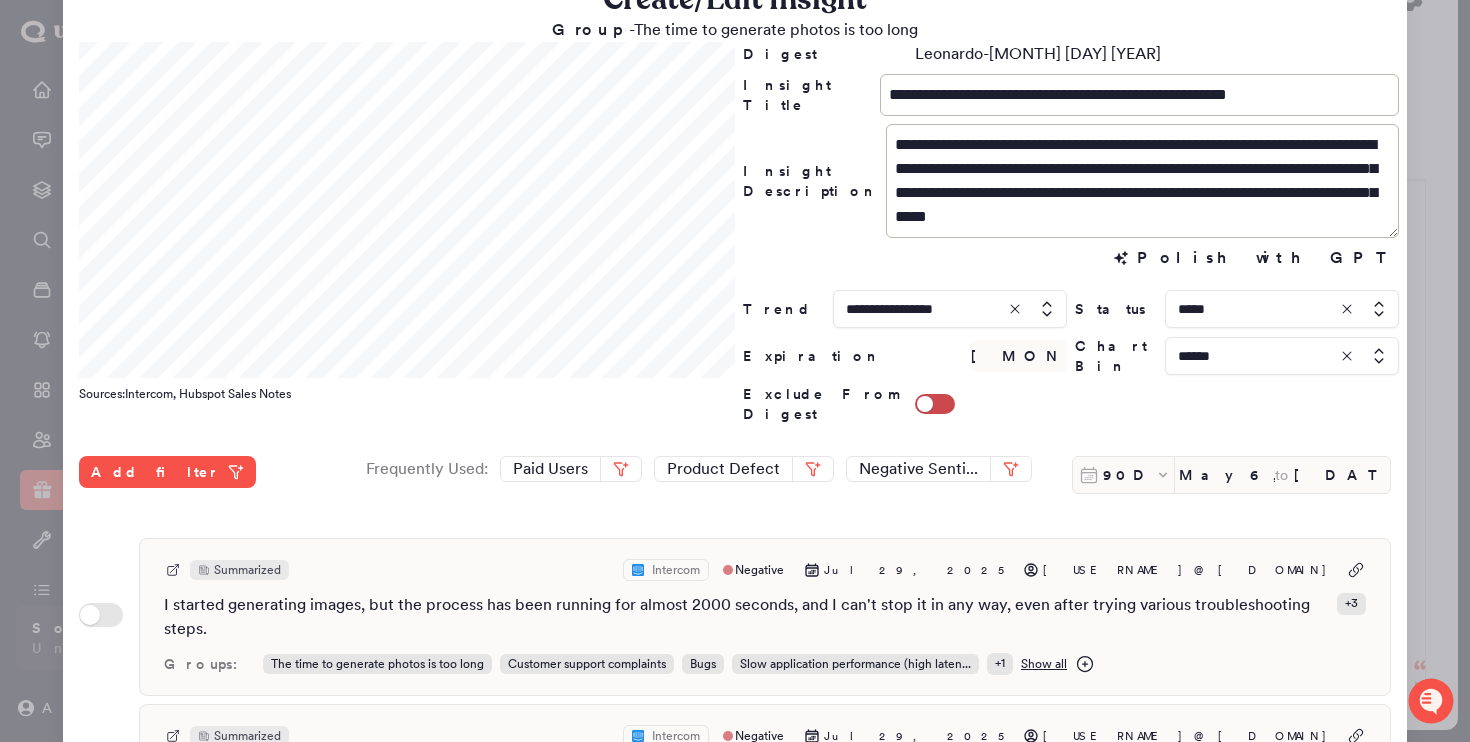 click at bounding box center [1282, 309] 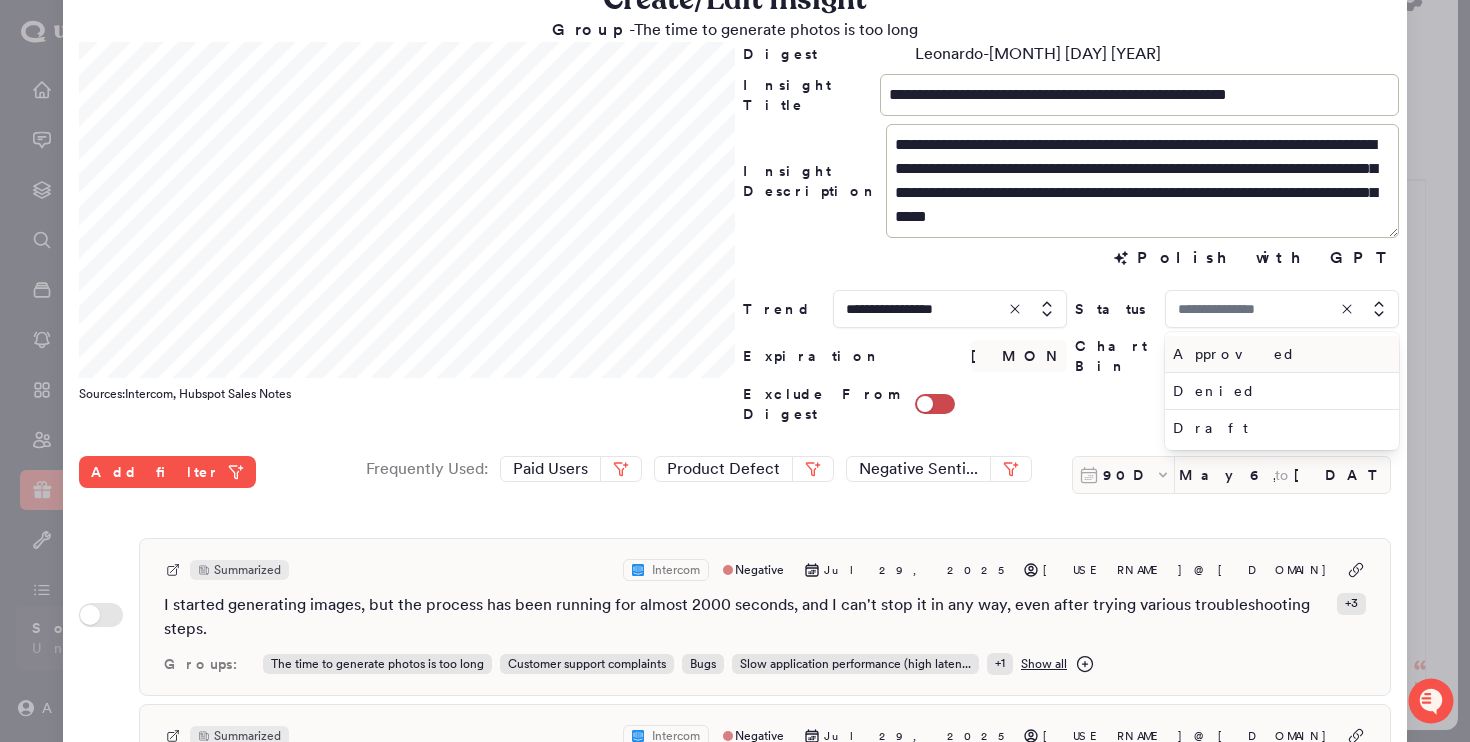type on "*****" 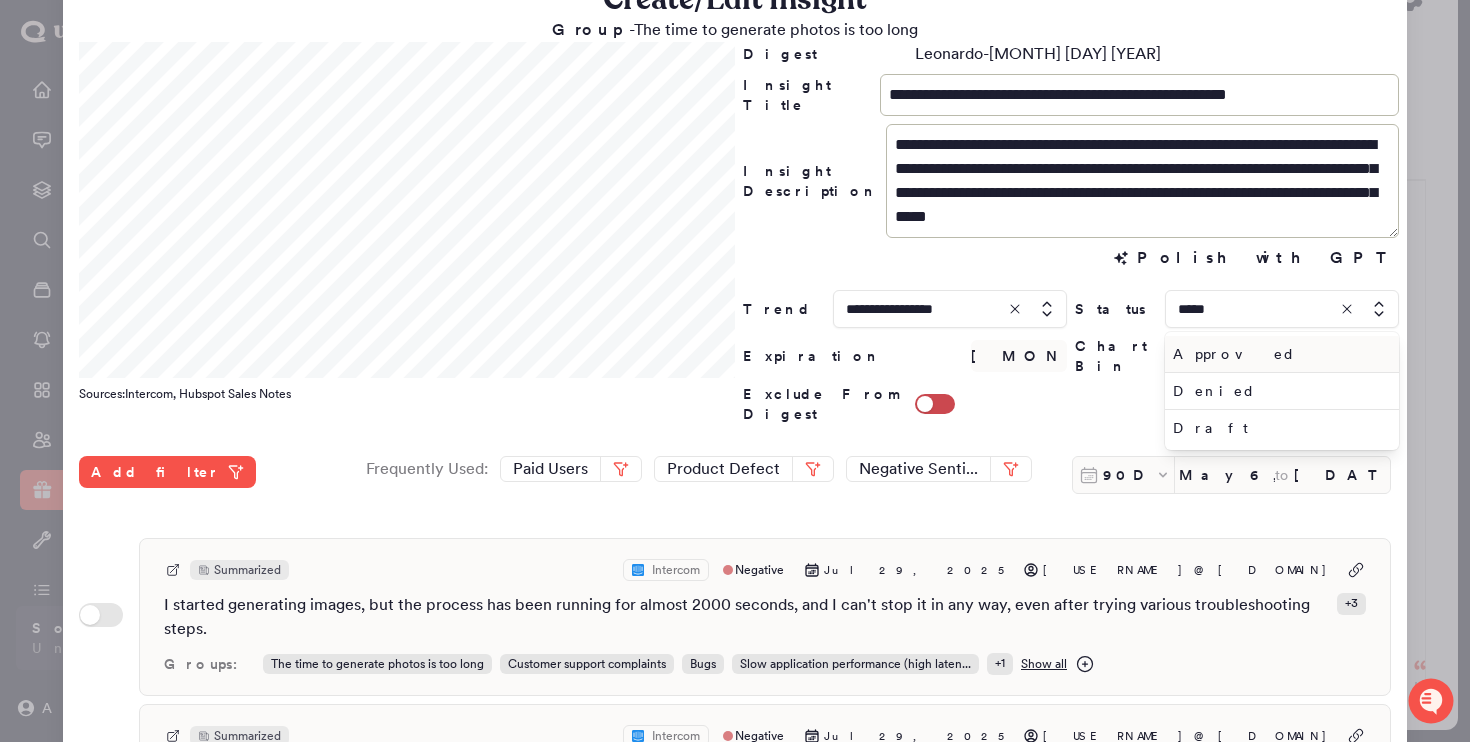 click on "Approved" at bounding box center [1278, 354] 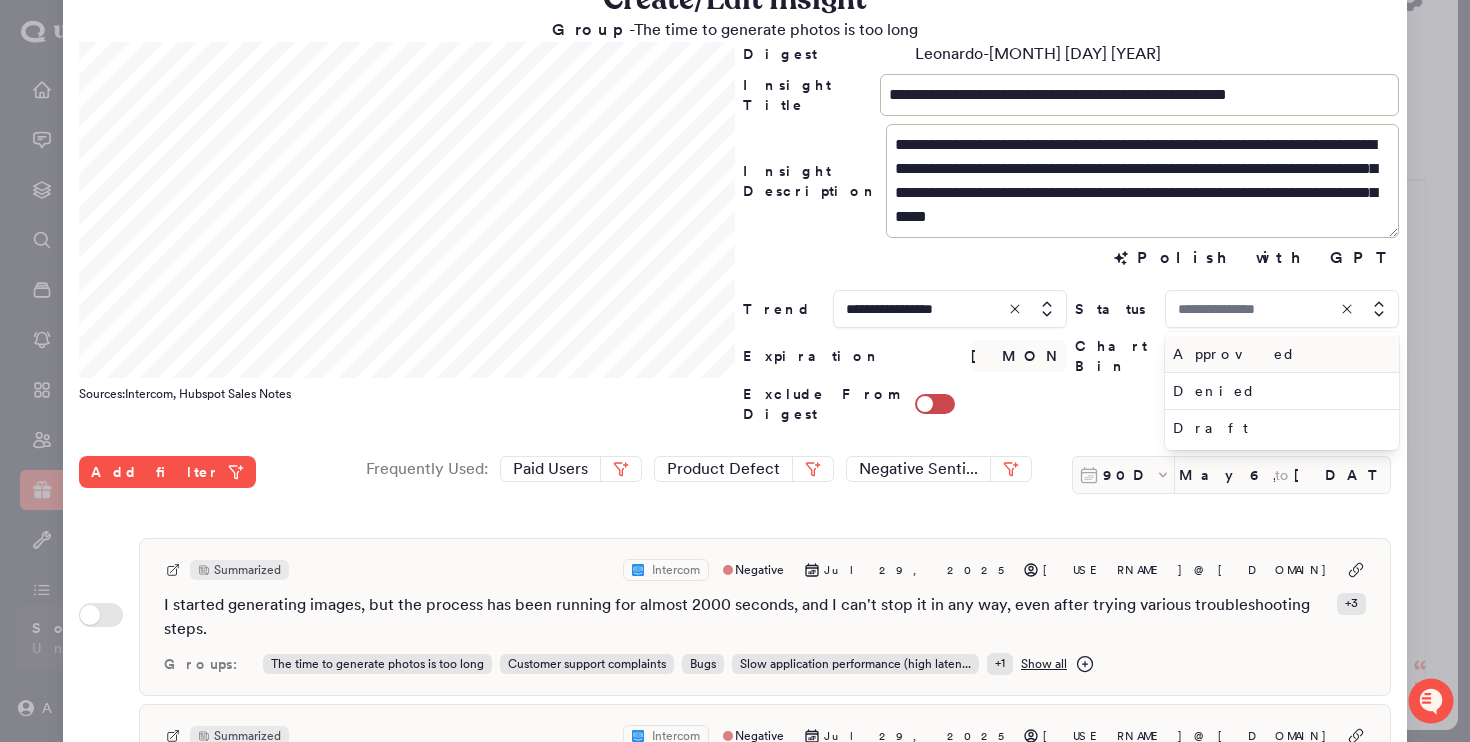 type on "********" 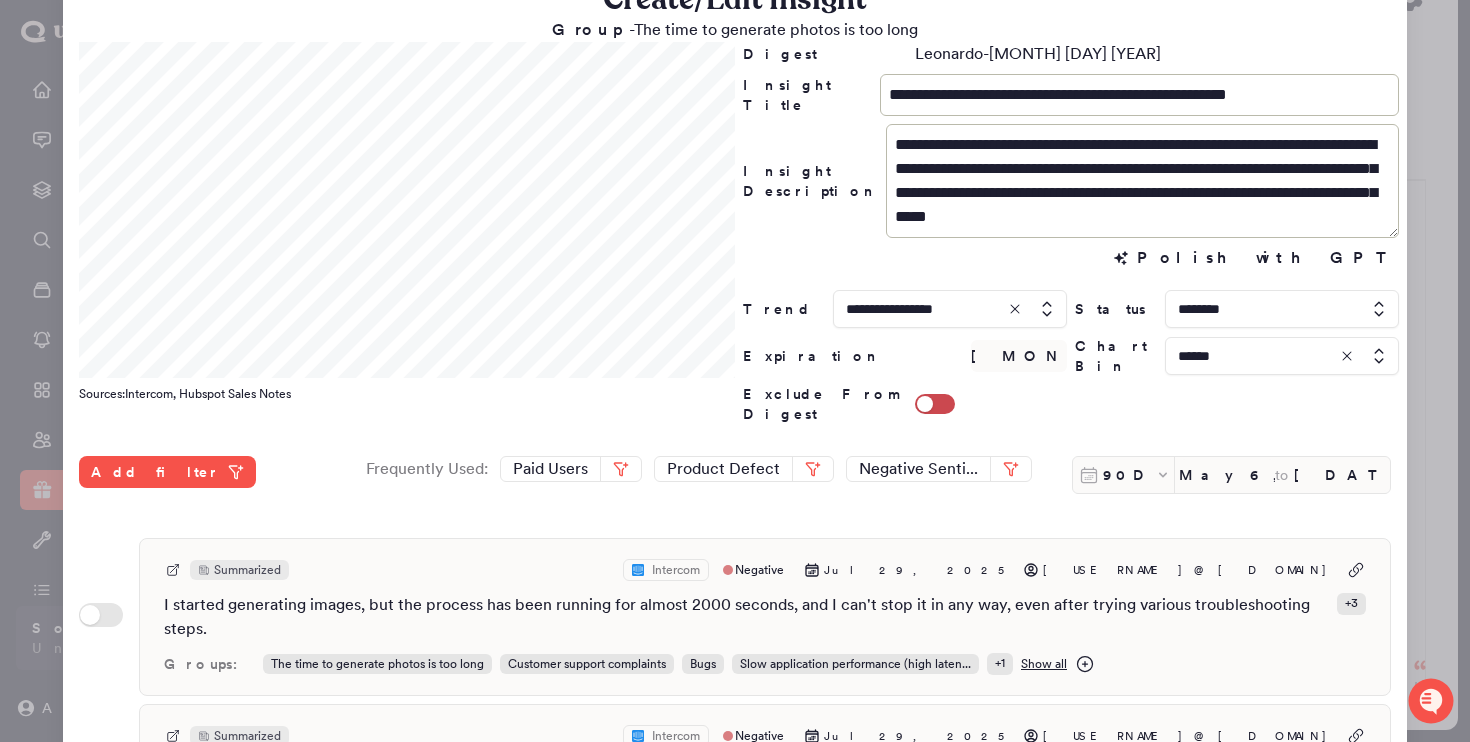 scroll, scrollTop: 0, scrollLeft: 0, axis: both 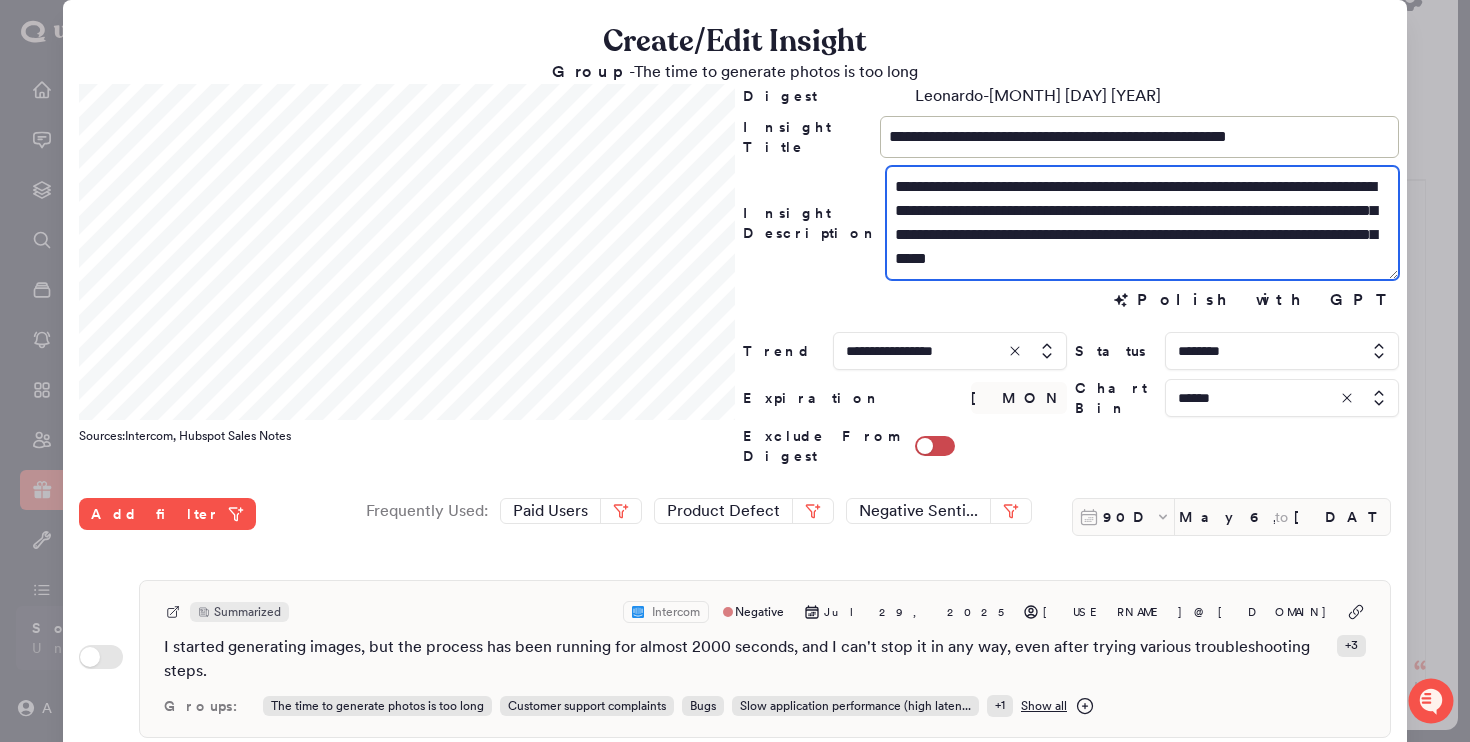 click on "**********" at bounding box center [1142, 223] 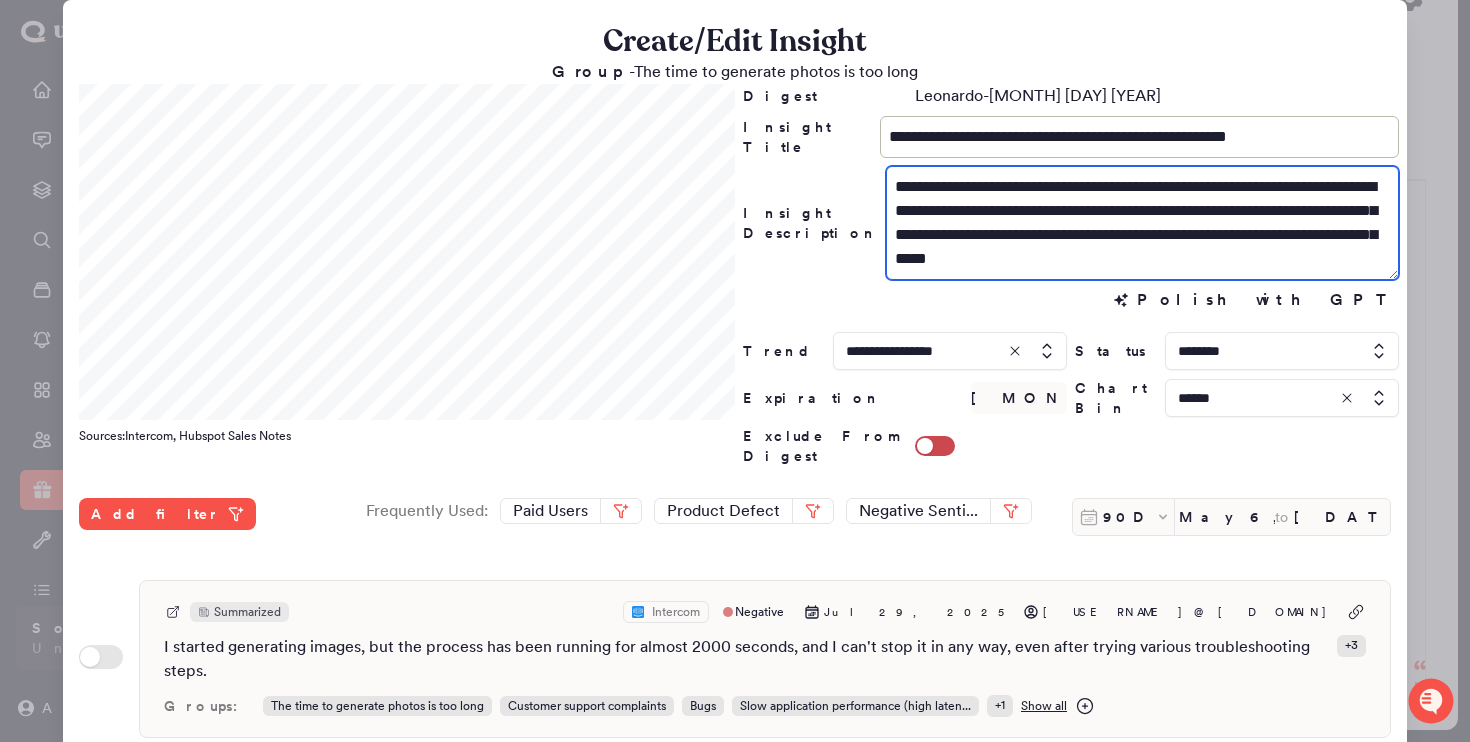 drag, startPoint x: 1001, startPoint y: 185, endPoint x: 851, endPoint y: 166, distance: 151.19855 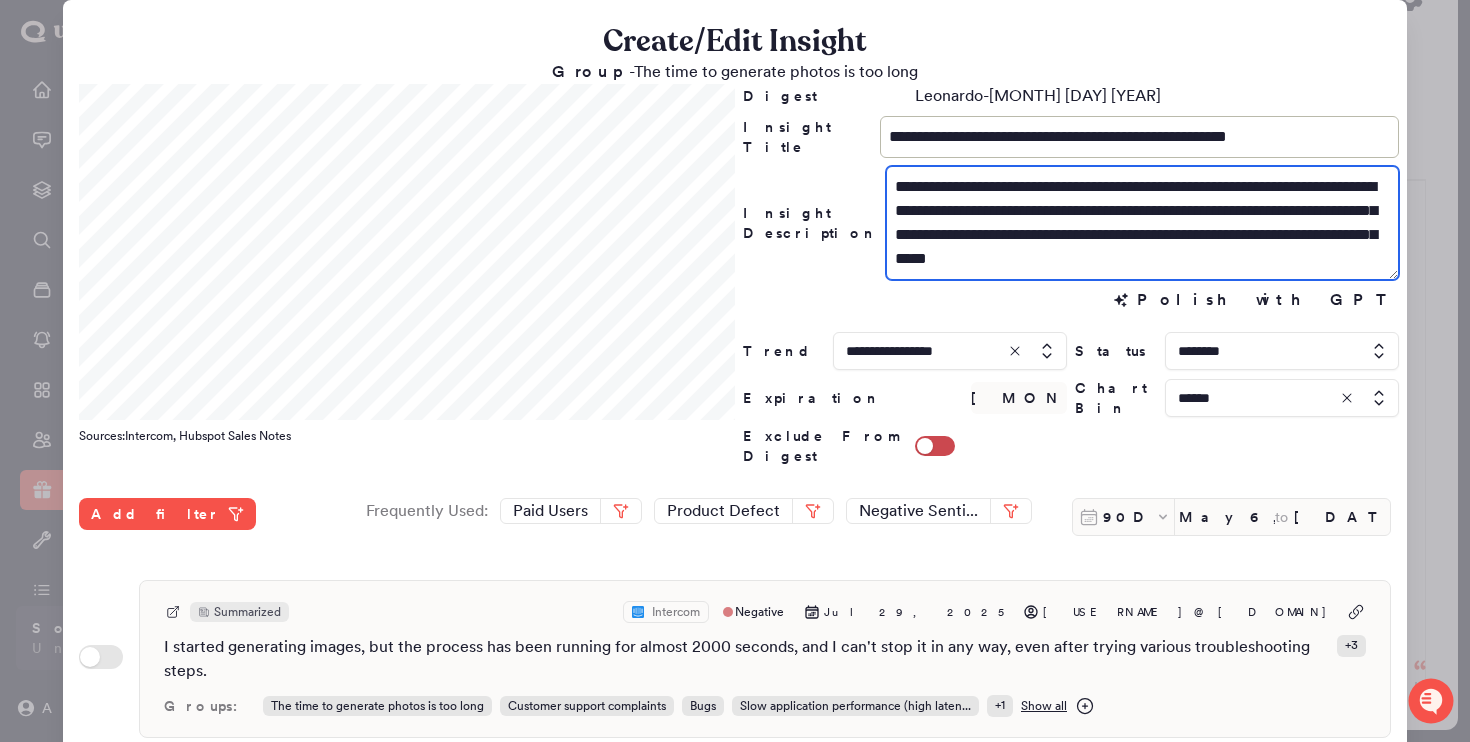 click on "**********" at bounding box center (1071, 223) 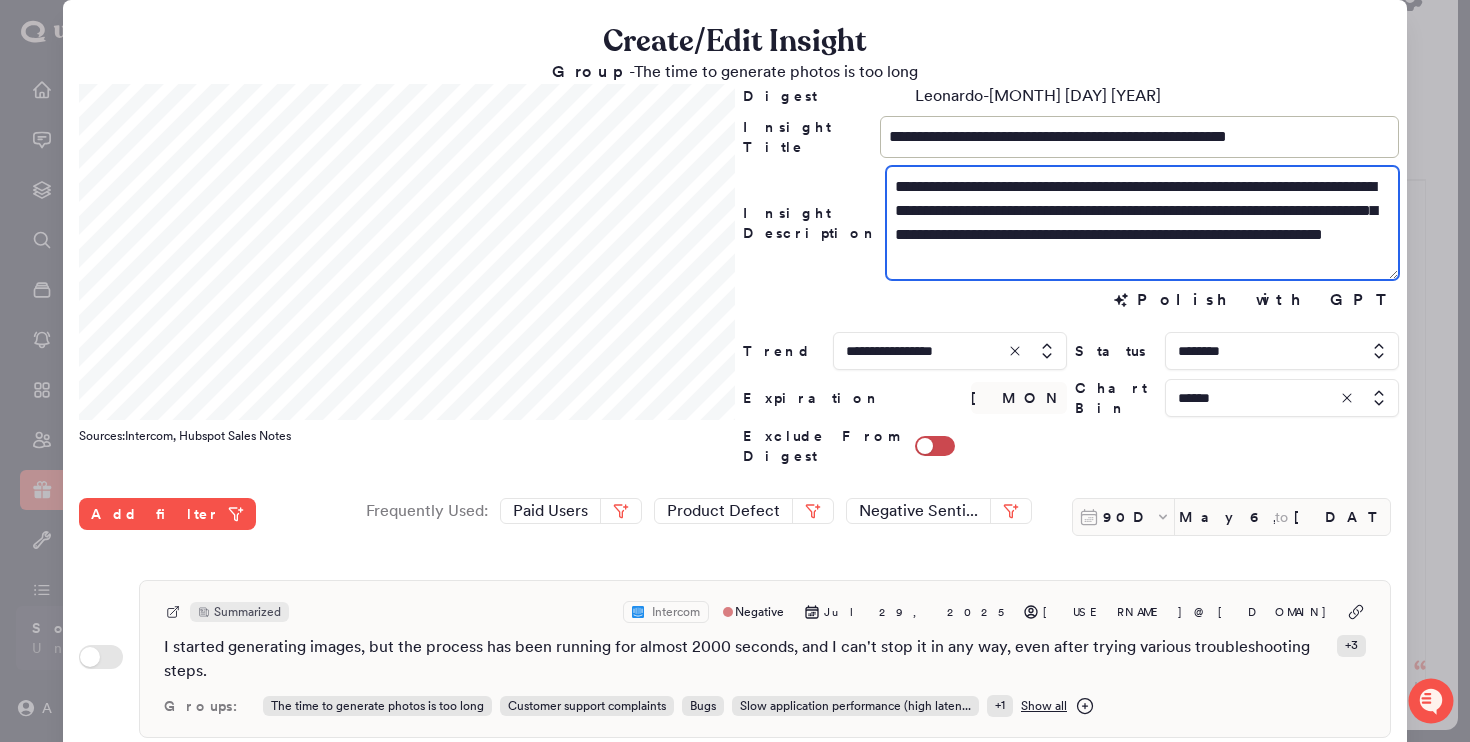 click on "**********" at bounding box center [1142, 223] 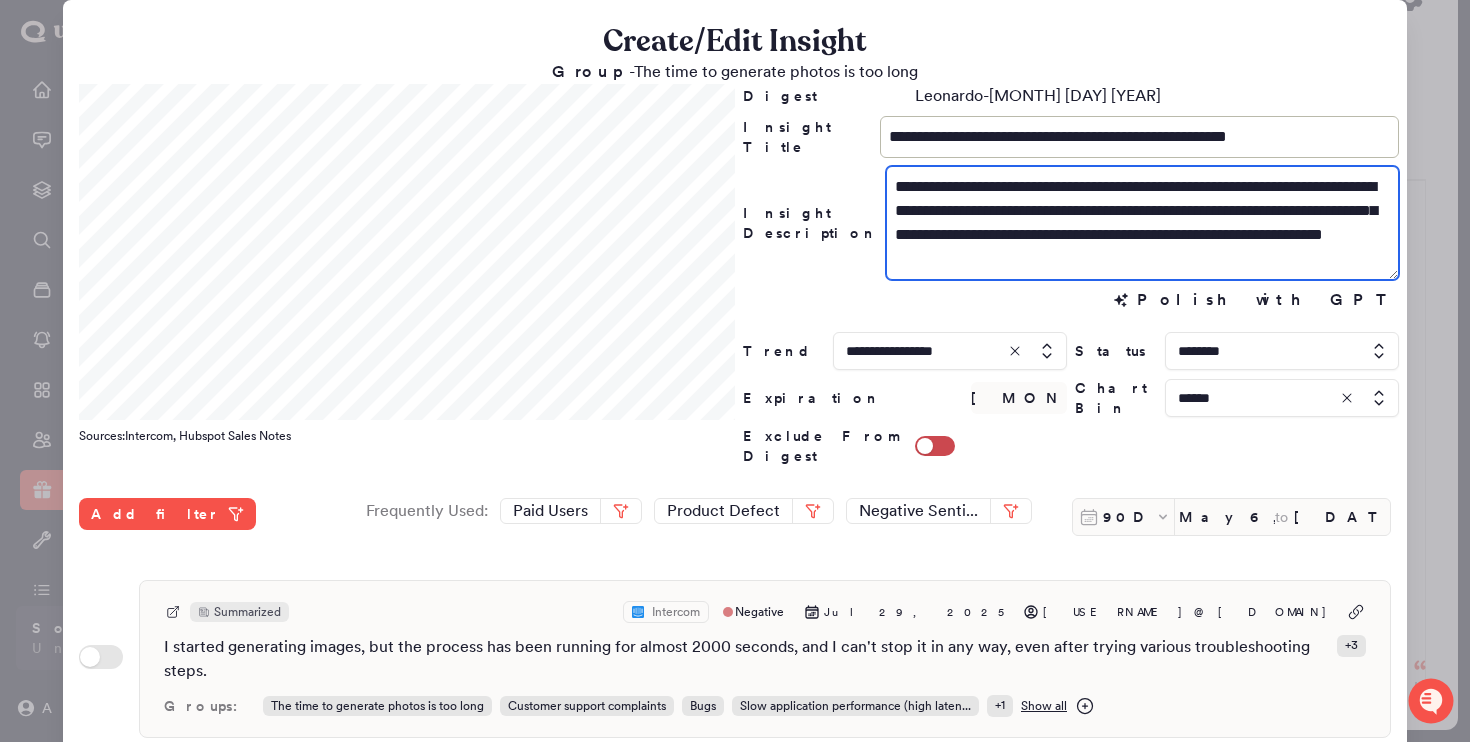click on "**********" at bounding box center [1142, 223] 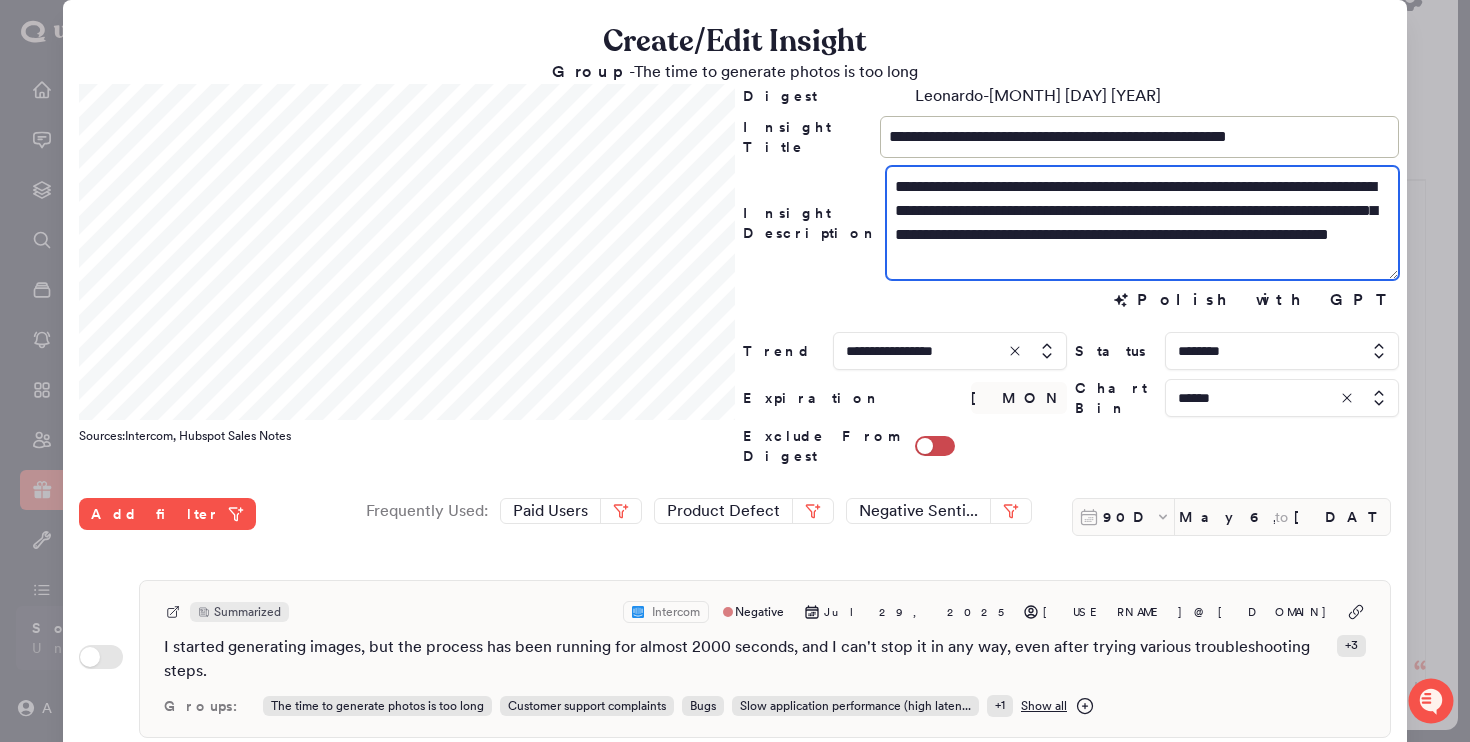click on "**********" at bounding box center [1142, 223] 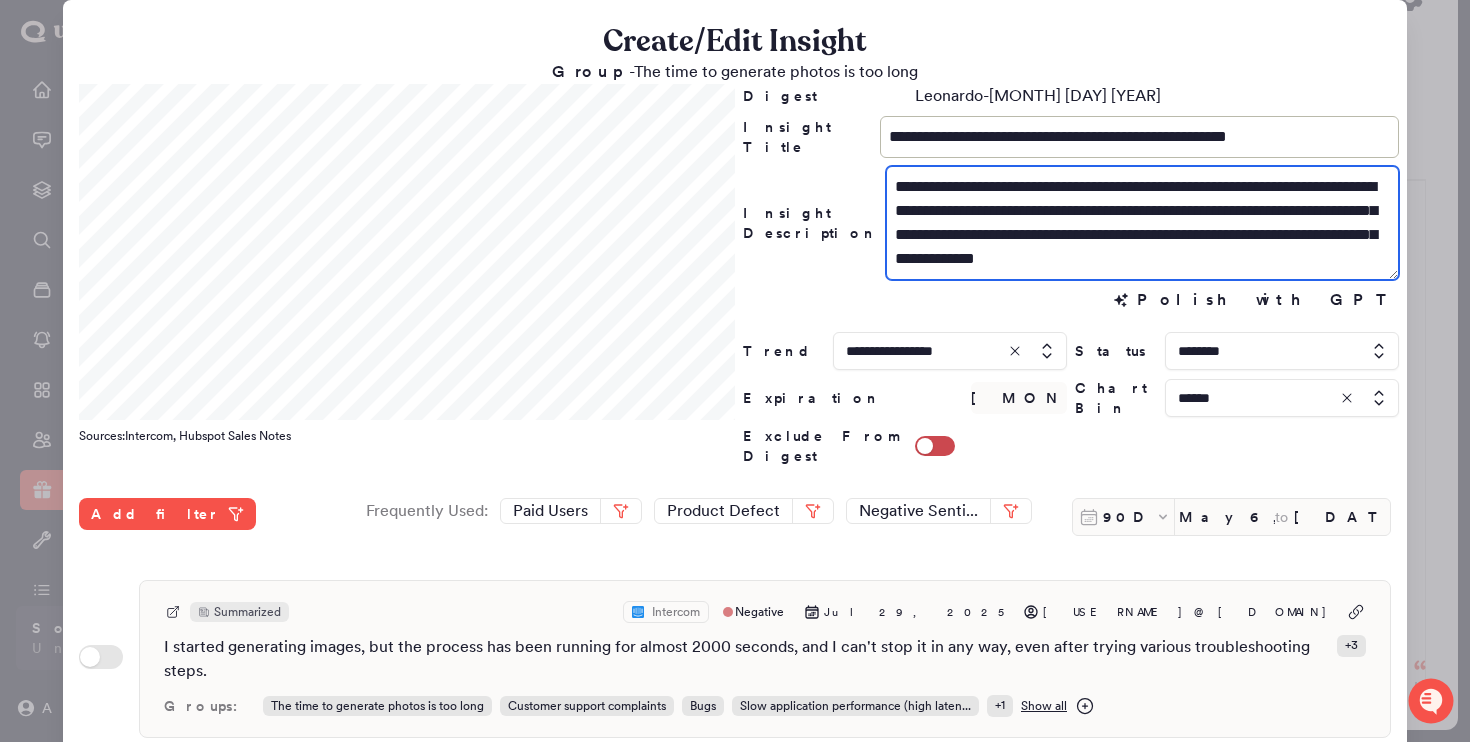 click on "**********" at bounding box center (1142, 223) 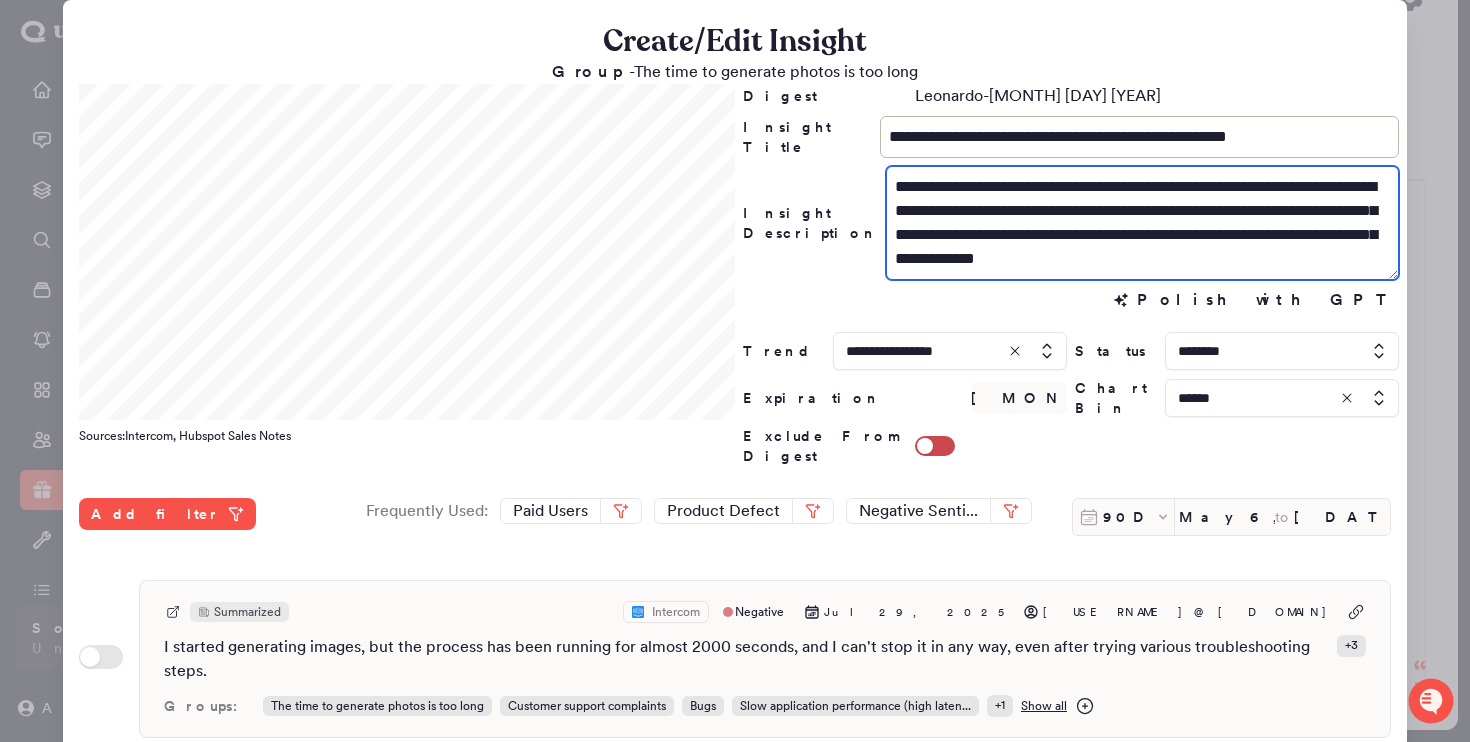click on "**********" at bounding box center [1142, 223] 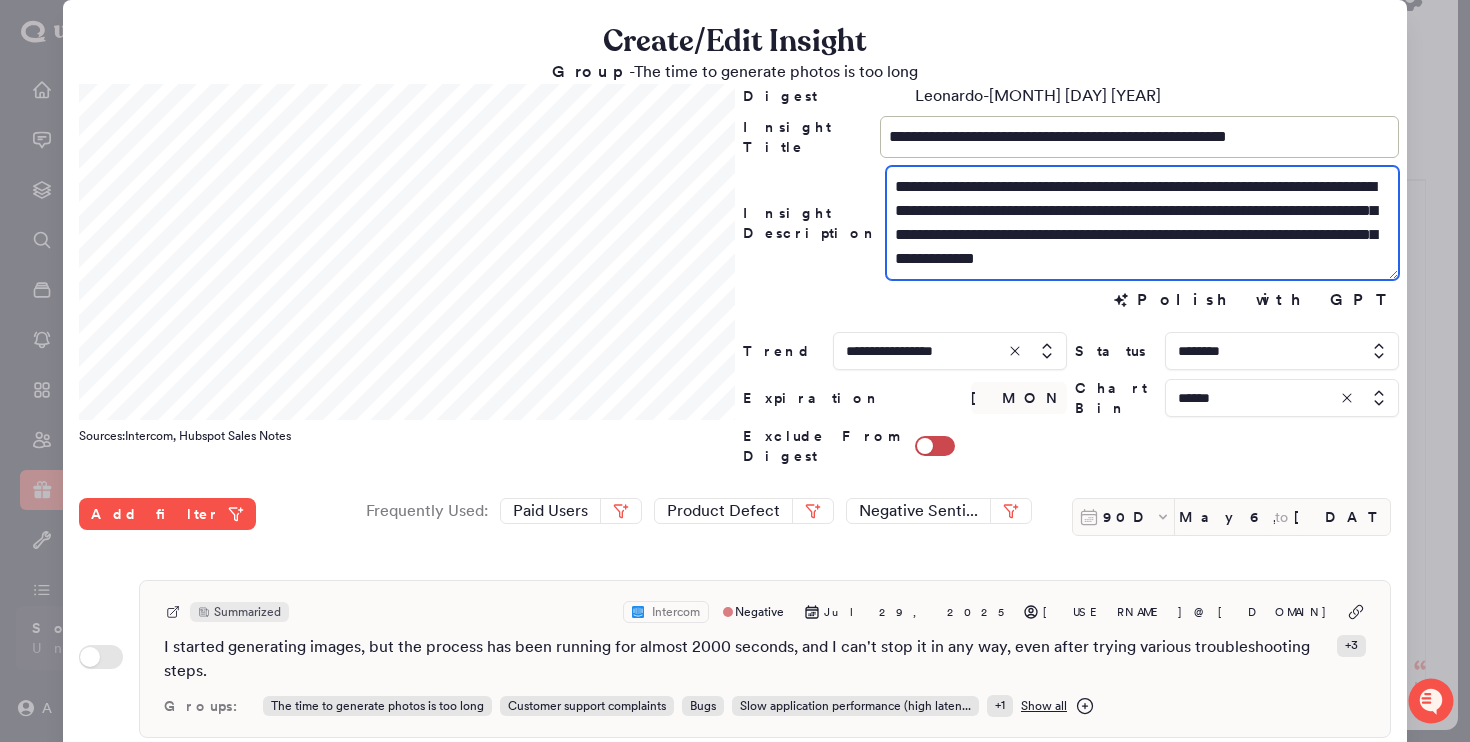 click on "**********" at bounding box center (1142, 223) 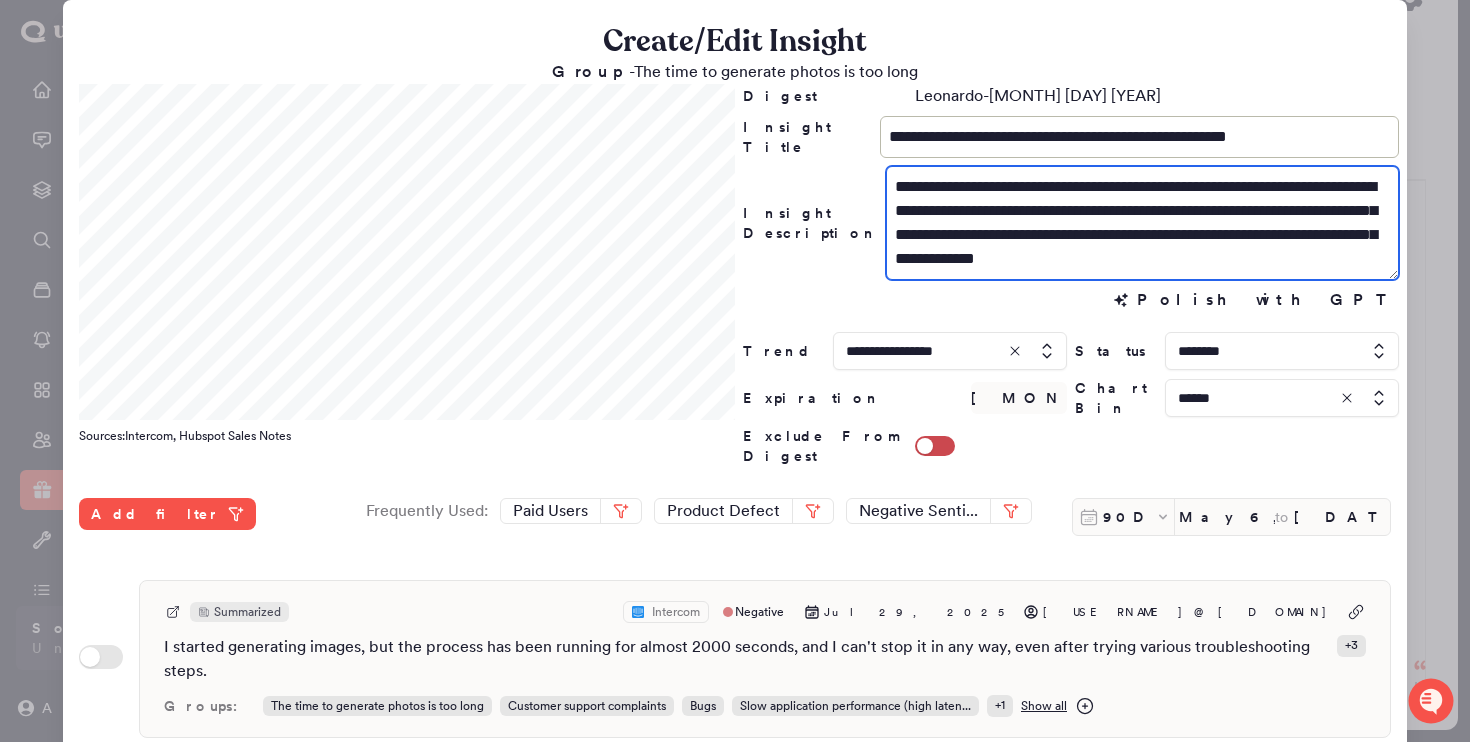 click on "**********" at bounding box center [1142, 223] 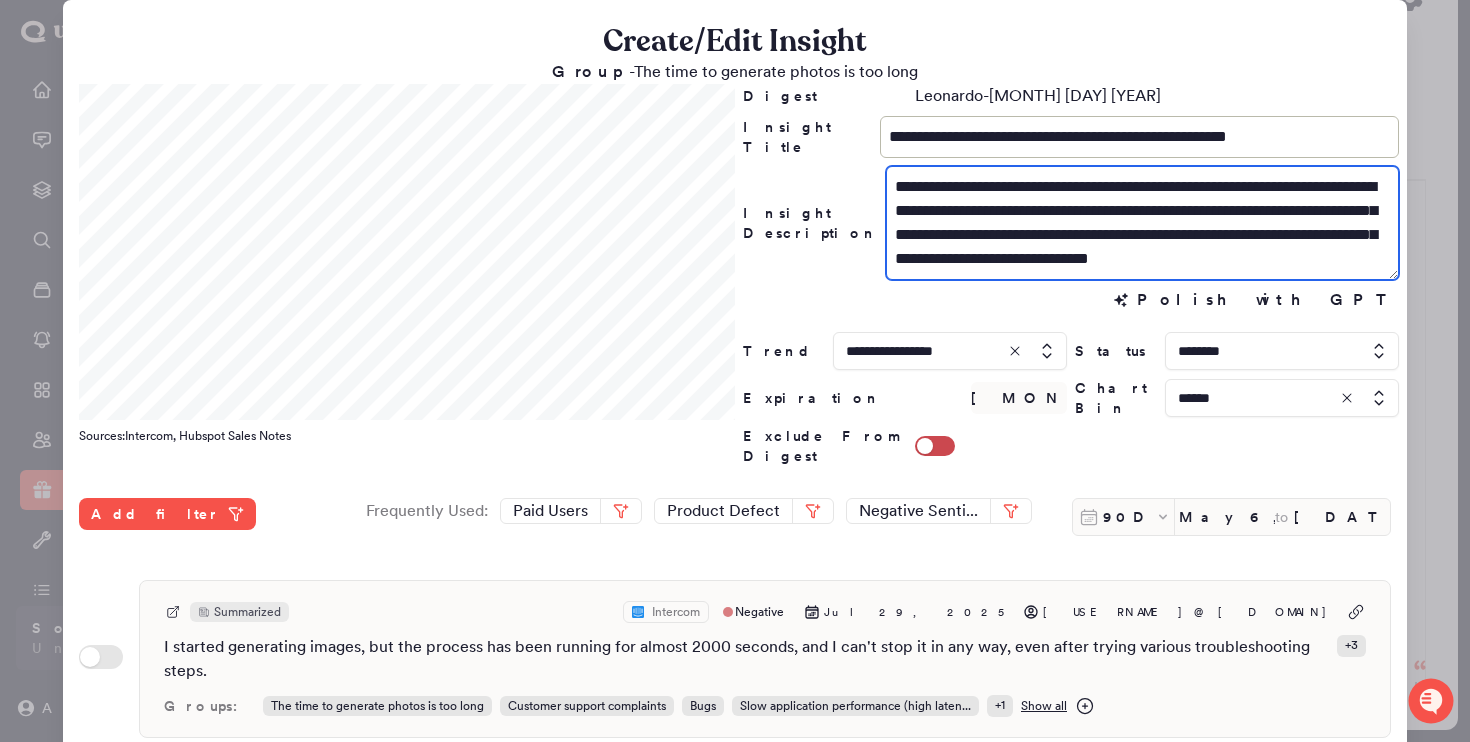 click on "**********" at bounding box center (1142, 223) 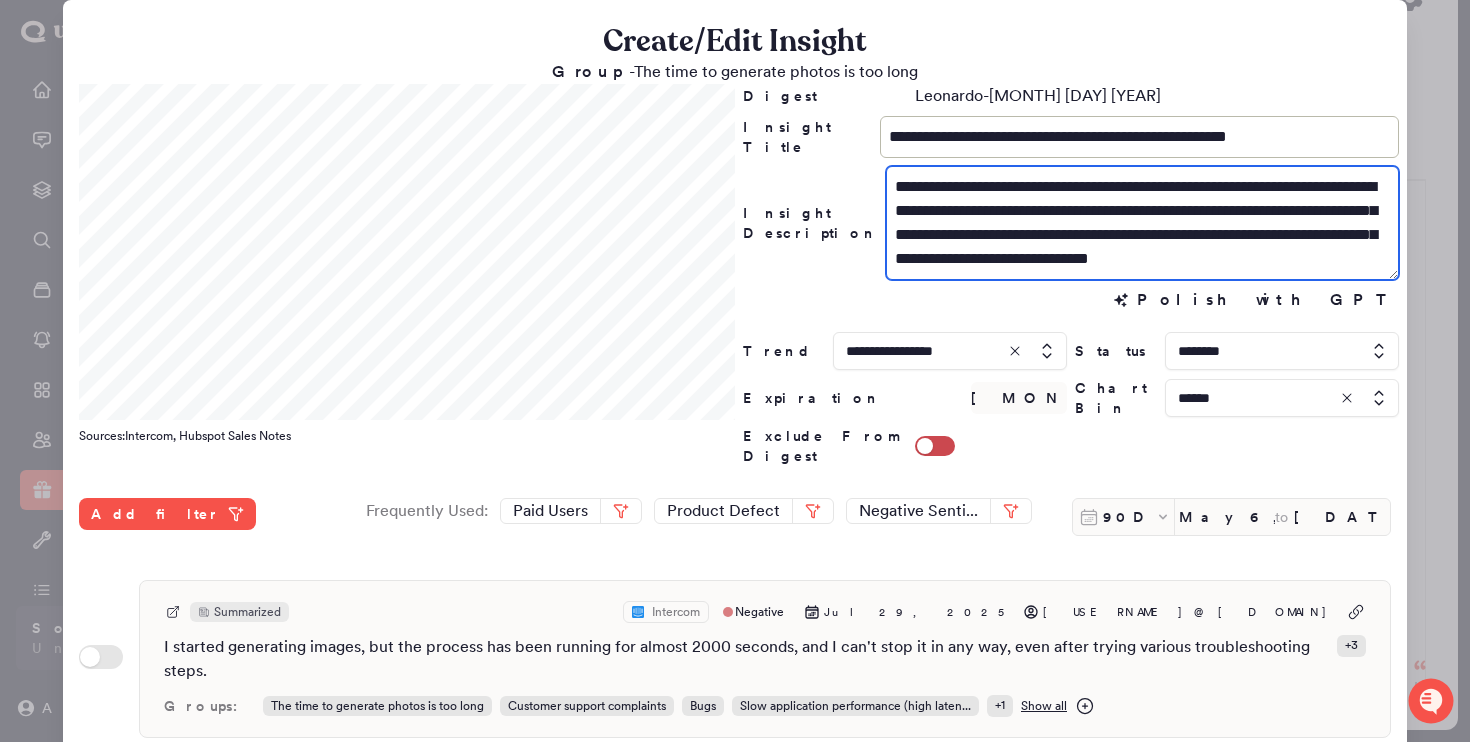 drag, startPoint x: 972, startPoint y: 232, endPoint x: 1105, endPoint y: 234, distance: 133.01503 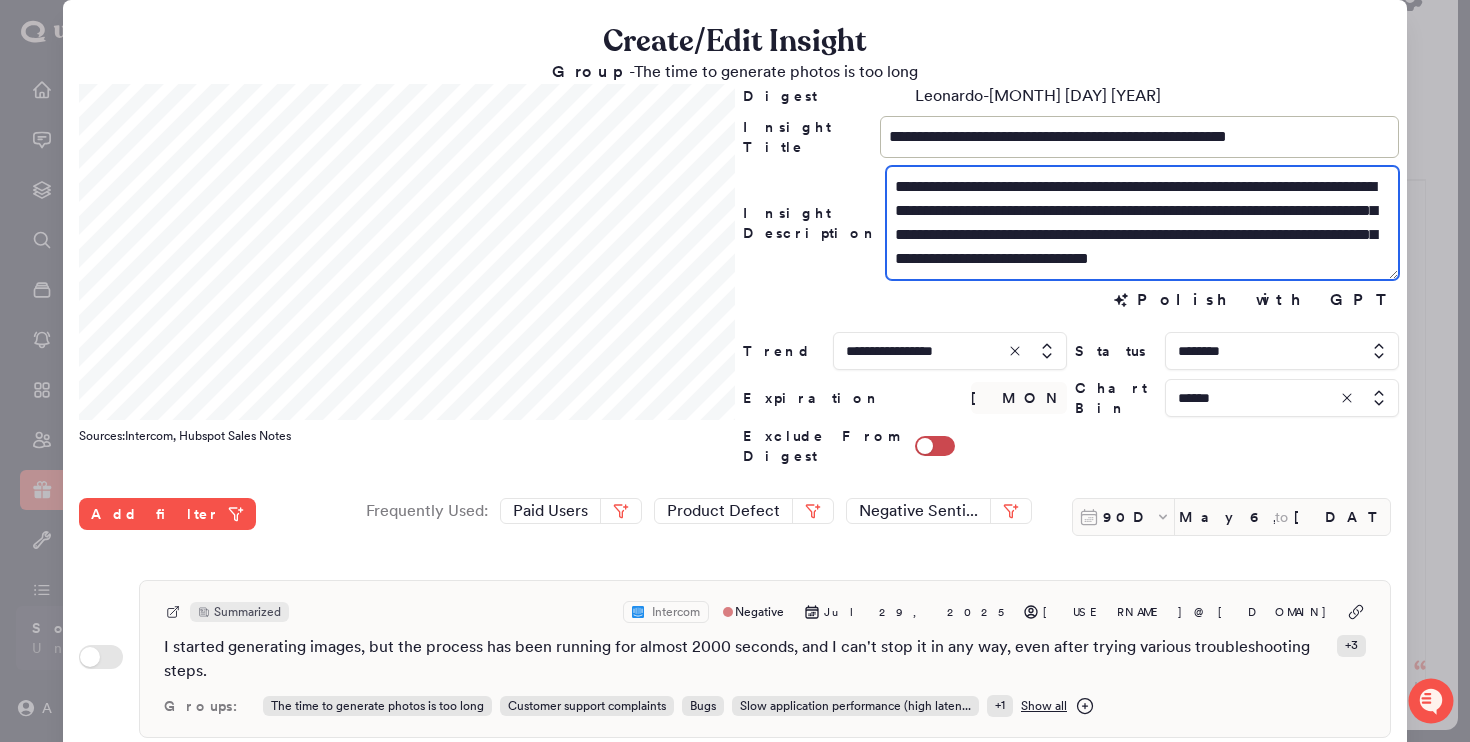click on "**********" at bounding box center (1142, 223) 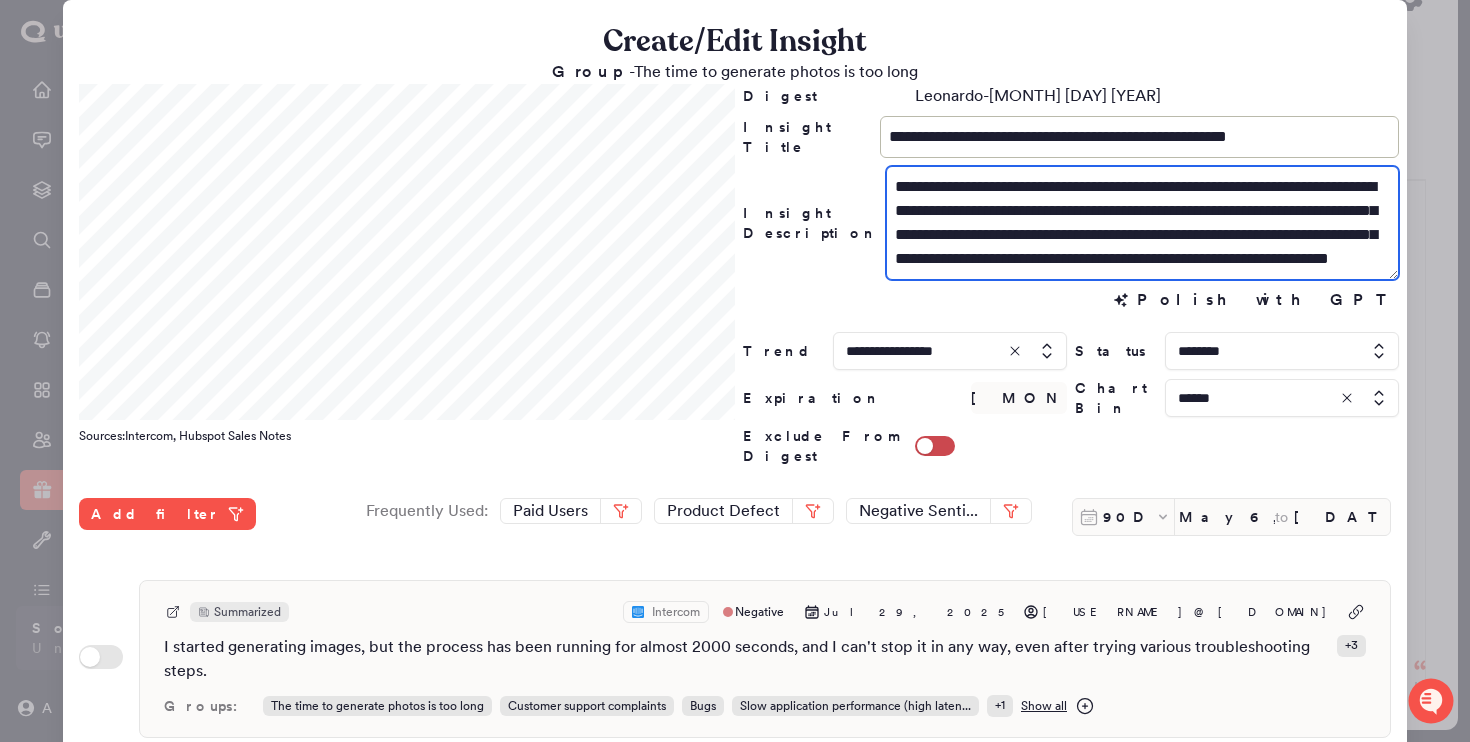 click on "**********" at bounding box center [1142, 223] 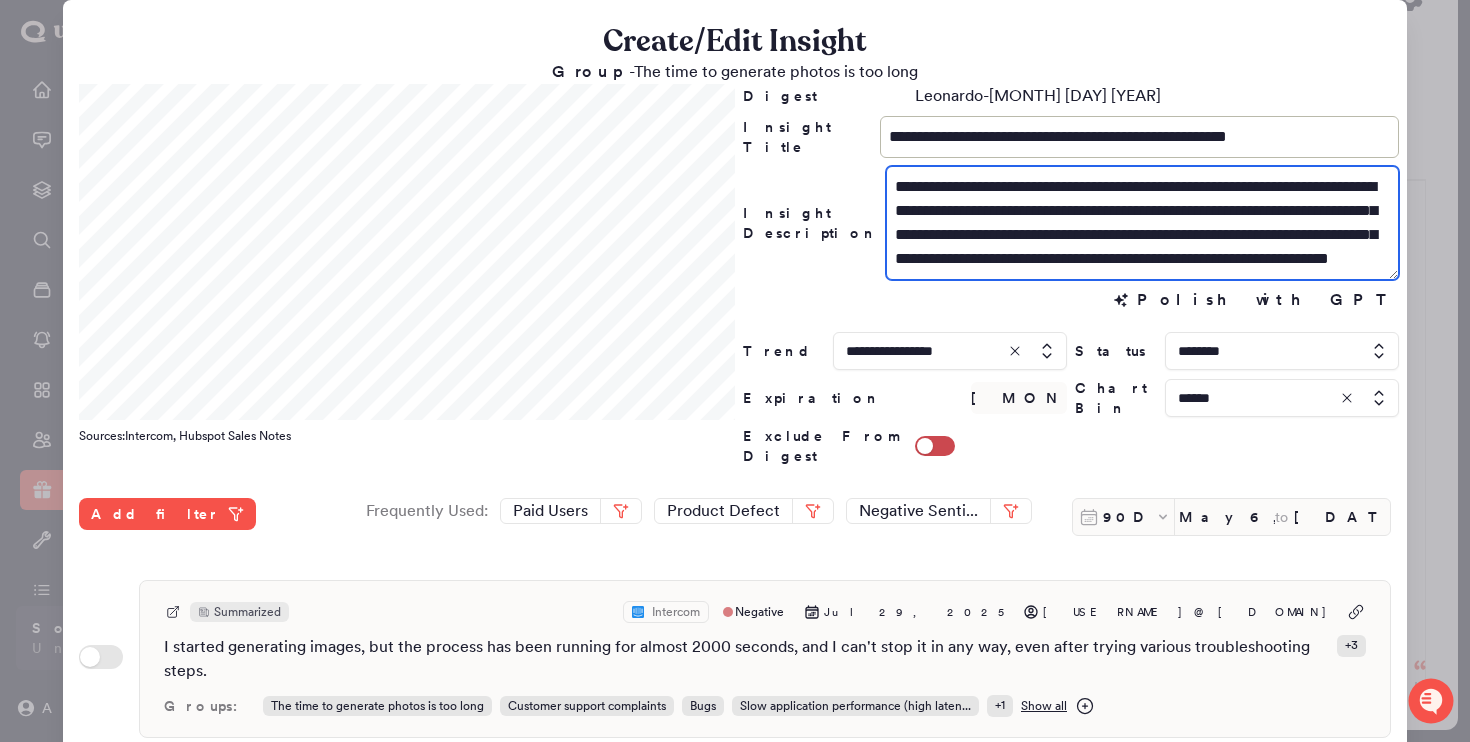 click on "**********" at bounding box center (1142, 223) 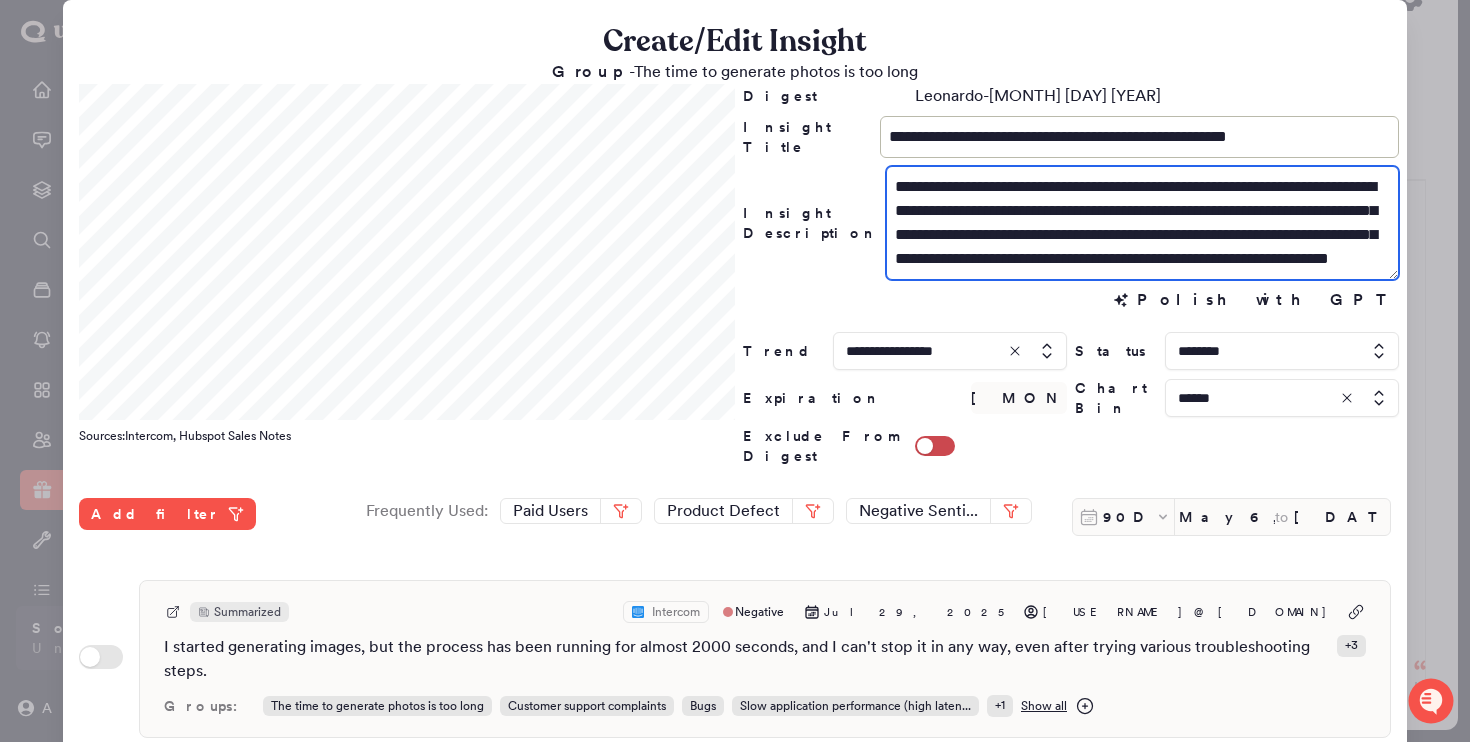 scroll, scrollTop: 0, scrollLeft: 0, axis: both 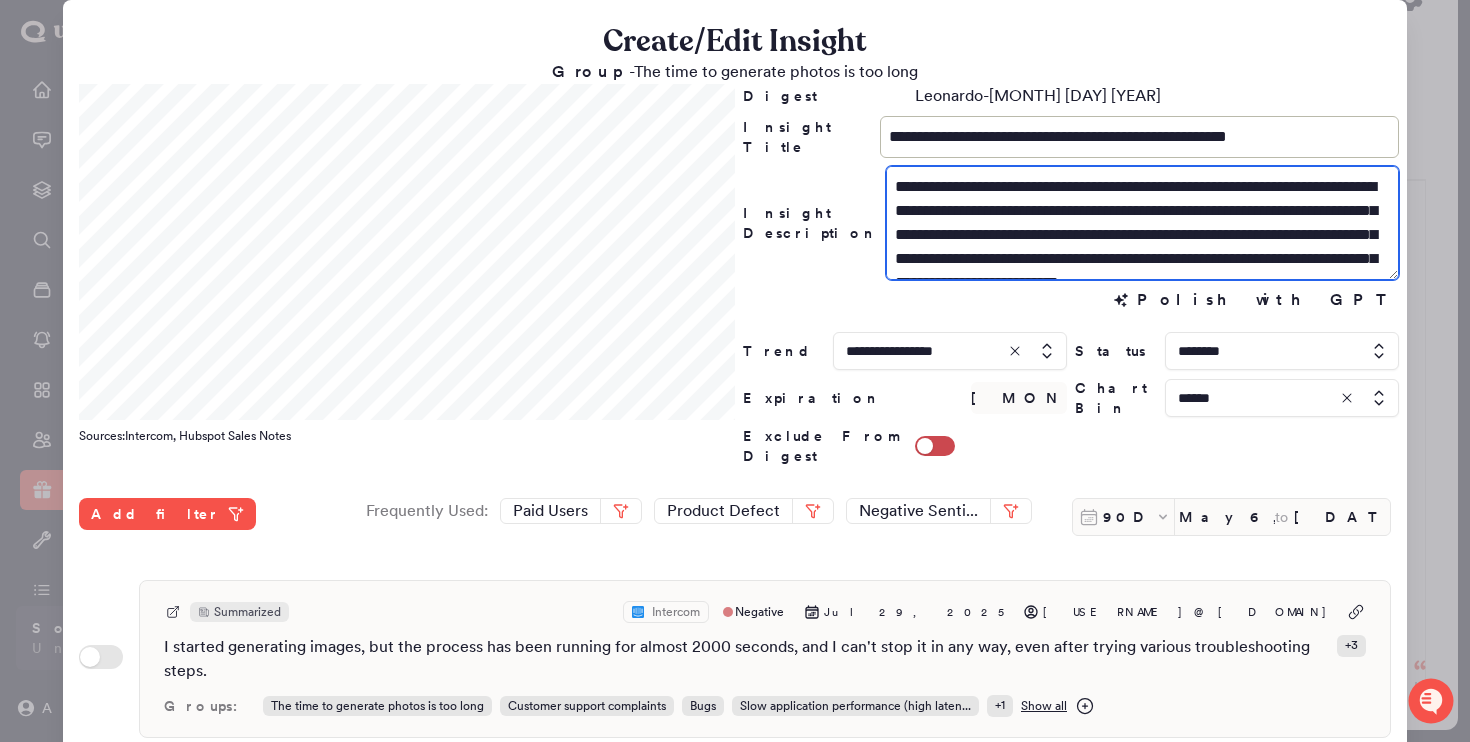 click on "**********" at bounding box center [1142, 223] 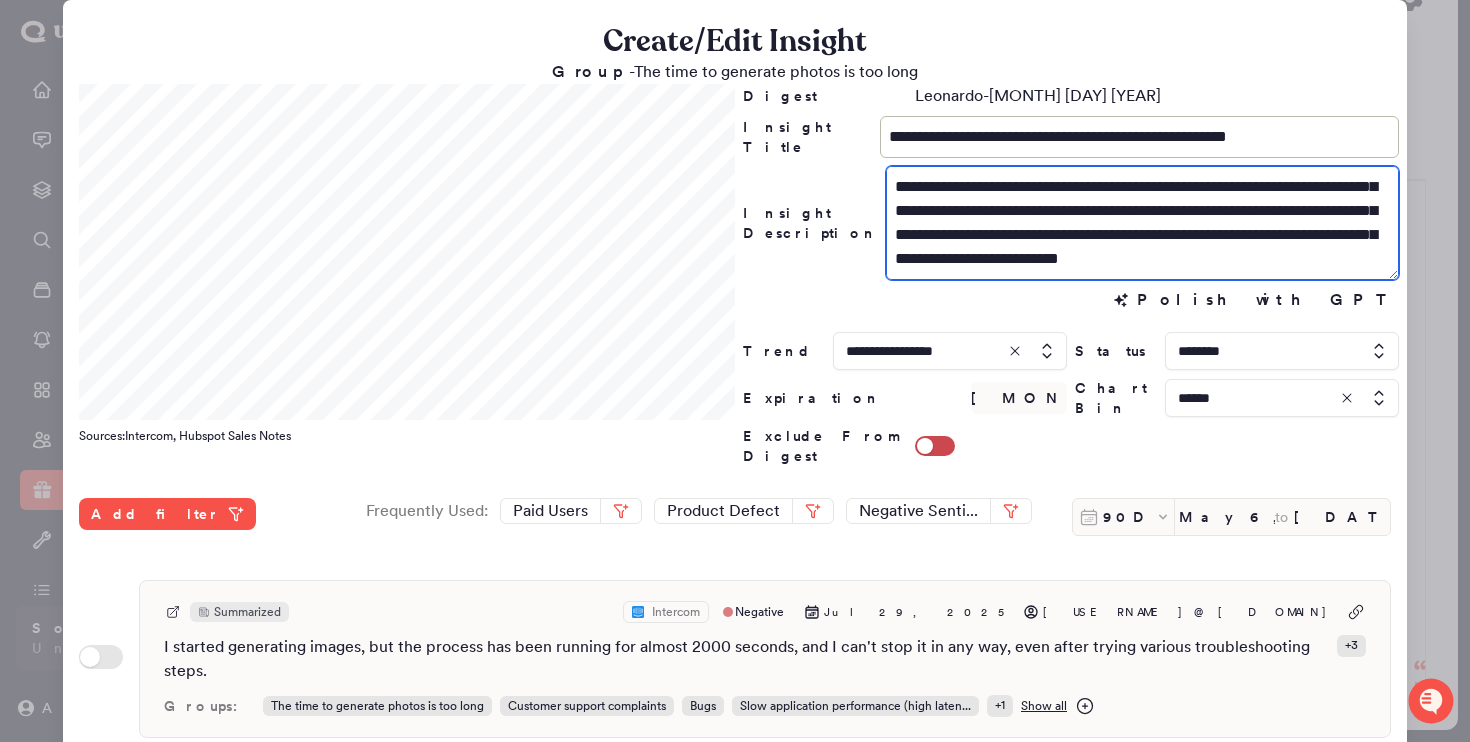 click on "**********" at bounding box center (1142, 223) 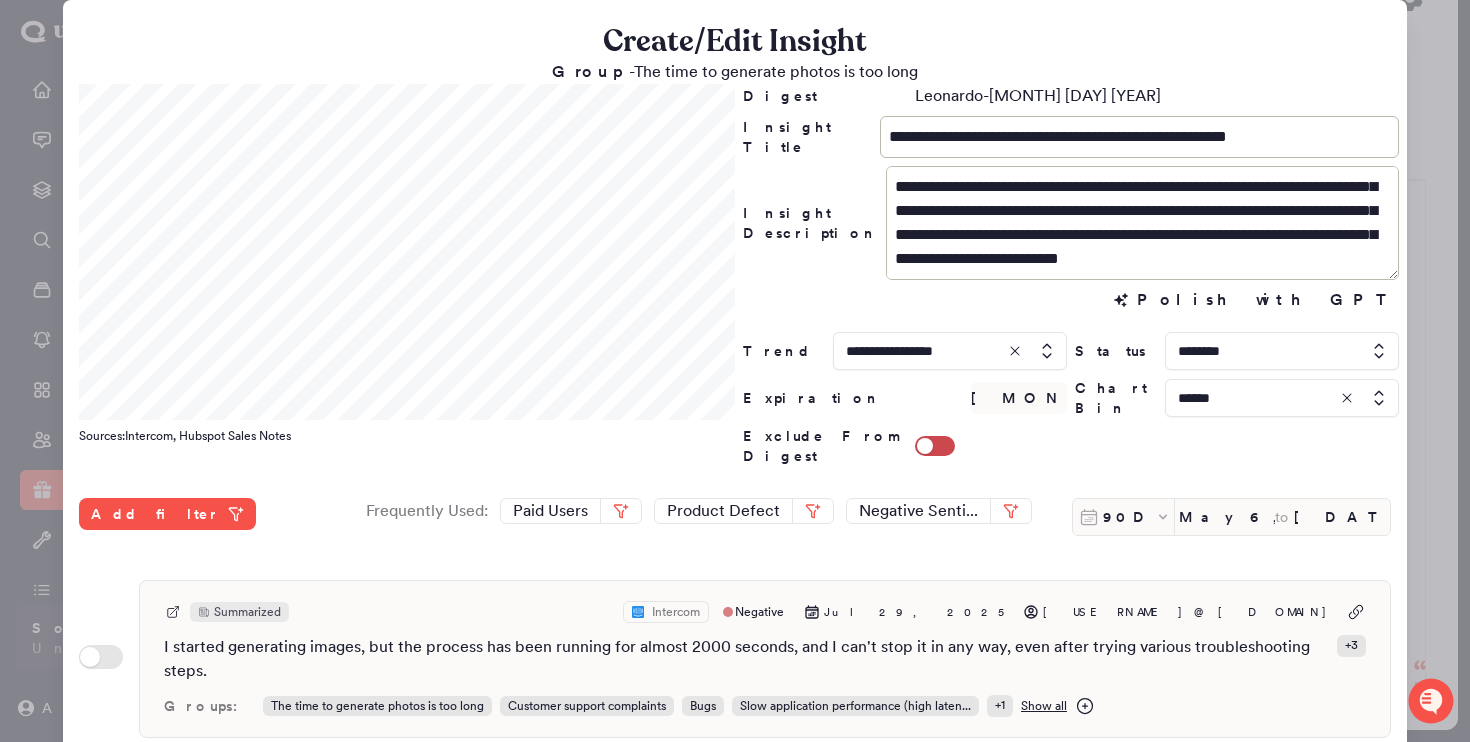 click on "Polish with GPT Polish with GPT" at bounding box center [1071, 300] 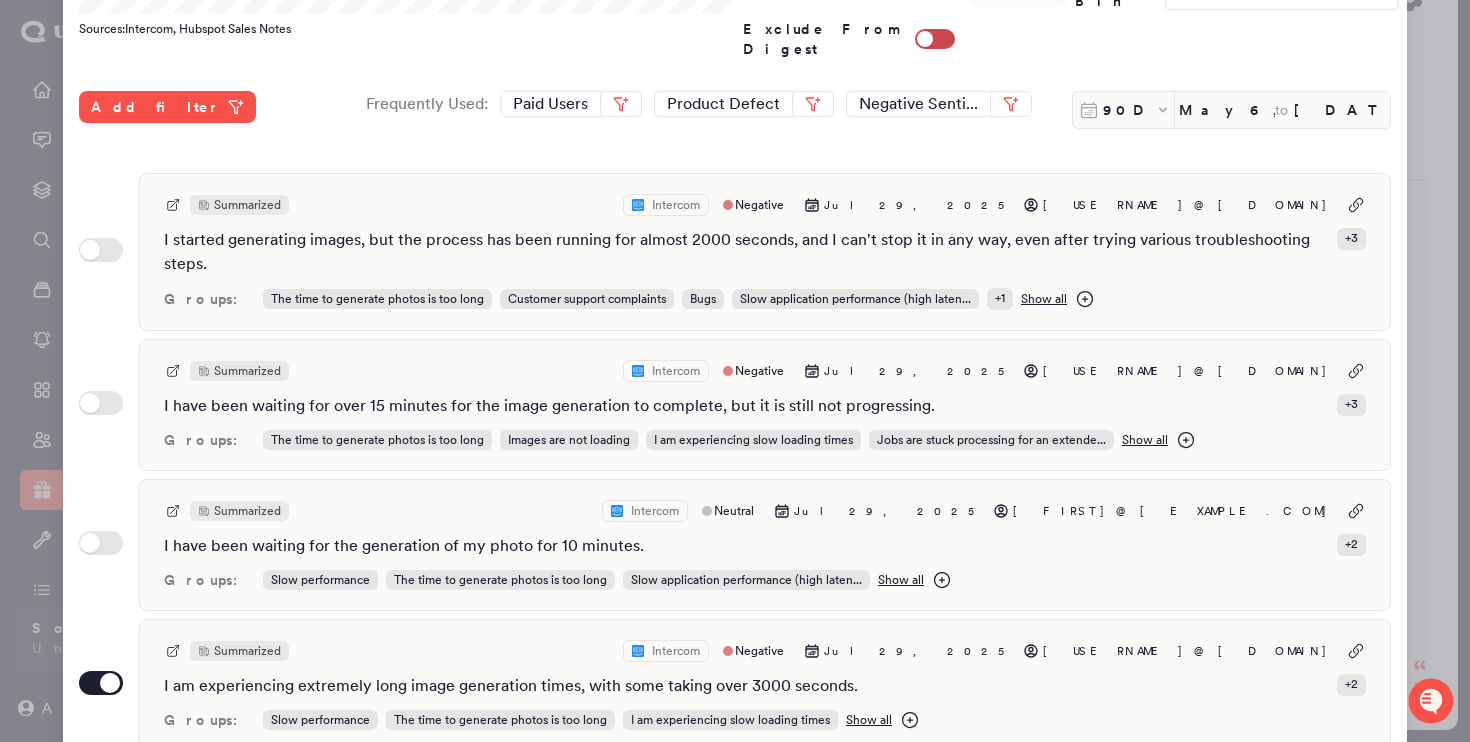 scroll, scrollTop: 586, scrollLeft: 0, axis: vertical 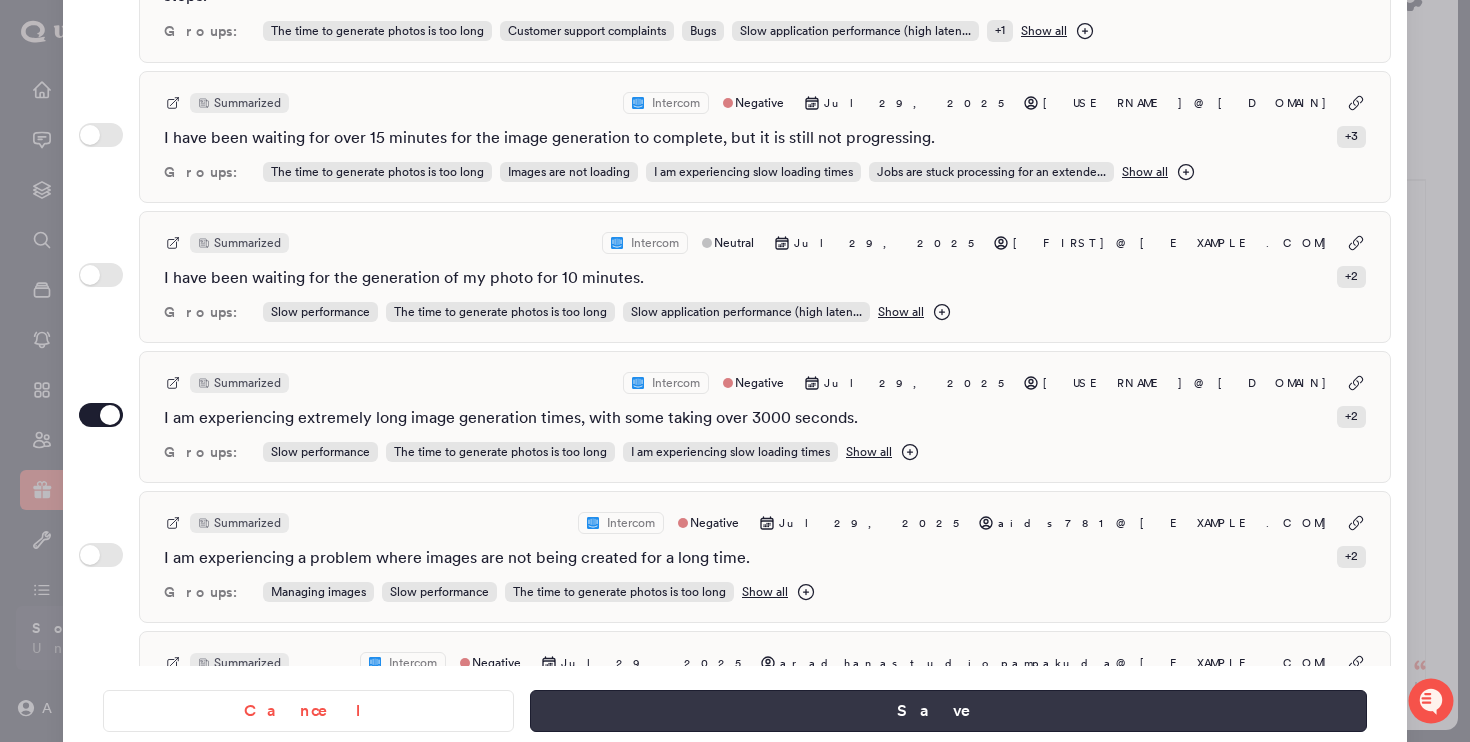 click on "Save" at bounding box center [948, 711] 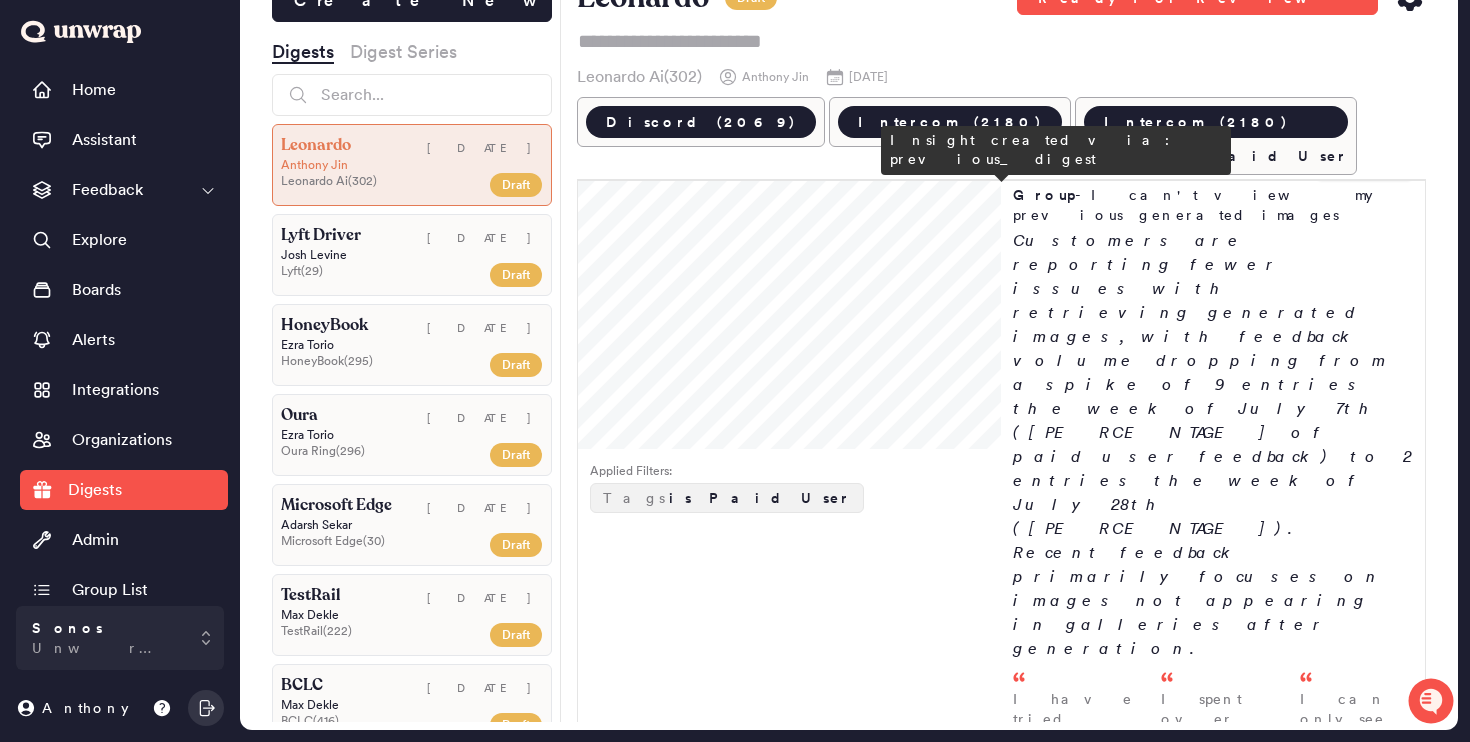 scroll, scrollTop: 0, scrollLeft: 0, axis: both 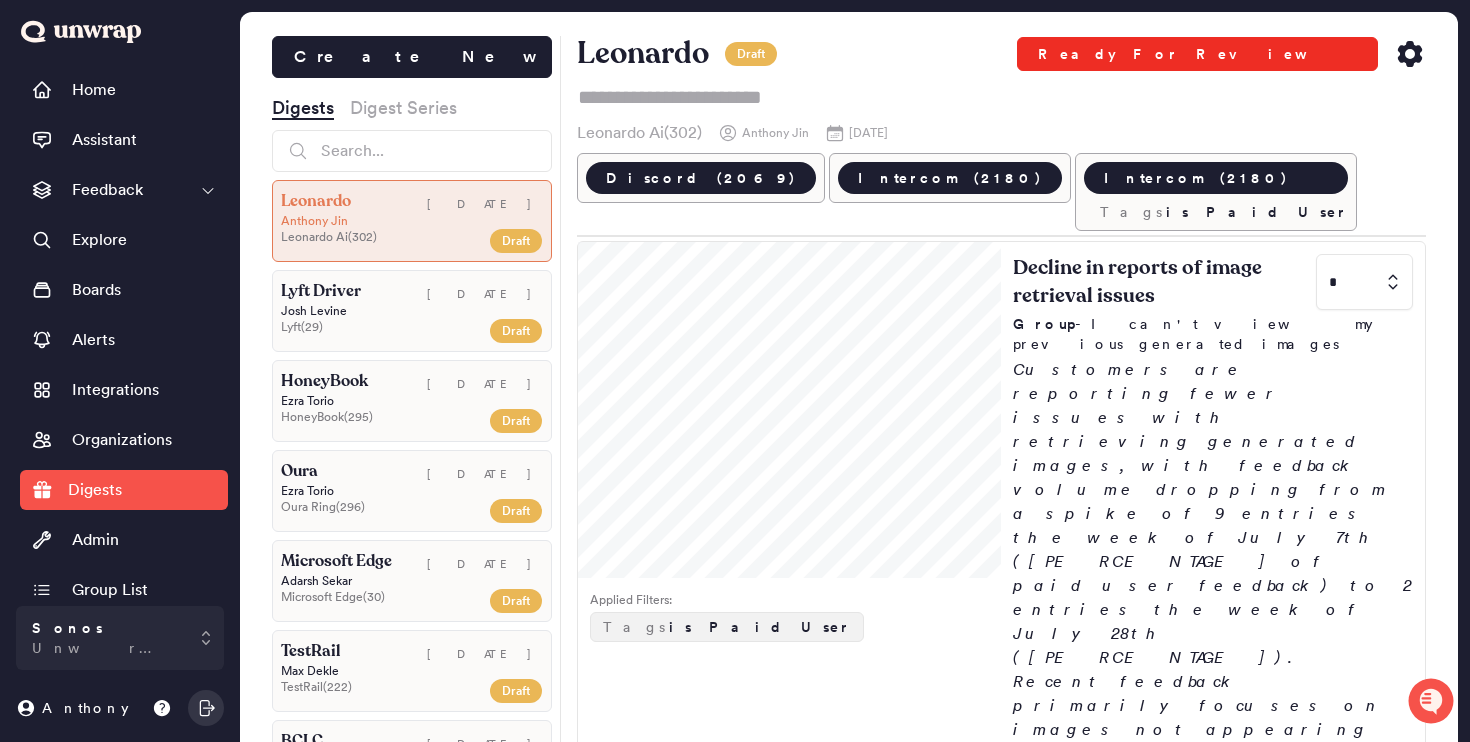 click on "Ready For Review" at bounding box center (1197, 54) 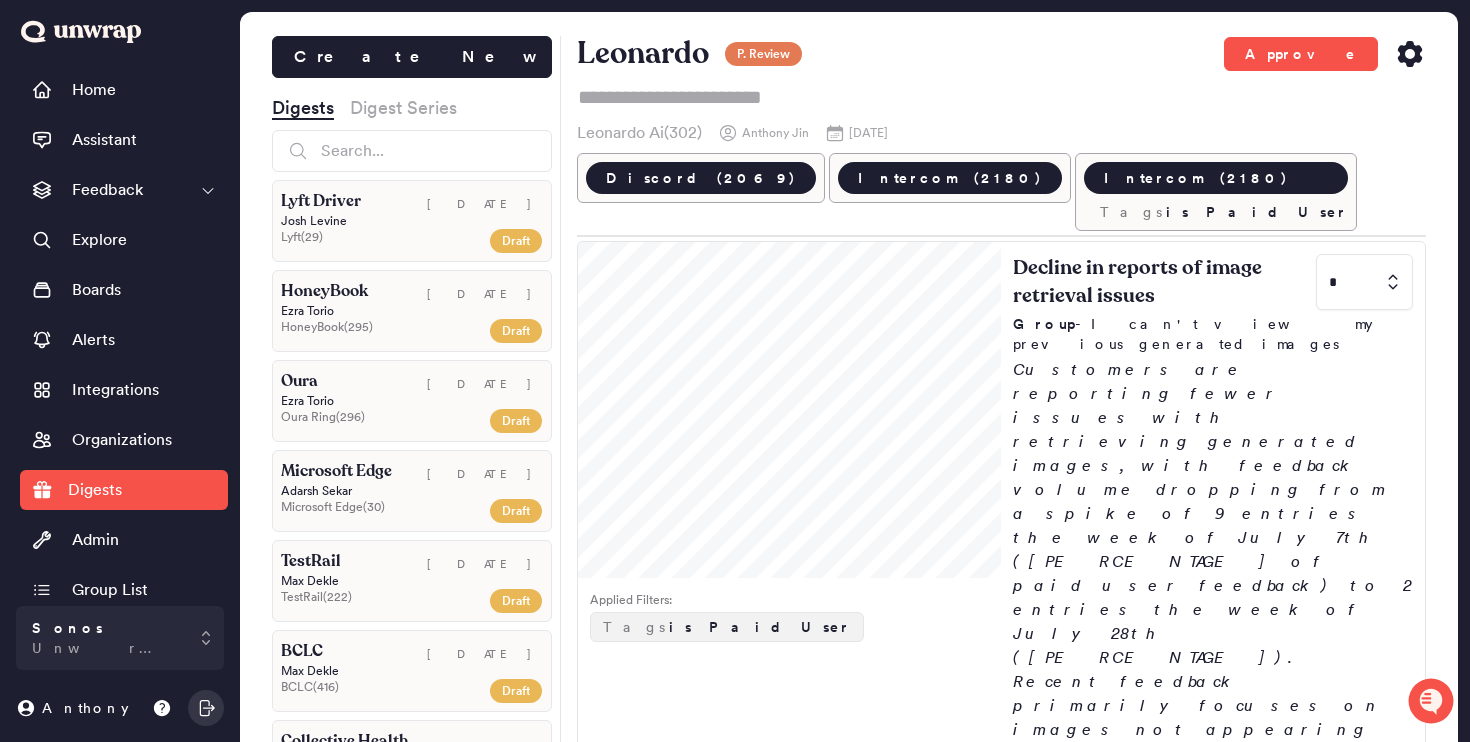 click on "Leonardo P. Review Approve Leonardo Ai  ( 302 ) Anthony   Jin Mon Aug 04 2025 Discord (2069) Intercom (2180) Intercom (2180) Tags is   Paid User" at bounding box center (1002, 133) 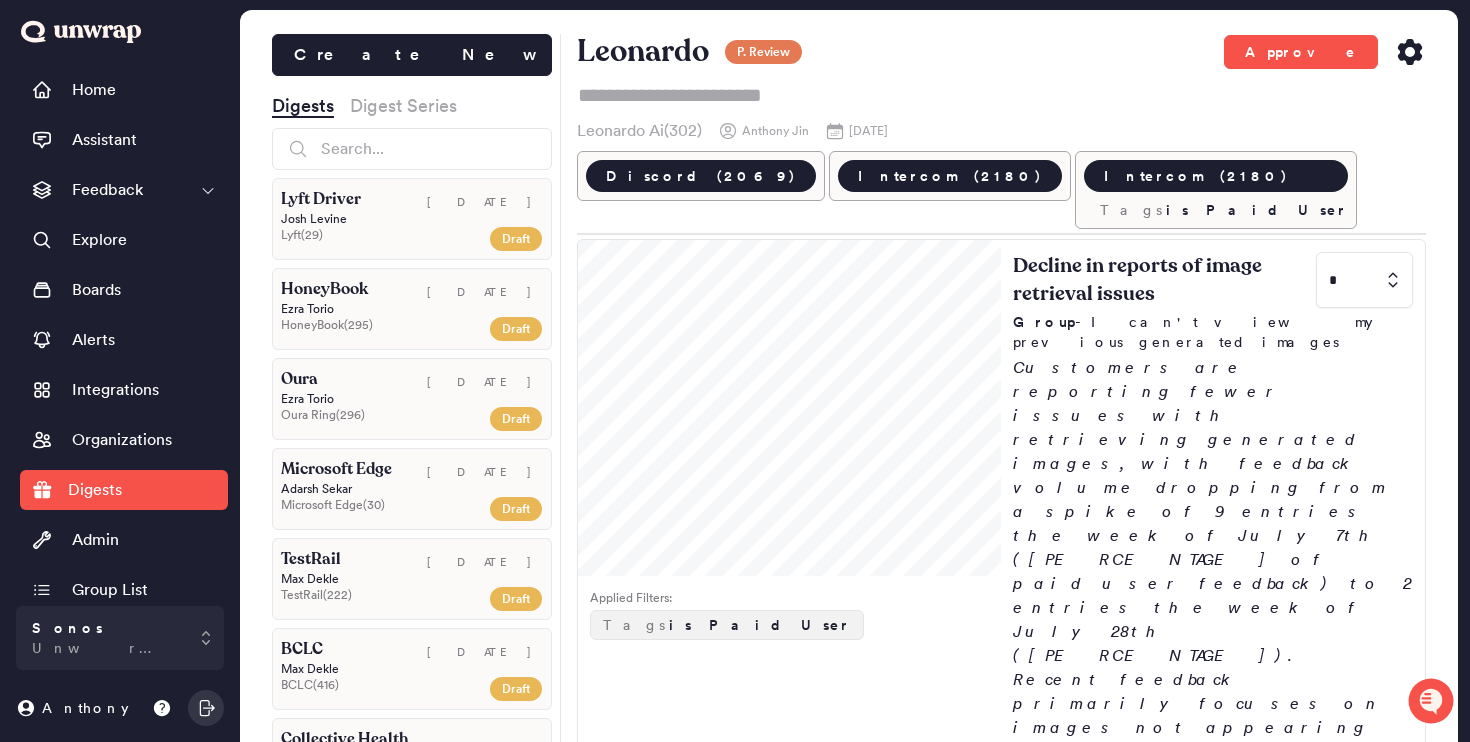 scroll, scrollTop: 0, scrollLeft: 0, axis: both 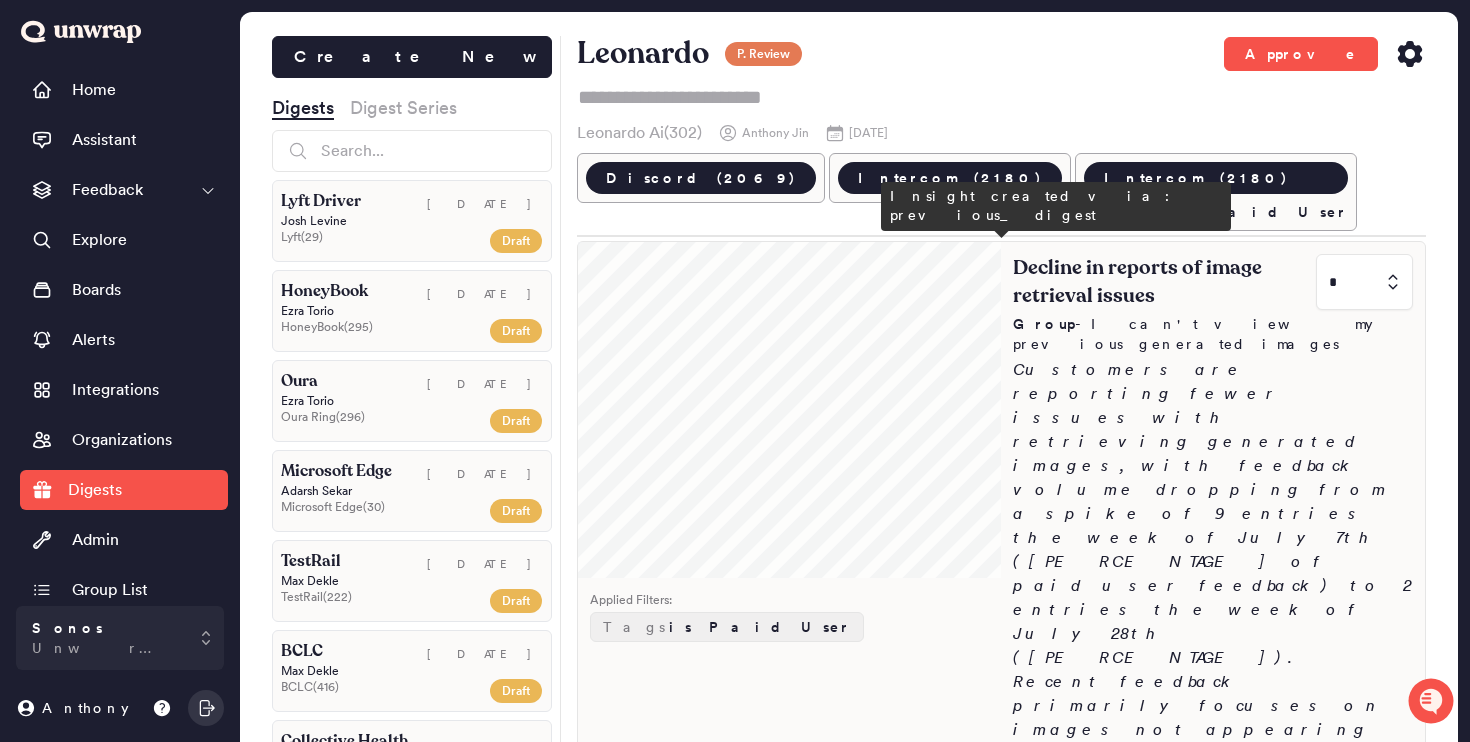 click at bounding box center (1364, 282) 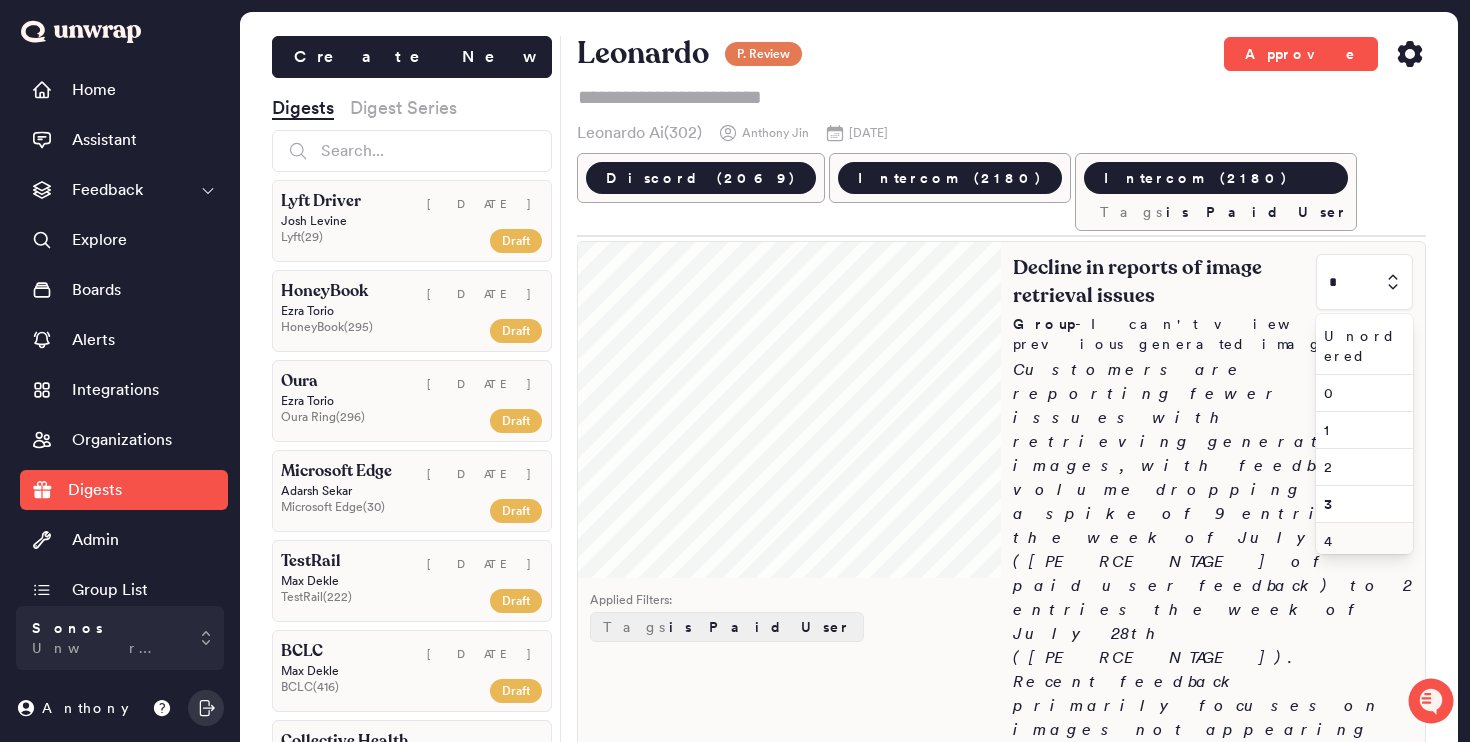 click on "4" at bounding box center (1360, 541) 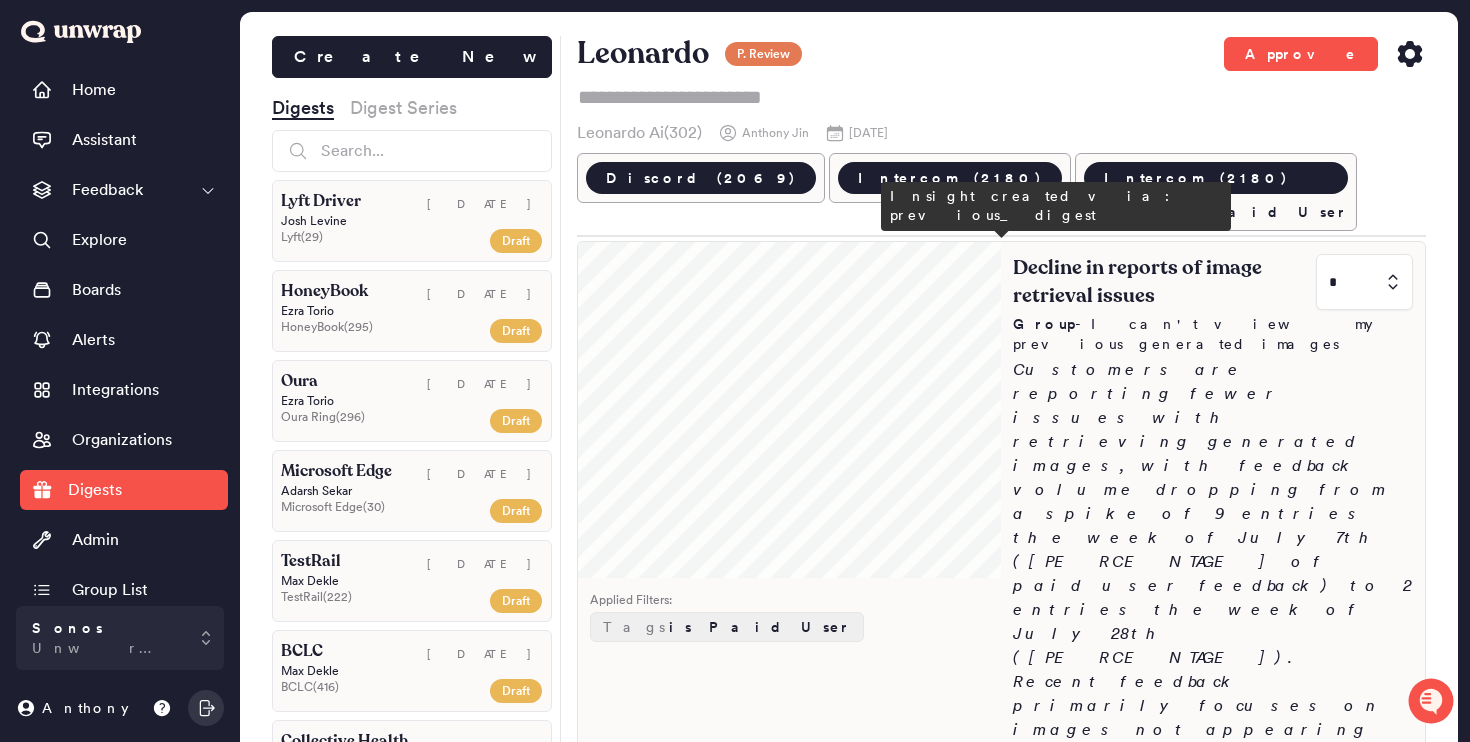 type on "*" 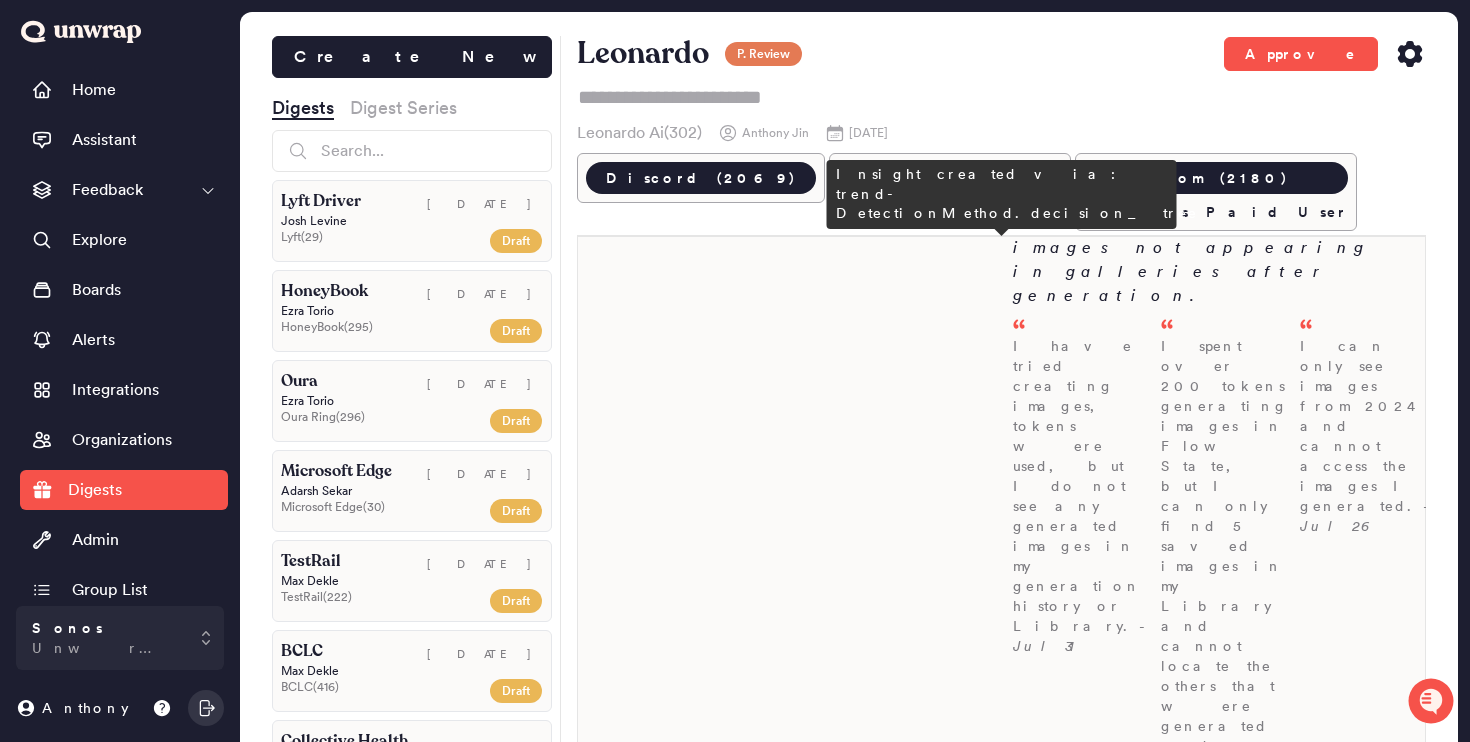 scroll, scrollTop: 476, scrollLeft: 0, axis: vertical 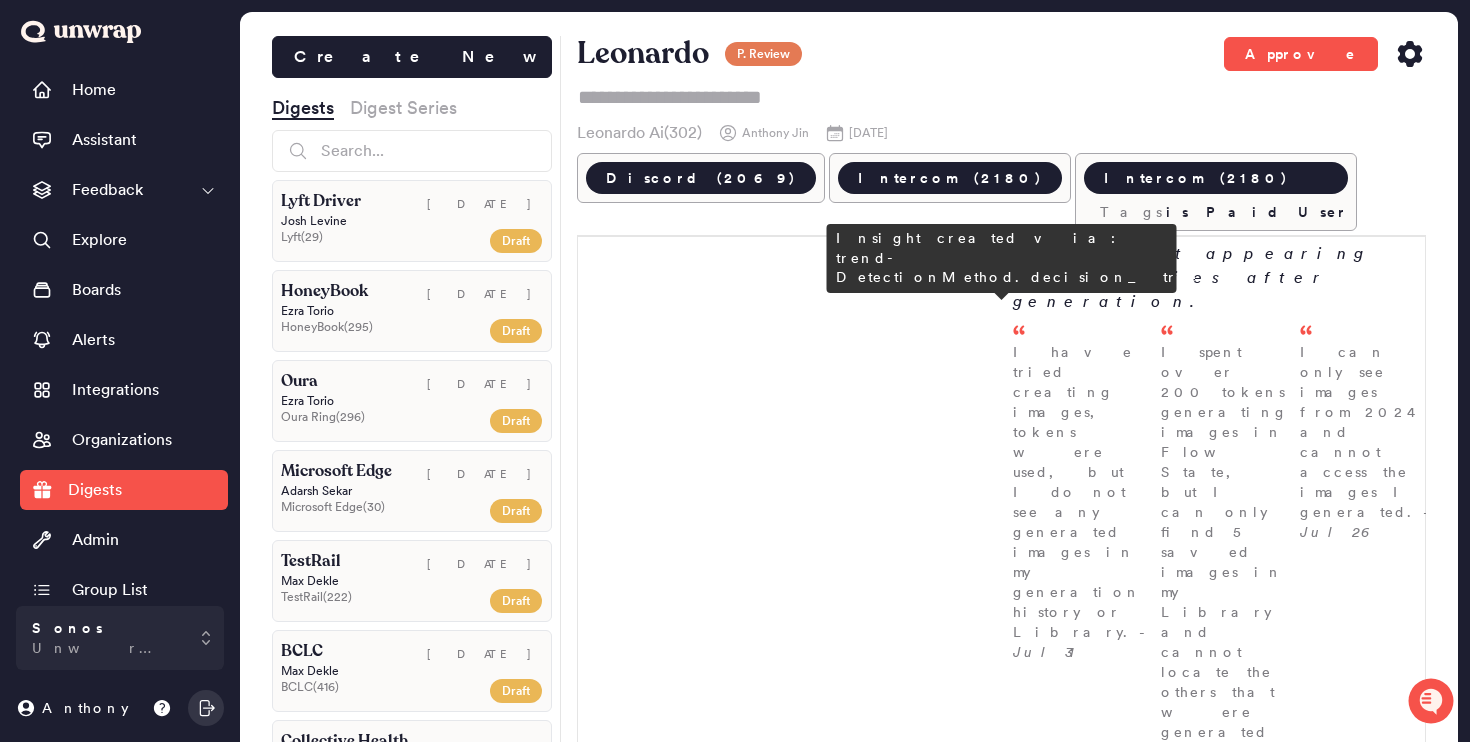 click at bounding box center (1364, 912) 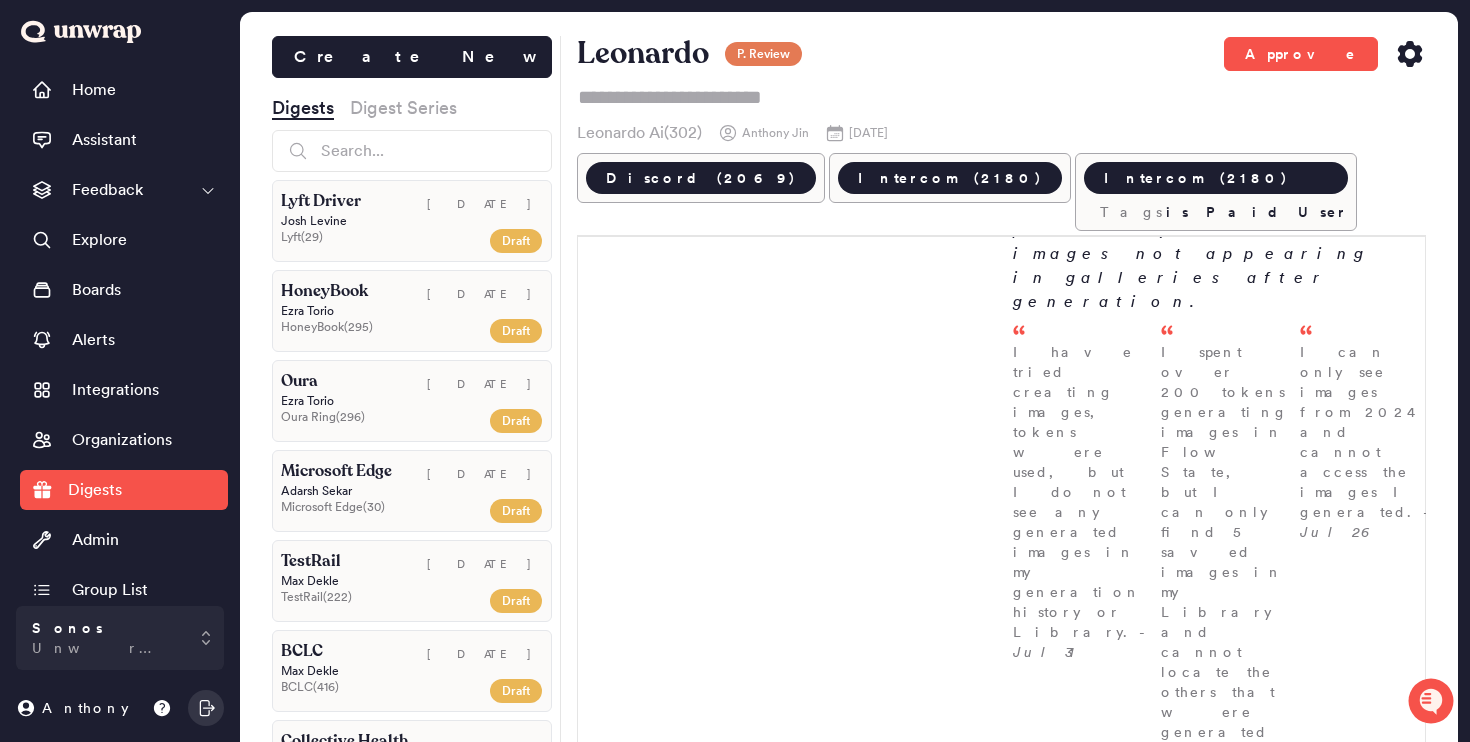 click on "0" at bounding box center (1360, 1023) 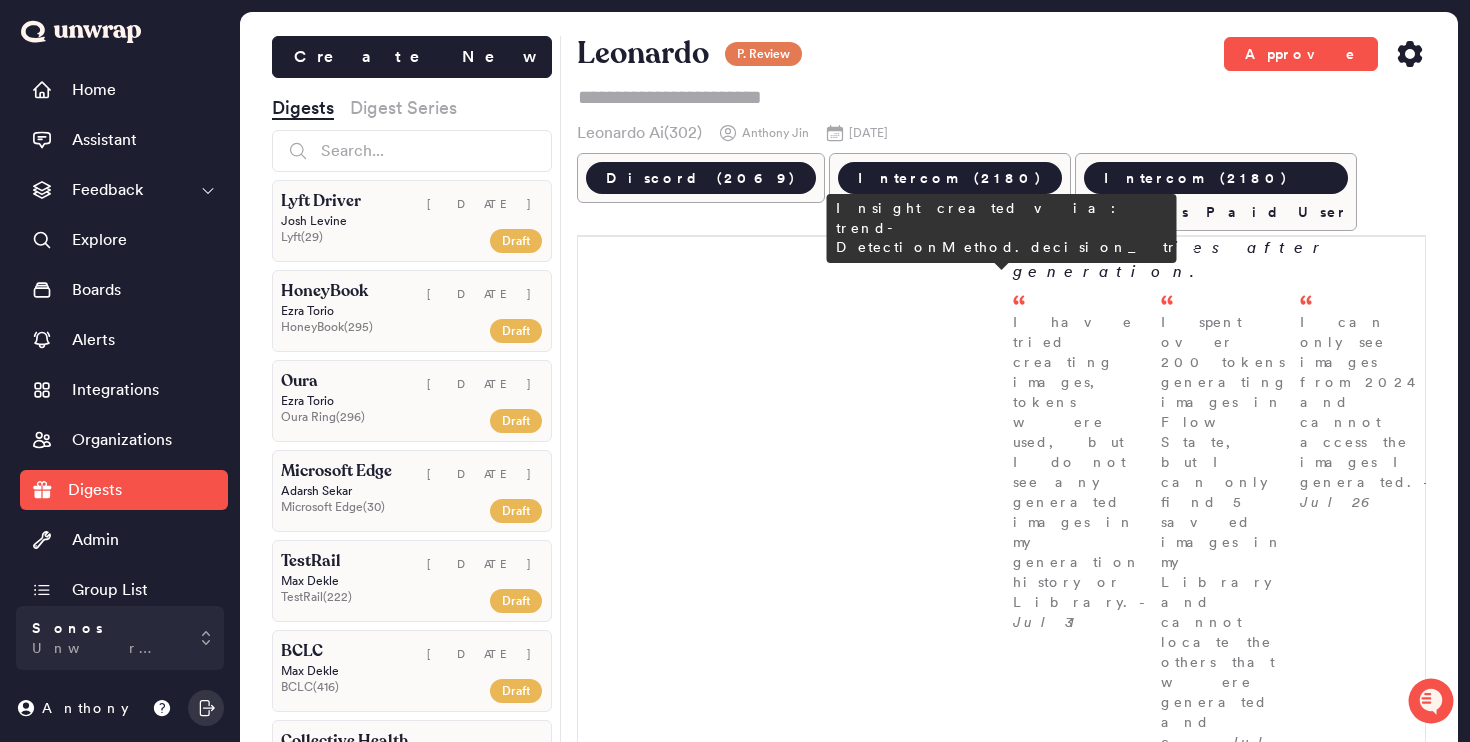 type on "*" 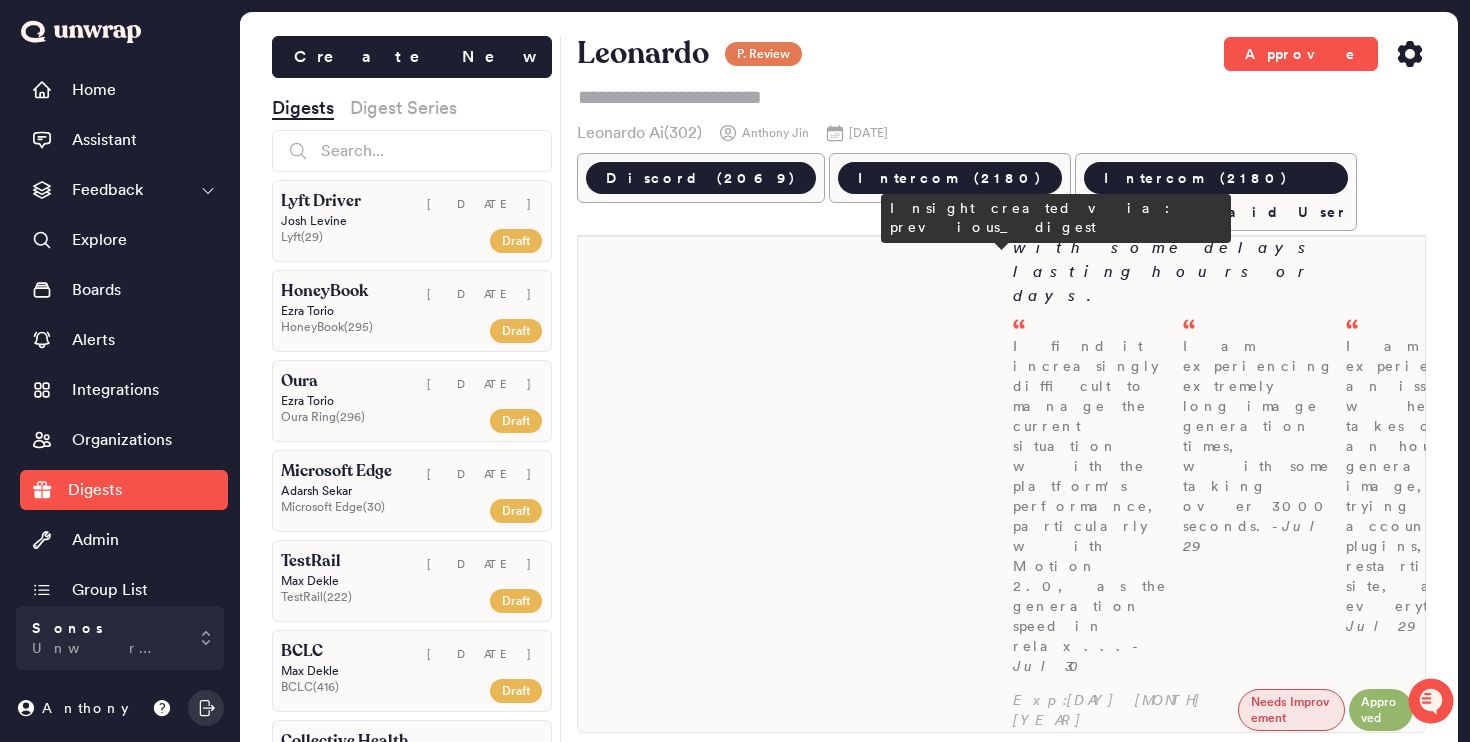 scroll, scrollTop: 597, scrollLeft: 0, axis: vertical 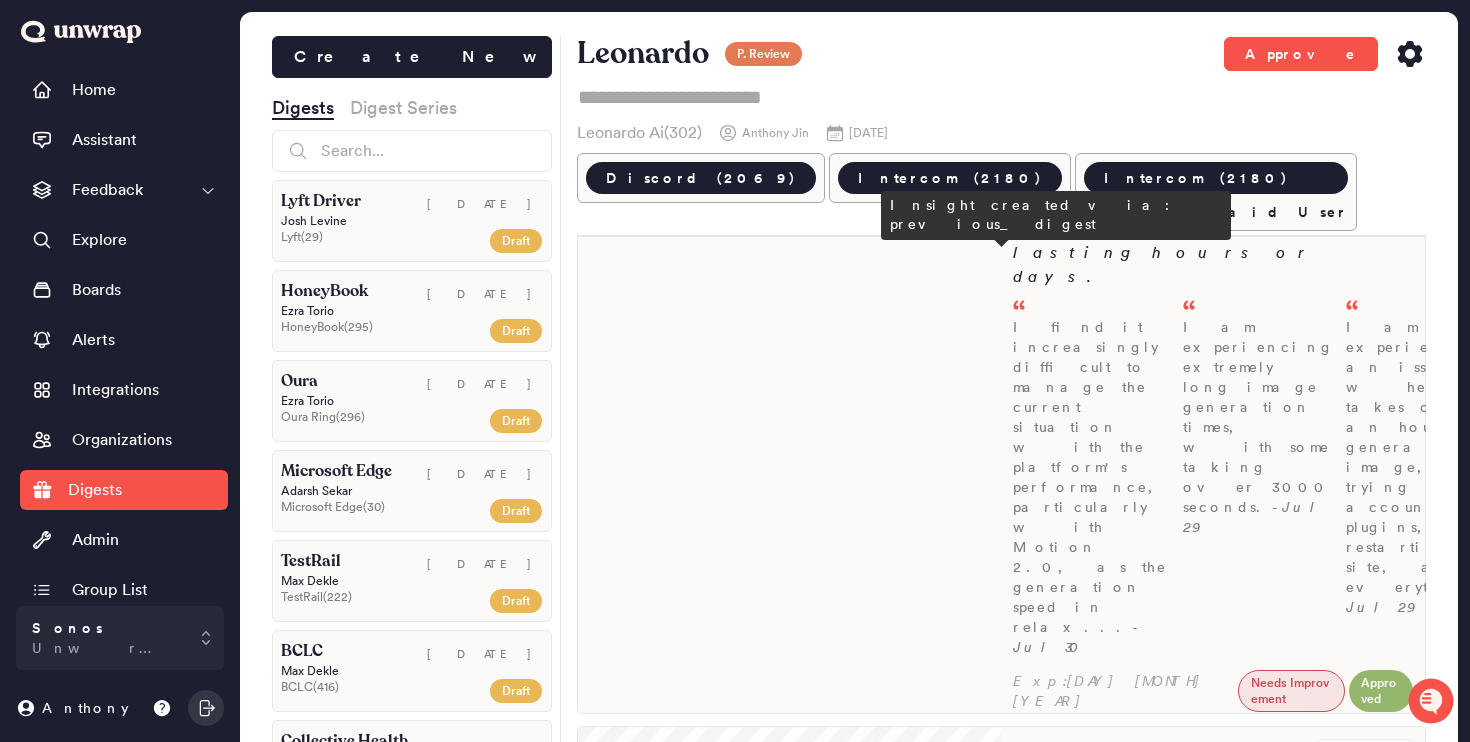 click at bounding box center (1364, 767) 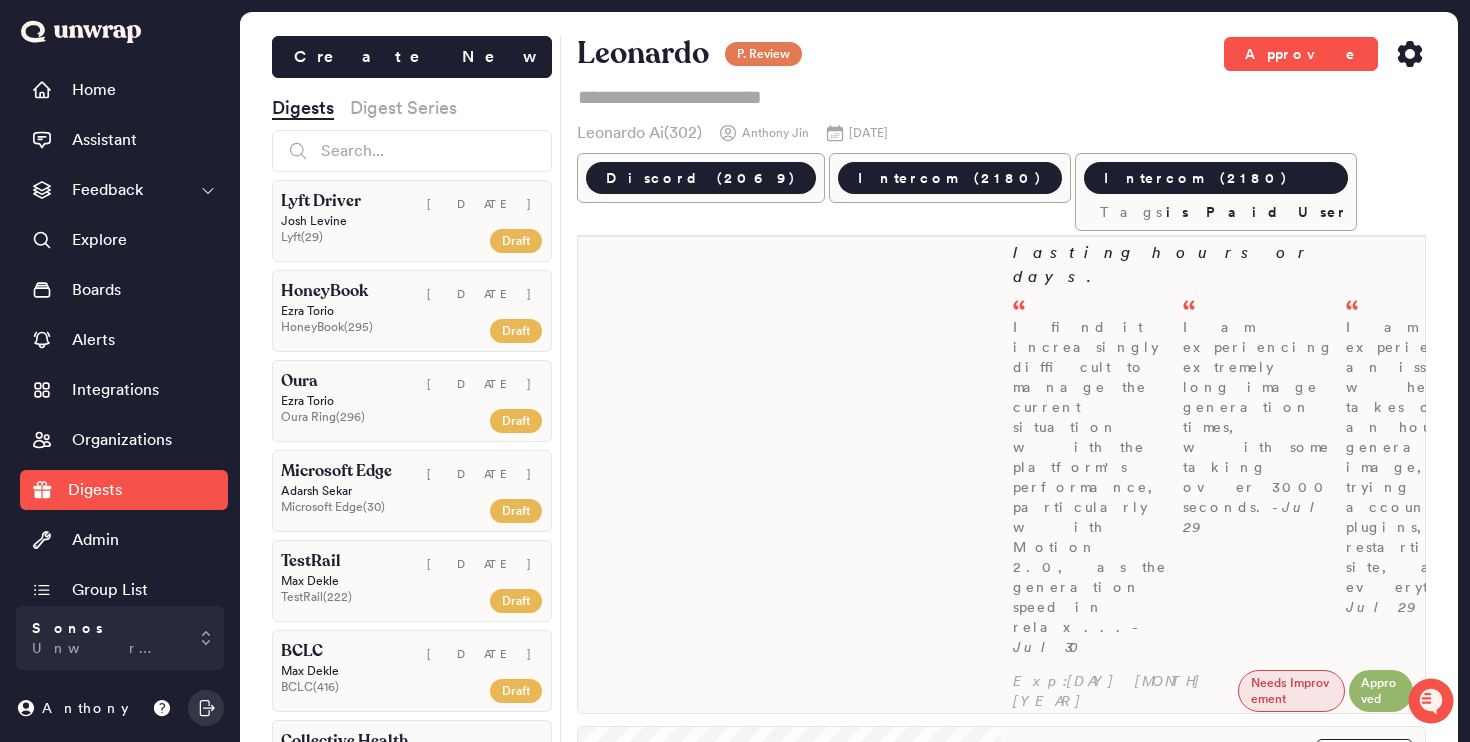 scroll, scrollTop: 22, scrollLeft: 0, axis: vertical 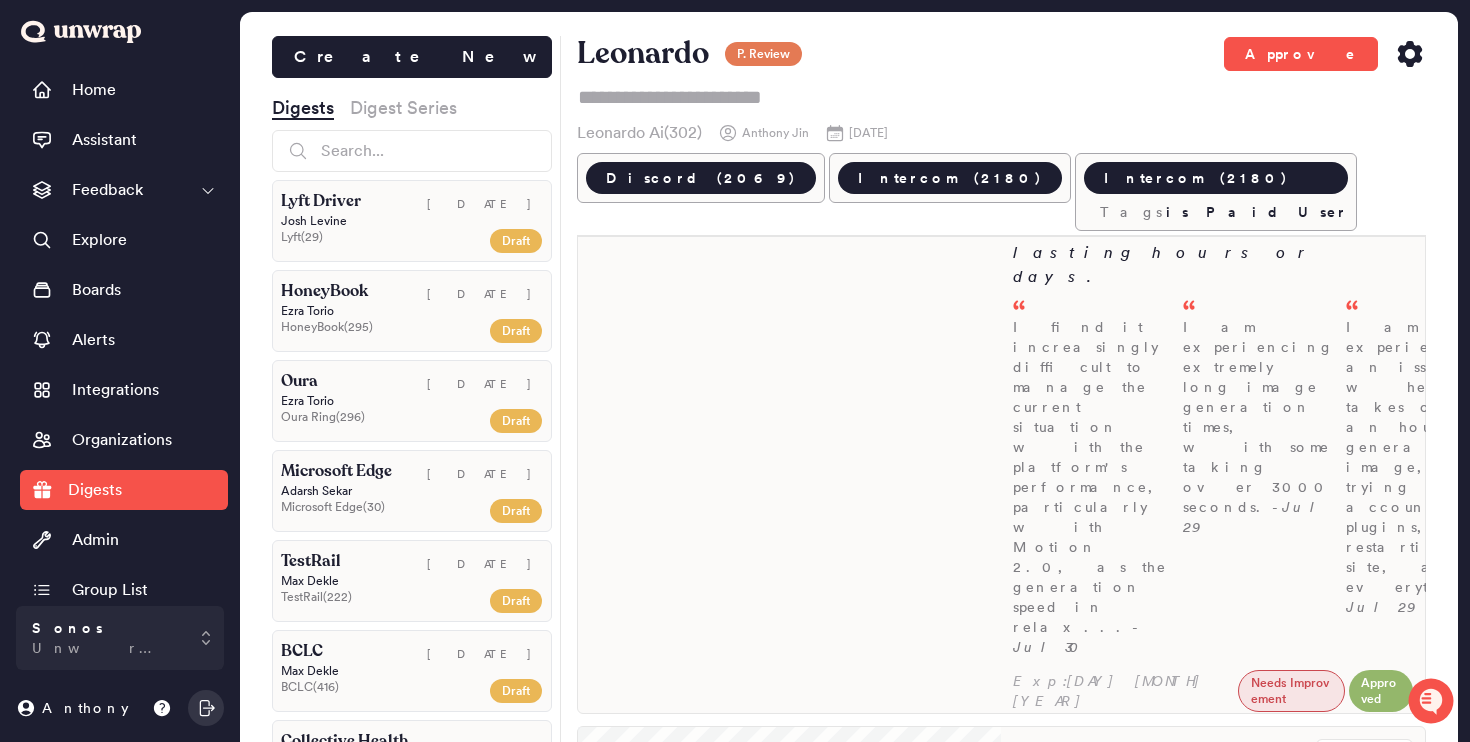 click on "1" at bounding box center (1360, 893) 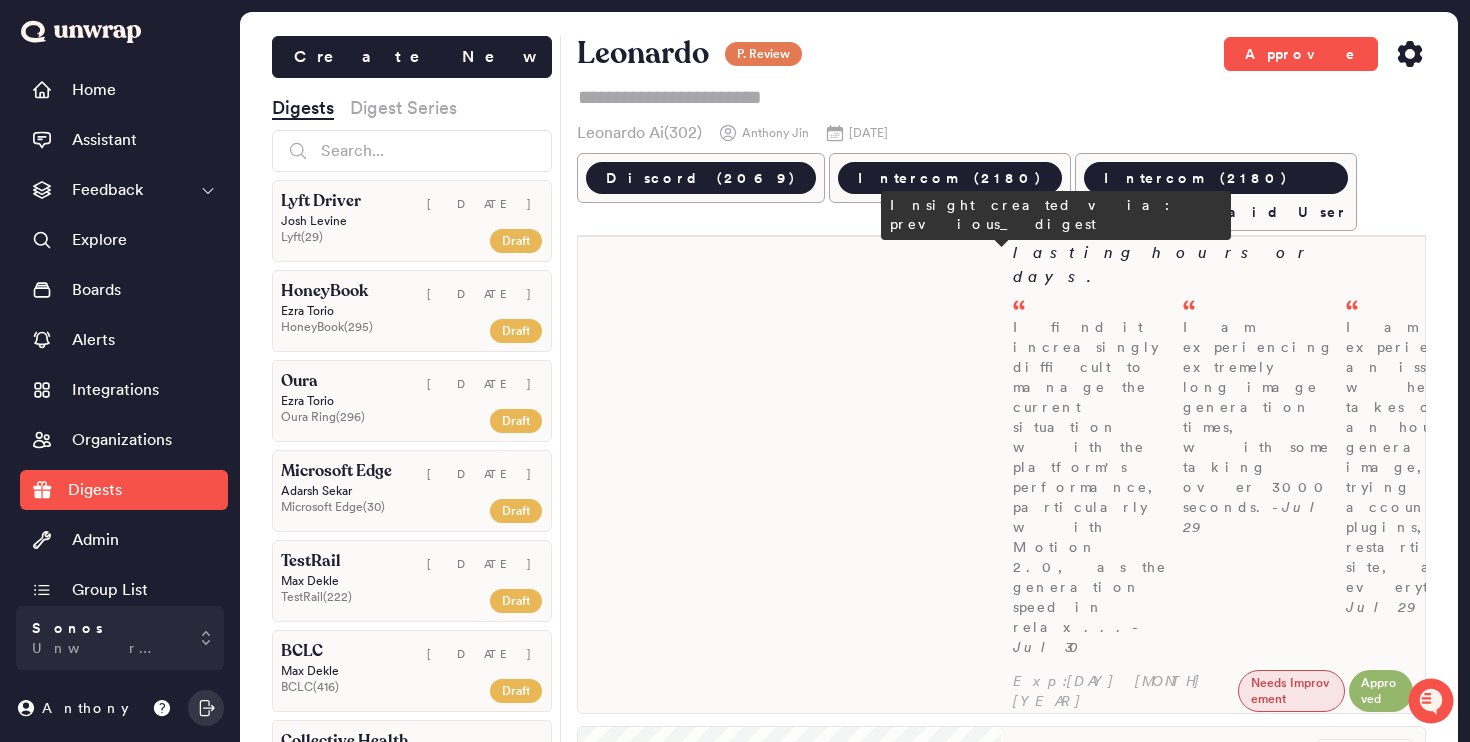 type on "*" 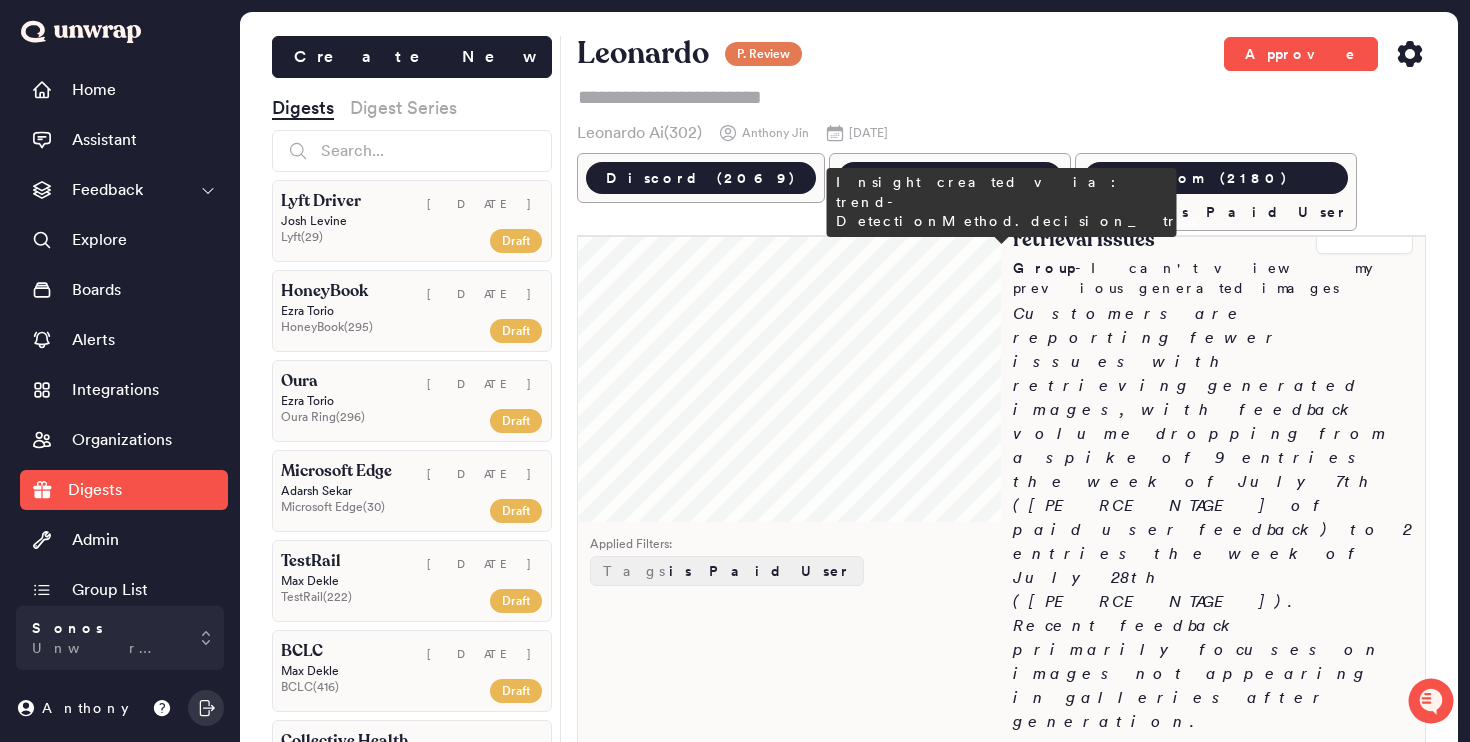 scroll, scrollTop: 1134, scrollLeft: 0, axis: vertical 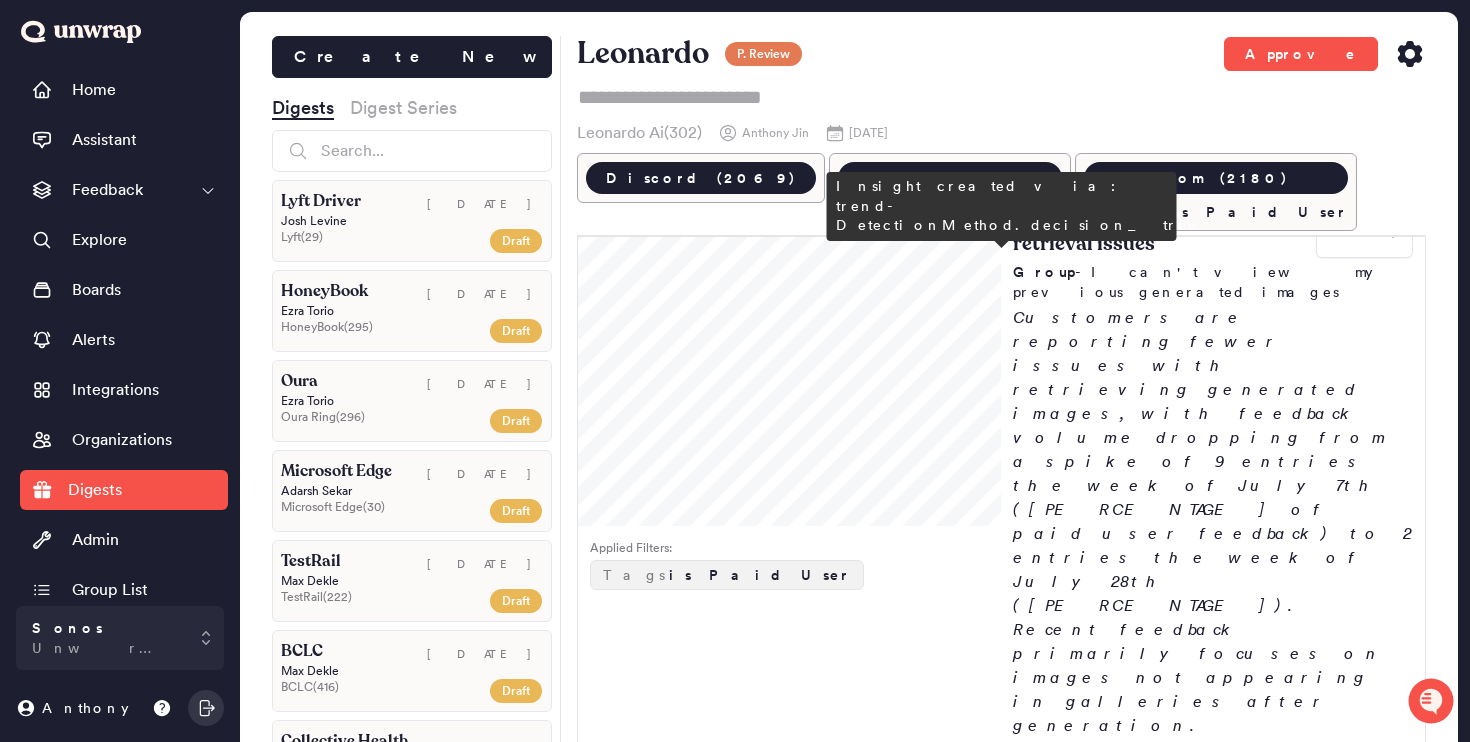 click at bounding box center [1364, 1336] 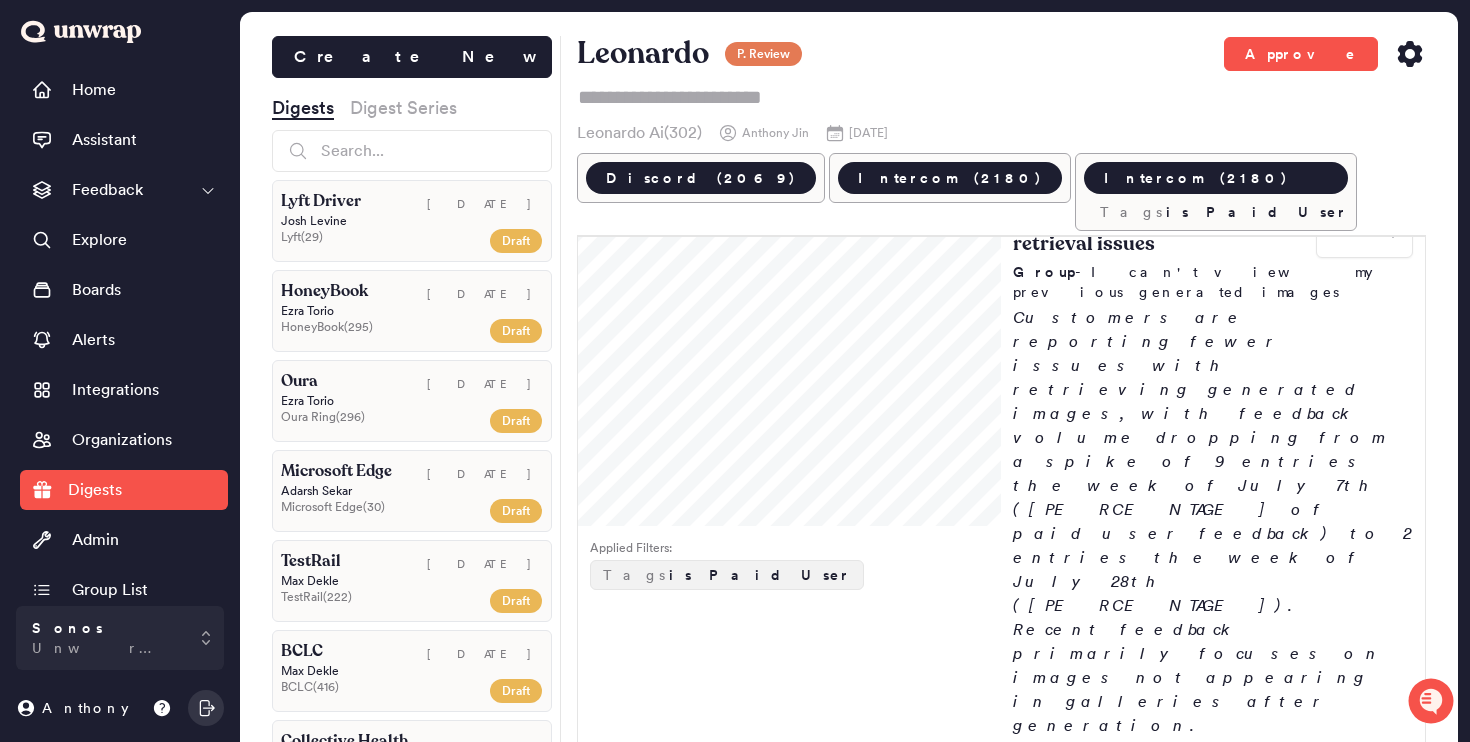 click on "2" at bounding box center [1360, 1521] 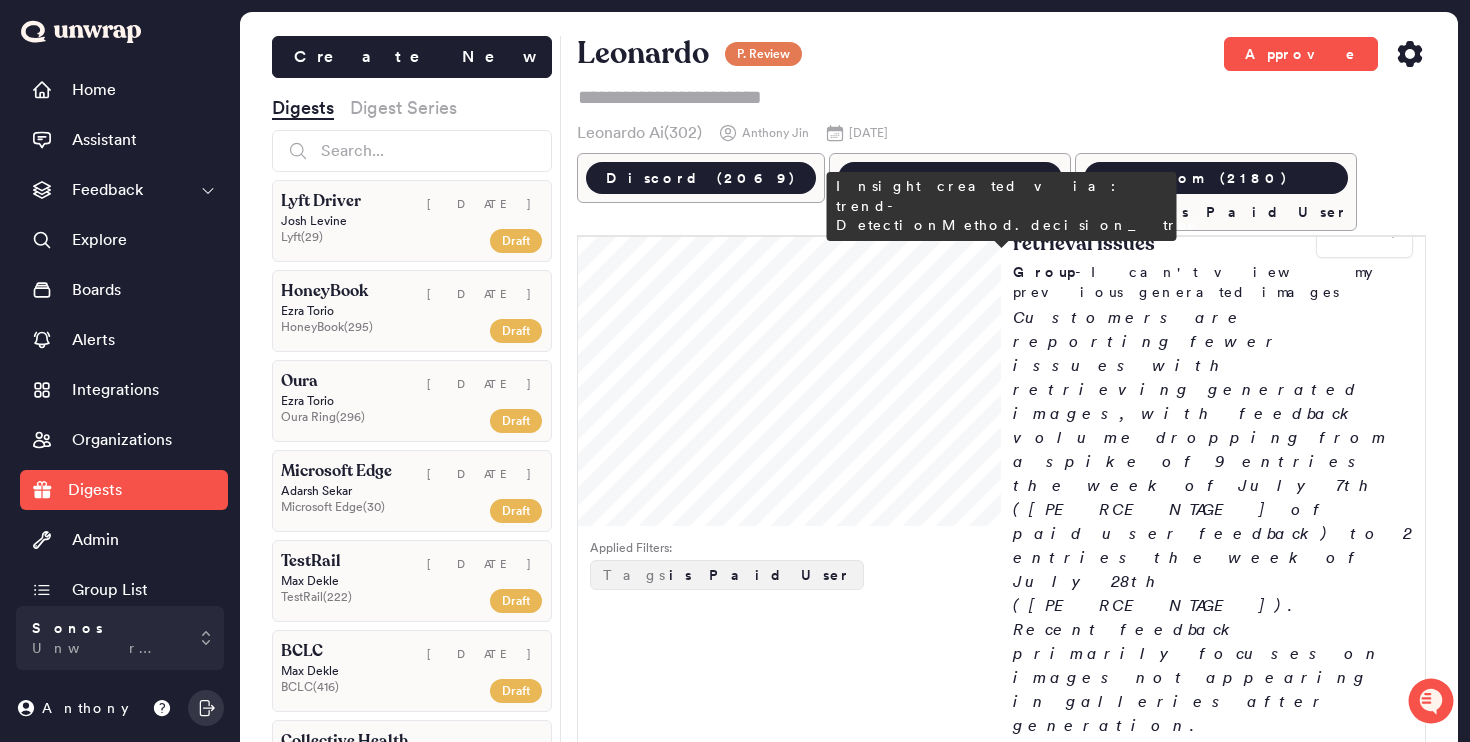 type on "*" 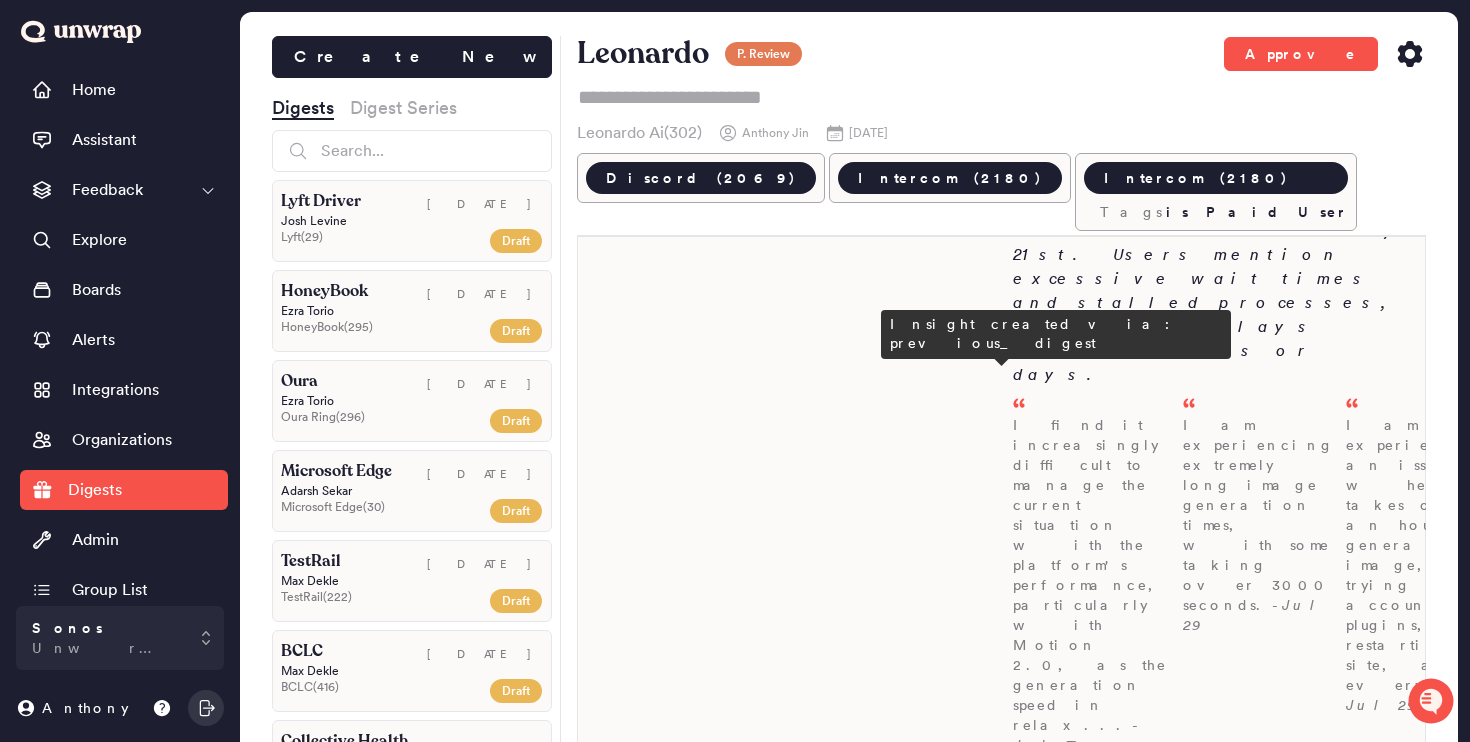 scroll, scrollTop: 474, scrollLeft: 0, axis: vertical 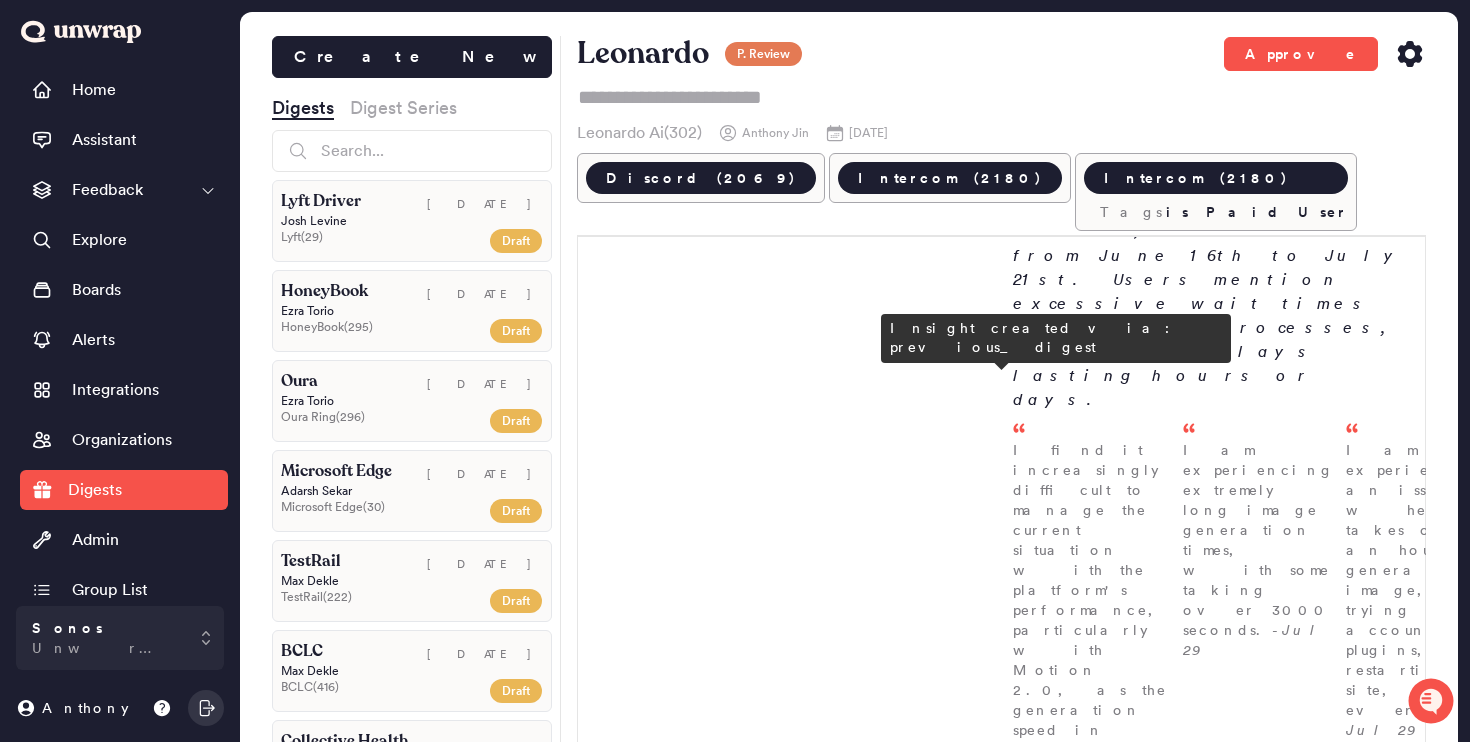 click at bounding box center (1364, 890) 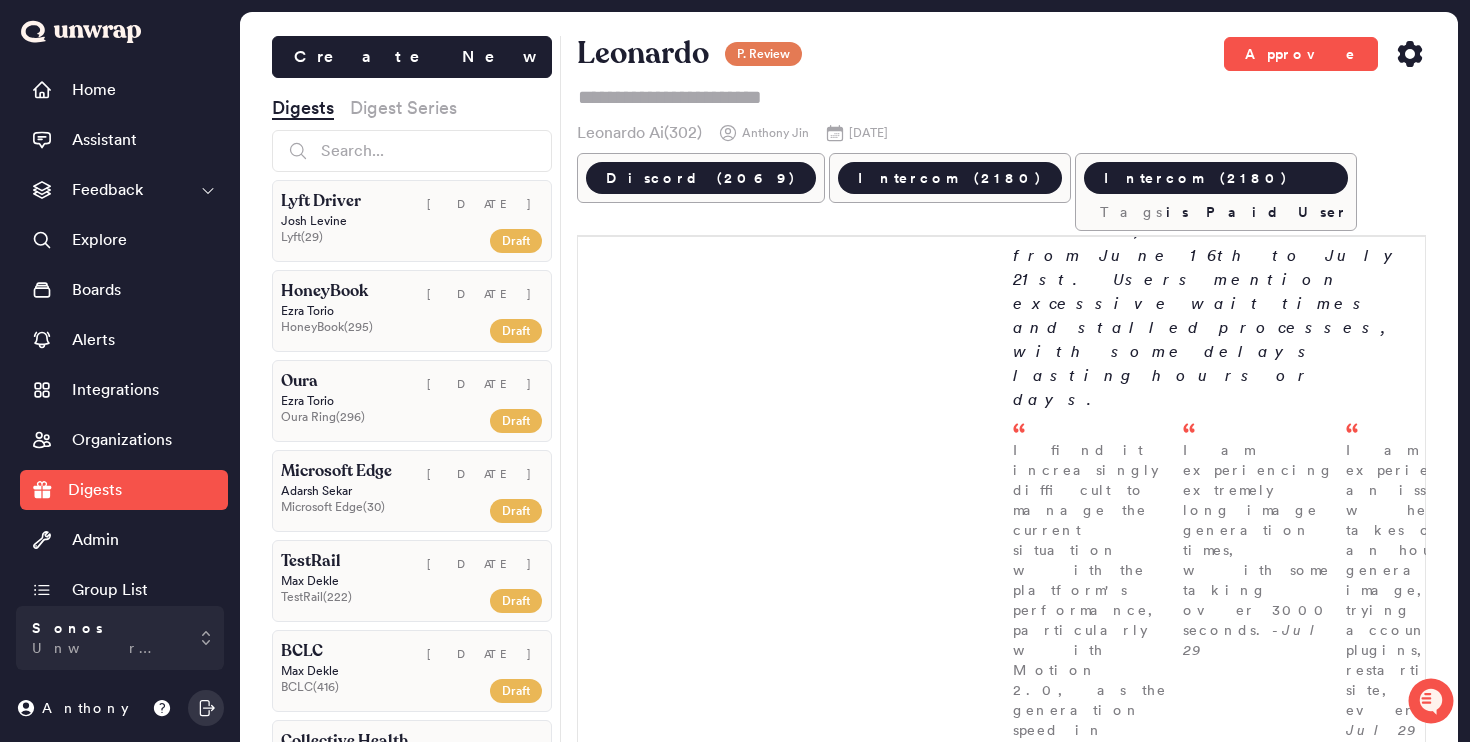 click on "3" at bounding box center [1360, 1112] 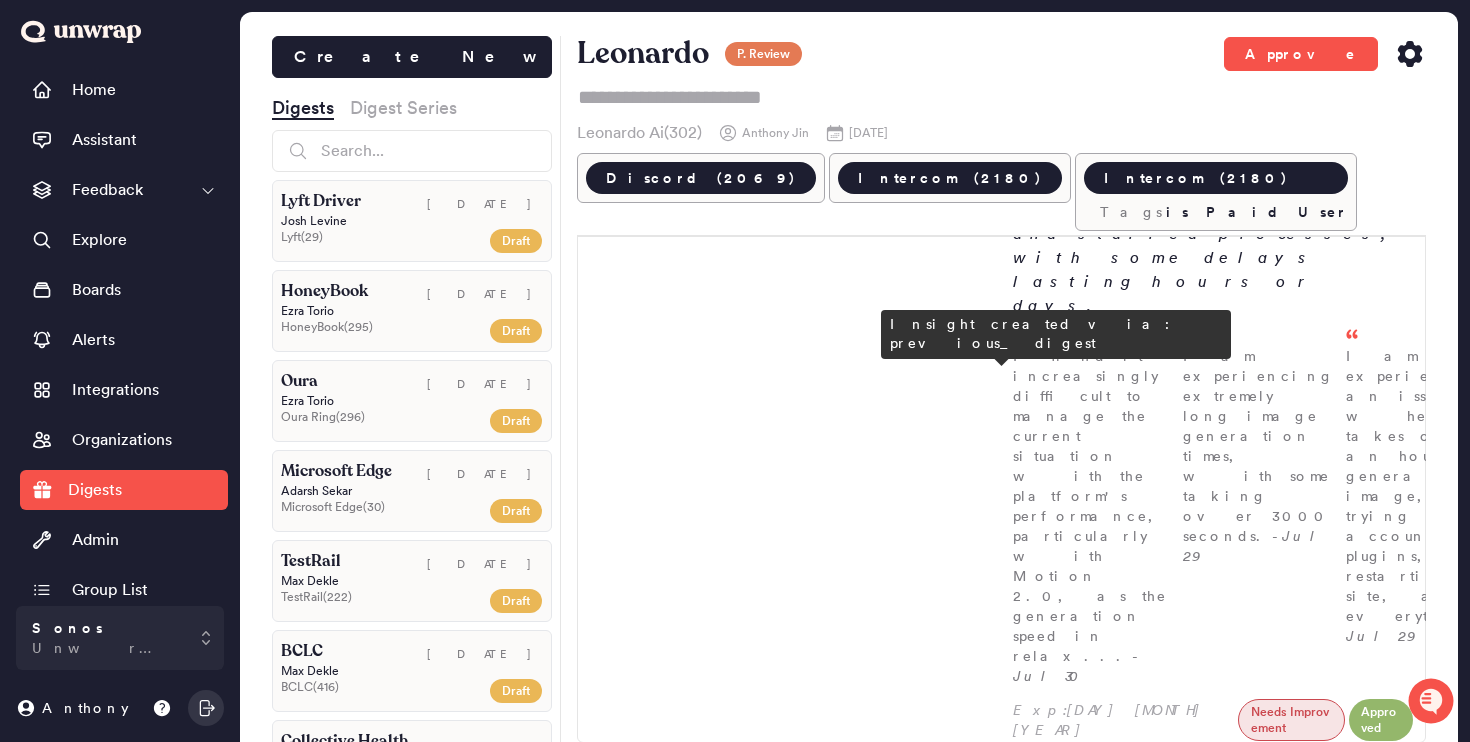 type on "*" 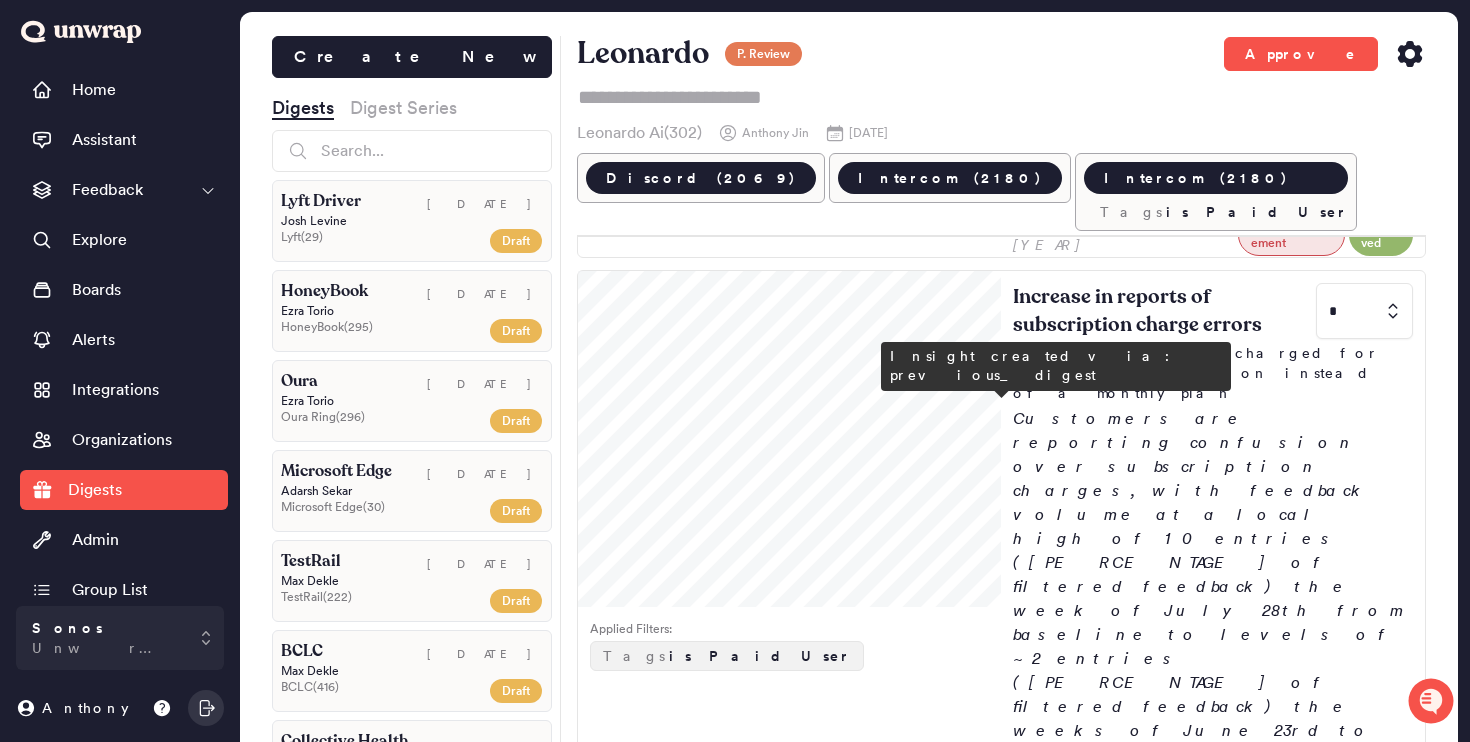 type on "*" 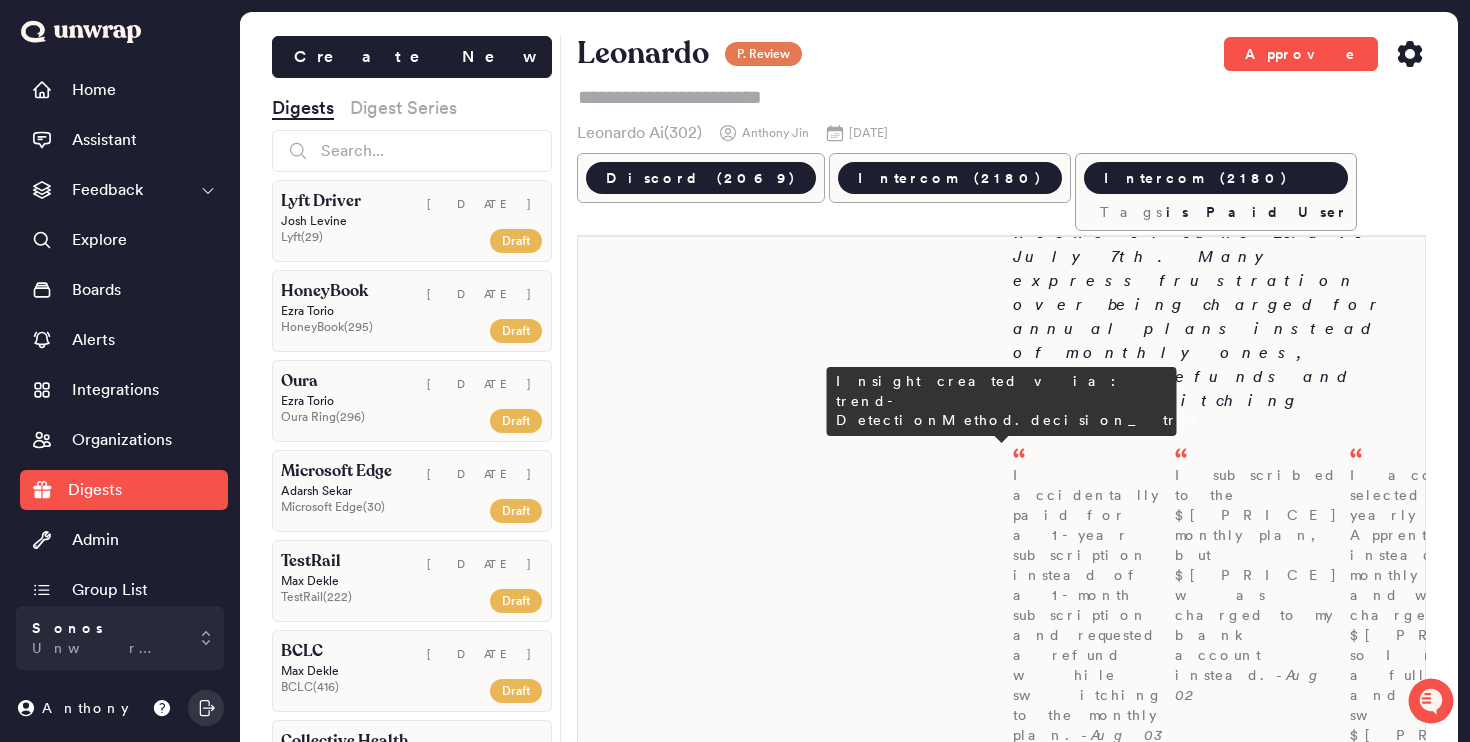 scroll, scrollTop: 1544, scrollLeft: 0, axis: vertical 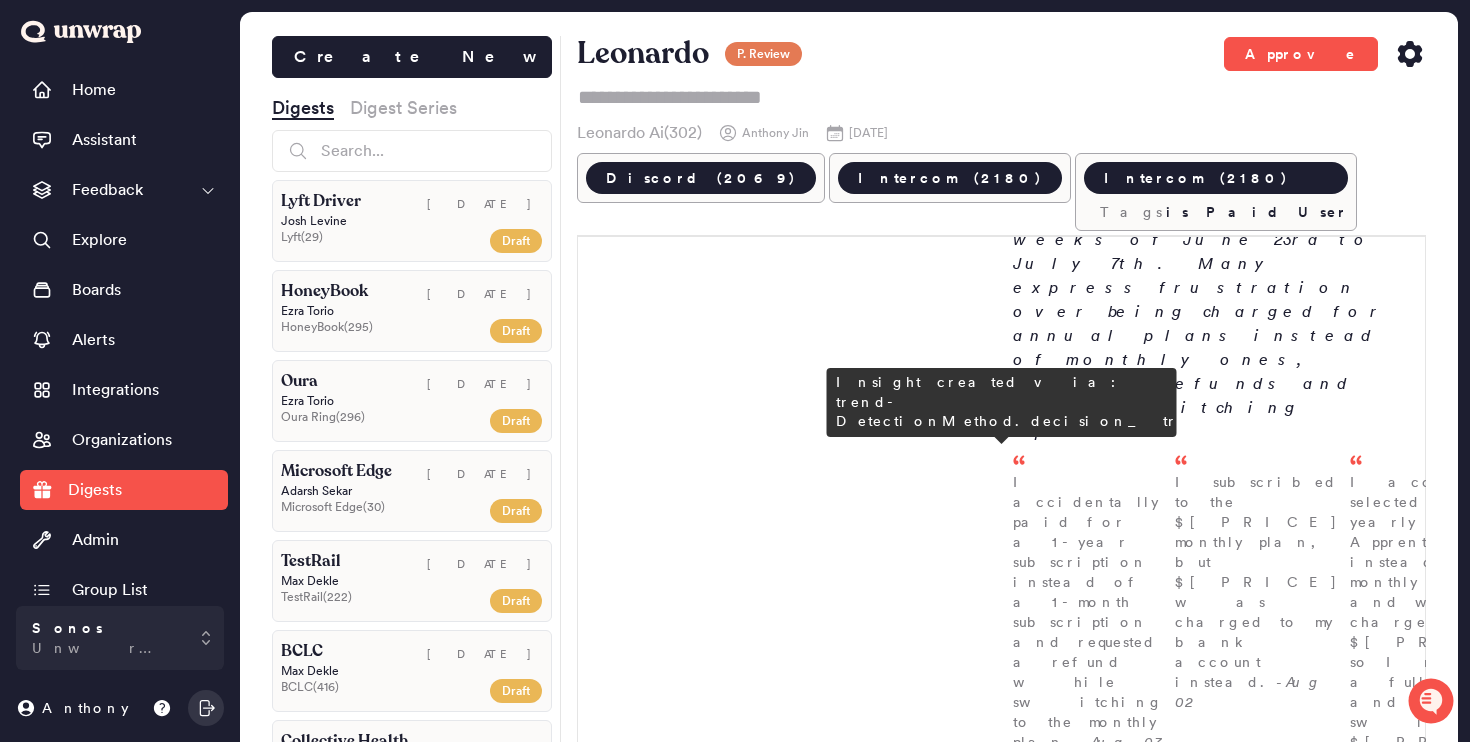 click on "Increase in complaints about long photo generation times ********* Group  -  The time to generate photos is too long Reports of excessive delays in image generation are back on the rise, with feedback volume rising to 9 entries (1.9% of feedback) the week of July 28th, up from baseline levels of ~2 entries (0.4% of feedback) the weeks of June 16th to July 21st. Many users mention waiting over 3000 seconds for processing, leading to timeouts and failed outputs. I am experiencing extremely long image generation times, with some taking over 3000 seconds.  -  Jul 29 I am trying to create an image, but it has been stuck on processing for over 40 minutes.  -  Jul 29 I am experiencing an issue where it takes over an hour to generate an image, despite trying different accounts, plugins, and restarting the site, and everything...  -  Jul 29" at bounding box center (1213, 2392) 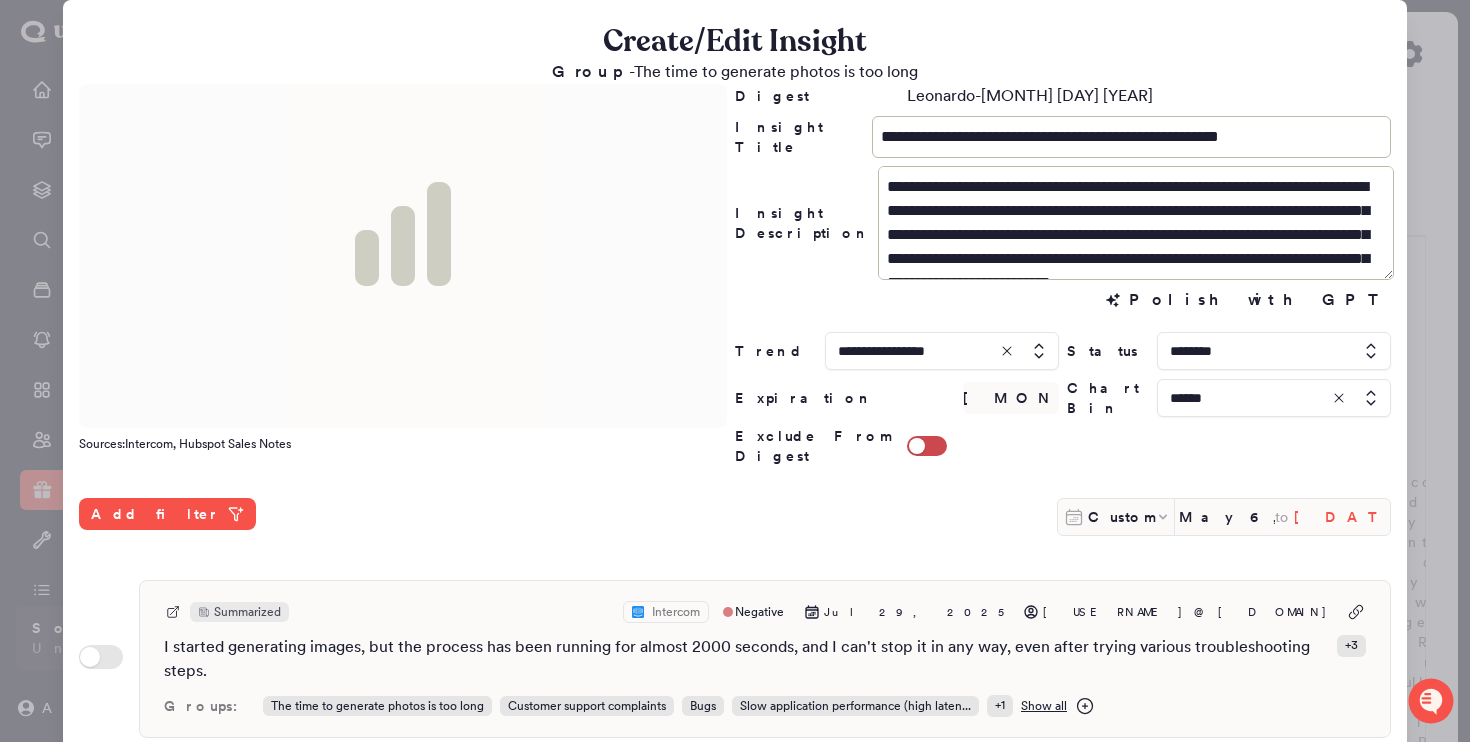 click on "[DATE]" at bounding box center (1342, 517) 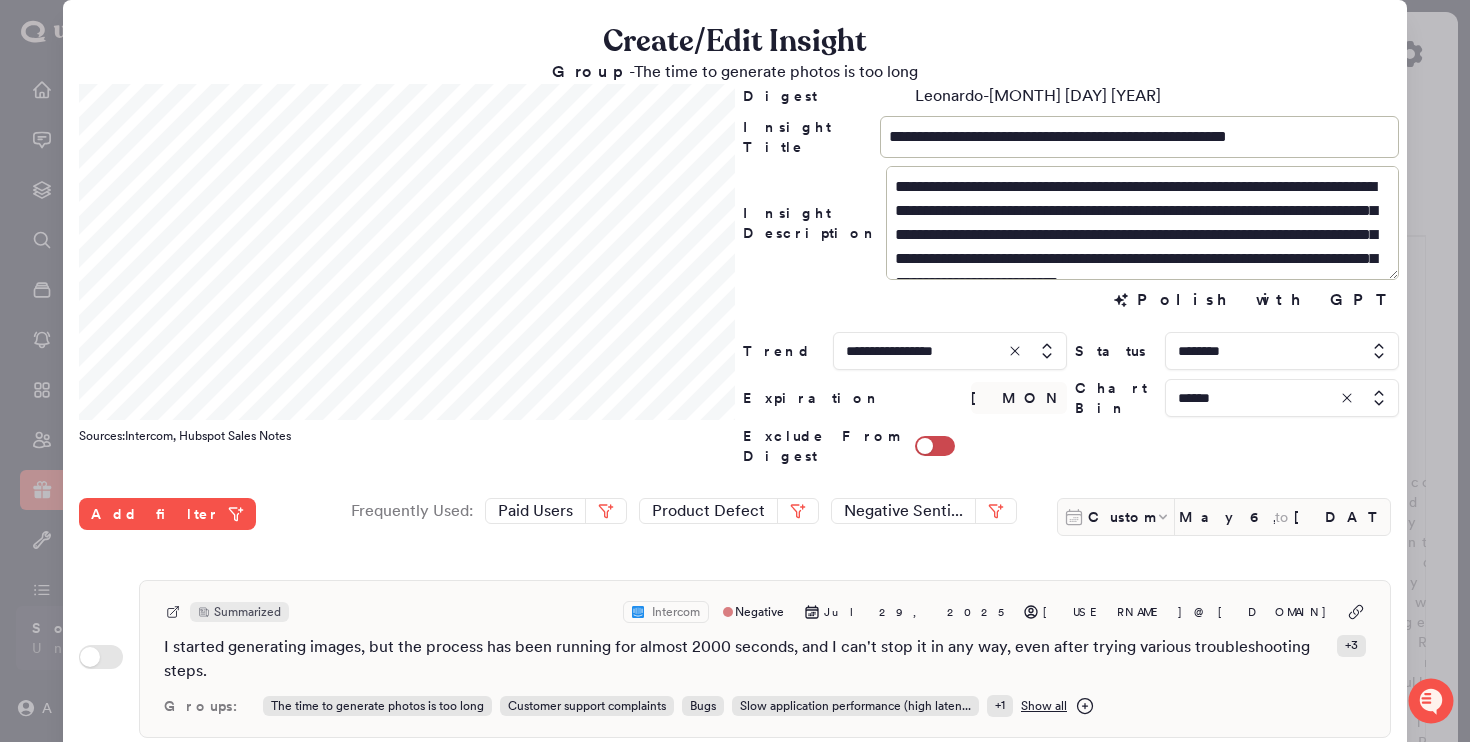 click at bounding box center (735, 371) 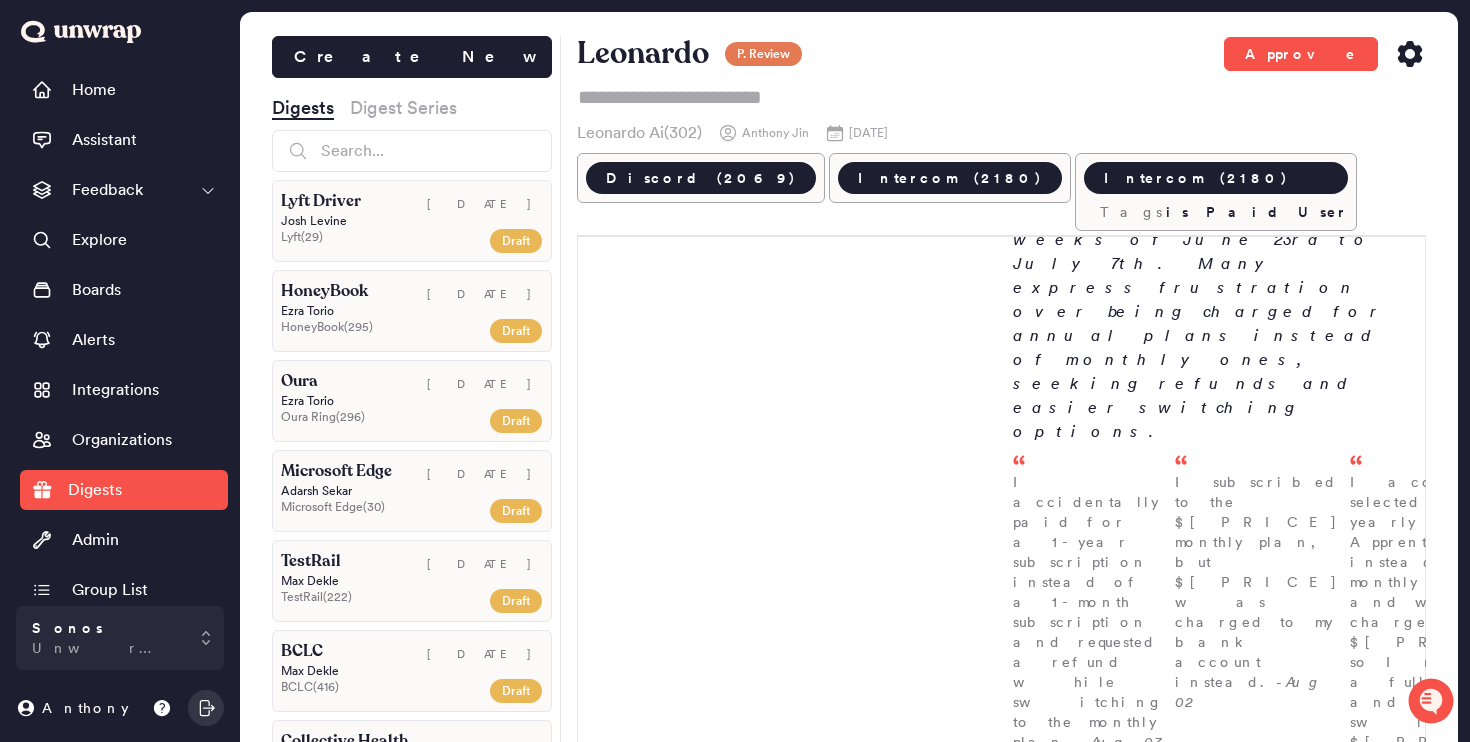 click 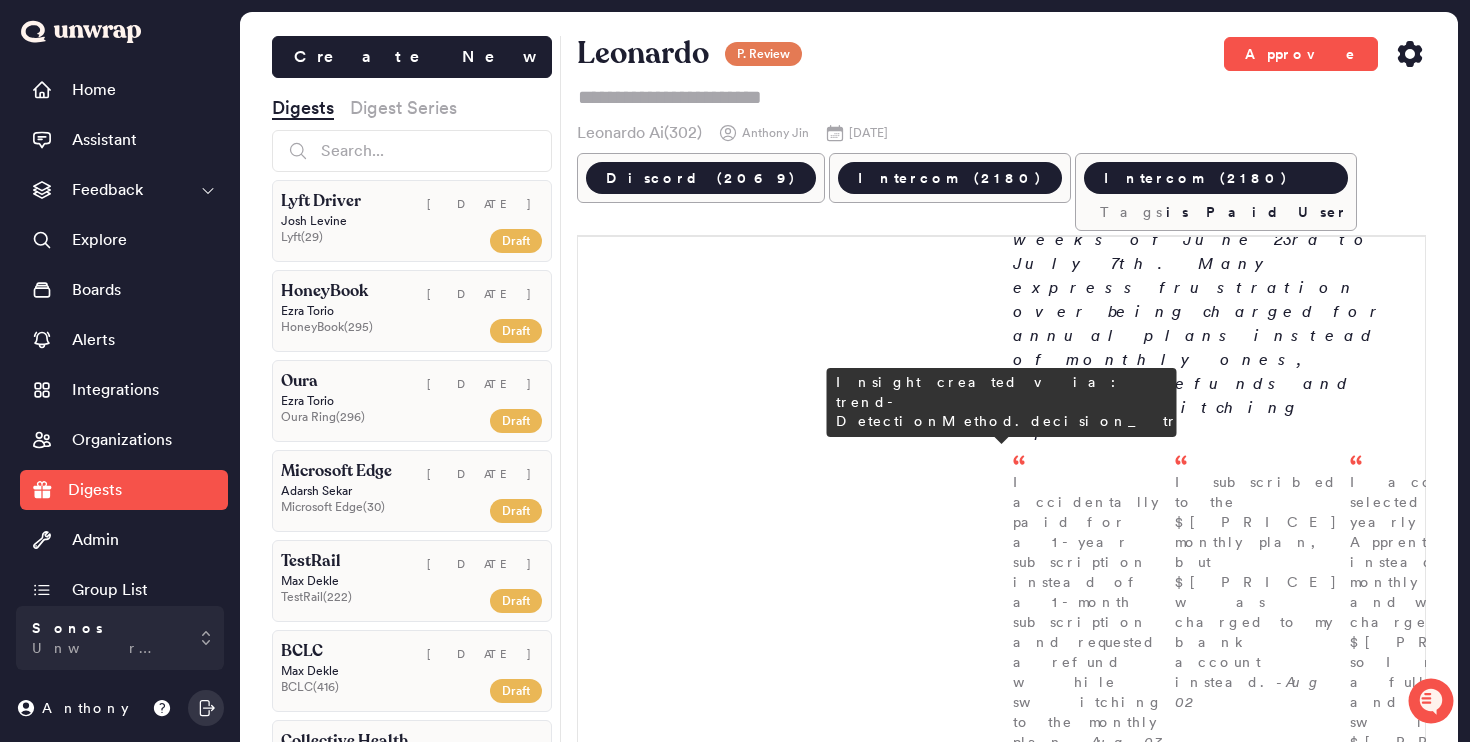 type on "*" 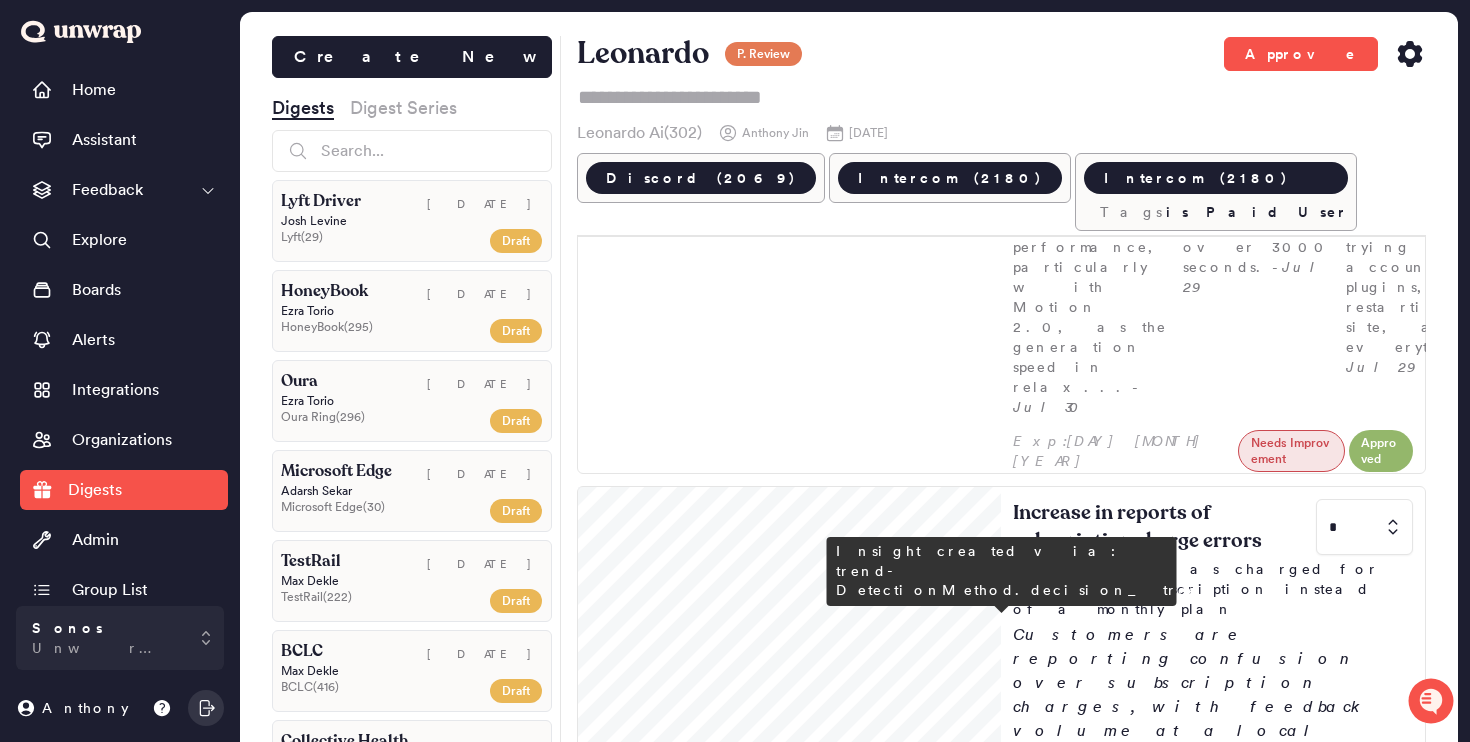 type on "*" 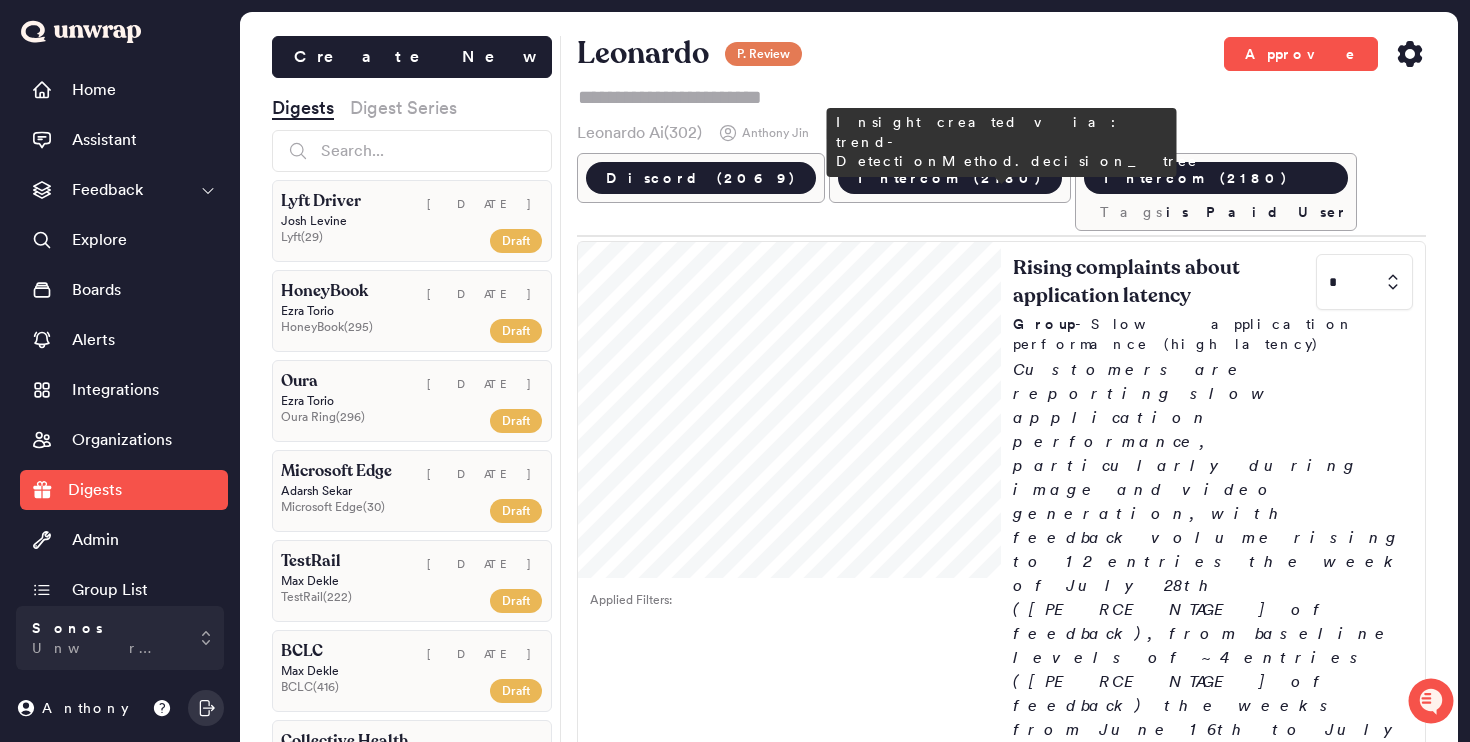 scroll, scrollTop: 353, scrollLeft: 0, axis: vertical 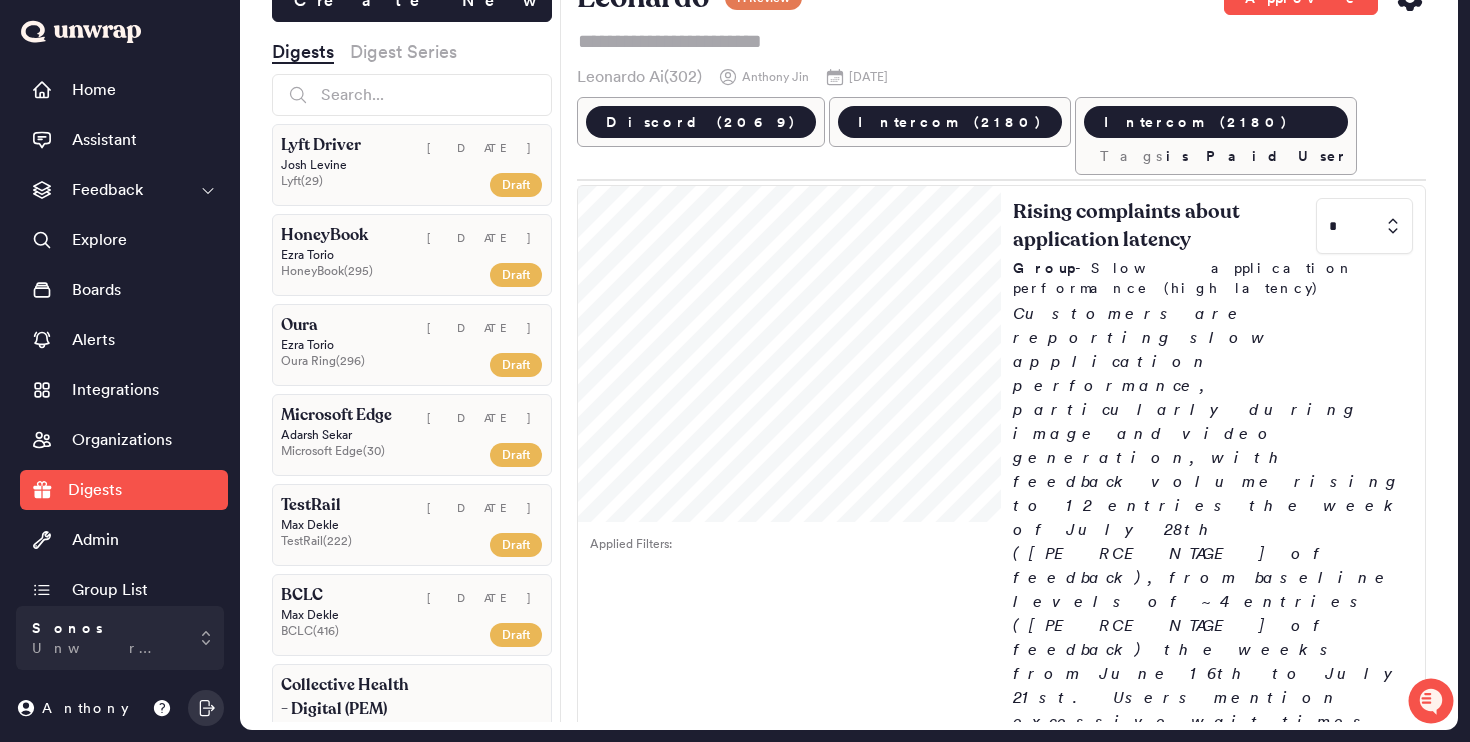 click on "Discord (2069) Intercom (2180) Intercom (2180) Tags is   Paid User" at bounding box center (1002, 136) 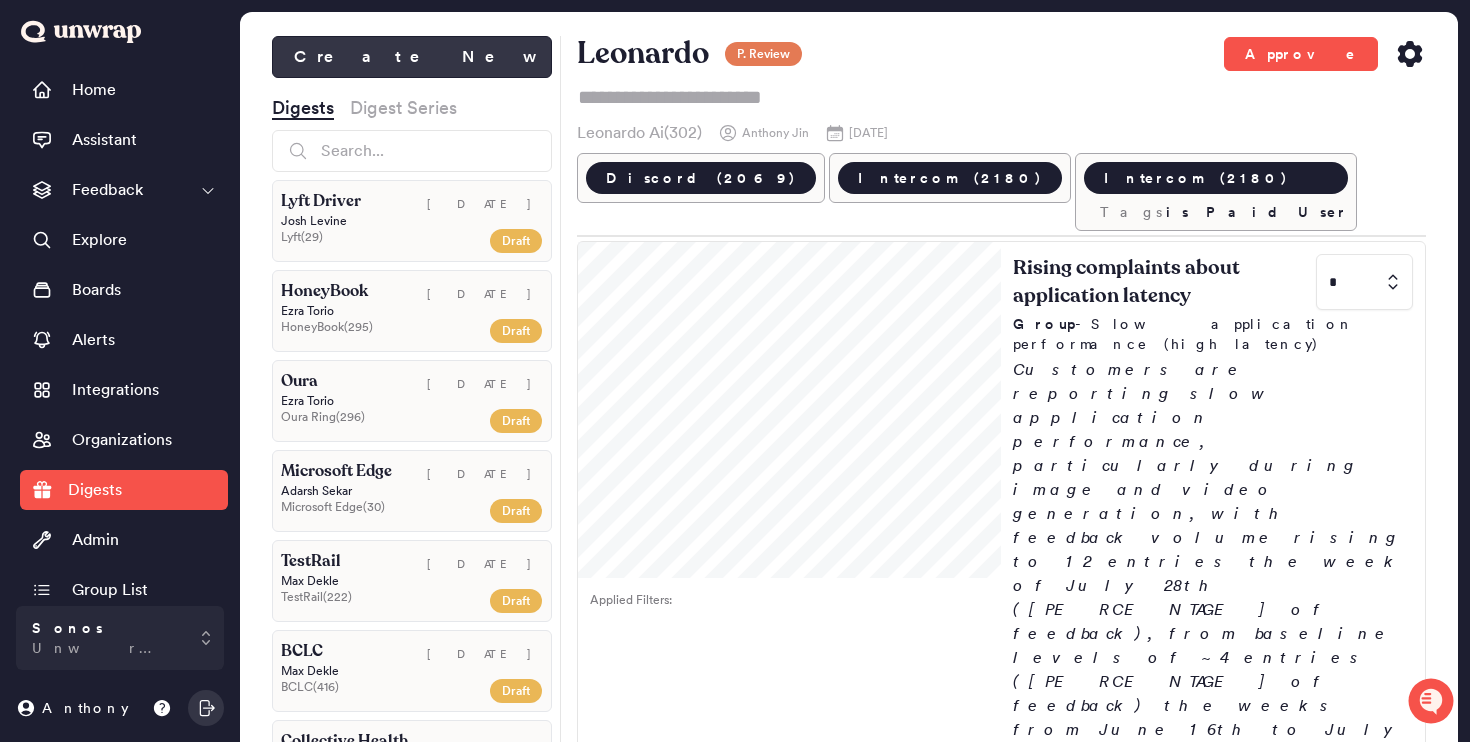 click on "Create New" at bounding box center [412, 57] 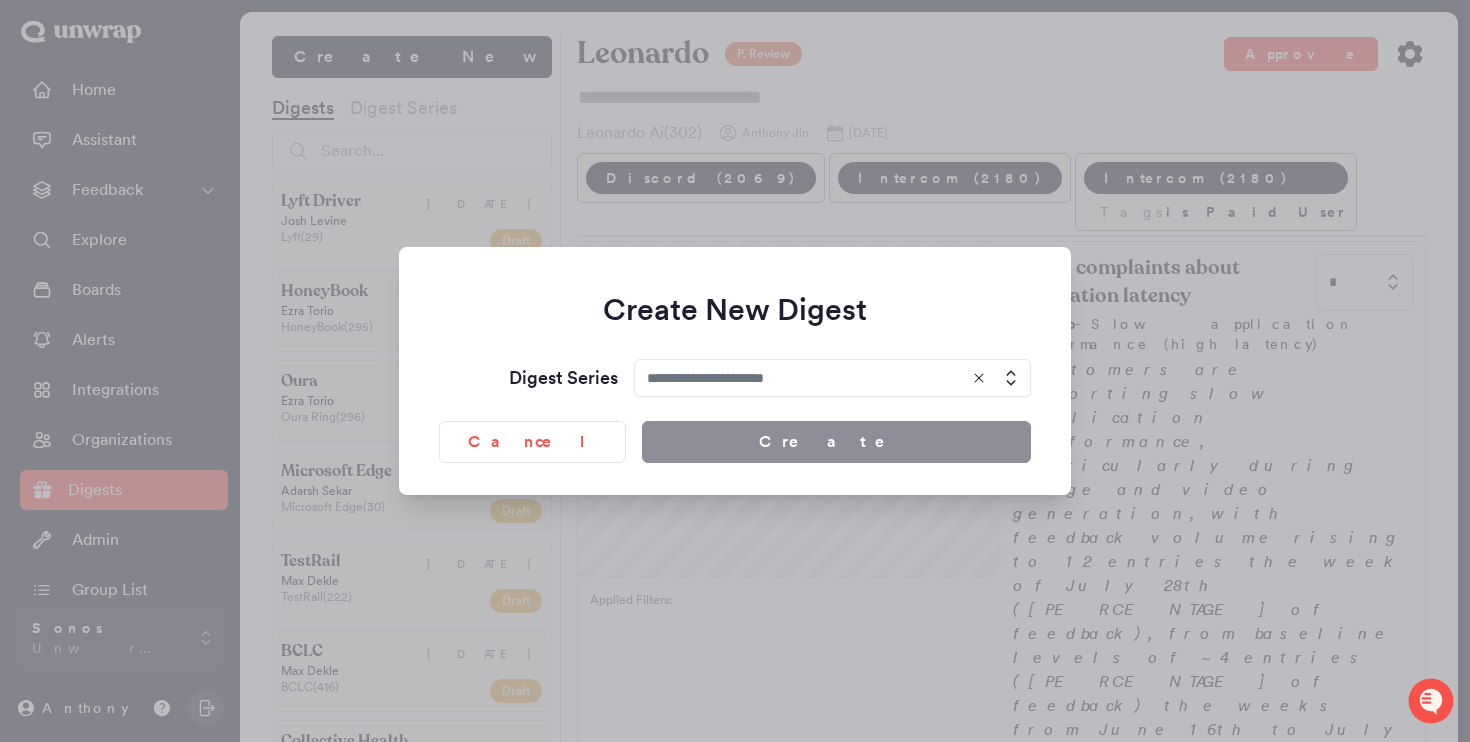 click at bounding box center [832, 378] 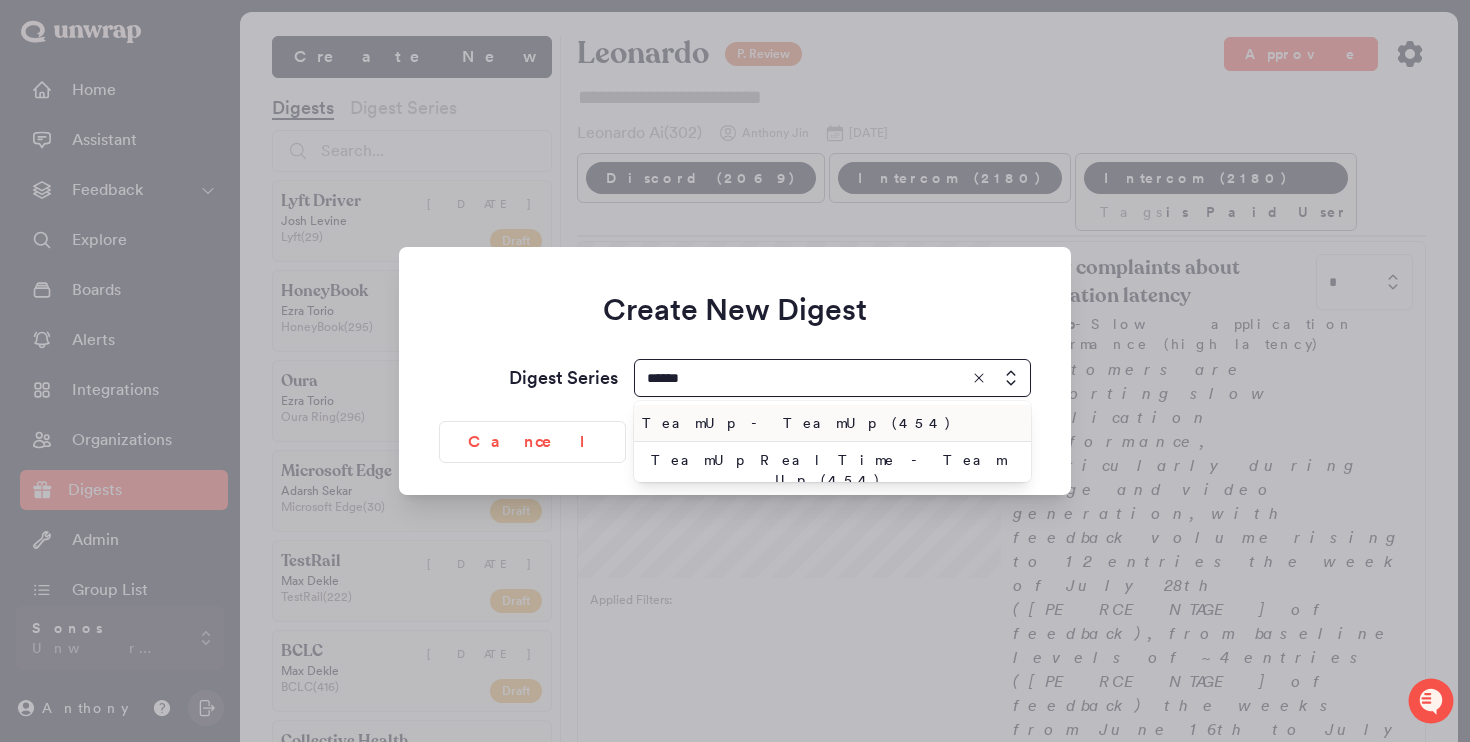 type on "******" 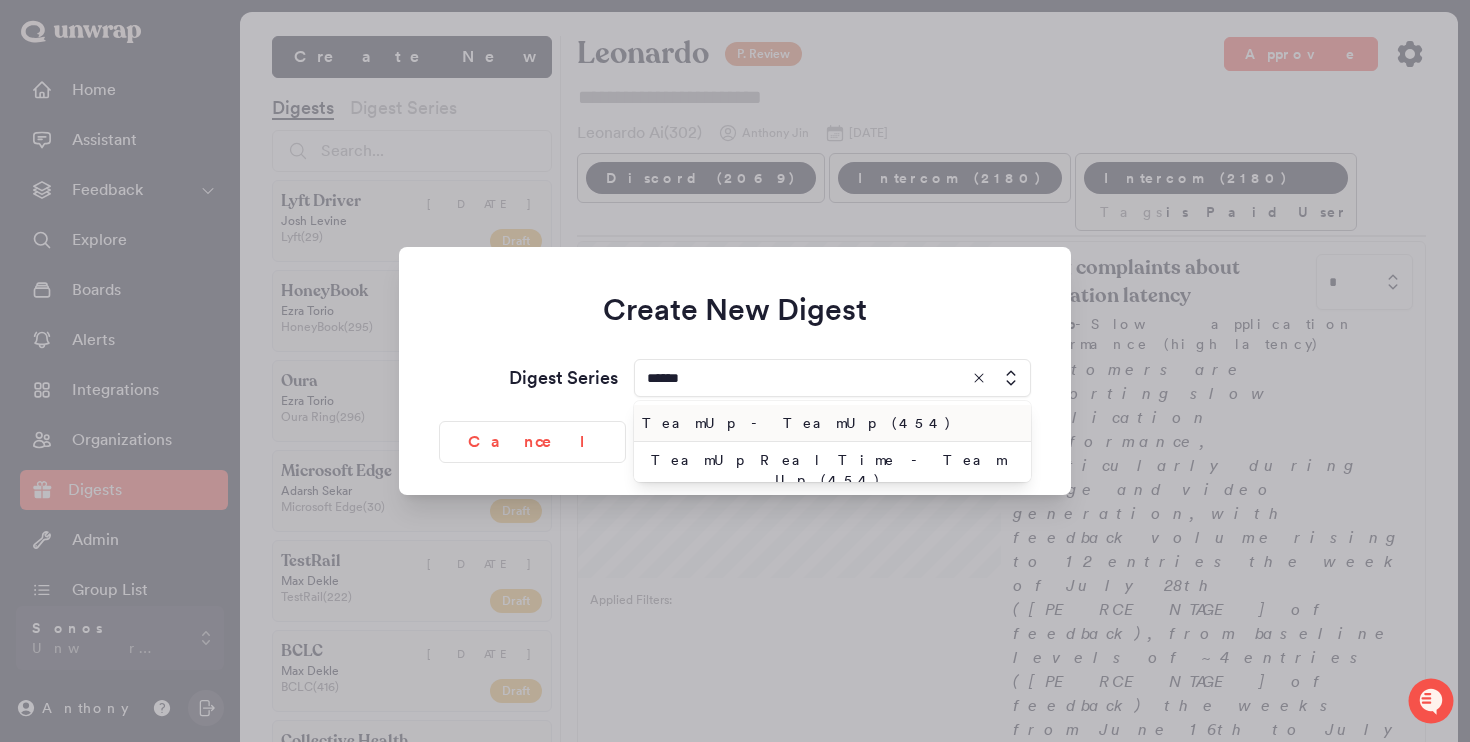 click on "TeamUp - TeamUp (454)" at bounding box center [828, 423] 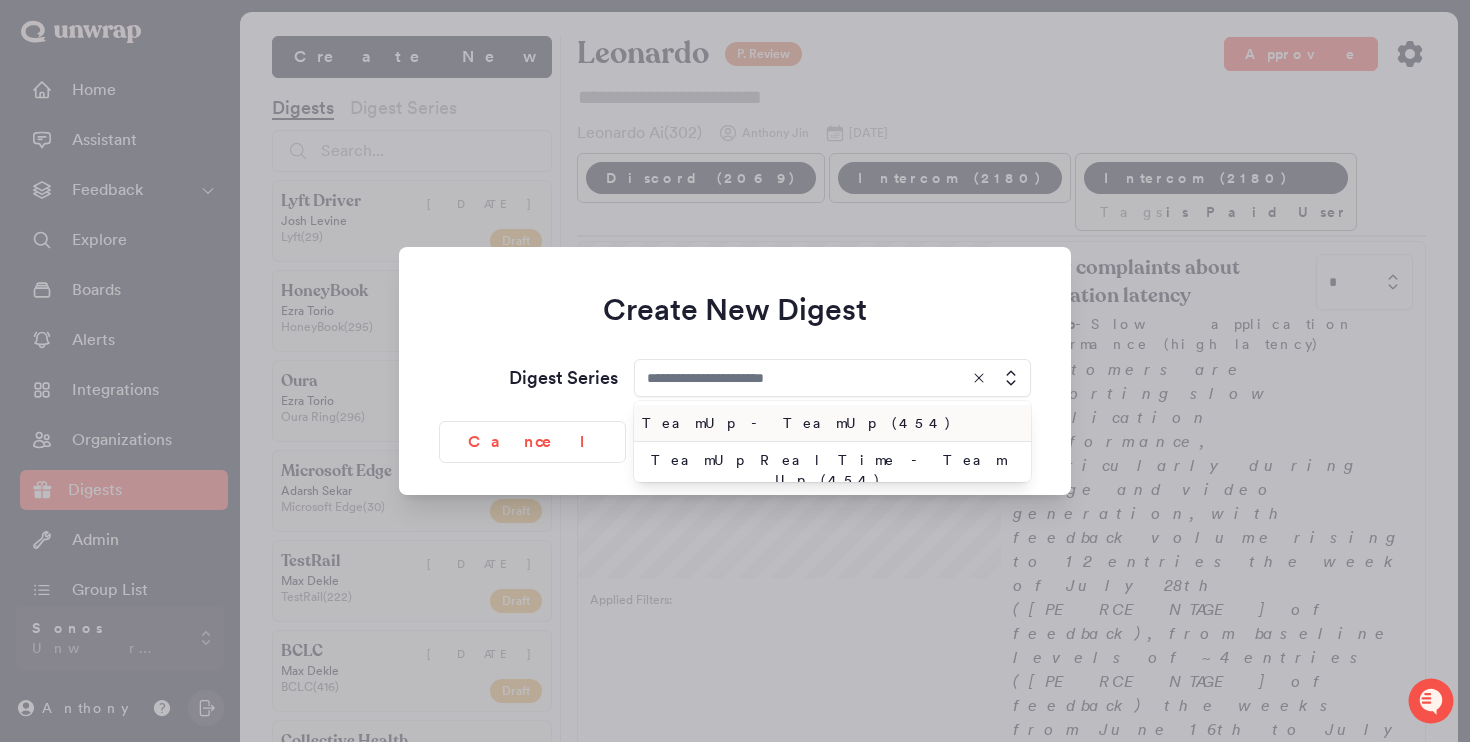 type on "**********" 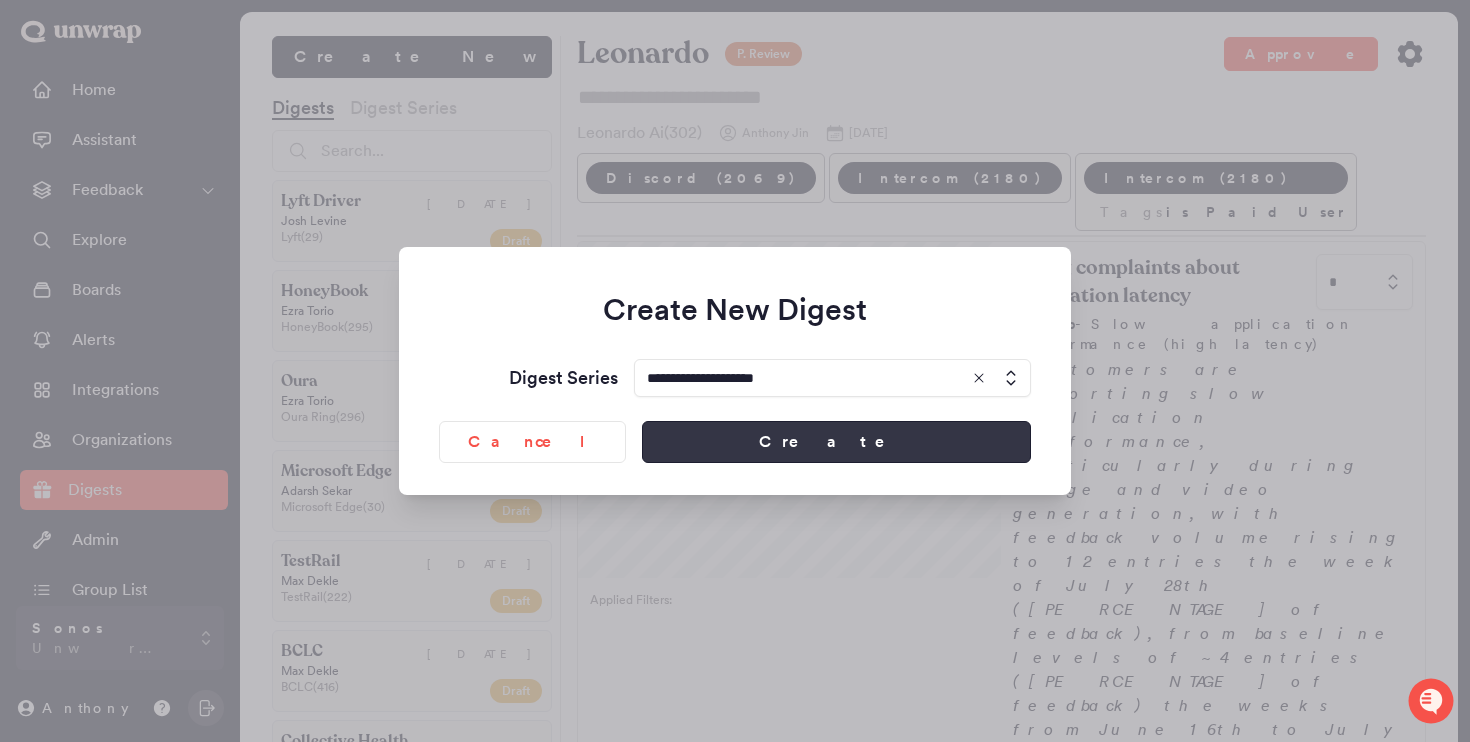 click on "Create" at bounding box center (836, 442) 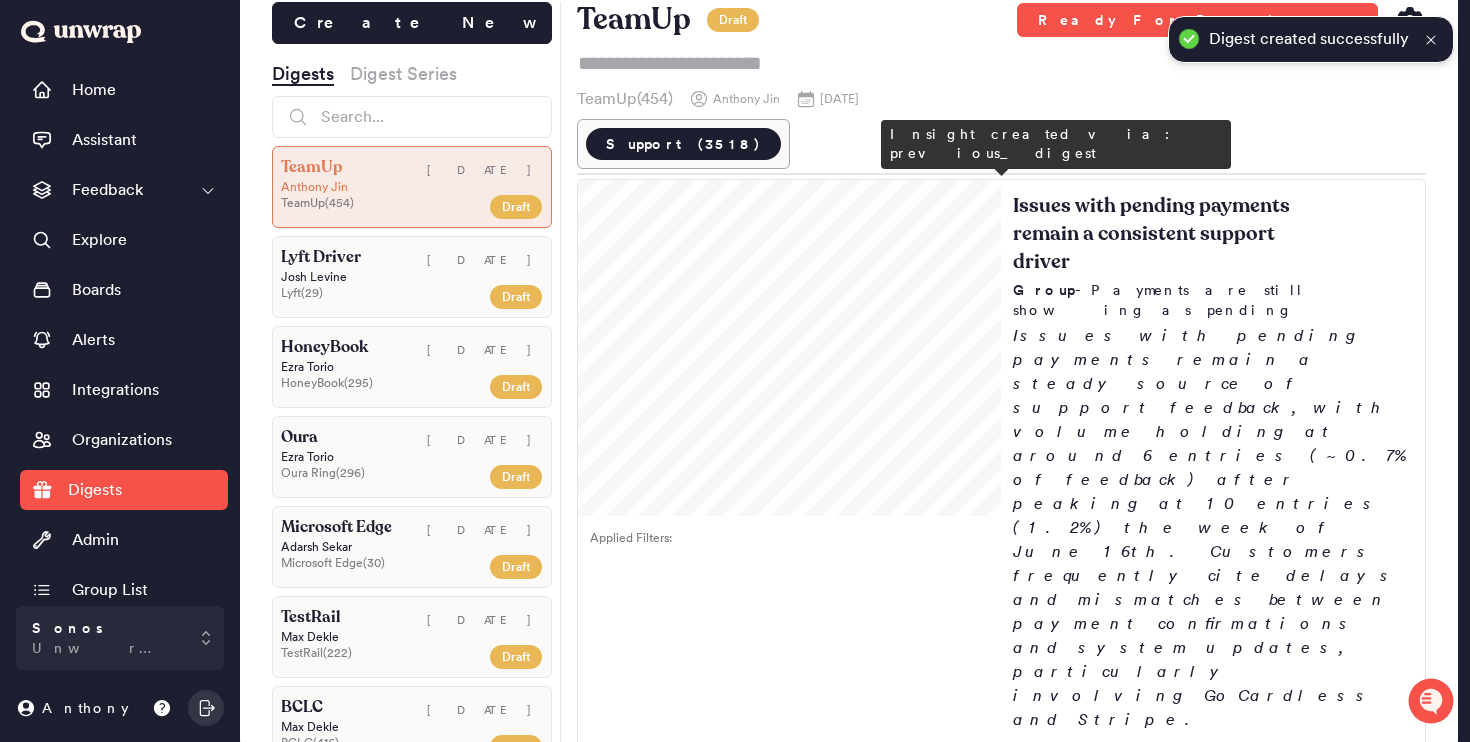 scroll, scrollTop: 10, scrollLeft: 0, axis: vertical 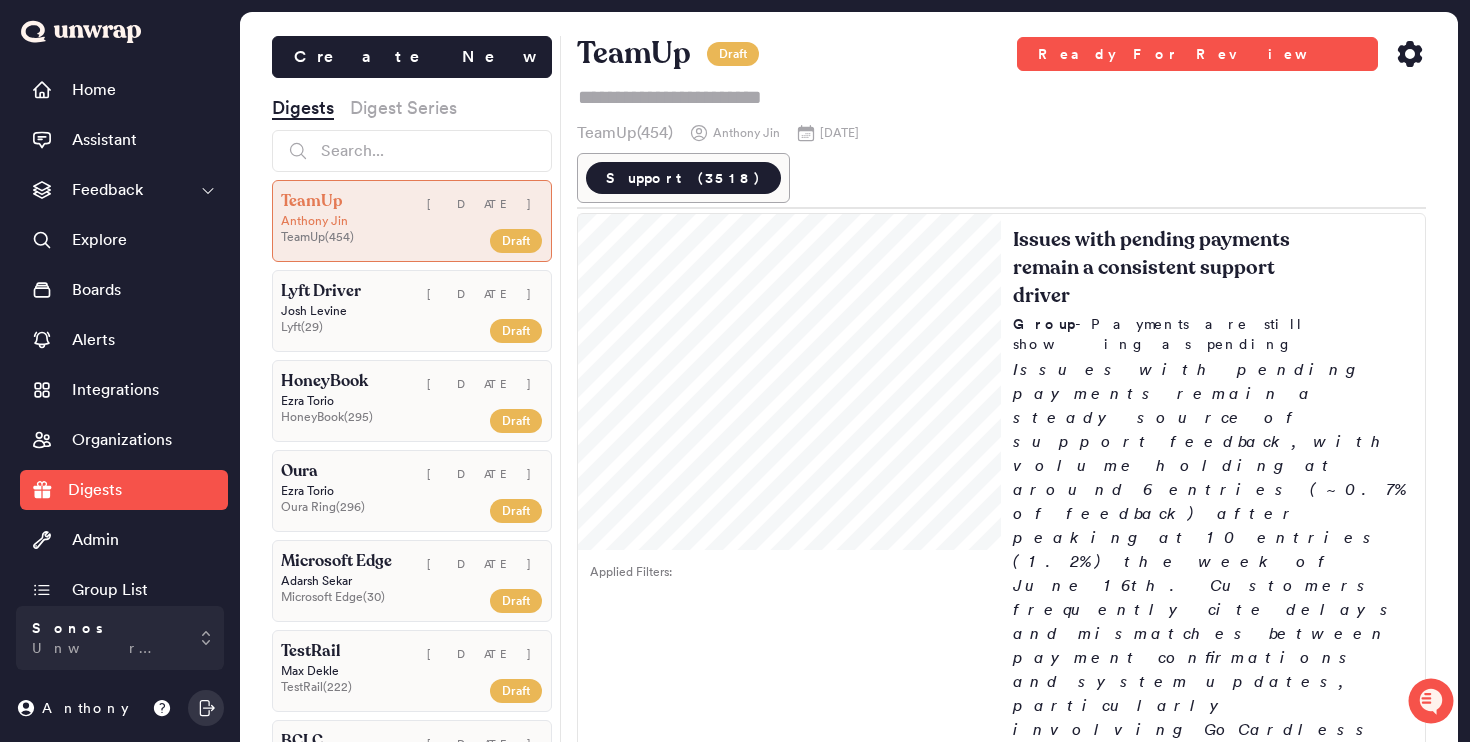 click on "Applied Filters: Issues with pending payments remain a consistent support driver Group  -  Payments are still showing as pending Issues with pending payments remain a steady source of support feedback, with volume holding at around 6 entries (~0.7% of feedback) after peaking at 10 entries (1.2%) the week of June 16th. Customers frequently cite delays and mismatches between payment confirmations and system updates, particularly involving GoCardless and Stripe. Exp:  Wed Sep 03 2025 Needs Improvement Draft Applied Filters: Payment failures remain a consistent support driver Group  -  I am experiencing lots of failed payments Customers are regularly encountering failed payment attempts, often needing support to retry payments after clients update their payment methods. Mentions increased from 3 entries the week of July 9th (0.4% of feedback) to 7 entries the week of July 16th (0.7%). Exp:  Wed Sep 03 2025 Needs Improvement Draft Applied Filters: Decline in reports of password issues preventing login Group  -" at bounding box center (1002, 1082) 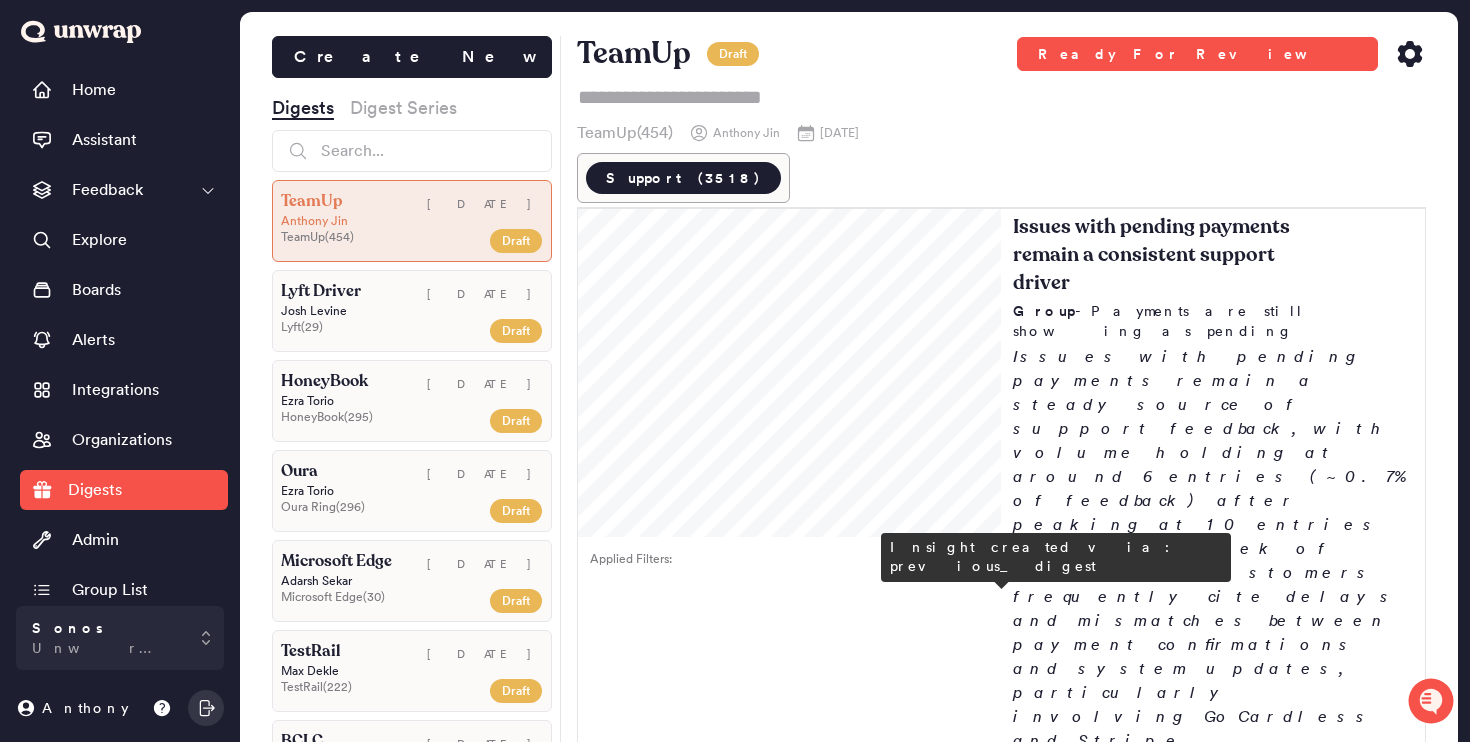 scroll, scrollTop: 0, scrollLeft: 0, axis: both 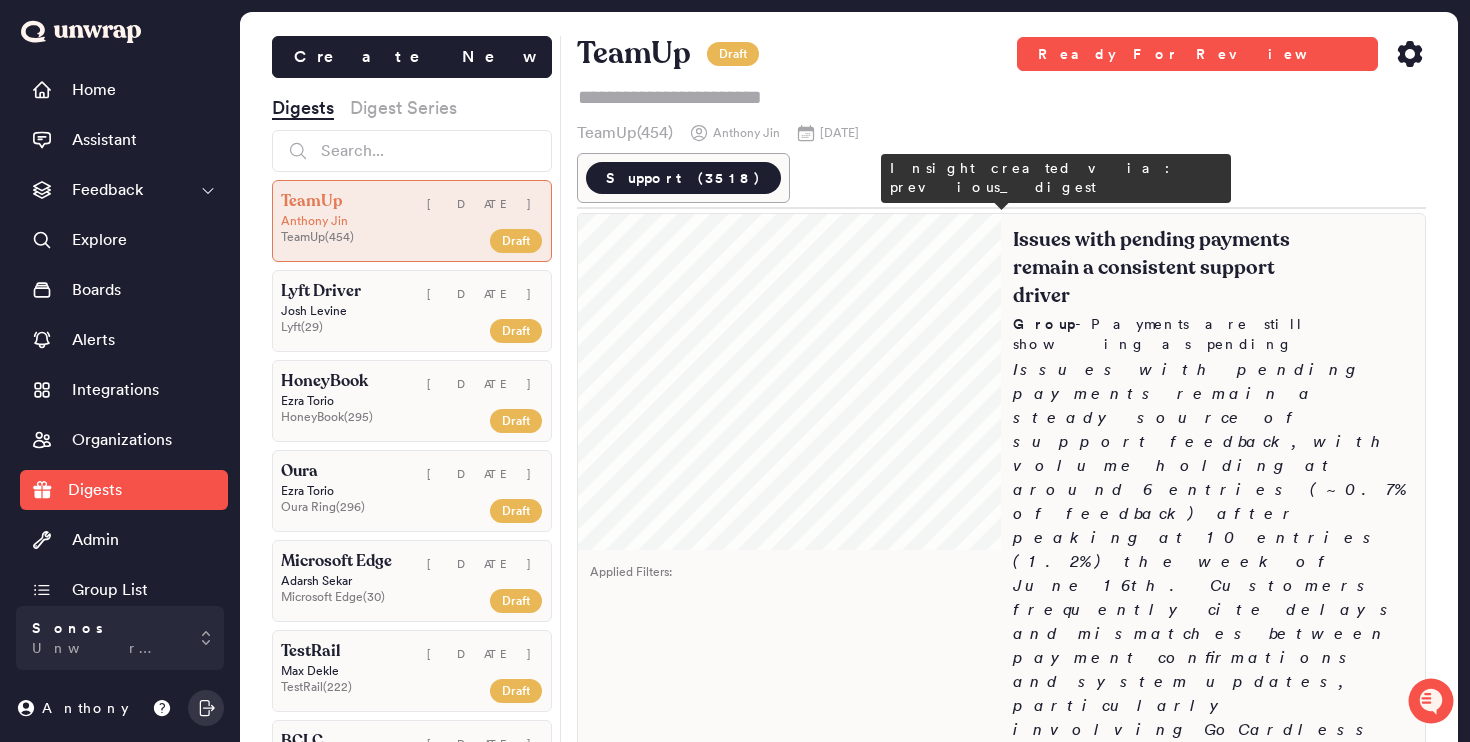 click on "Applied Filters:" at bounding box center [790, 578] 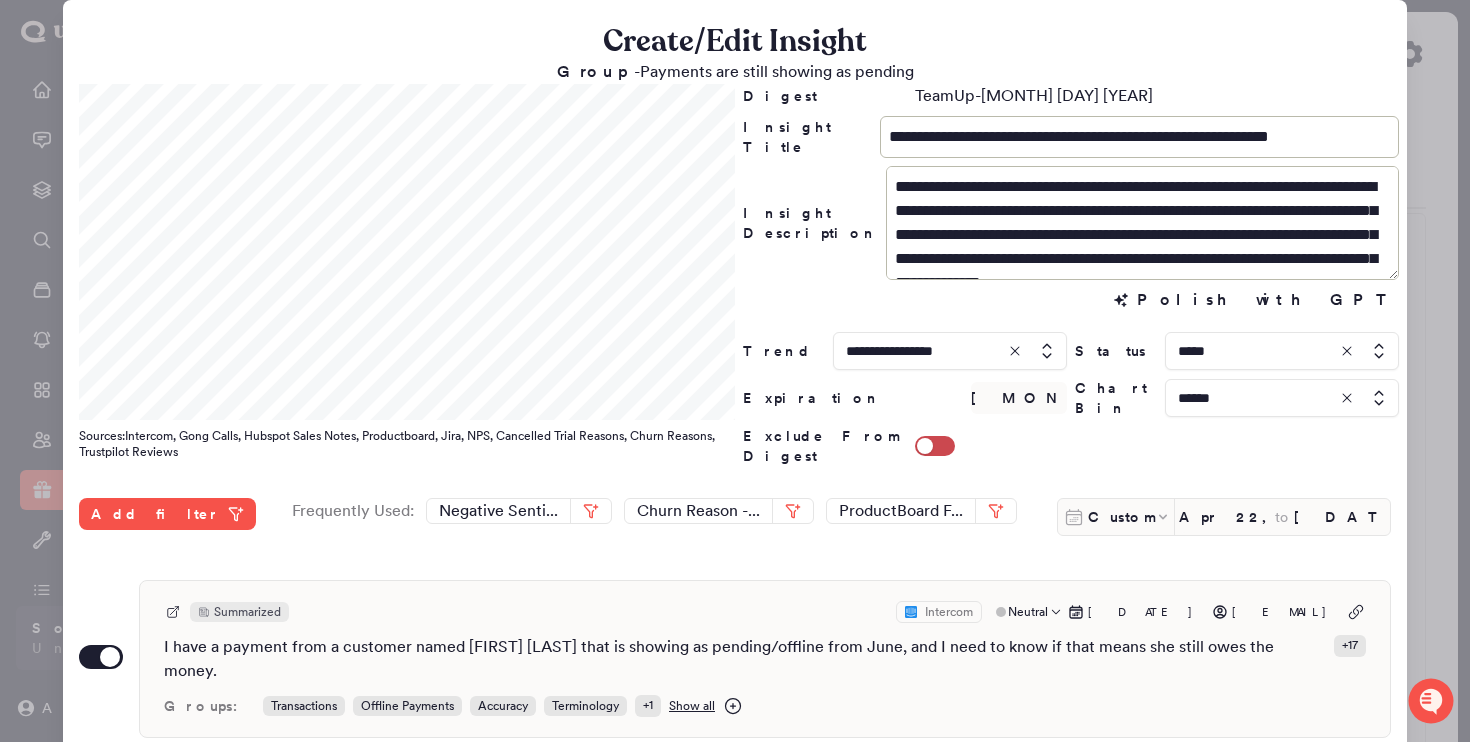 drag, startPoint x: 990, startPoint y: 565, endPoint x: 990, endPoint y: 576, distance: 11 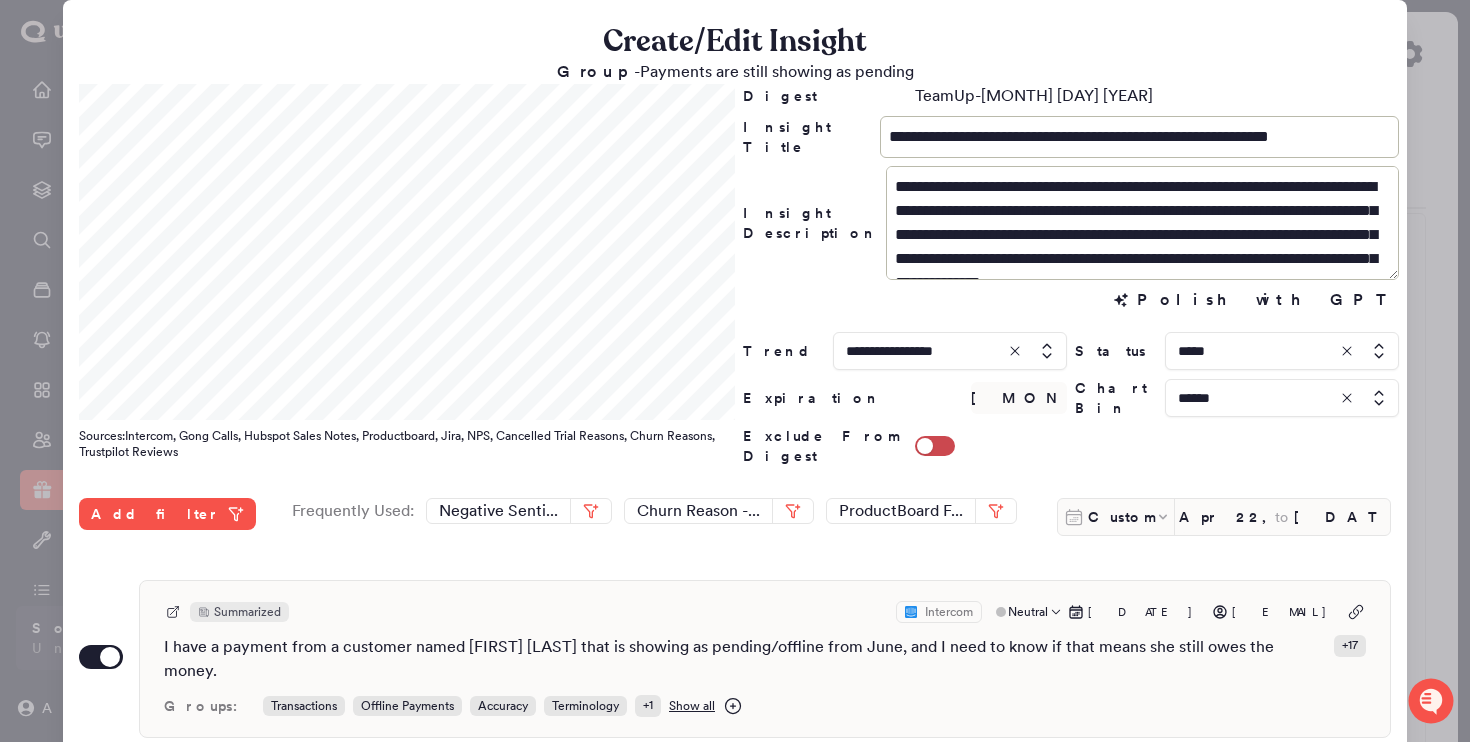click on "**********" at bounding box center [735, 668] 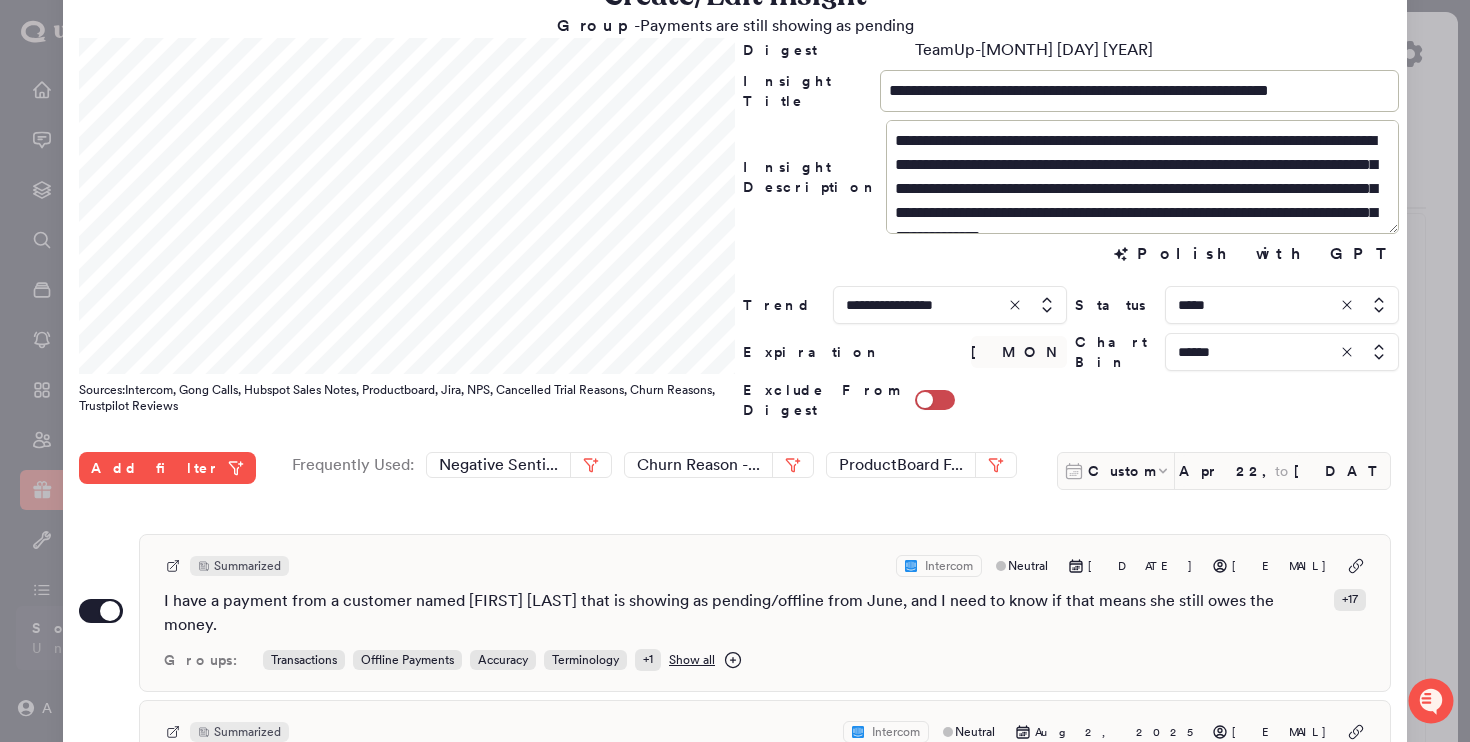 scroll, scrollTop: 48, scrollLeft: 0, axis: vertical 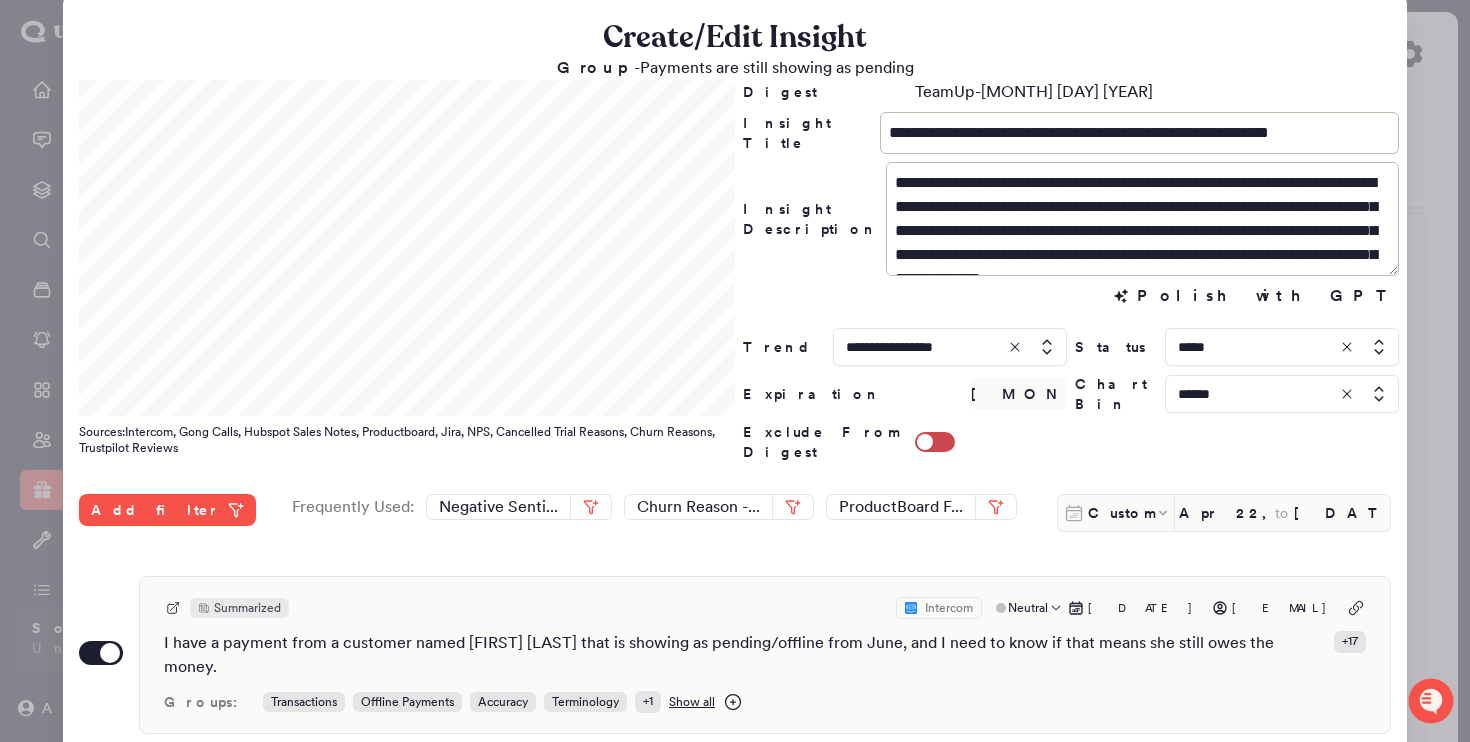 click on "Summarized Intercom Neutral Aug 4, 2025 ejwoodhouse@protonmail.com I have a payment from a customer named Sarah Cresswell that is showing as pending/offline from June, and I need to know if that means she still owes the money.    + 17 Groups: Transactions Offline Payments Accuracy Terminology + 1 Show all" at bounding box center (765, 655) 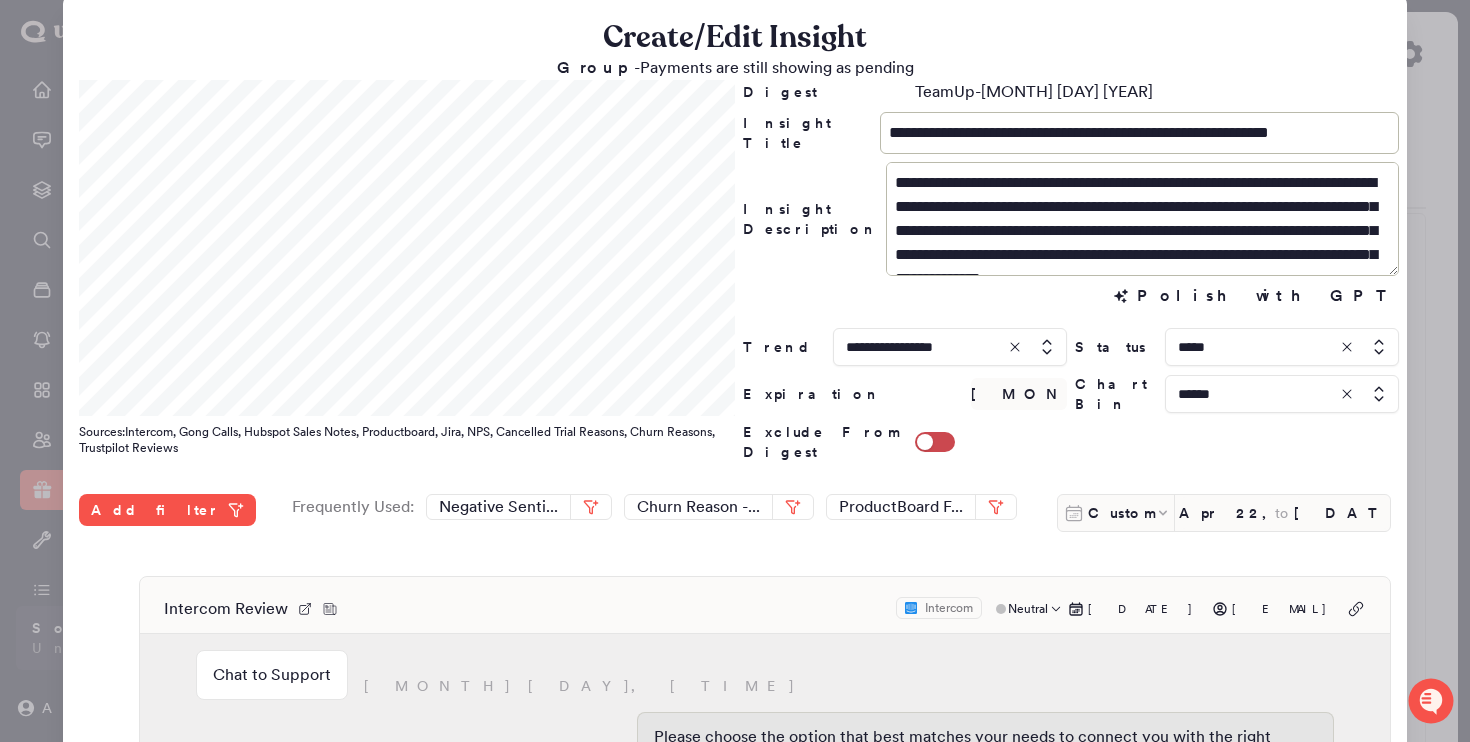 click on "Intercom Review Intercom Neutral Aug 4, 2025 ejwoodhouse@protonmail.com Chat to Support August 4, 1:58am August 4, 1:58am Please choose the option that best matches your needs to connect you with the right person. Setup Help / Troubleshooting August 4, 1:58am August 4, 1:58am Below are several options to help provide the best support to fit your needs!
Search for an article, or connect with a support agent if you are unable to find the answer to your question. August 4, 1:58am [App: Article Search] Chat With An Agent August 4, 1:58am August 4, 1:58am Please provide a brief description of what you need assistance with: A payment for a customer is showing as pending/offline.  It's from June - does that mean they still owe the money? August 4, 1:59am August 4, 1:59am Please provide your email address.​You can skip this step if the box below already includes your email.  August 4, 1:59am August 4, 2:02am Hi Emma,​Thank you for contacting us with your query! August 4, 2:03am thank you.  It's Sarah Cresswell +" at bounding box center (765, 812) 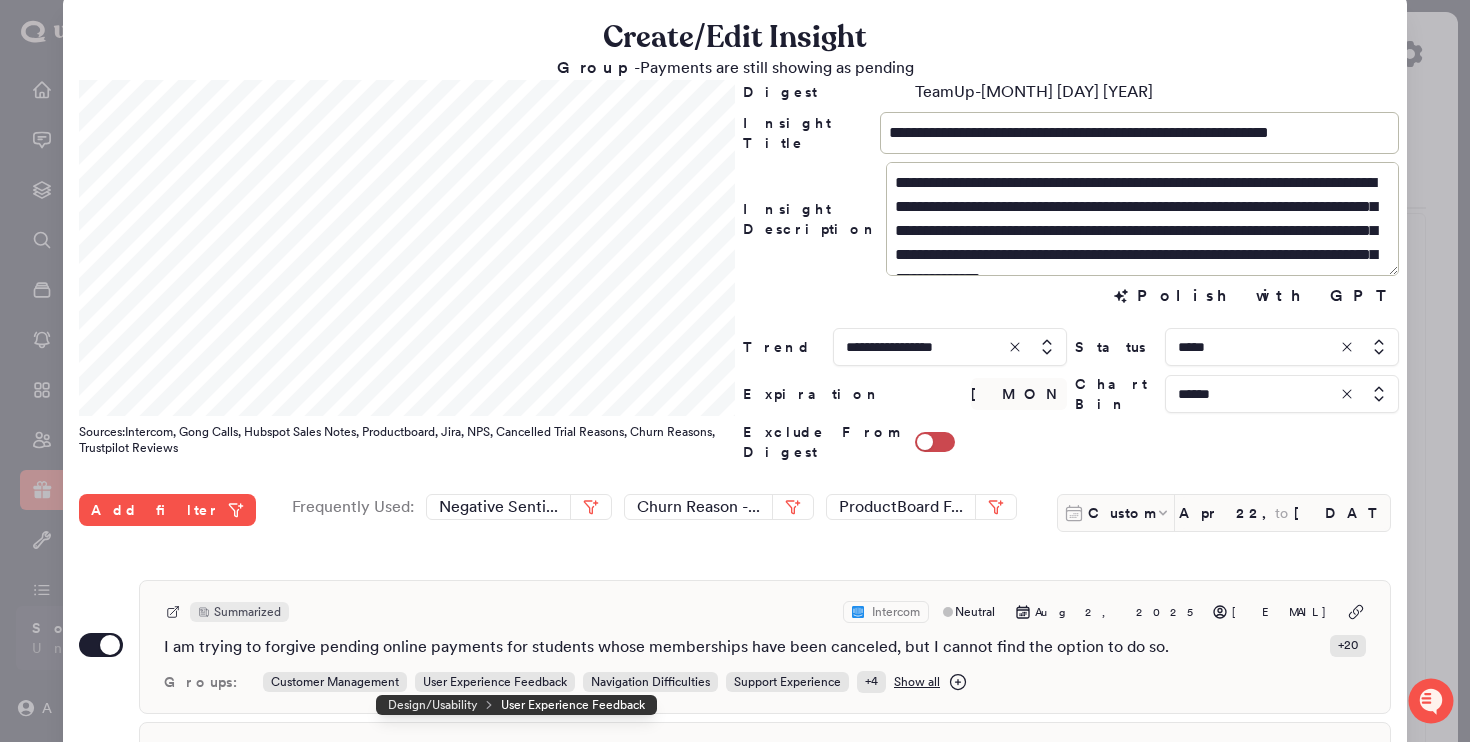 scroll, scrollTop: 180, scrollLeft: 0, axis: vertical 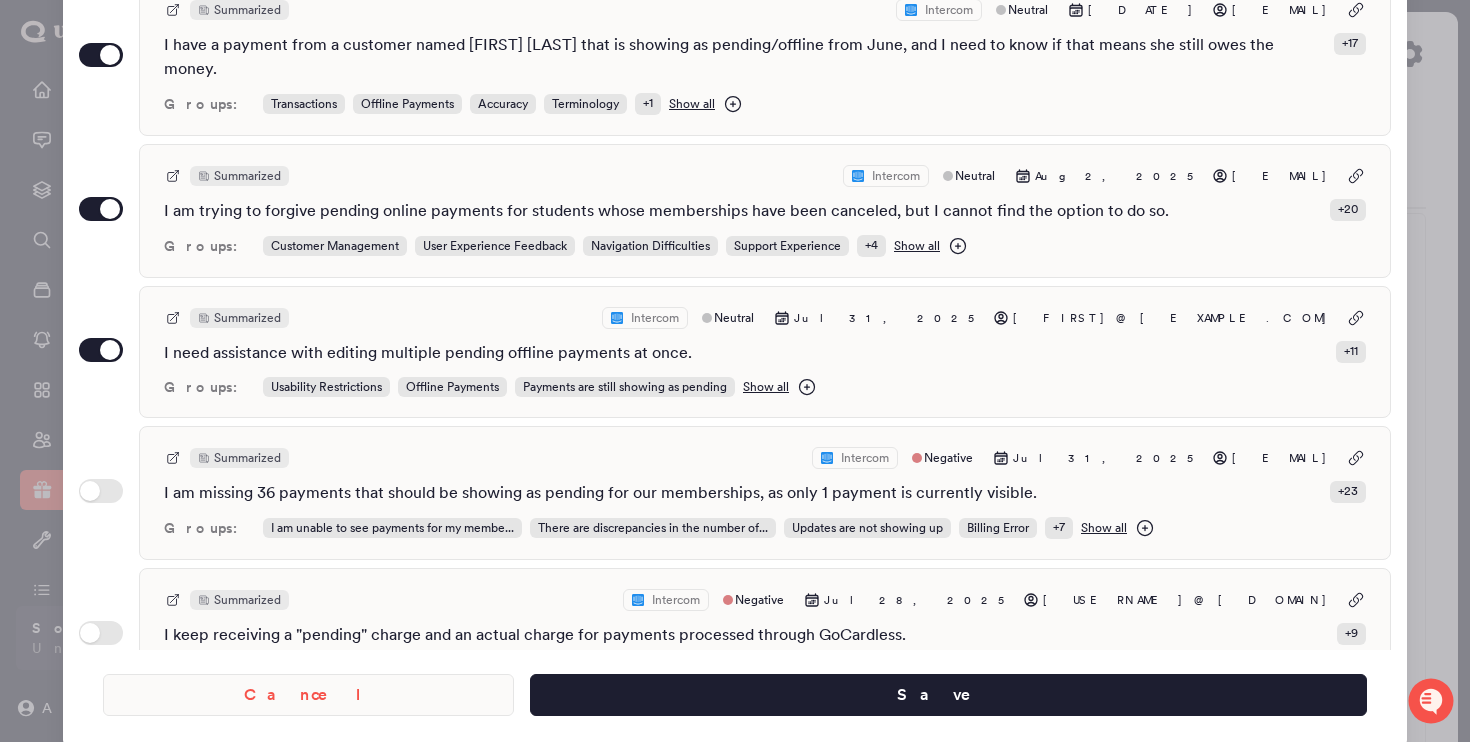 click on "Cancel" at bounding box center [308, 695] 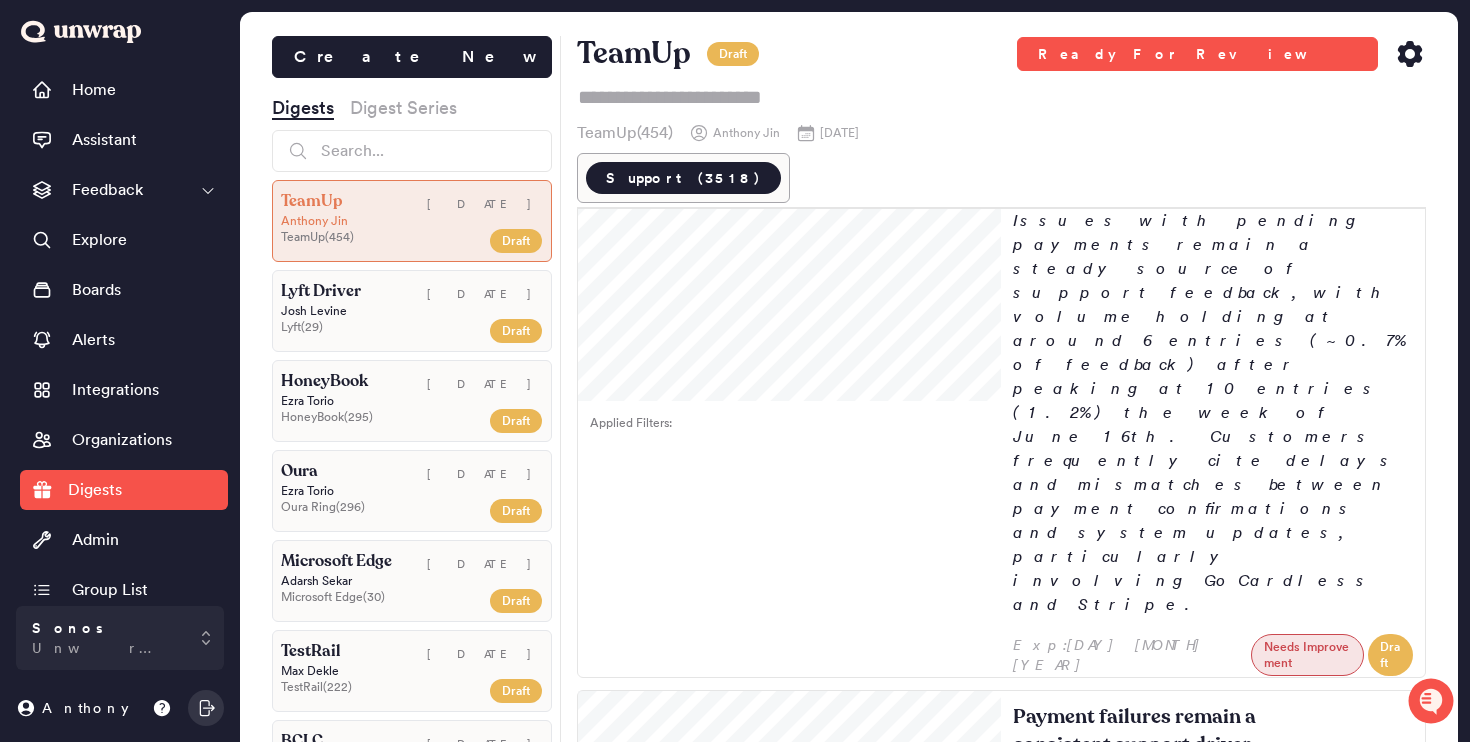scroll, scrollTop: 184, scrollLeft: 0, axis: vertical 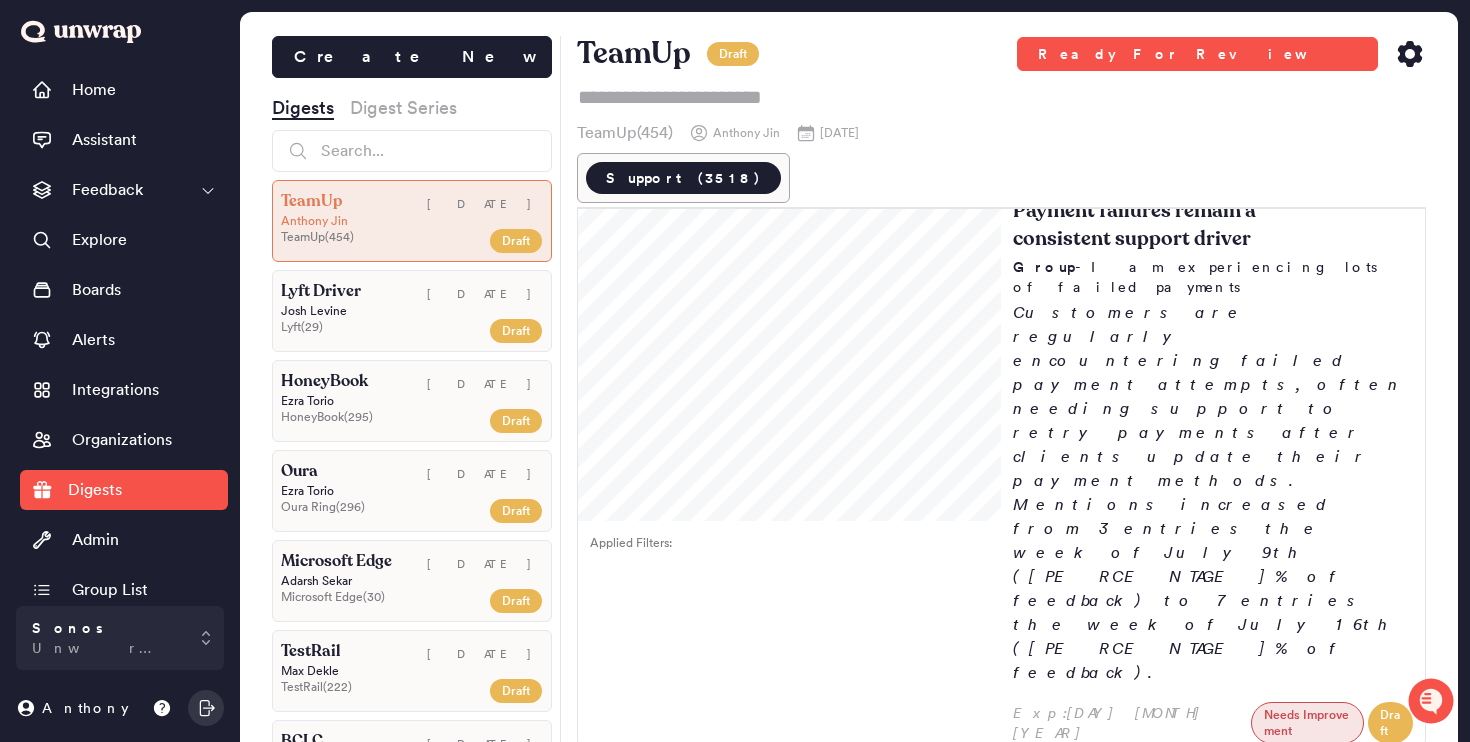 click 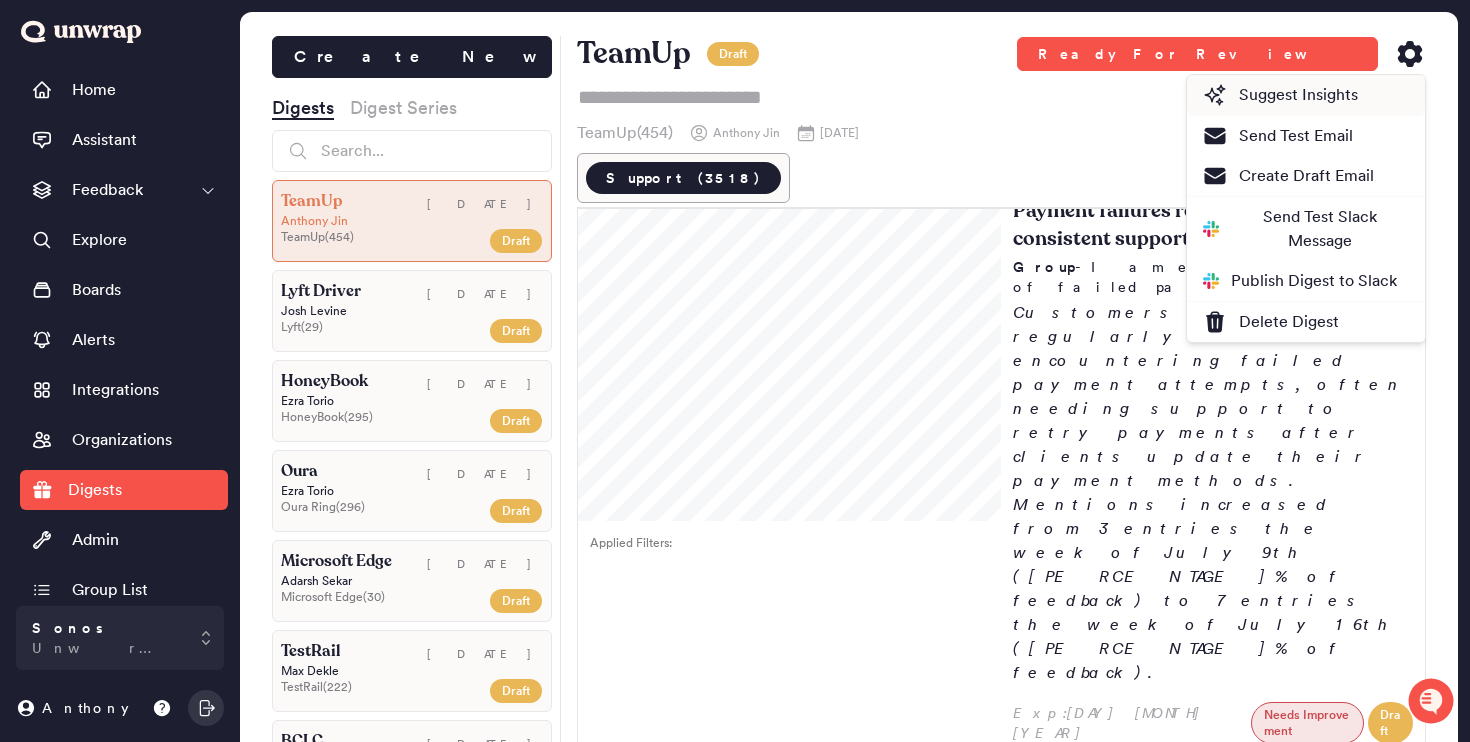 click on "Suggest Insights" at bounding box center (1306, 95) 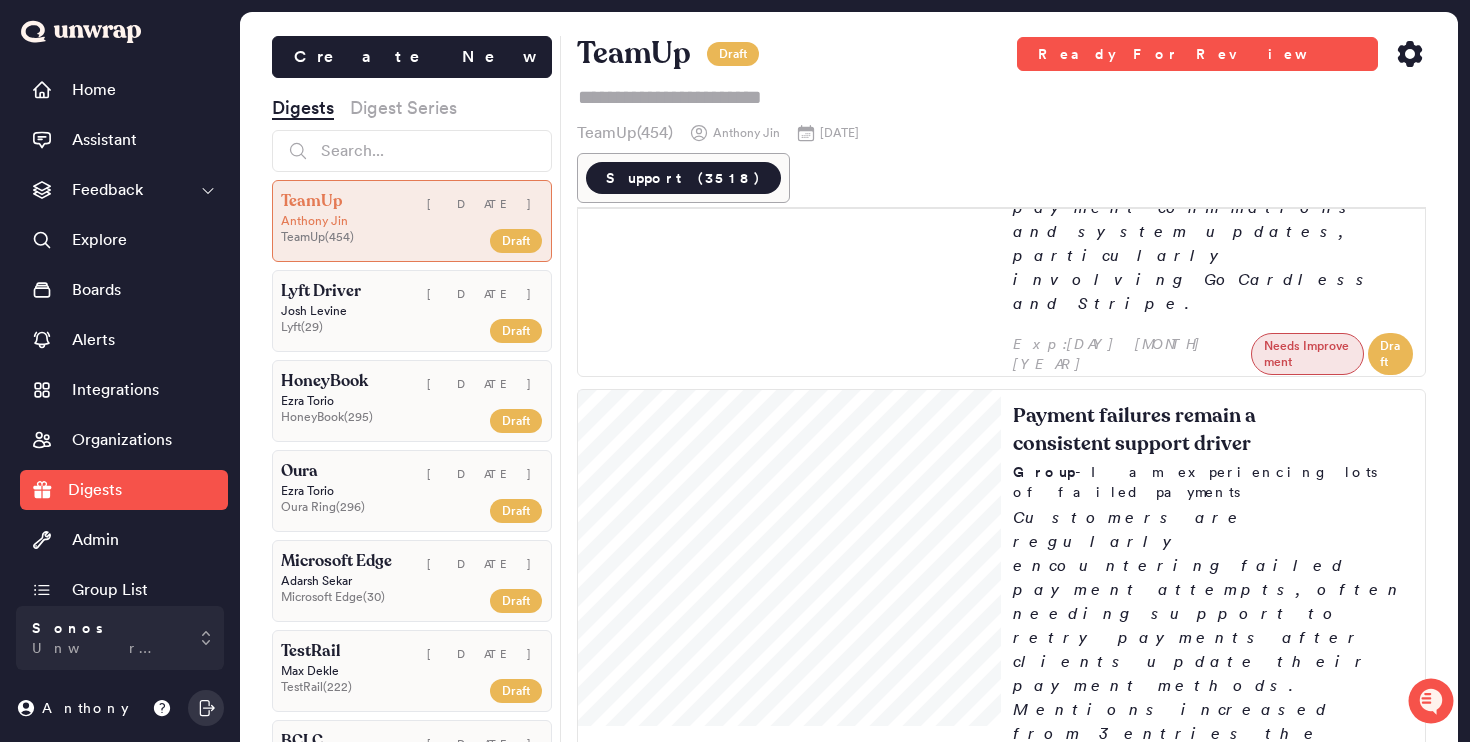 scroll, scrollTop: 0, scrollLeft: 0, axis: both 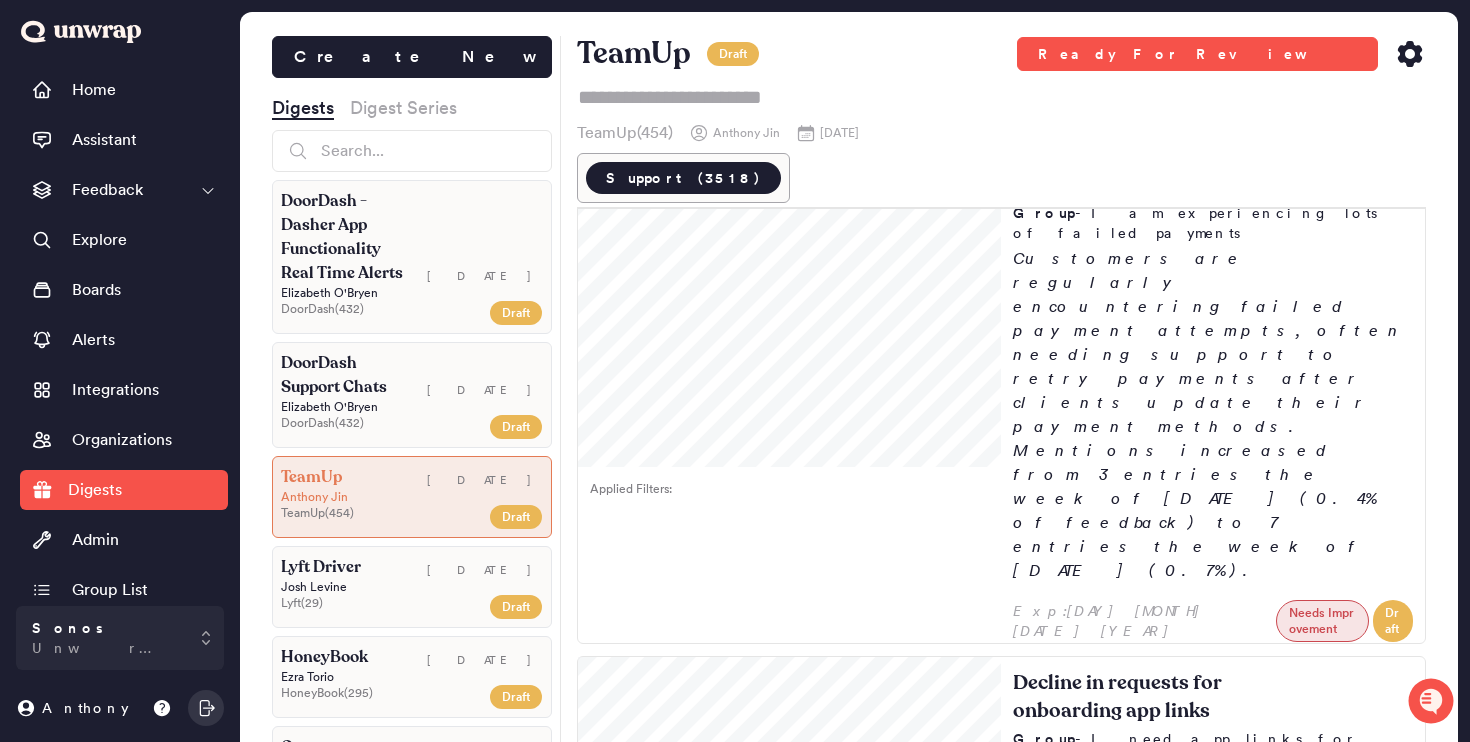 click on "Decline in reports of Zoom access issues" at bounding box center (1162, 1583) 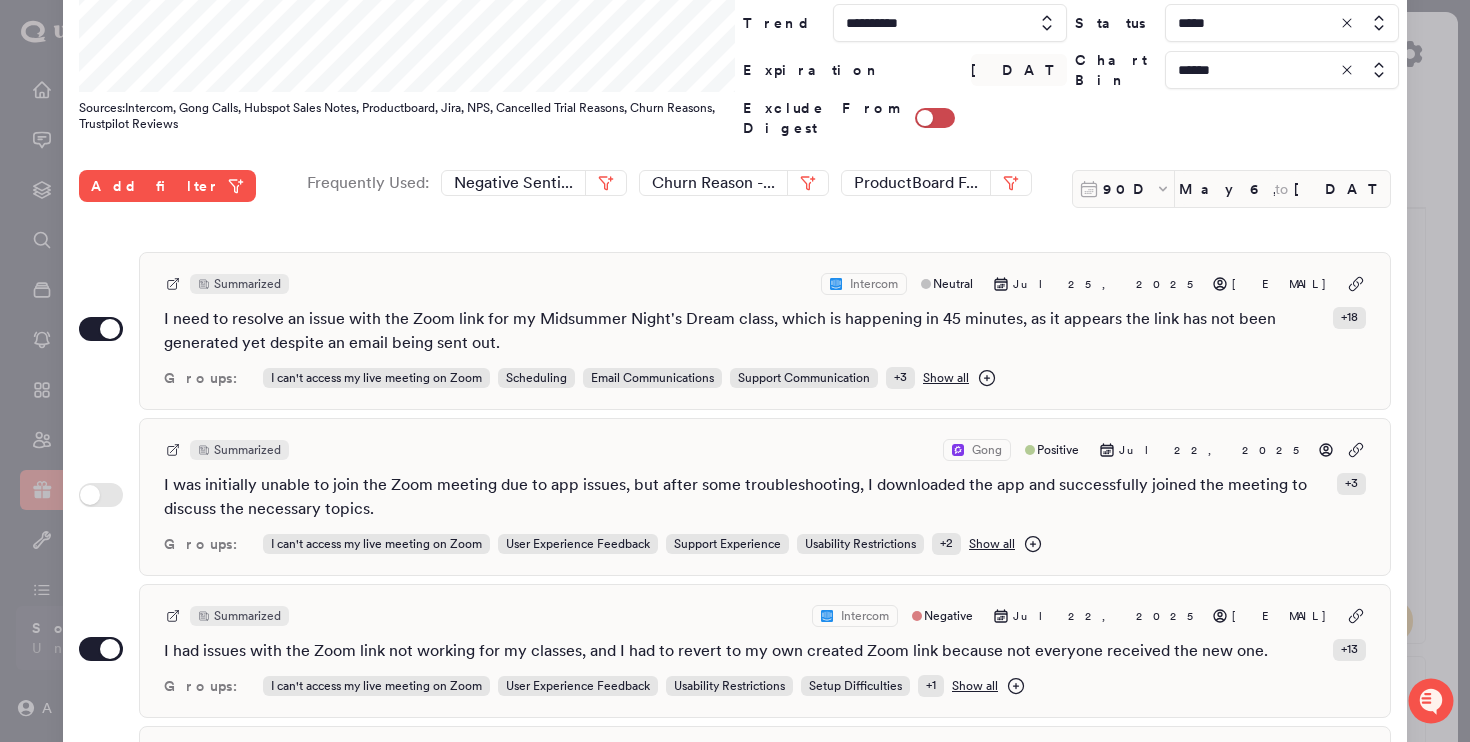 scroll, scrollTop: 602, scrollLeft: 0, axis: vertical 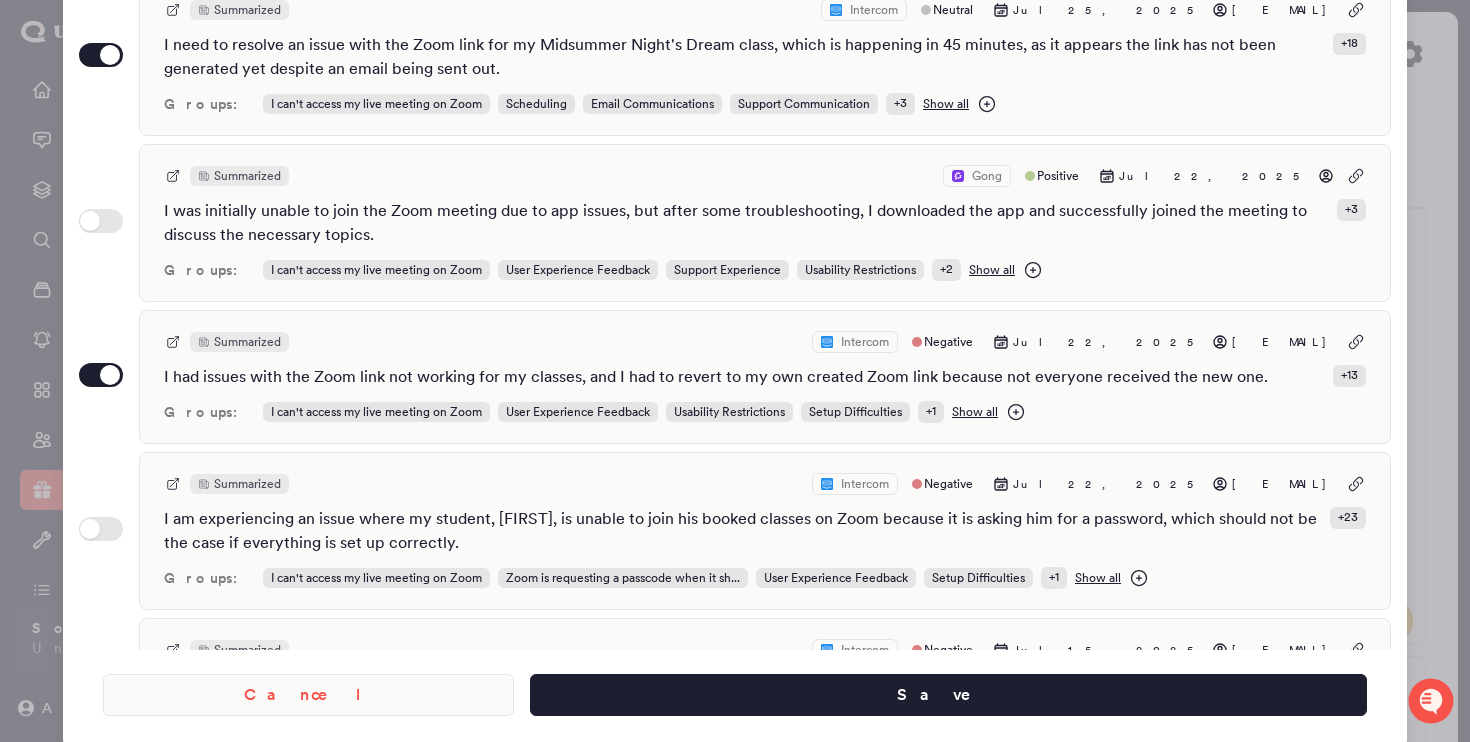 click on "Cancel" at bounding box center [308, 695] 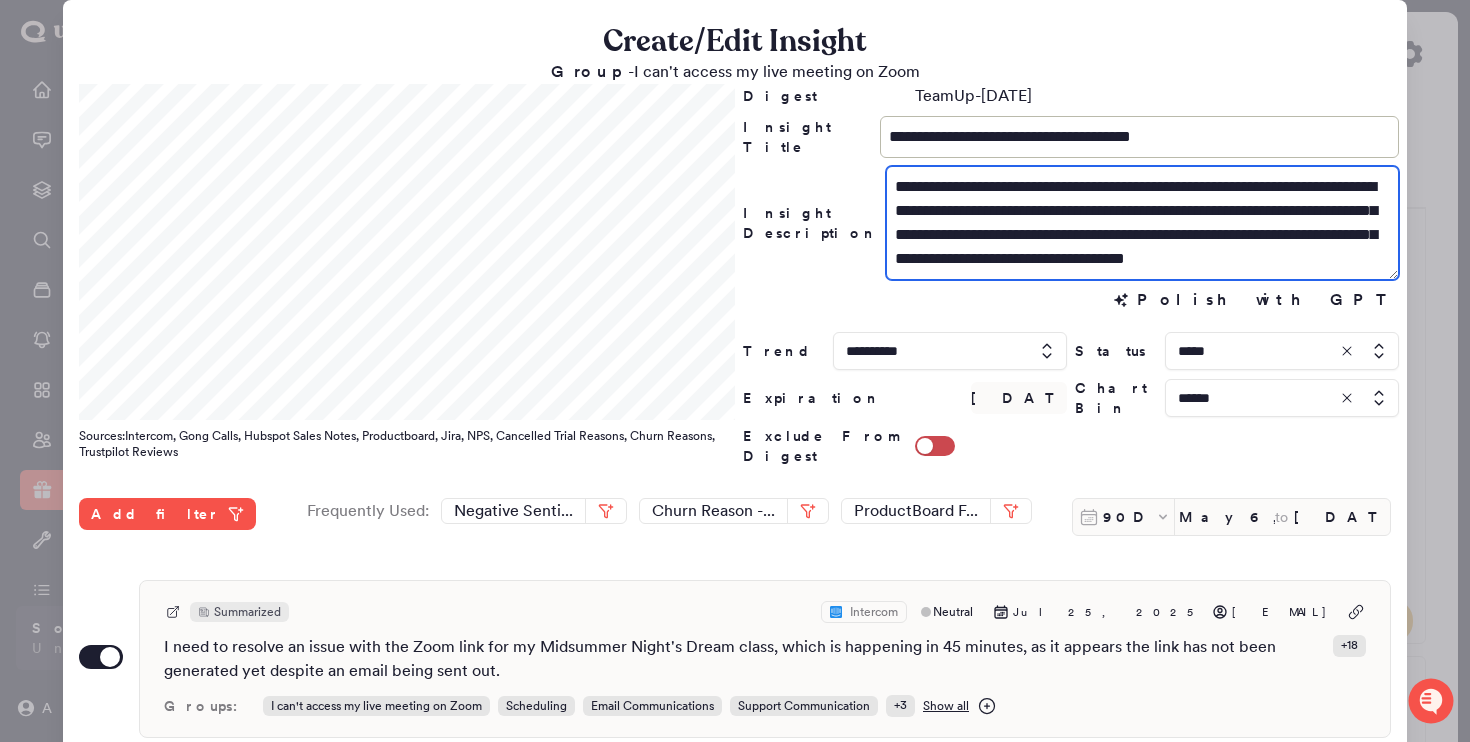 click on "**********" at bounding box center [1142, 223] 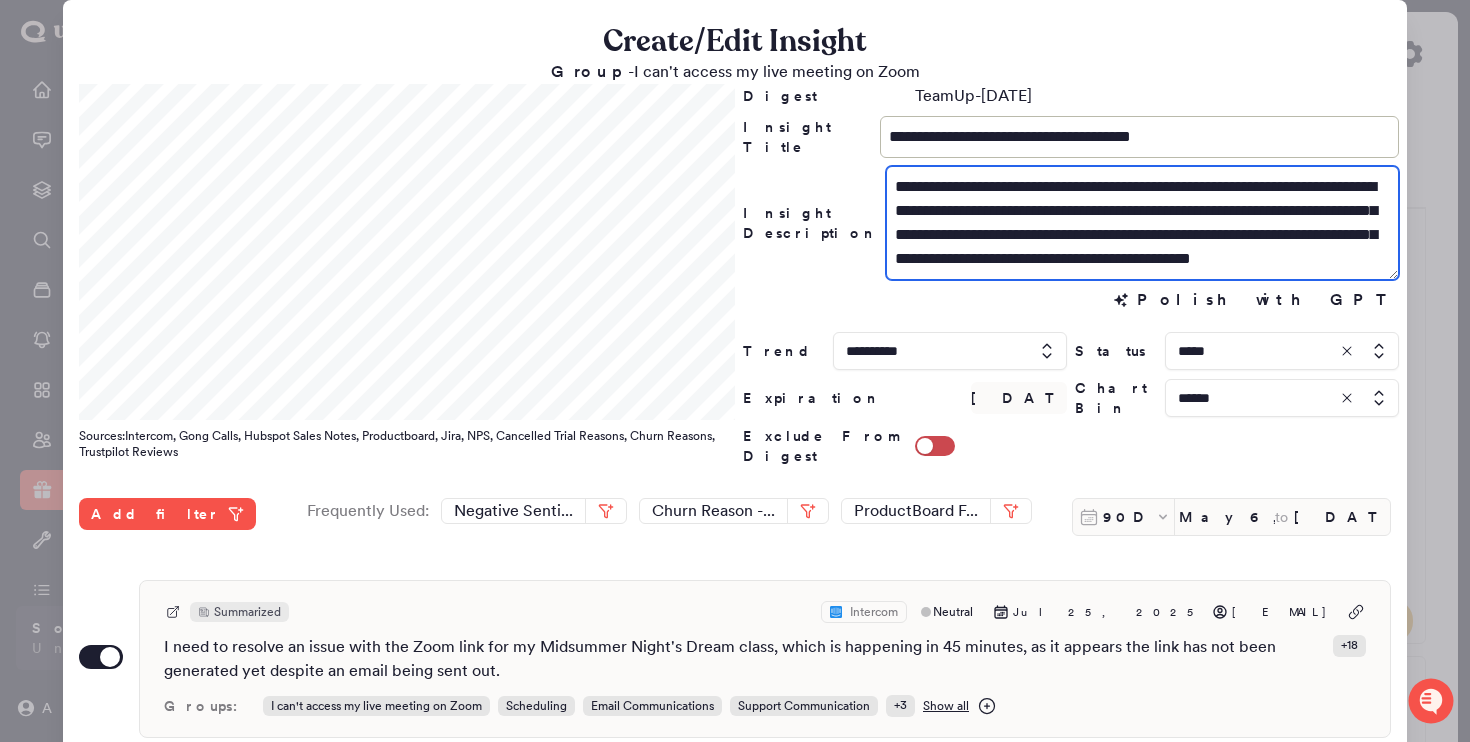 click on "**********" at bounding box center (1142, 223) 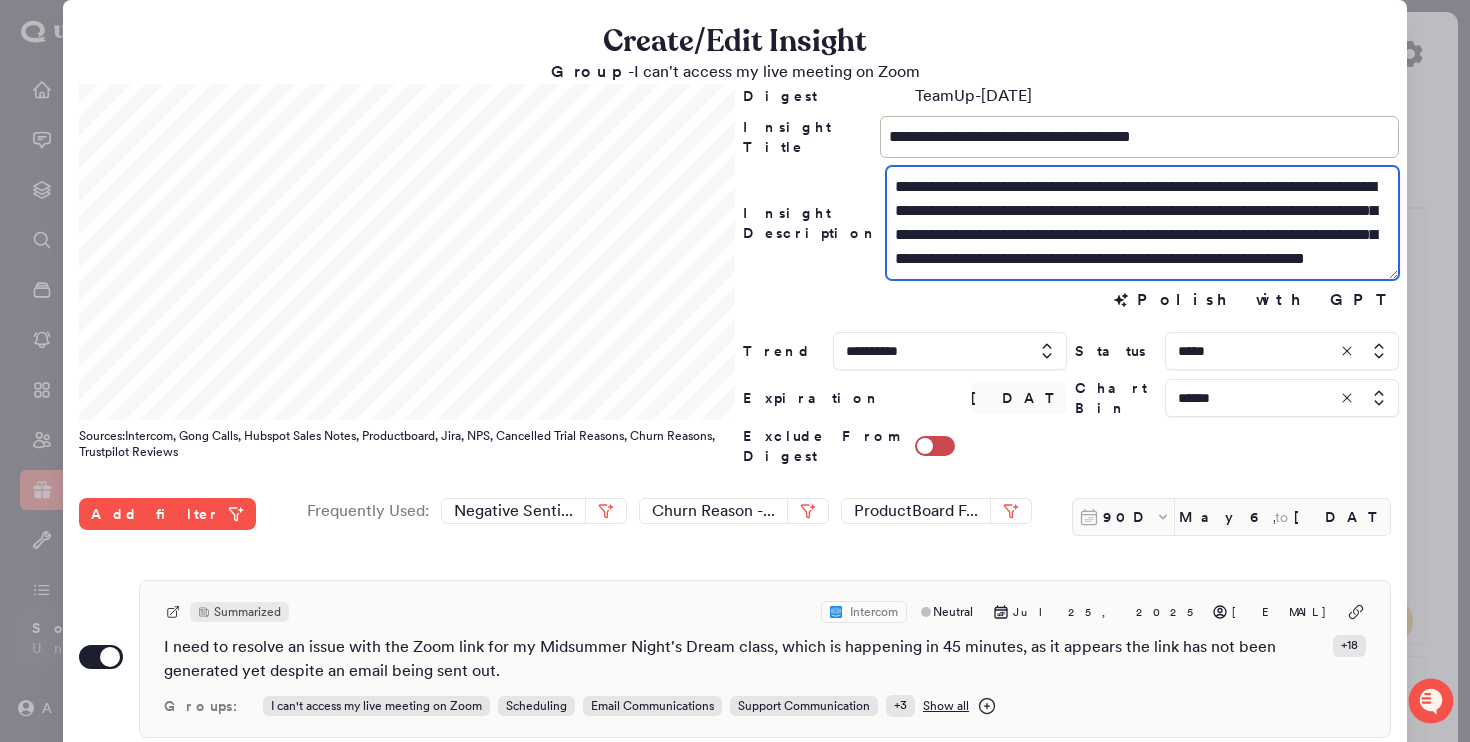 click on "**********" at bounding box center (1142, 223) 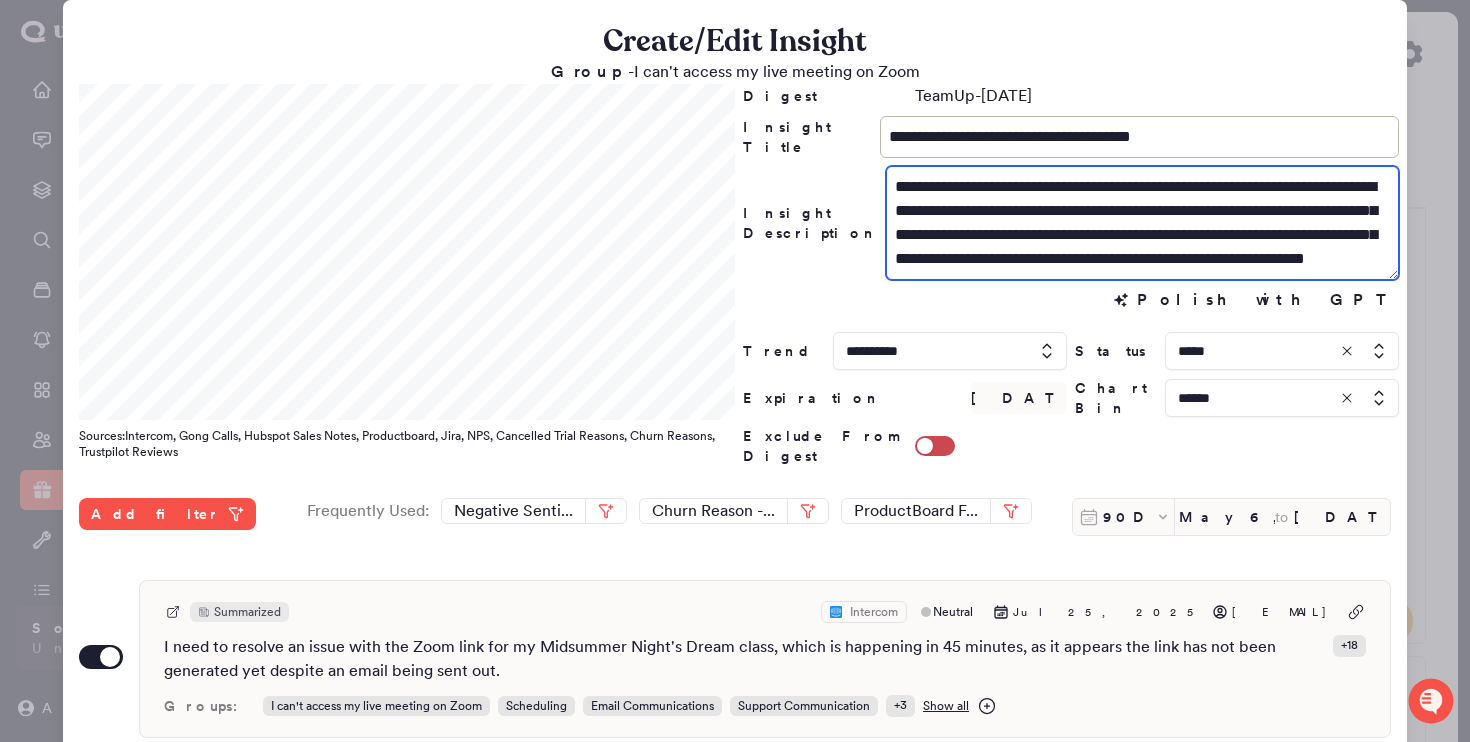 click on "**********" at bounding box center (1142, 223) 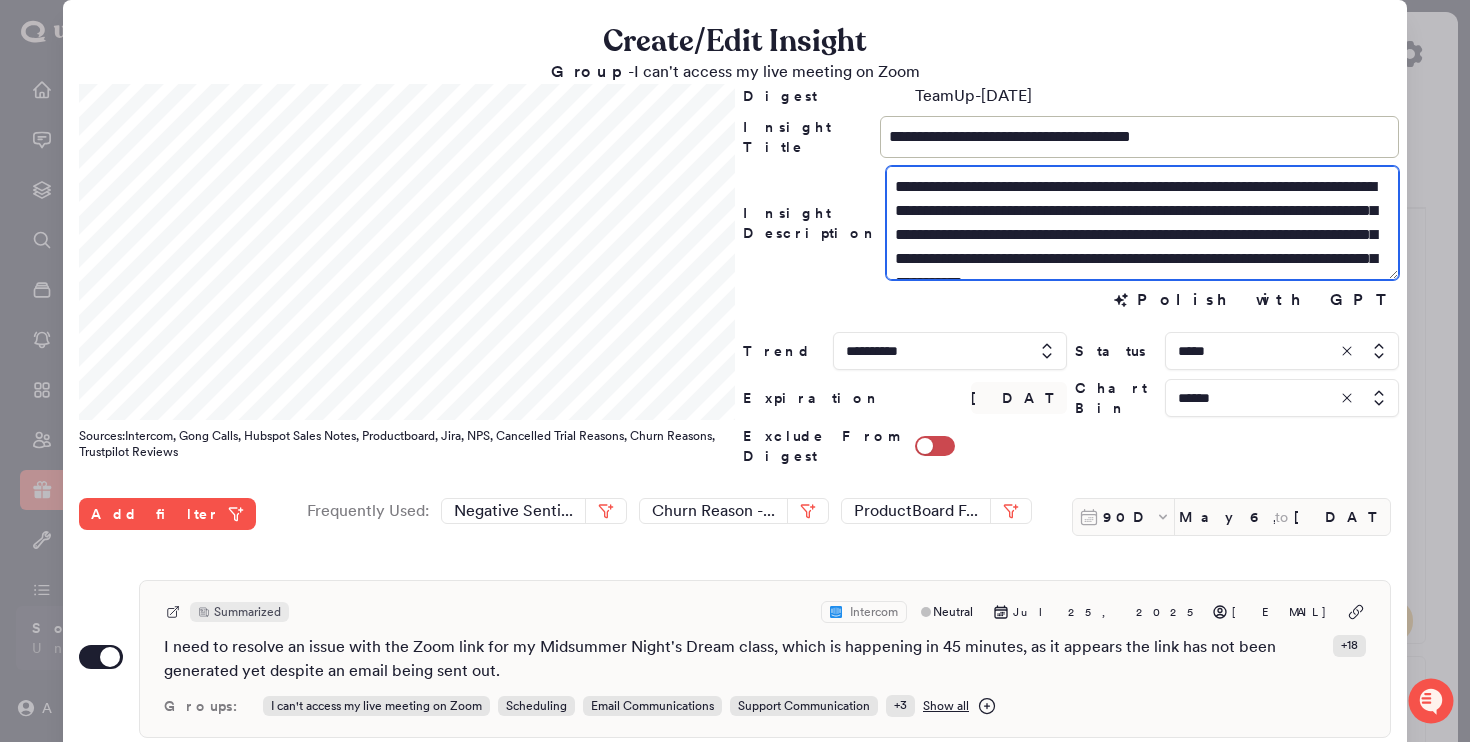 click on "**********" at bounding box center (1142, 223) 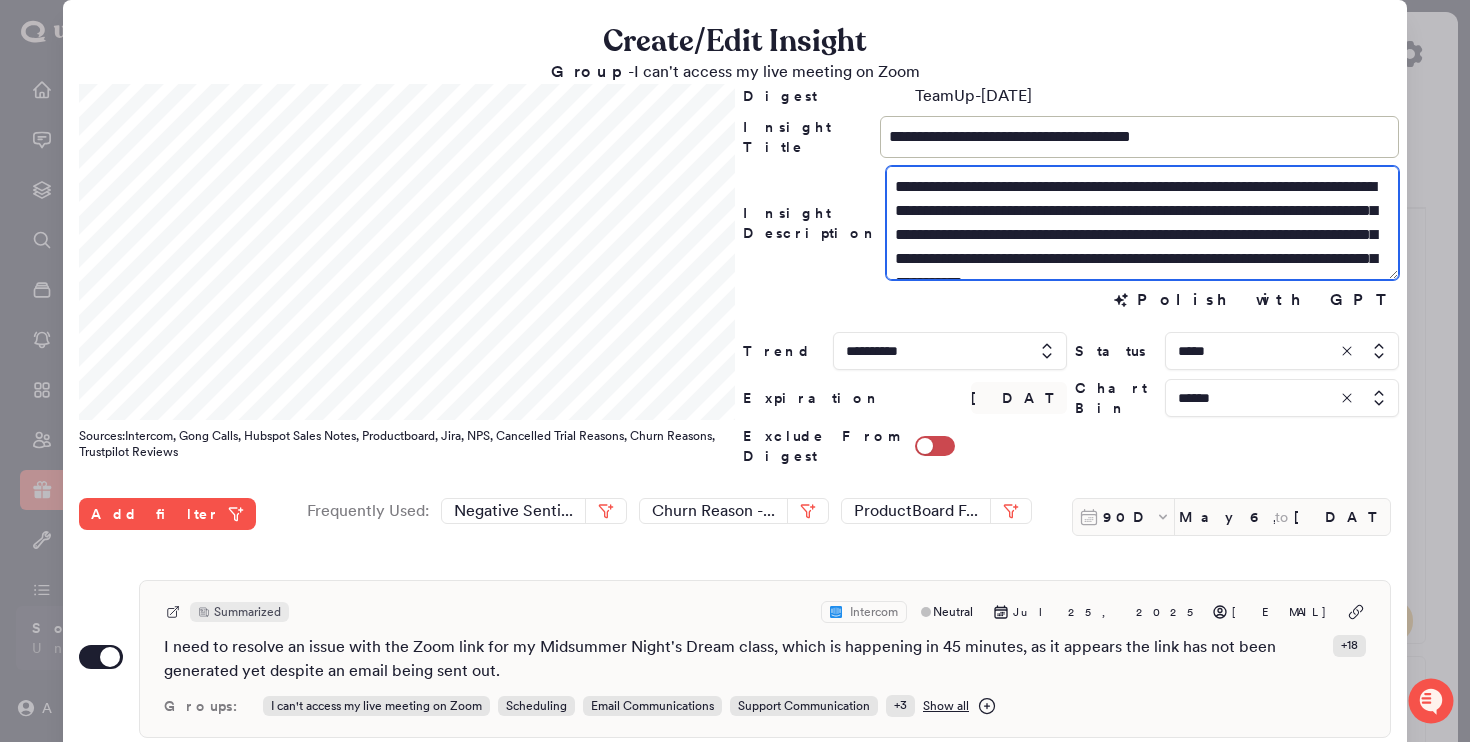 scroll, scrollTop: 24, scrollLeft: 0, axis: vertical 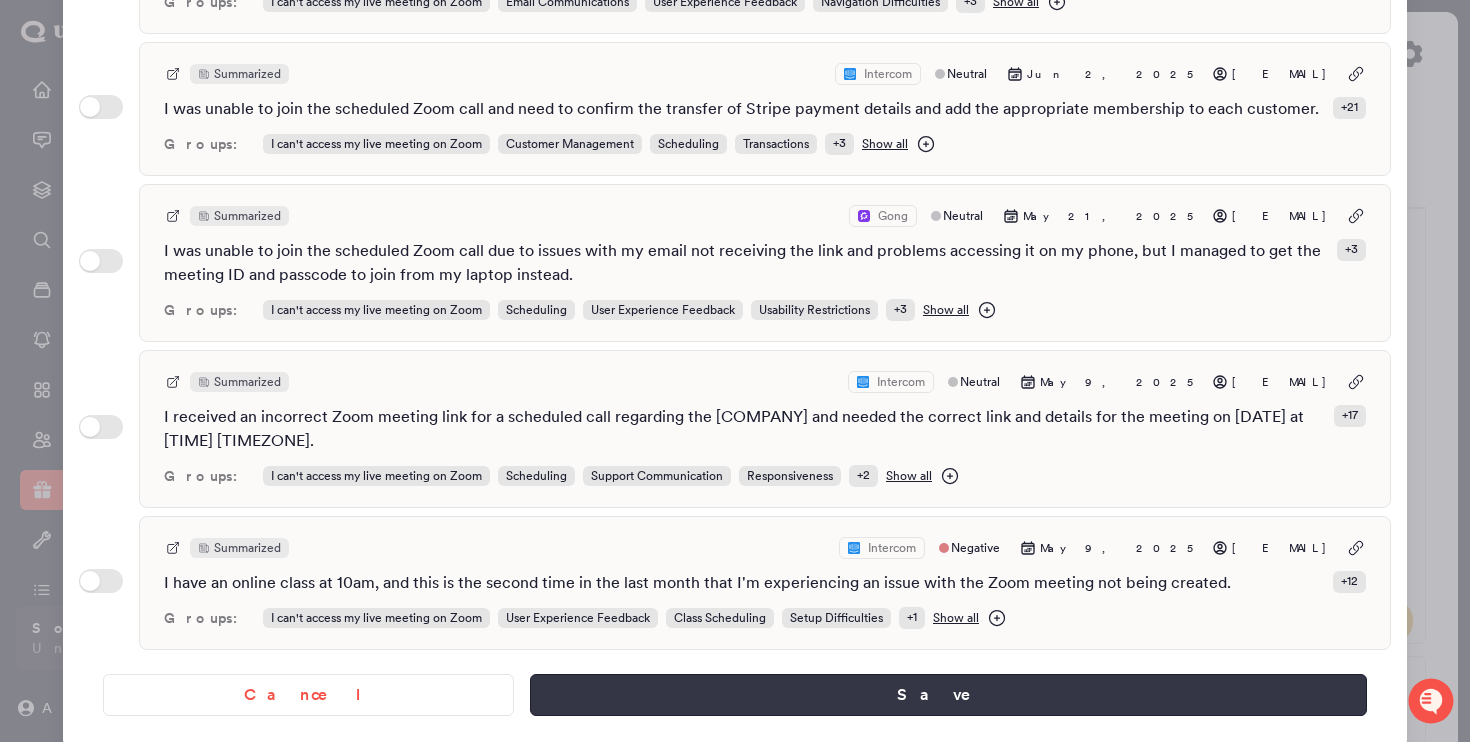 type on "**********" 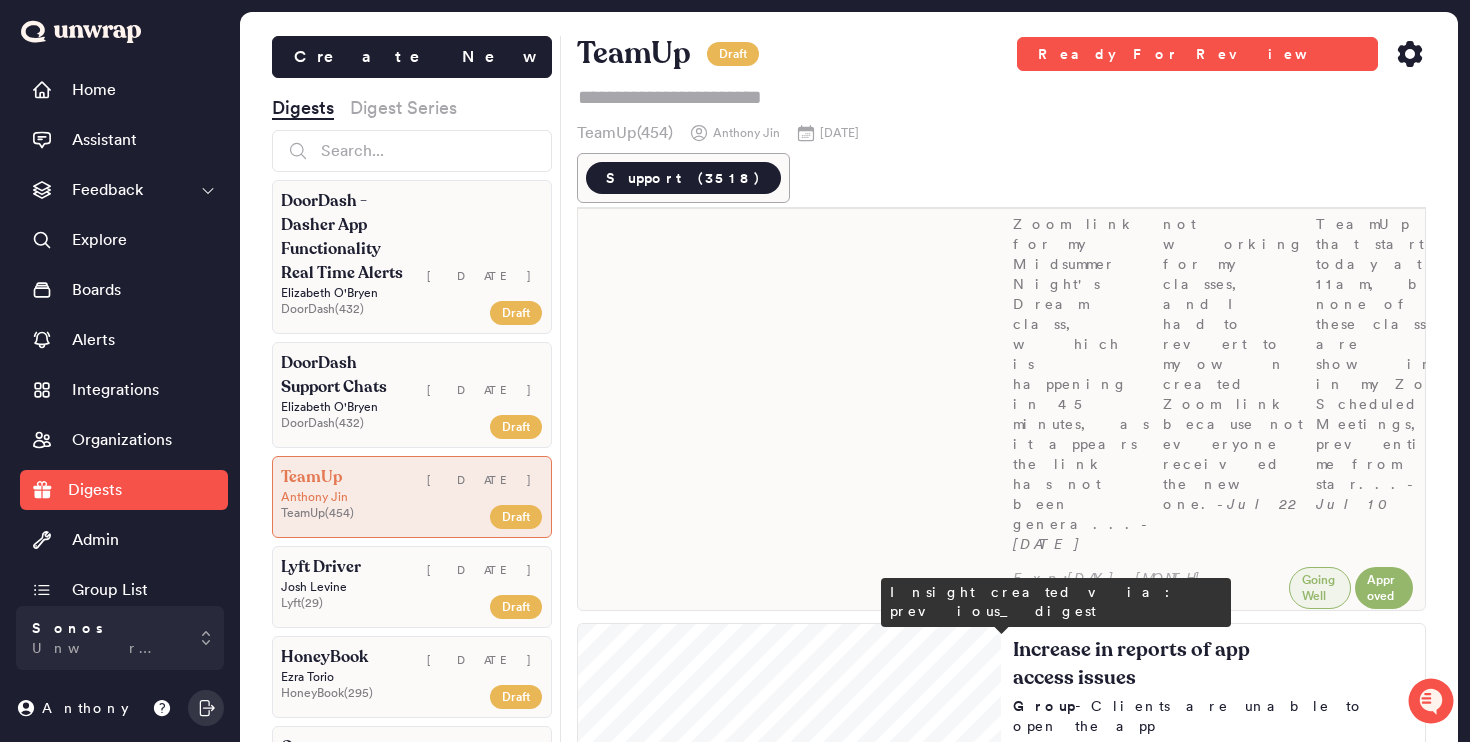 scroll, scrollTop: 631, scrollLeft: 0, axis: vertical 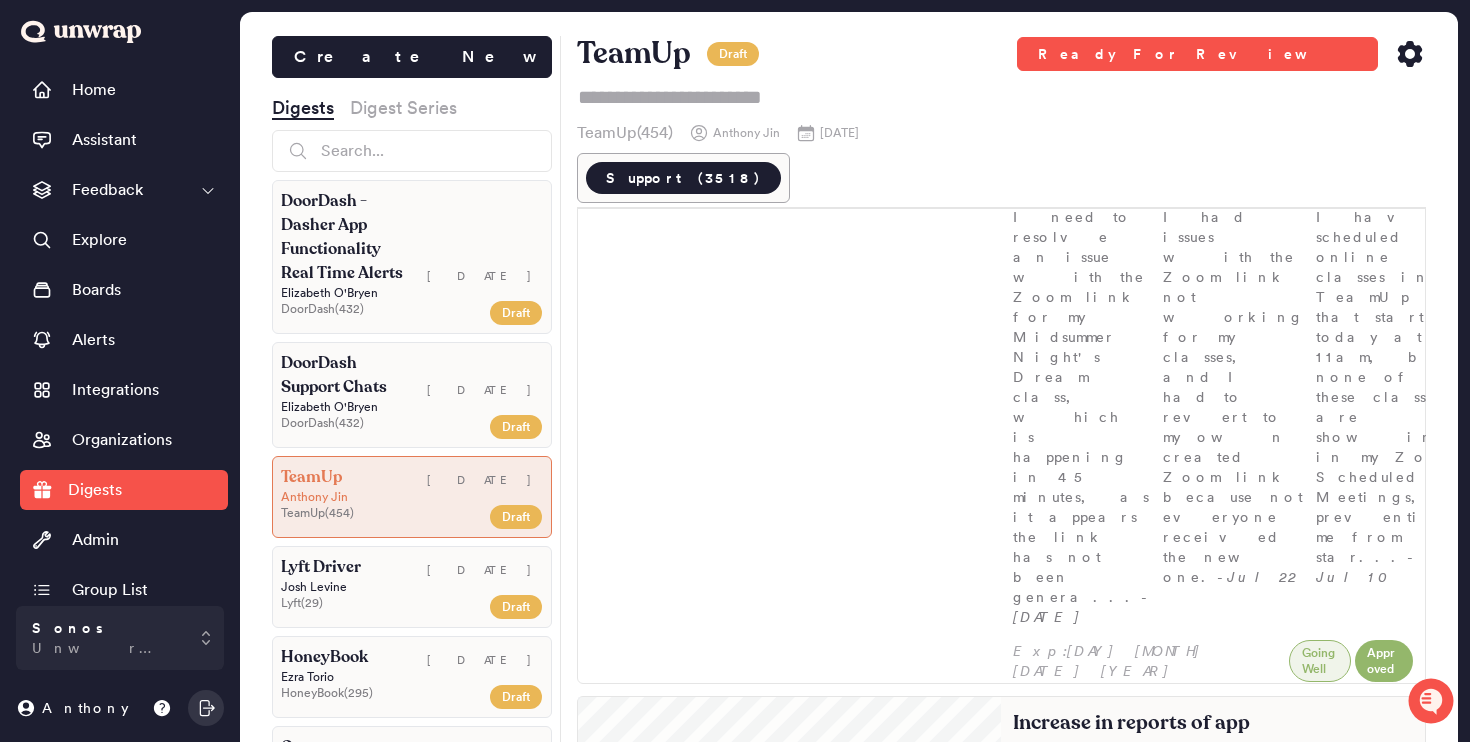 click on "I am unable to log into the member app, and after multiple attempts, my member [FIRST] [LAST] still faces issues where her credentials are entered, but the app re...  -  [DATE] I am unable to log into the personalized app, and it has been non-functional for all members for the past 24 hours, displaying only a logo on the front without...  -  [DATE] I am experiencing an issue where my clients are unable to log into the custom branded app, receiving an error message despite being told to update to version 2....  -  [DATE]" at bounding box center [1213, 1341] 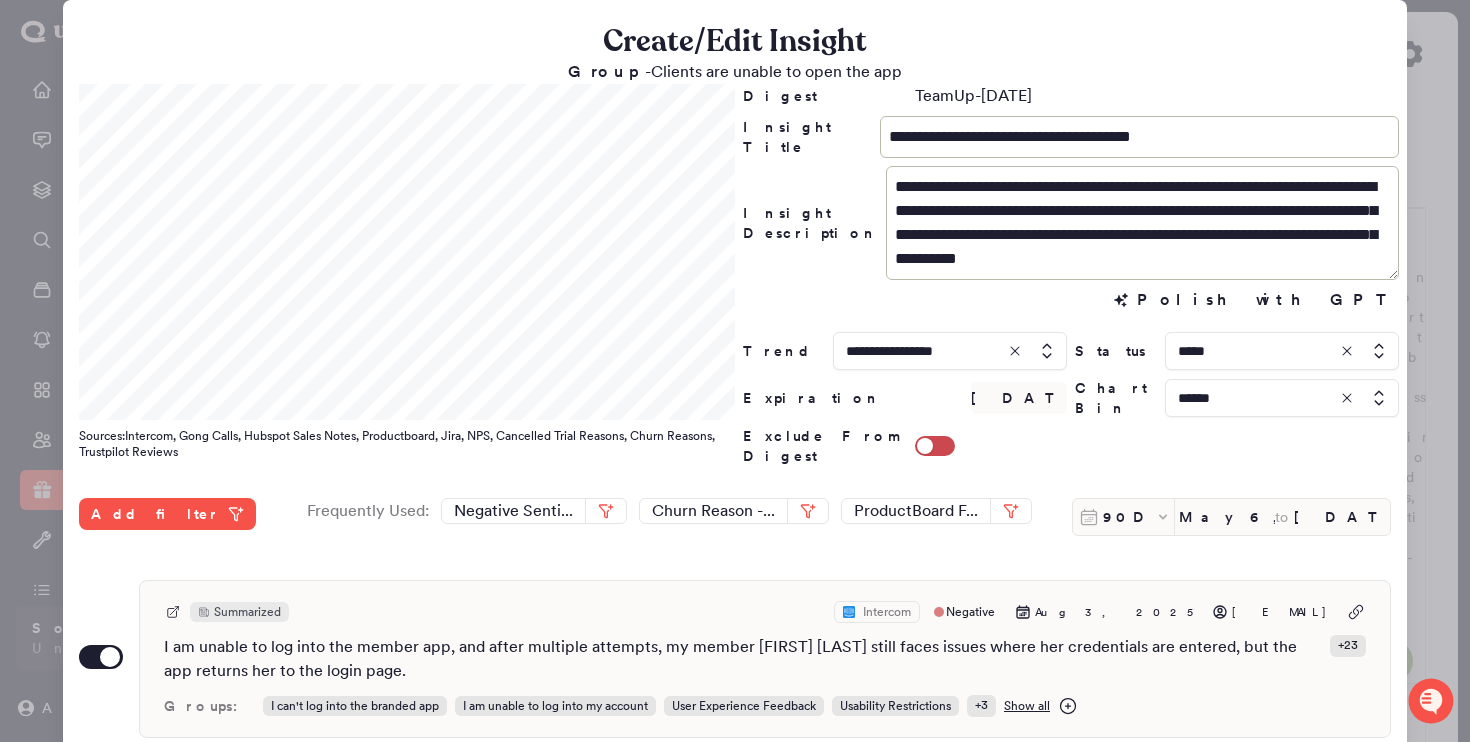 click at bounding box center [735, 371] 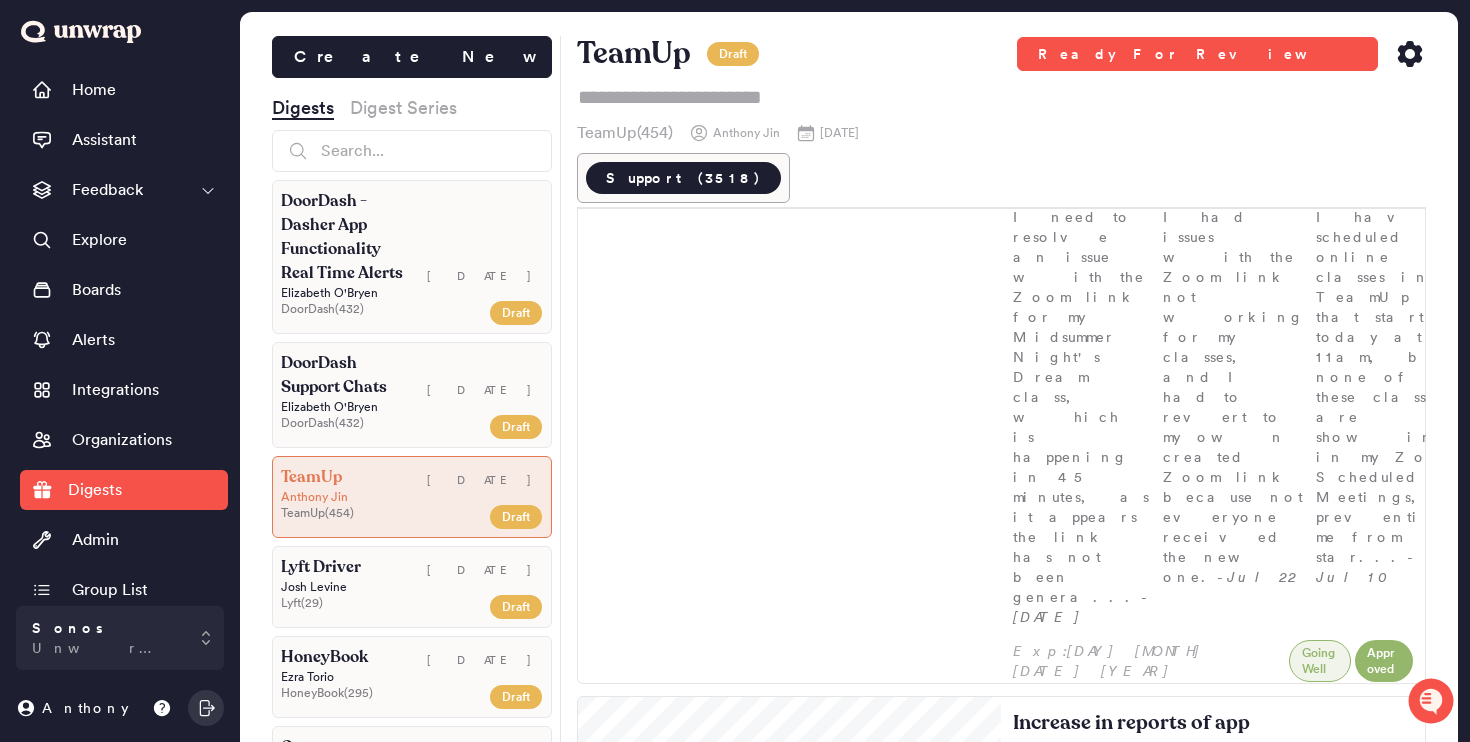 click on "Create New Digests Digest Series DoorDash - Dasher App Functionality Real Time Alerts [DATE] [FIRST] [LAST] DoorDash  ( 432 ) Draft DoorDash Support Chats [DATE] [FIRST] [LAST] DoorDash  ( 432 ) Draft TeamUp [DATE] [FIRST] [LAST] TeamUp  ( 454 ) Draft Lyft Driver [DATE] [FIRST] [LAST] Lyft  ( 29 ) Draft HoneyBook [DATE] [FIRST] [LAST] HoneyBook  ( 295 ) Draft Oura [DATE] [FIRST] [LAST] Oura Ring  ( 296 ) Draft Microsoft Edge [DATE] [FIRST] [LAST] Microsoft Edge  ( 30 ) Draft TestRail [DATE] [FIRST] [LAST] TestRail  ( 222 ) Draft Rent App [DATE] [FIRST] [LAST] Rent App  ( 468 ) Draft WHOOP [DATE] [FIRST] [LAST] WHOOP  ( 469 ) Draft Deckers [DATE] [FIRST] [LAST] Deckers  ( 381 ) Draft GitHub Copilot [DATE] [FIRST] [LAST] GitHub  ( 24 ) Draft Cakewalk [DATE] [FIRST] [LAST] Cakewalk  ( 346 ) P. Review Leonardo [DATE] [FIRST] [LAST] Leonardo Ai  ( 302 ) P. Review ReverbNation [FIRST]  ( )" at bounding box center (849, 403) 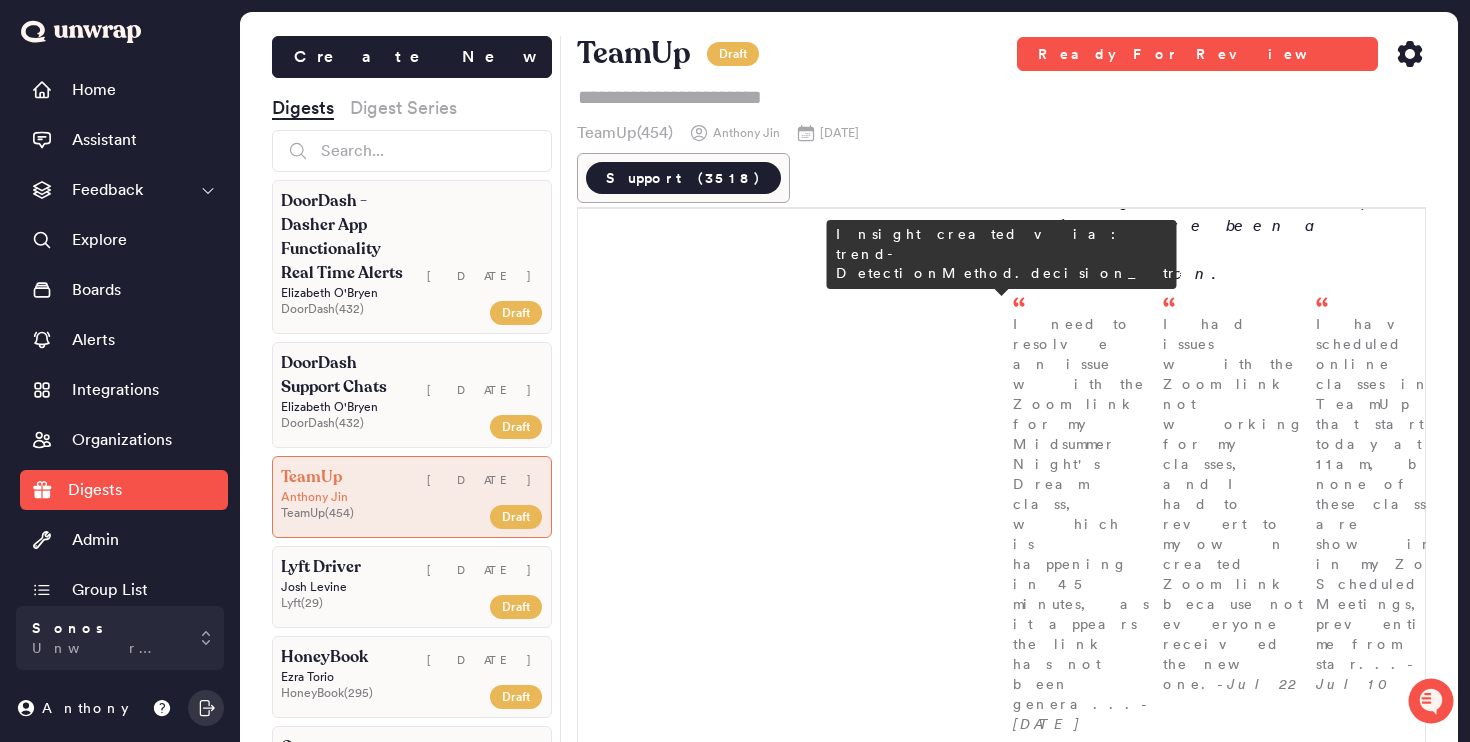 scroll, scrollTop: 492, scrollLeft: 0, axis: vertical 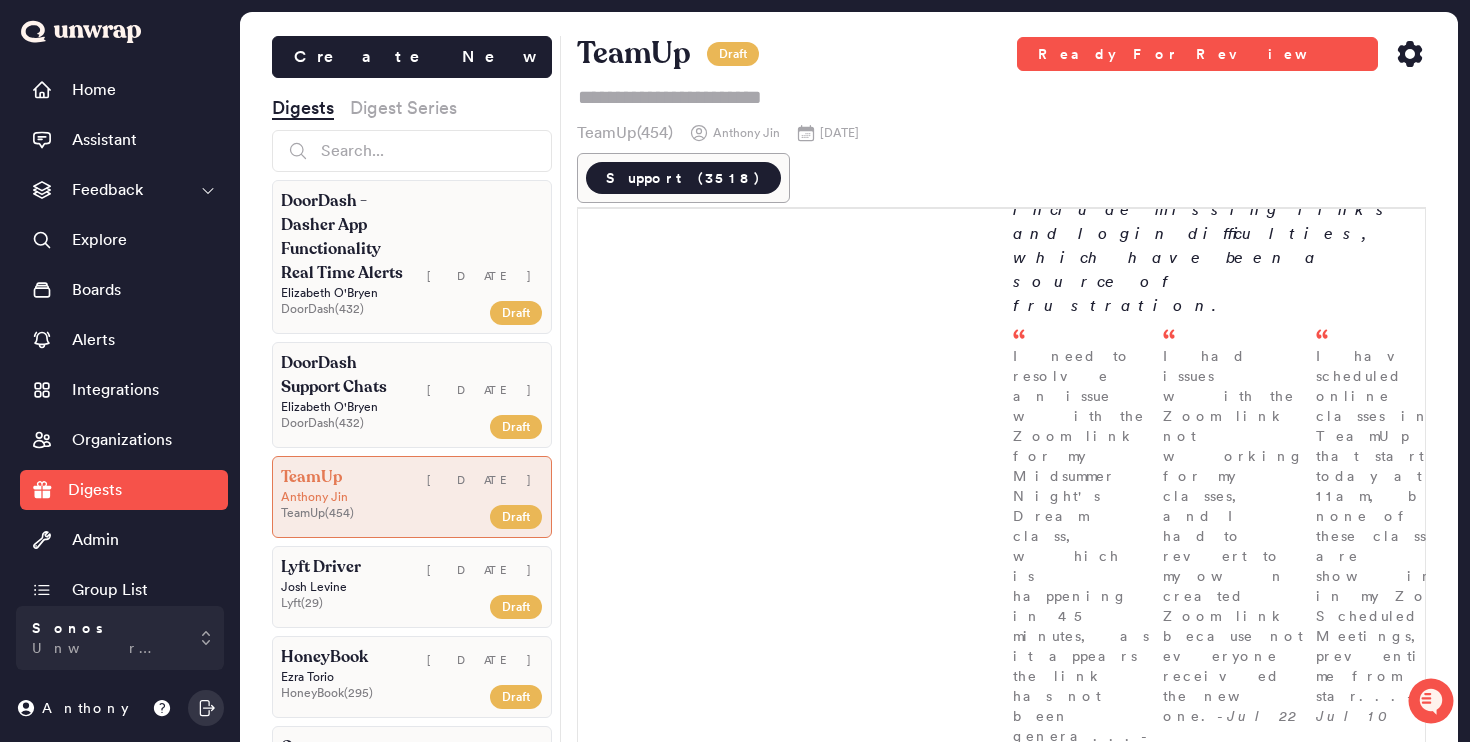 click on "Customers are reporting access issues with the app, particularly login failures and freezing screens, with feedback volume spiking to 8 entries the week of July 27th (0.8% of feedback). Many users are unable to log in or are stuck on the logo screen." at bounding box center (1213, 1108) 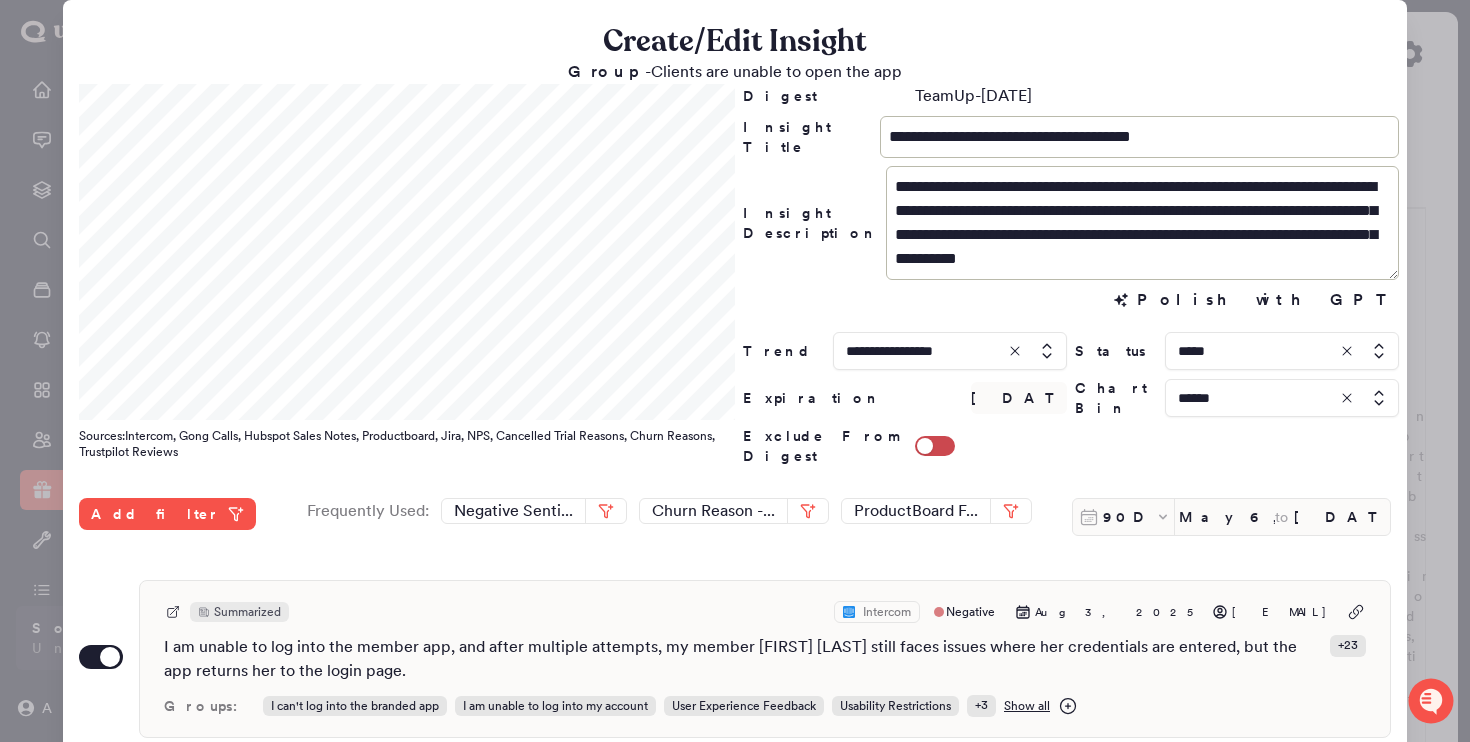 click at bounding box center [1282, 351] 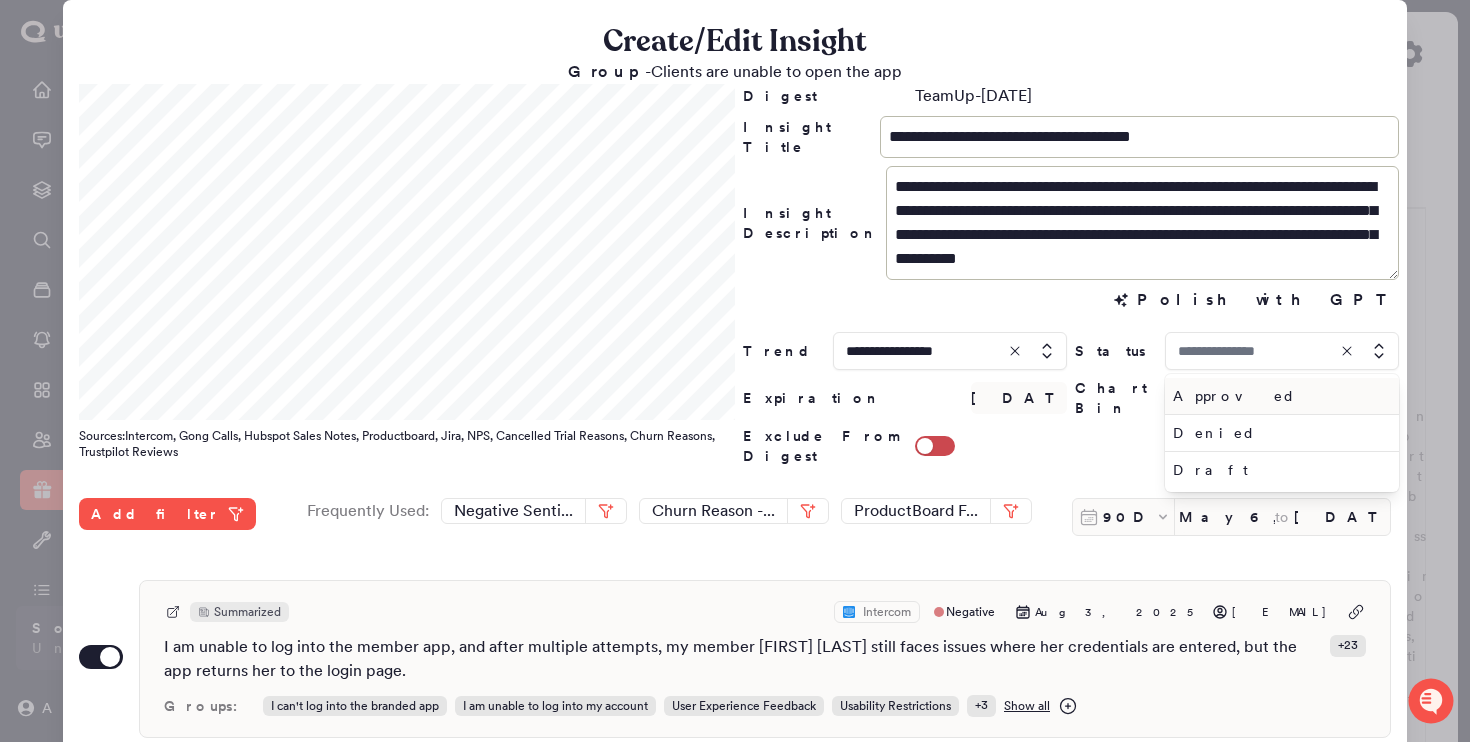 type on "*****" 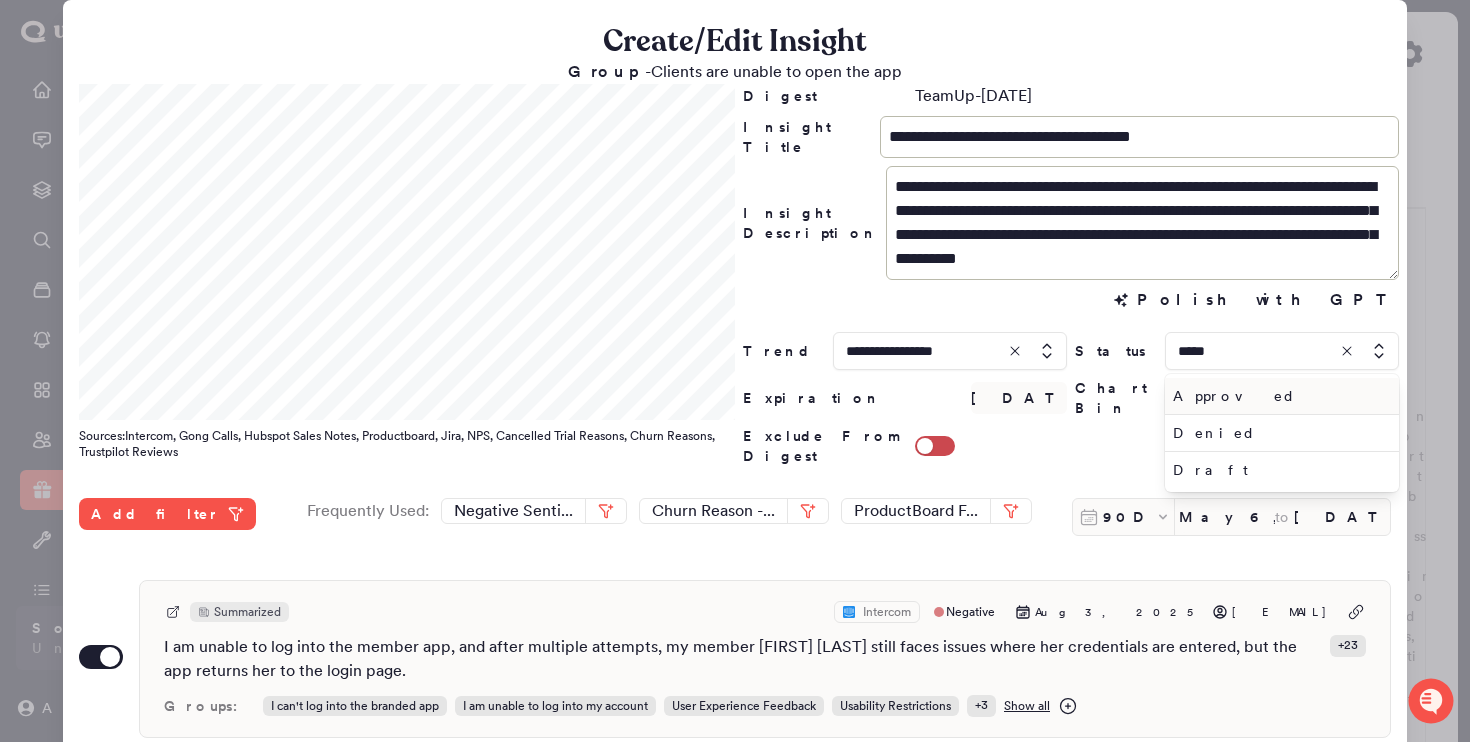 click on "Approved" at bounding box center [1278, 396] 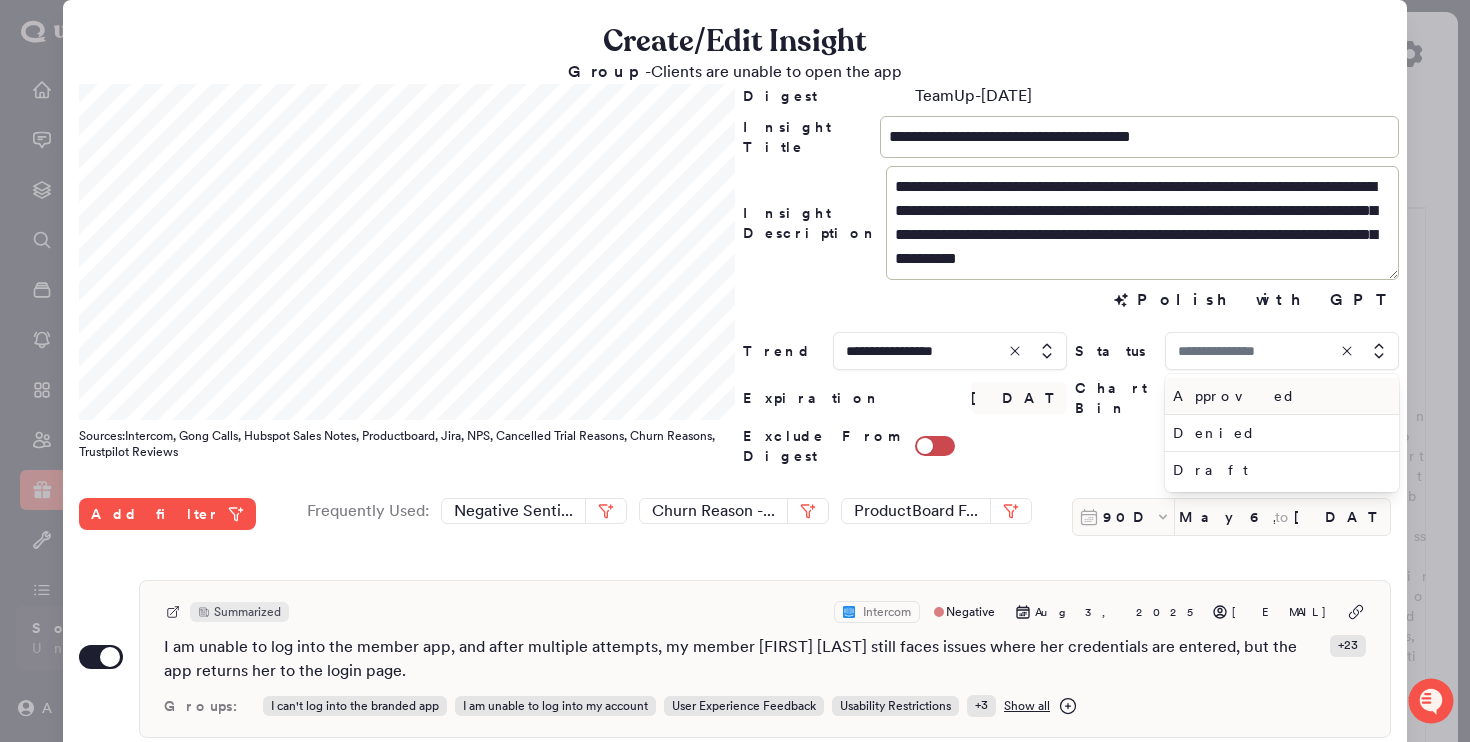 type on "********" 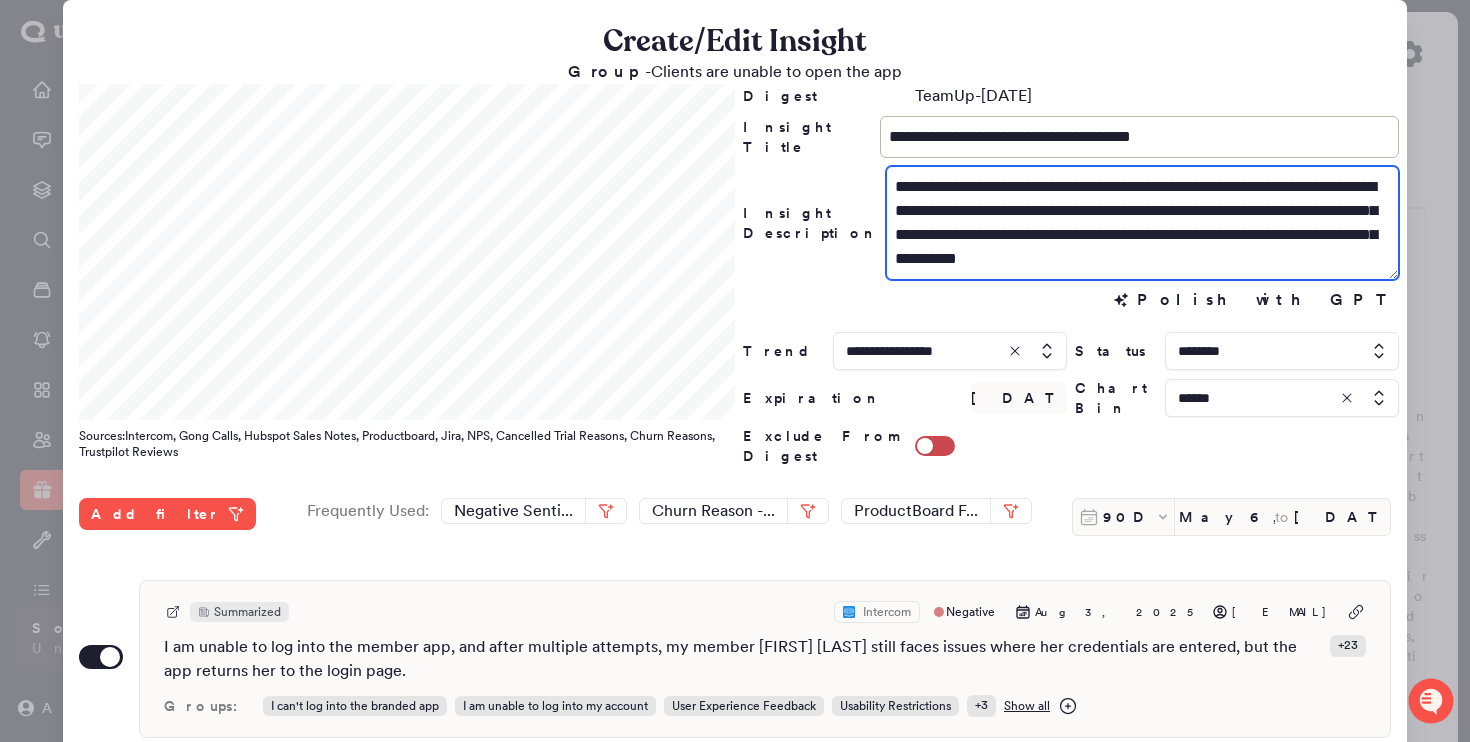 click on "**********" at bounding box center (1142, 223) 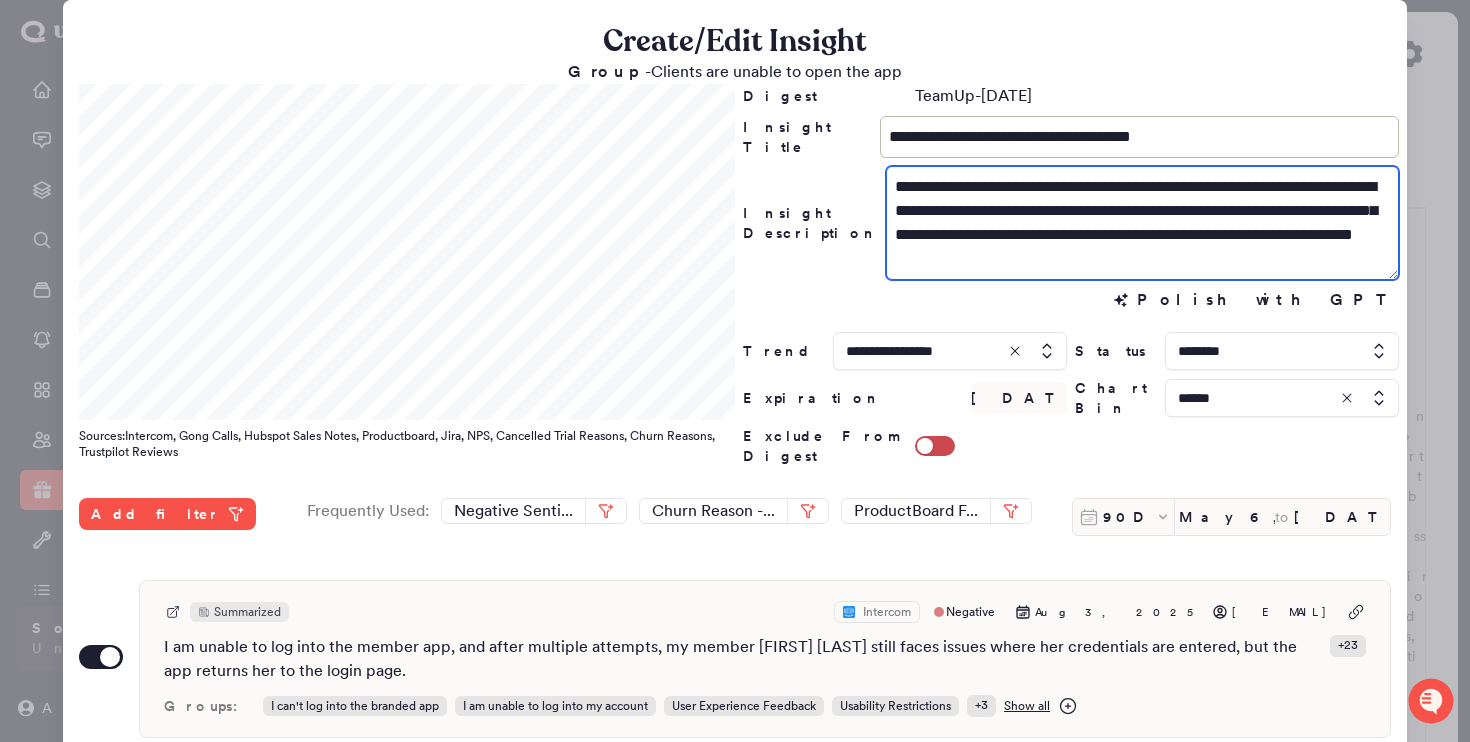 click on "**********" at bounding box center [1142, 223] 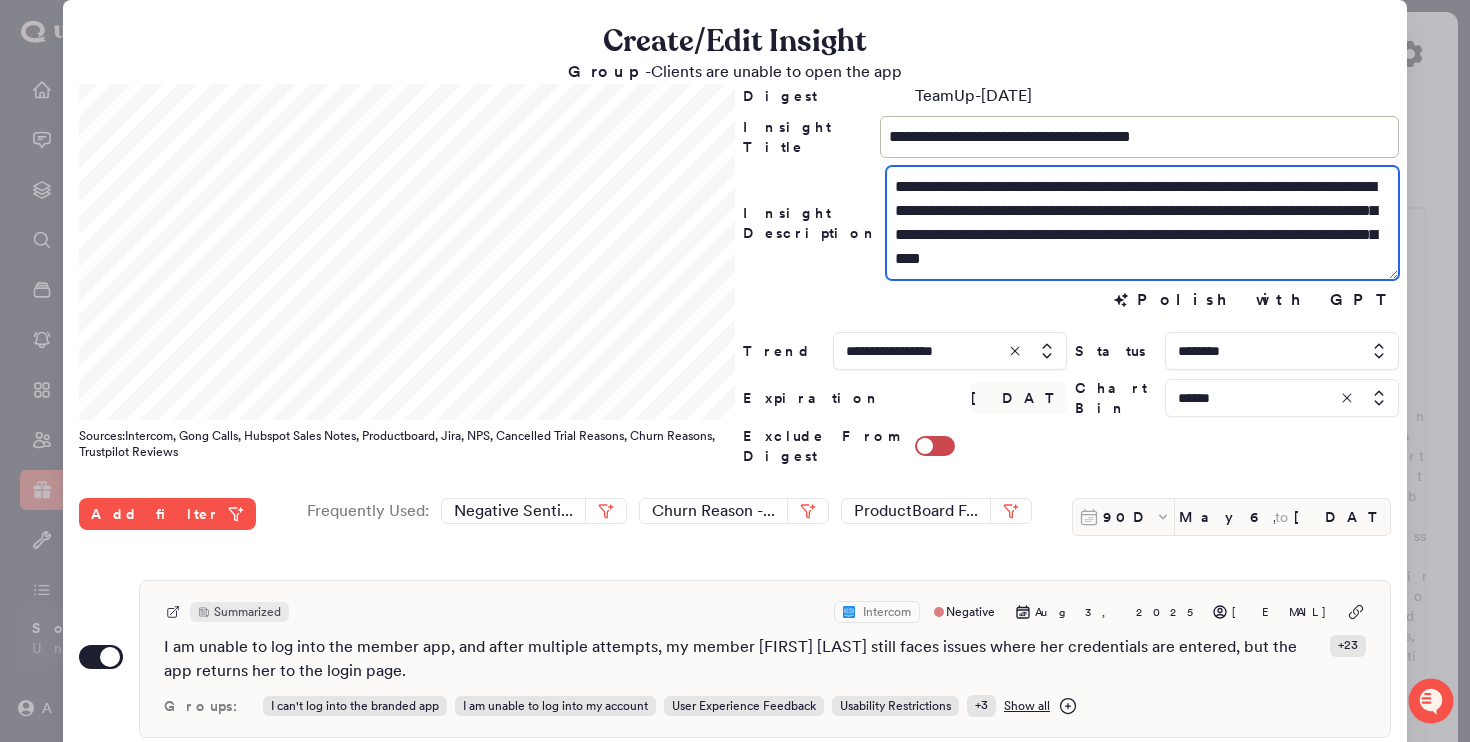 click on "**********" at bounding box center [1142, 223] 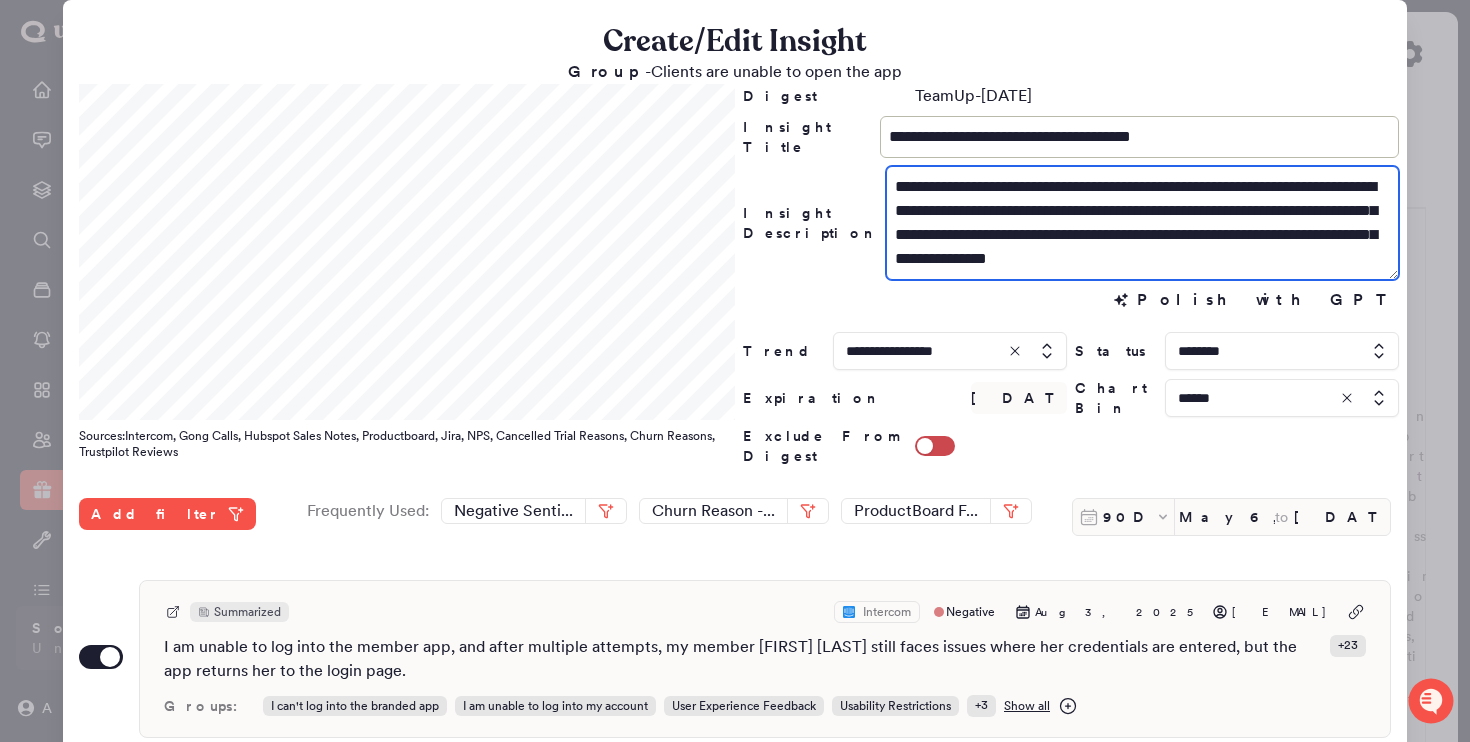 click on "**********" at bounding box center (1142, 223) 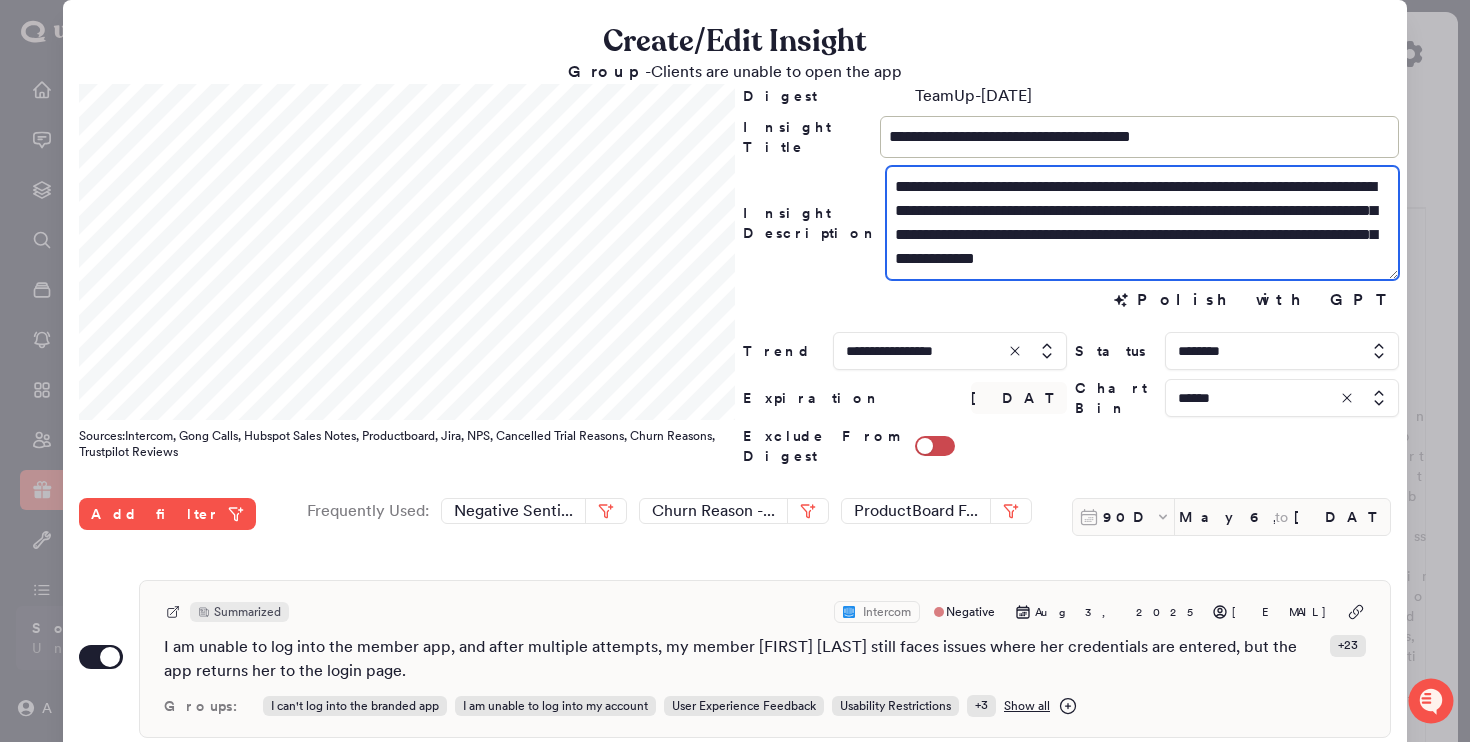 paste on "***" 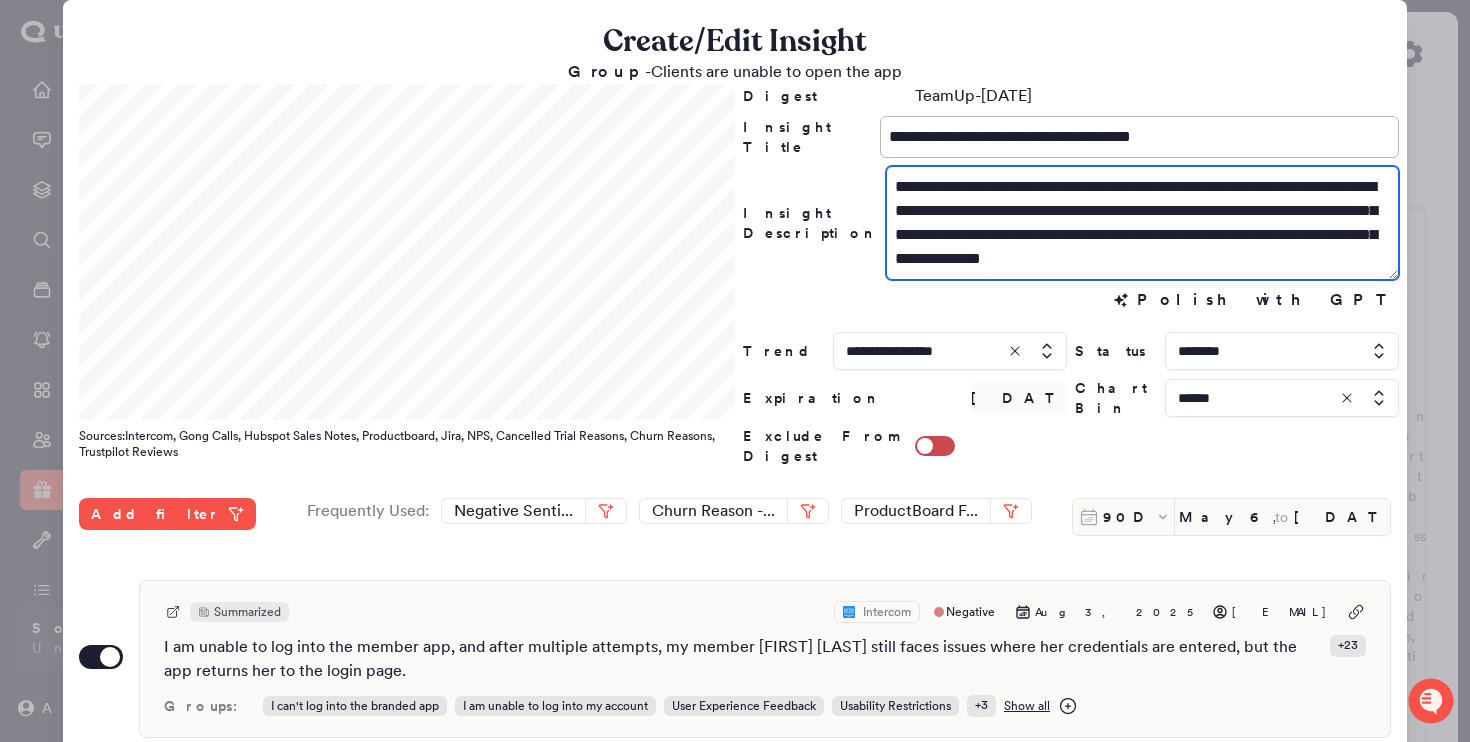 click on "**********" at bounding box center [1142, 223] 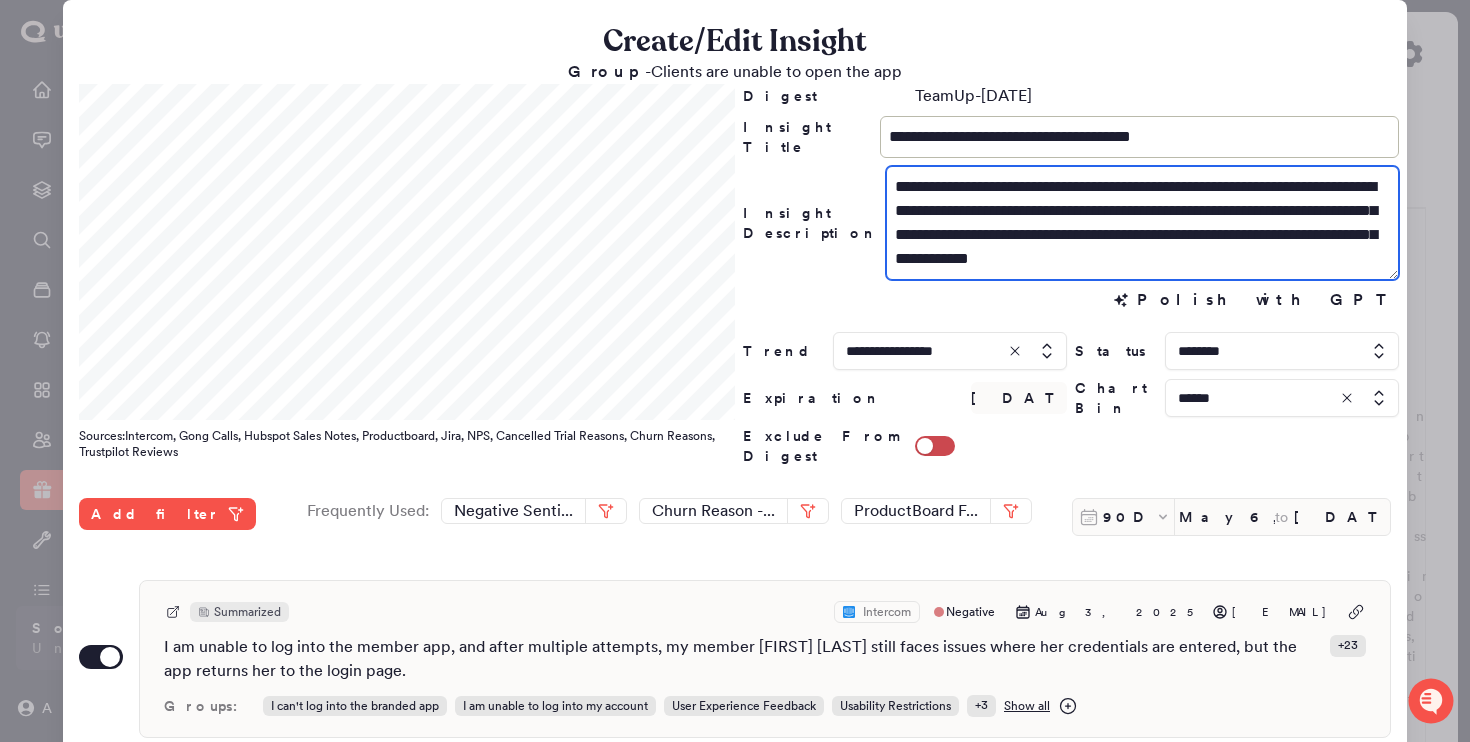 paste on "***" 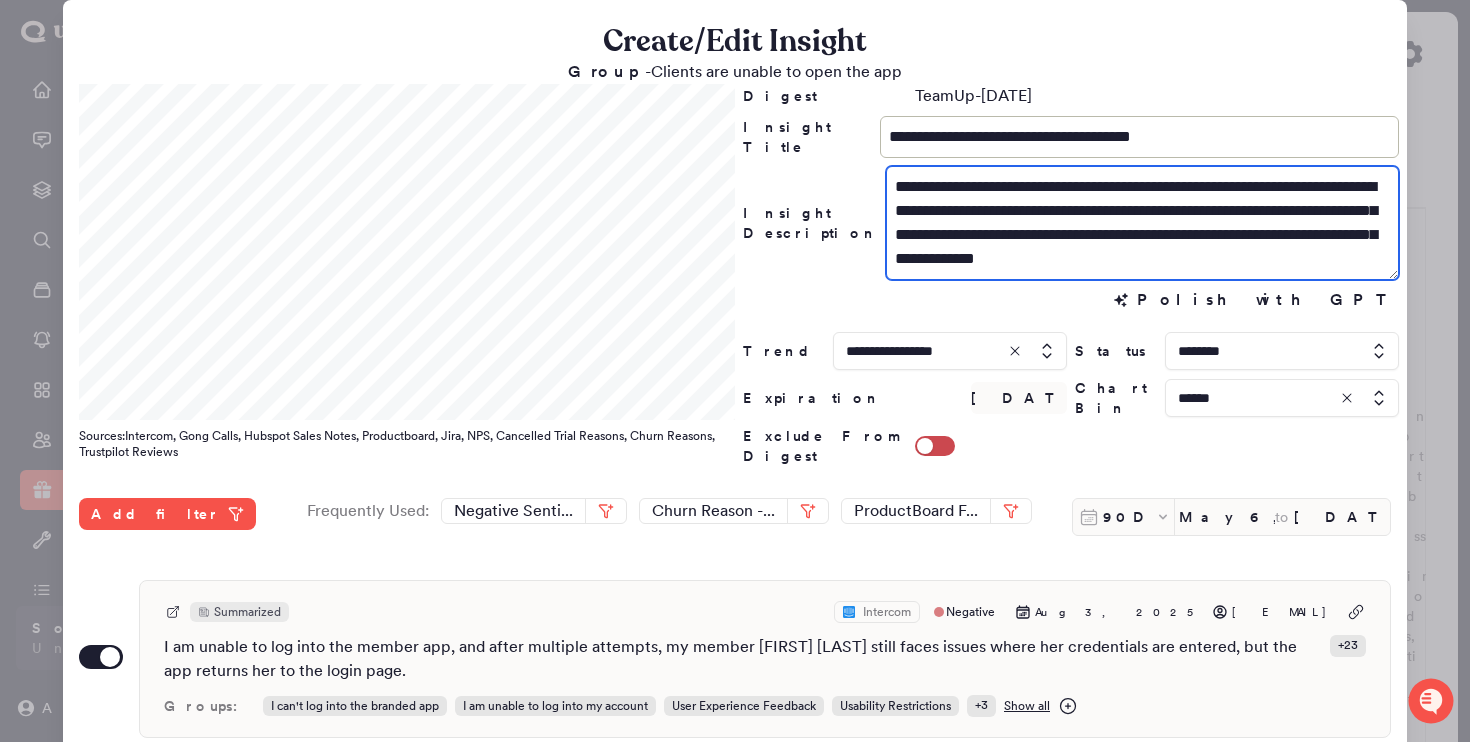 click on "**********" at bounding box center [1142, 223] 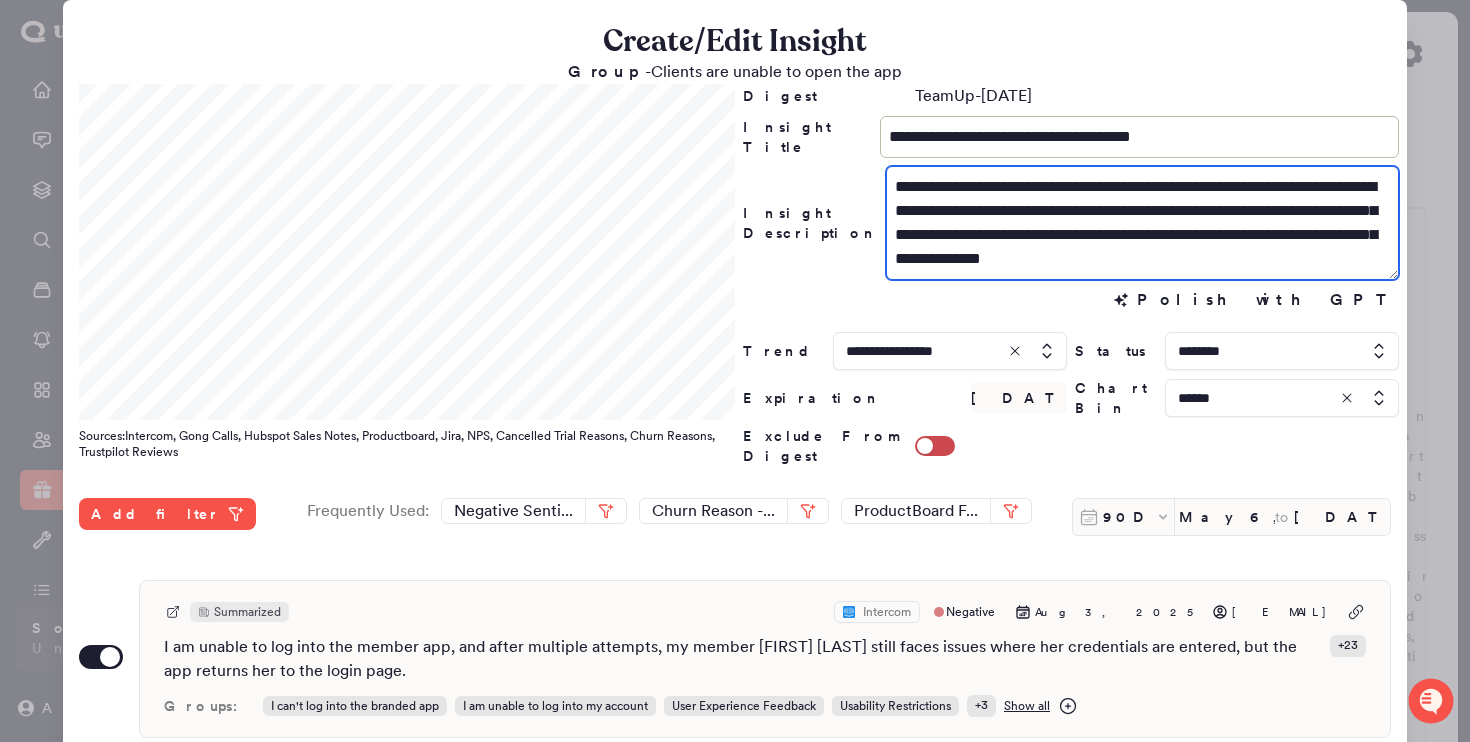 click on "**********" at bounding box center [1142, 223] 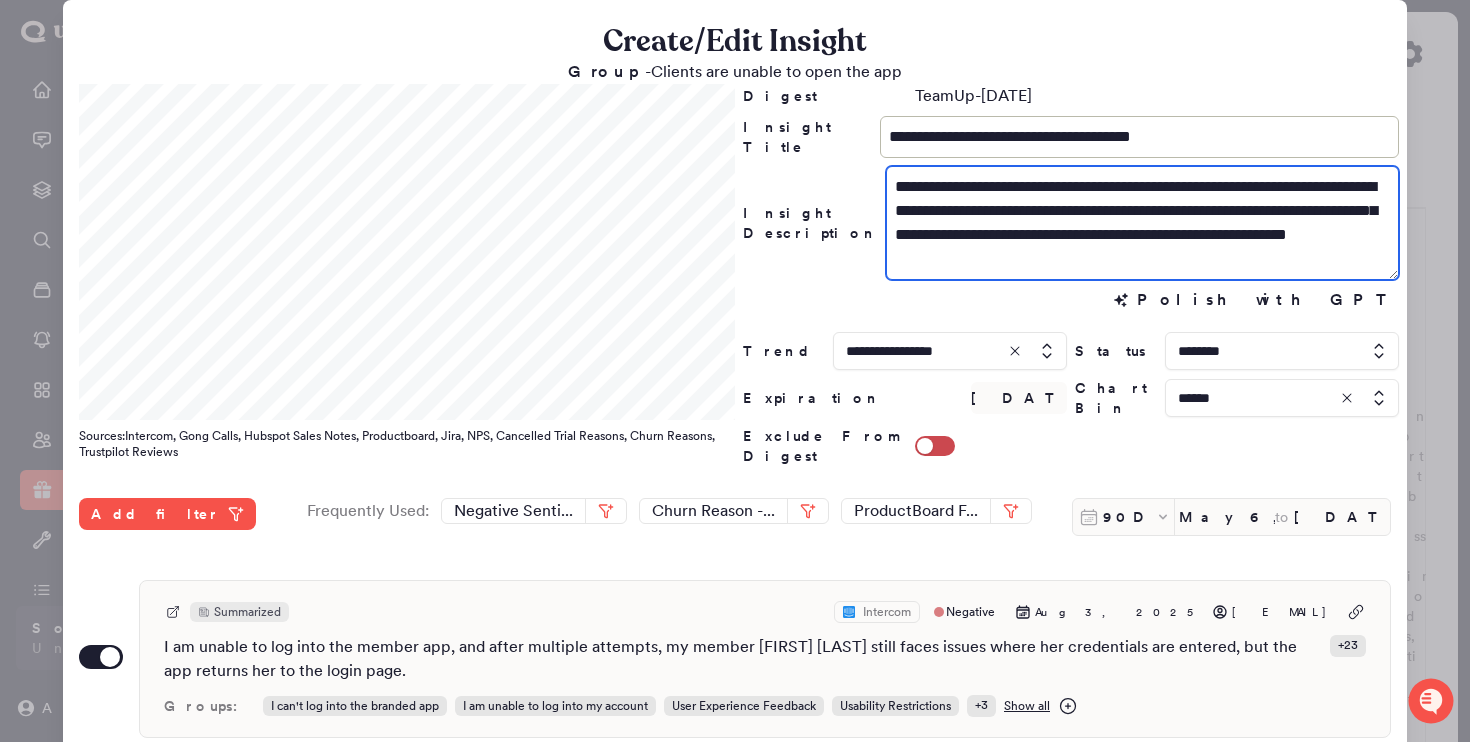 click on "**********" at bounding box center (1142, 223) 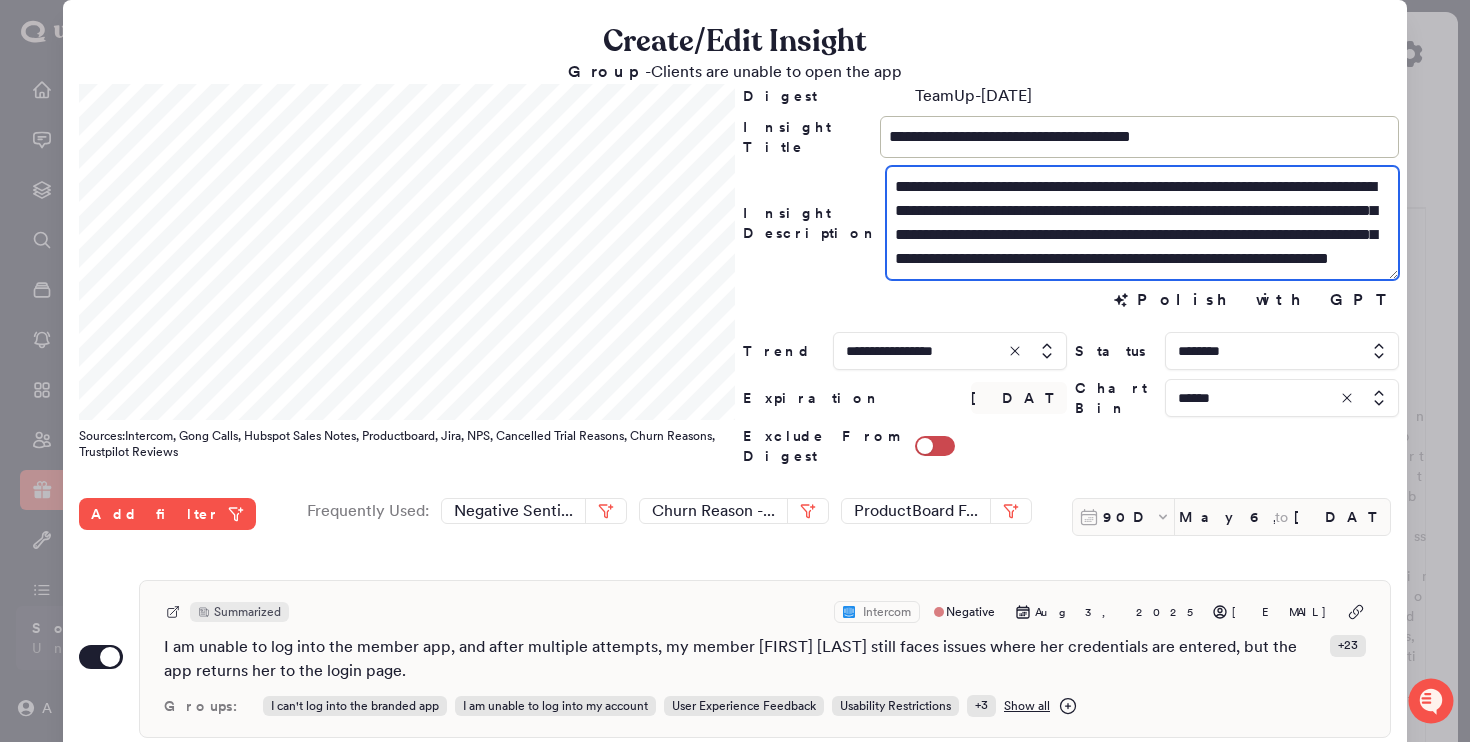 scroll, scrollTop: 24, scrollLeft: 0, axis: vertical 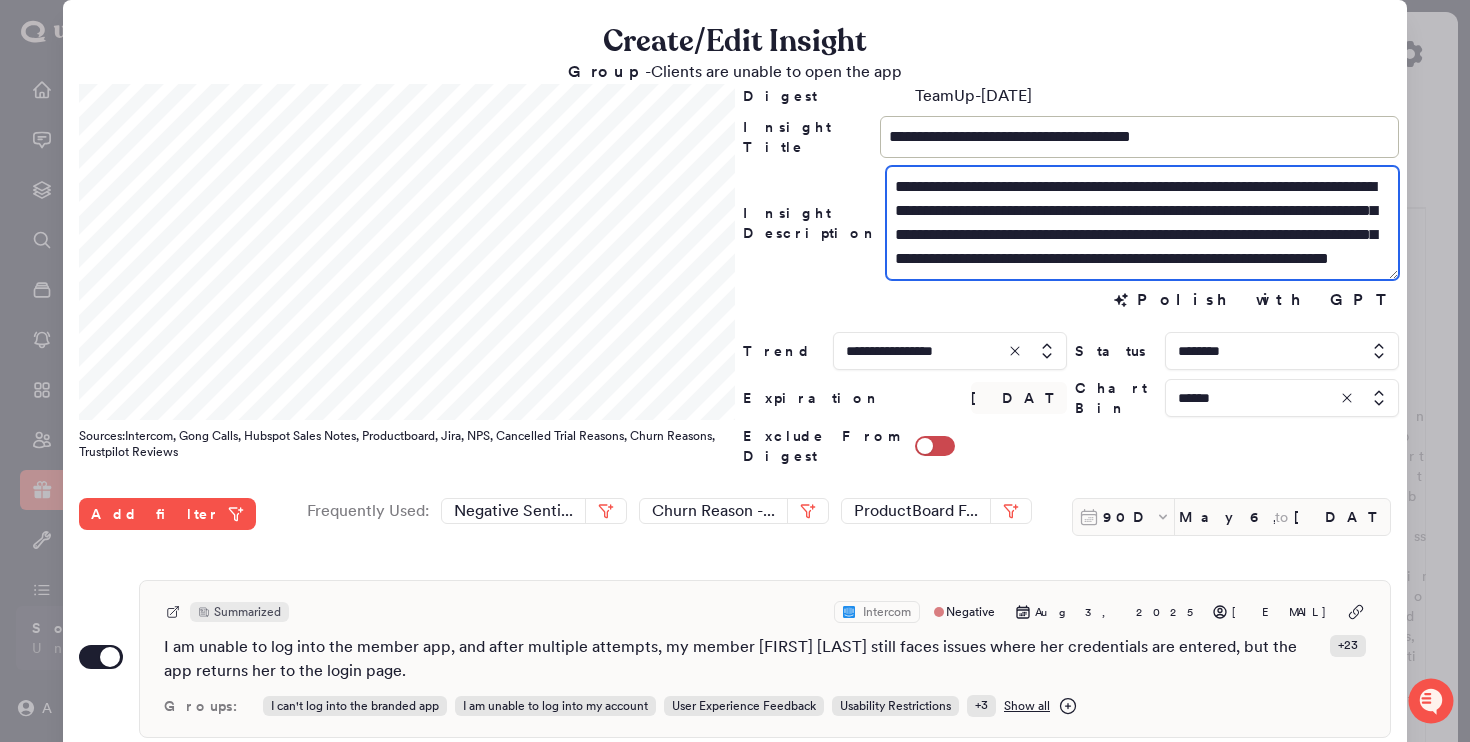 type on "**********" 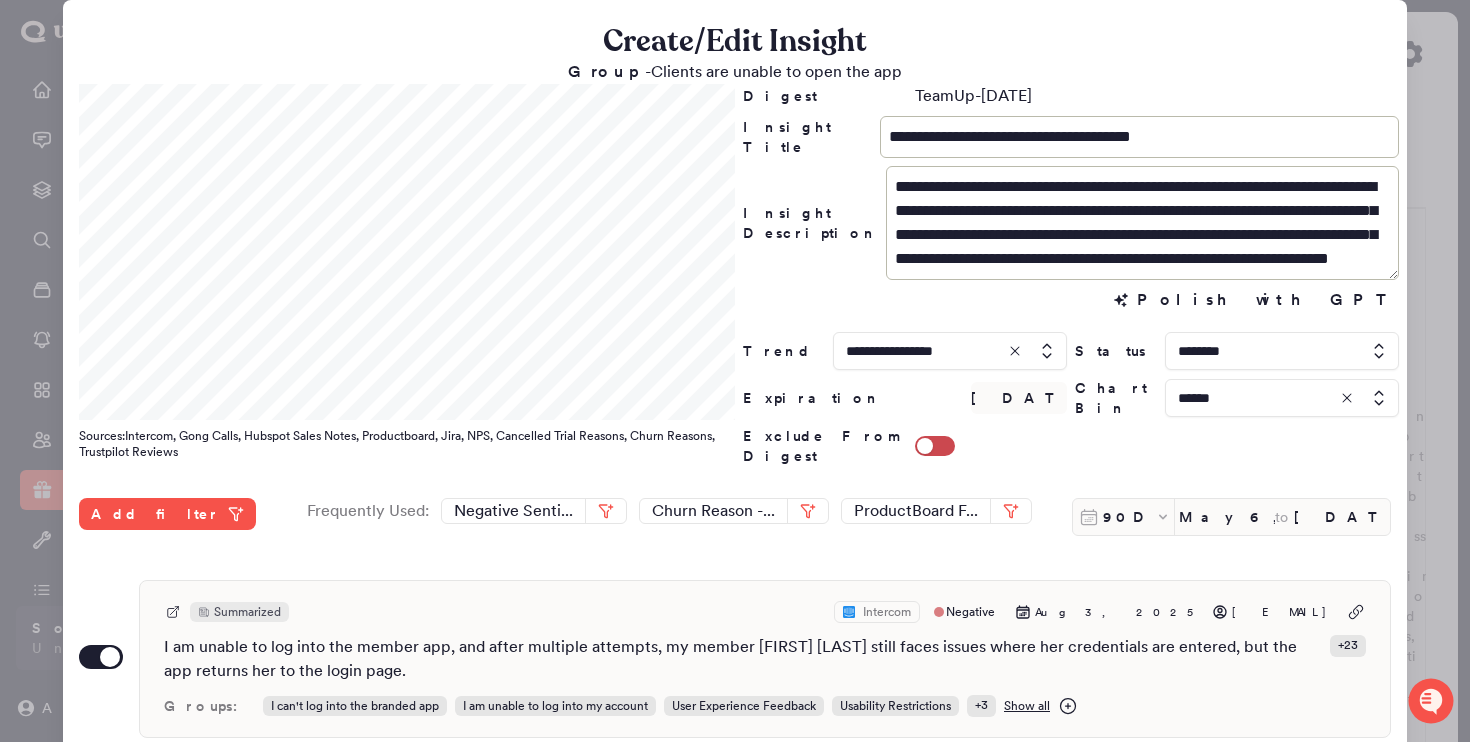 click on "Polish with GPT Polish with GPT" at bounding box center [1071, 300] 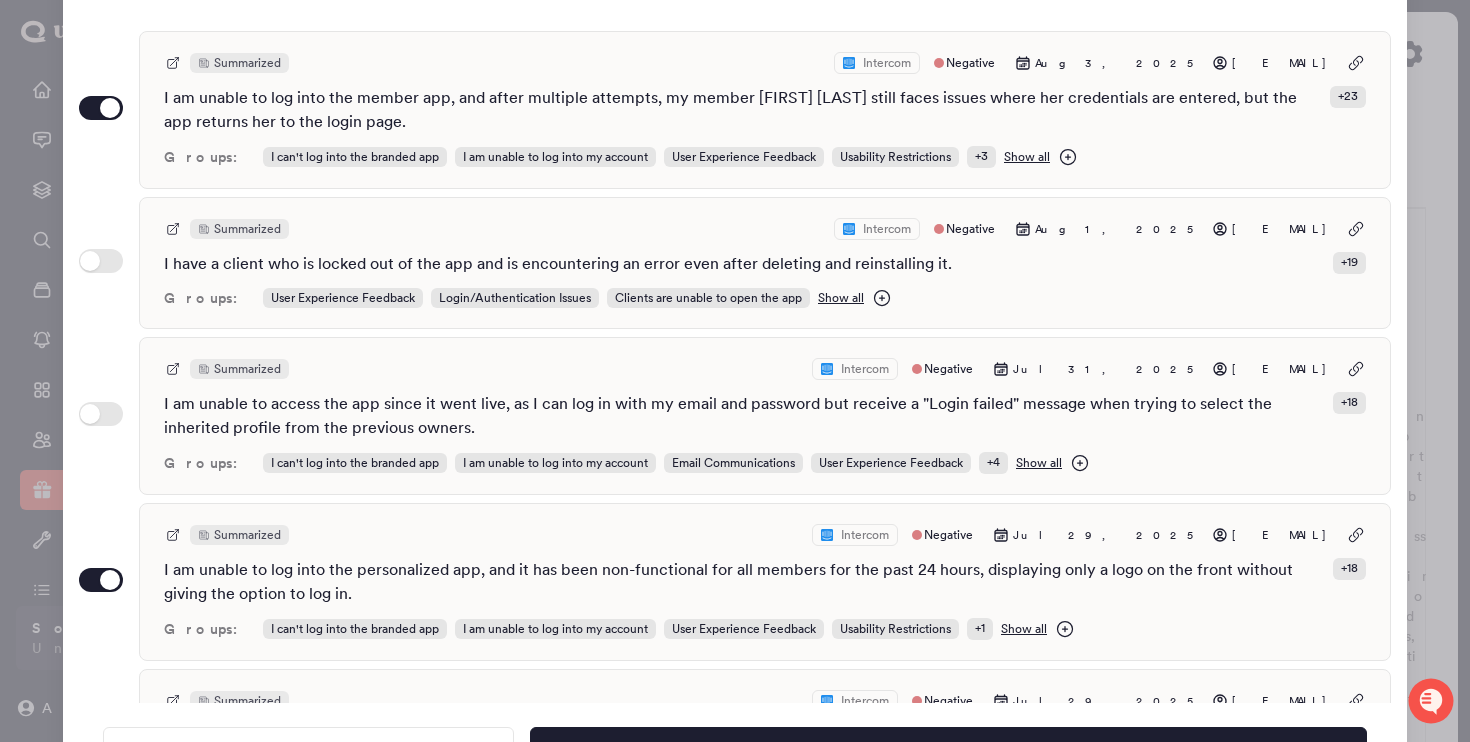 scroll, scrollTop: 602, scrollLeft: 0, axis: vertical 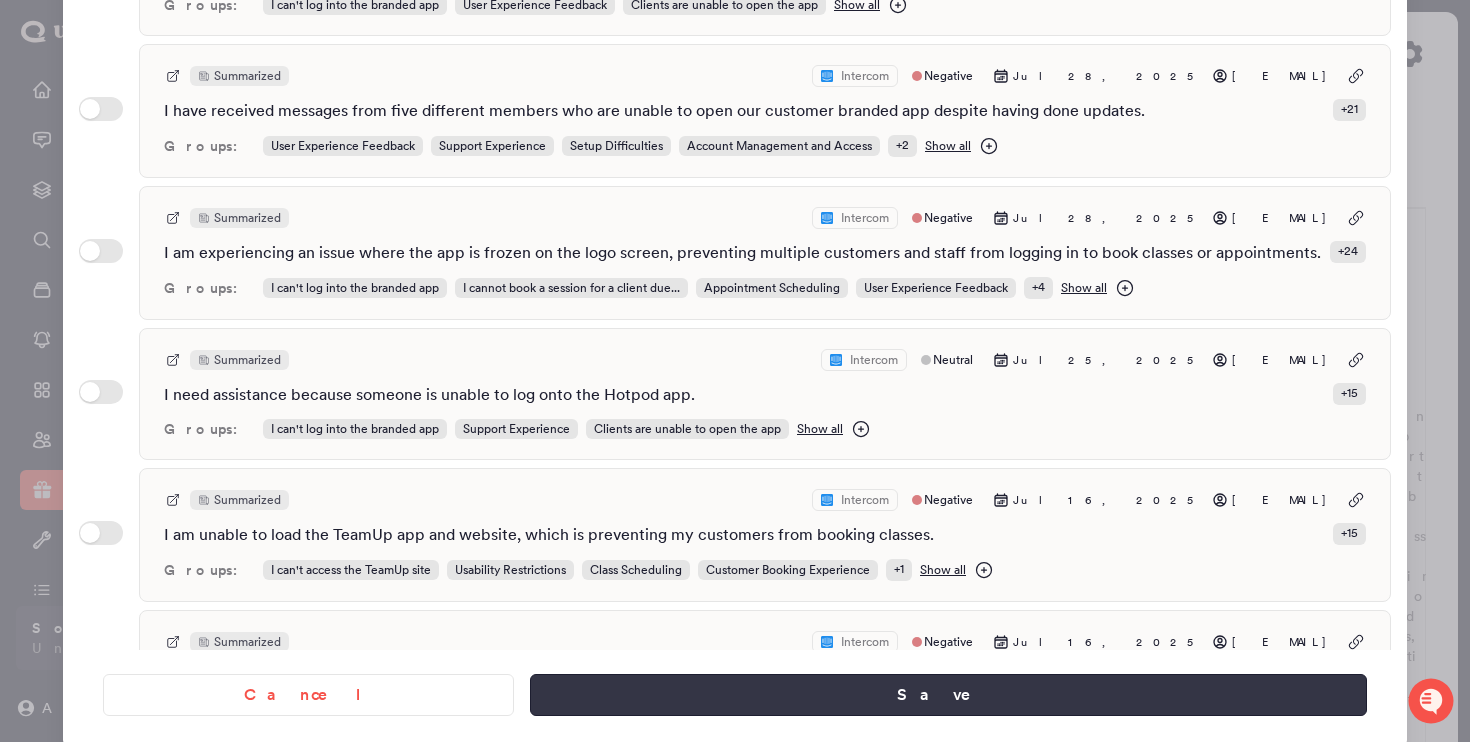 click on "Save" at bounding box center (948, 695) 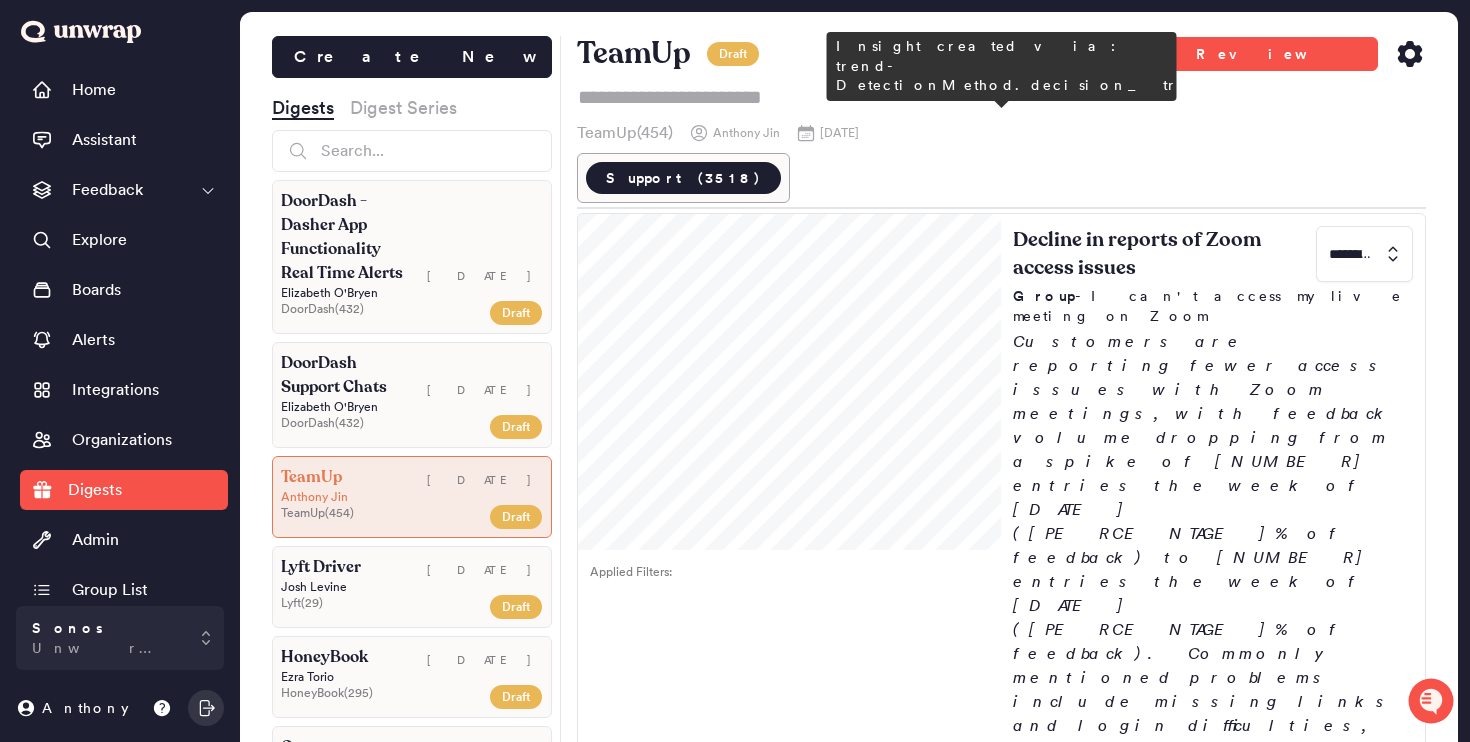 scroll, scrollTop: 324, scrollLeft: 0, axis: vertical 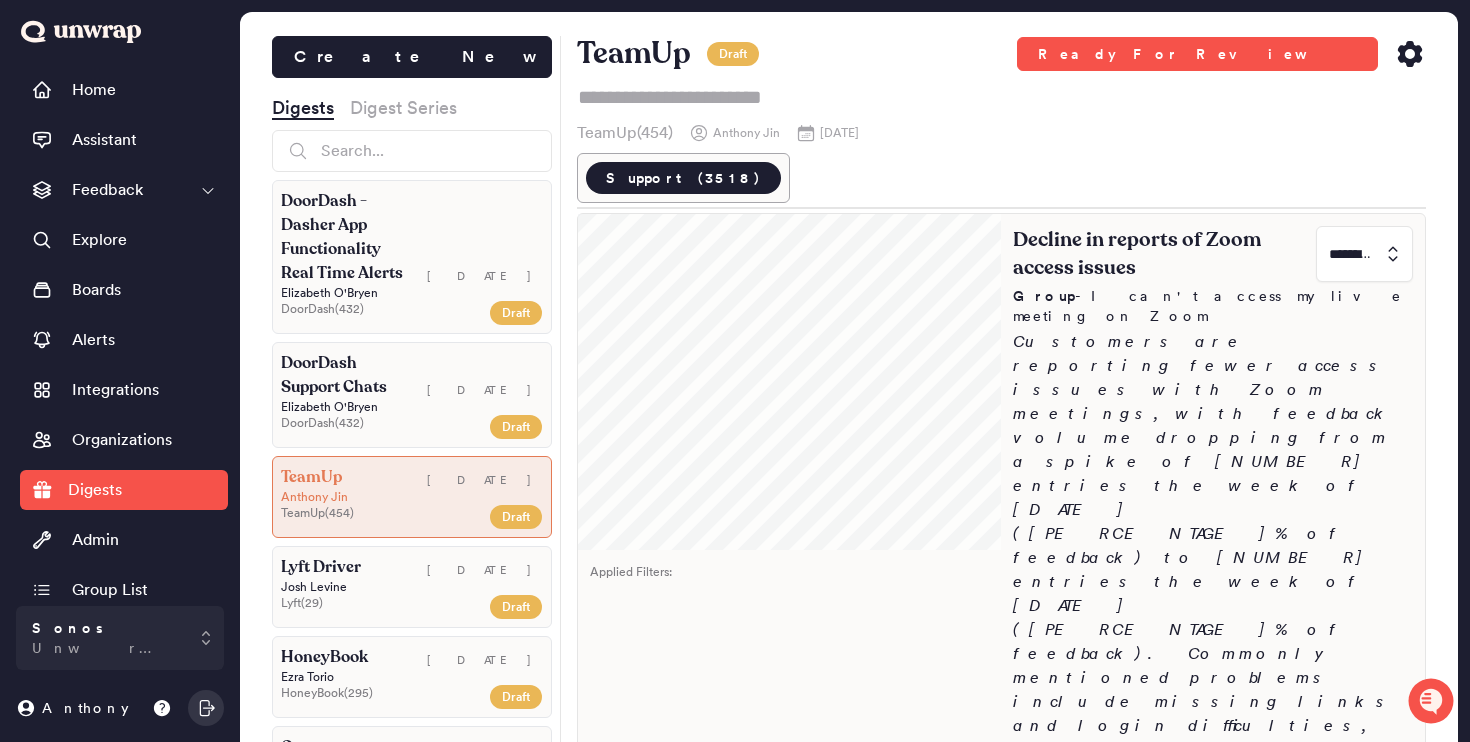 click at bounding box center (1364, 254) 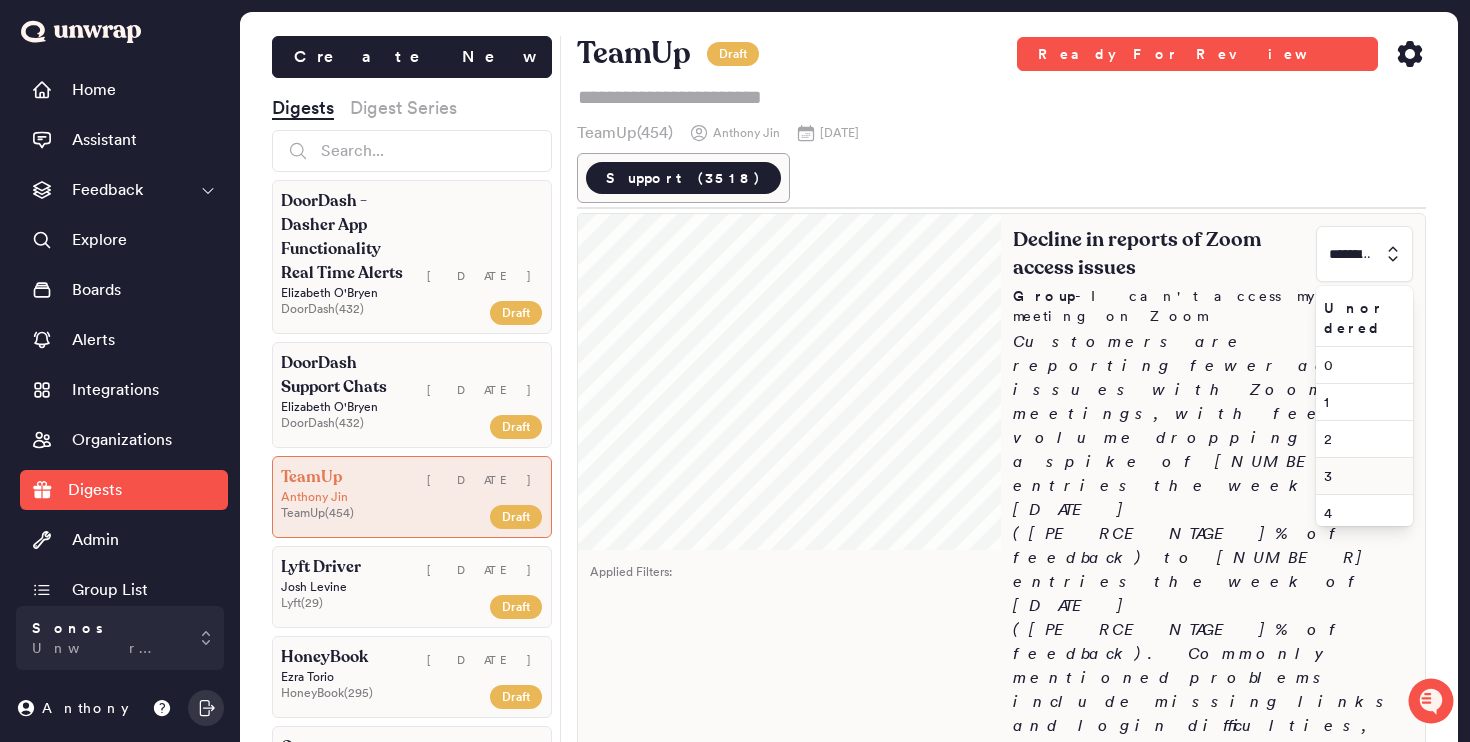 click on "3" at bounding box center (1360, 476) 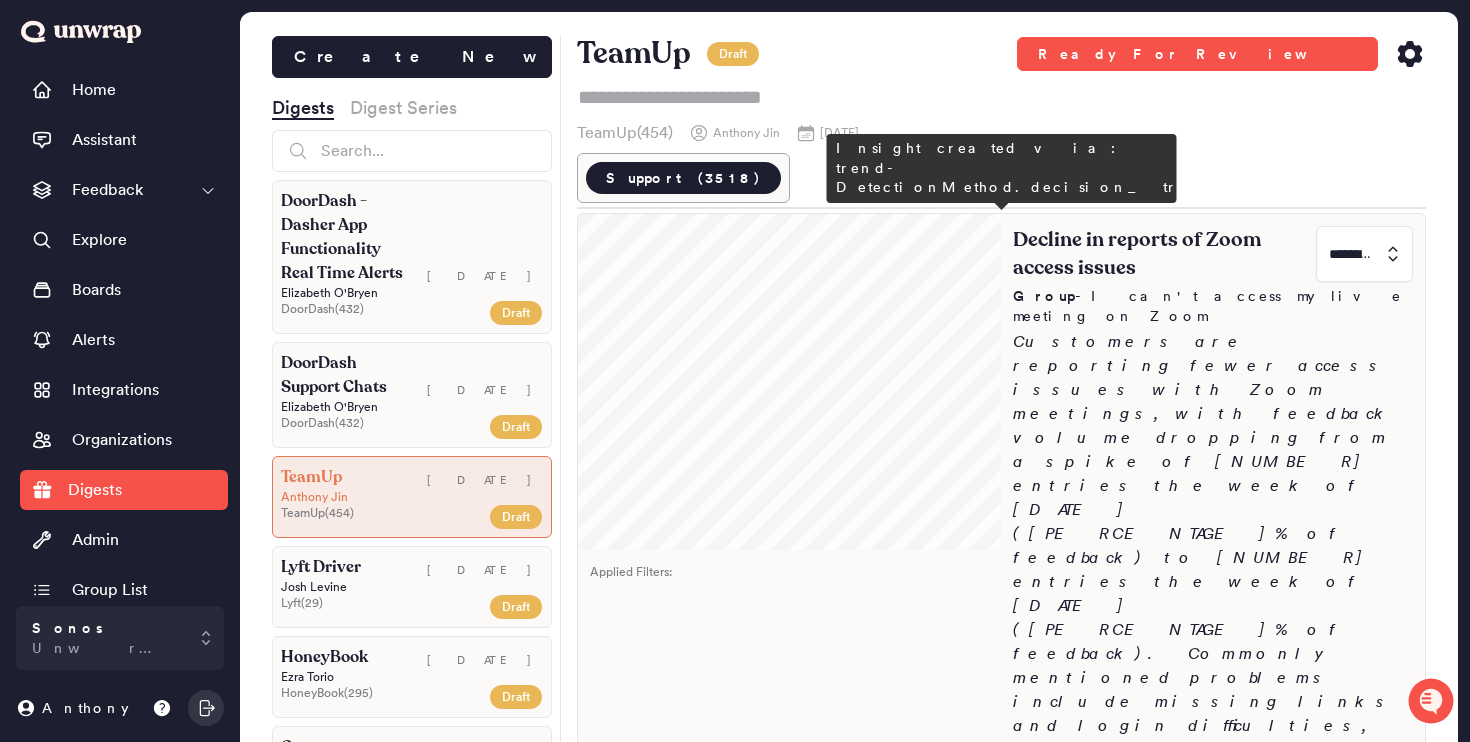type on "*" 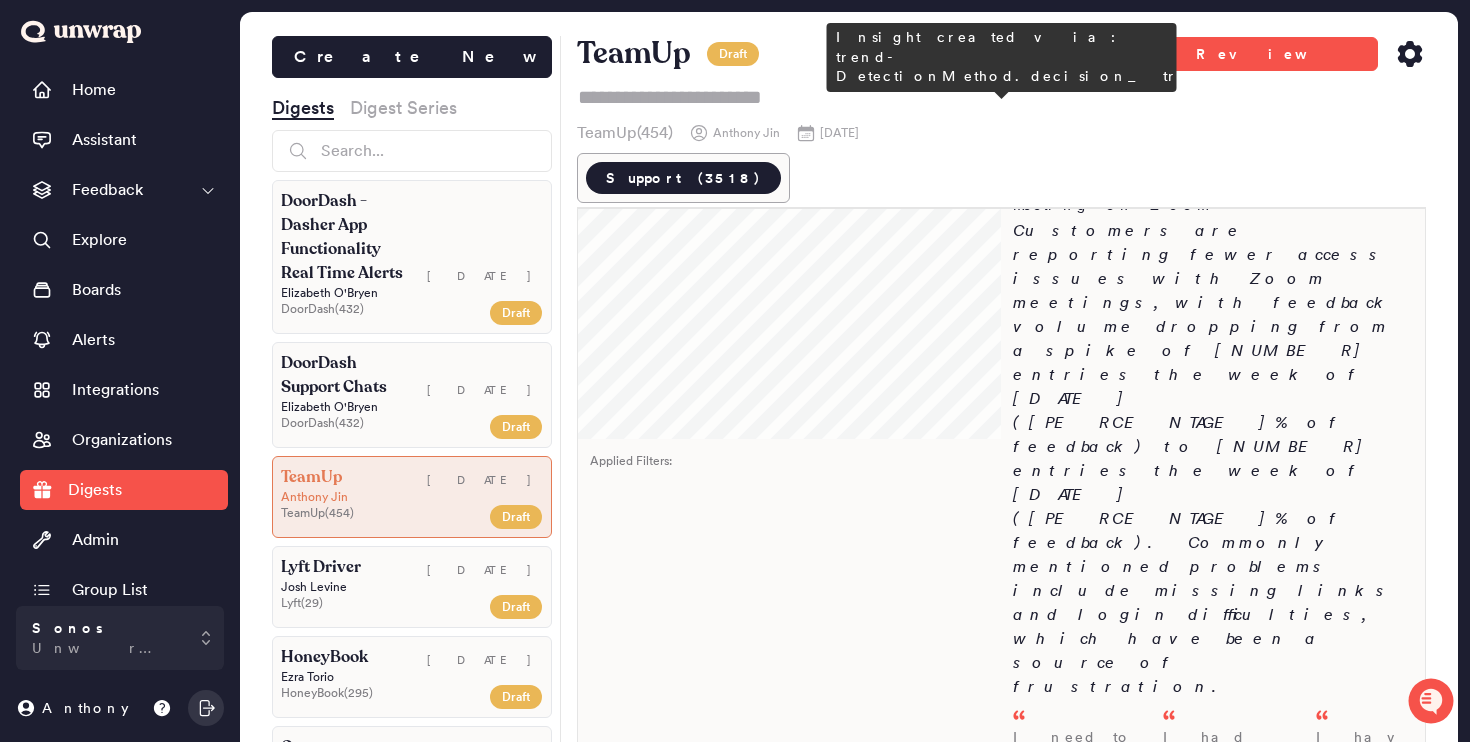 scroll, scrollTop: 279, scrollLeft: 0, axis: vertical 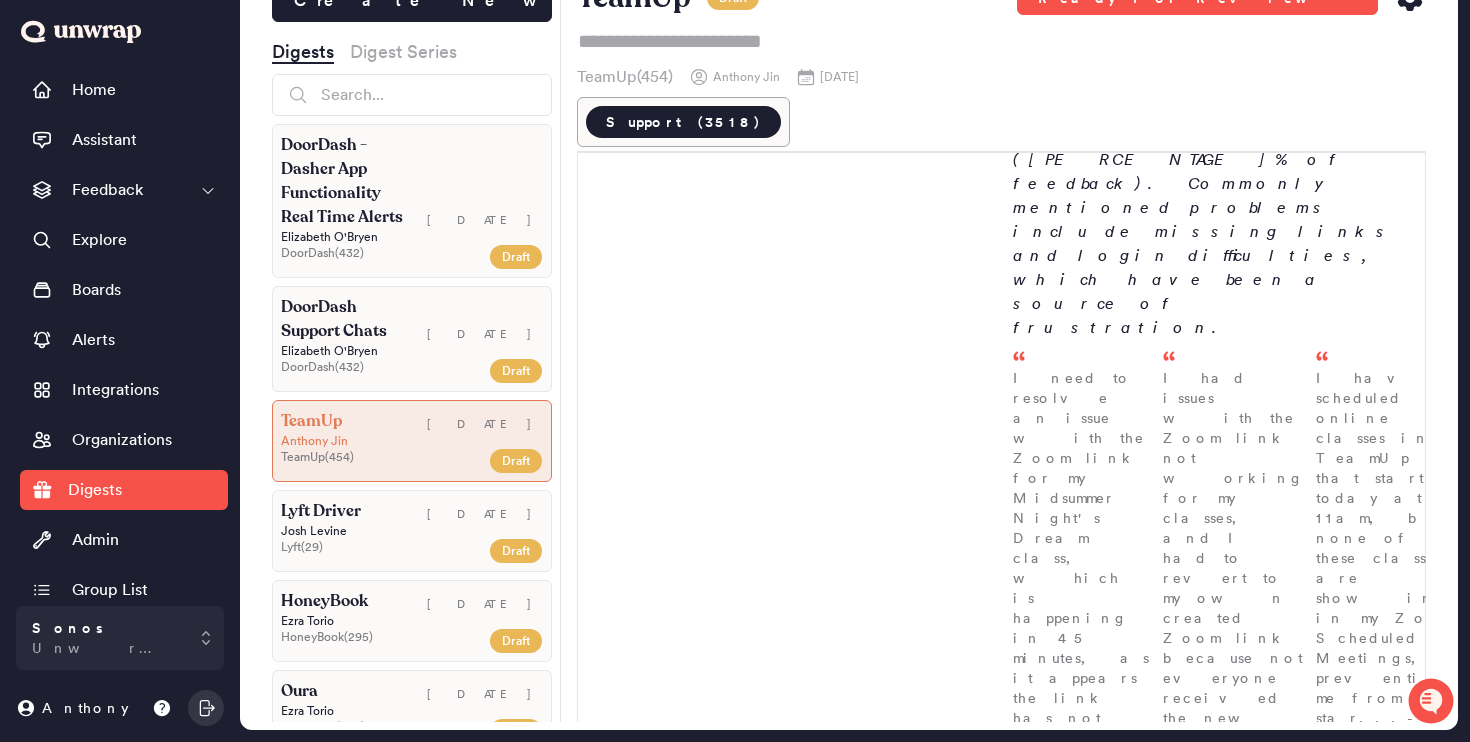 click at bounding box center (1364, 898) 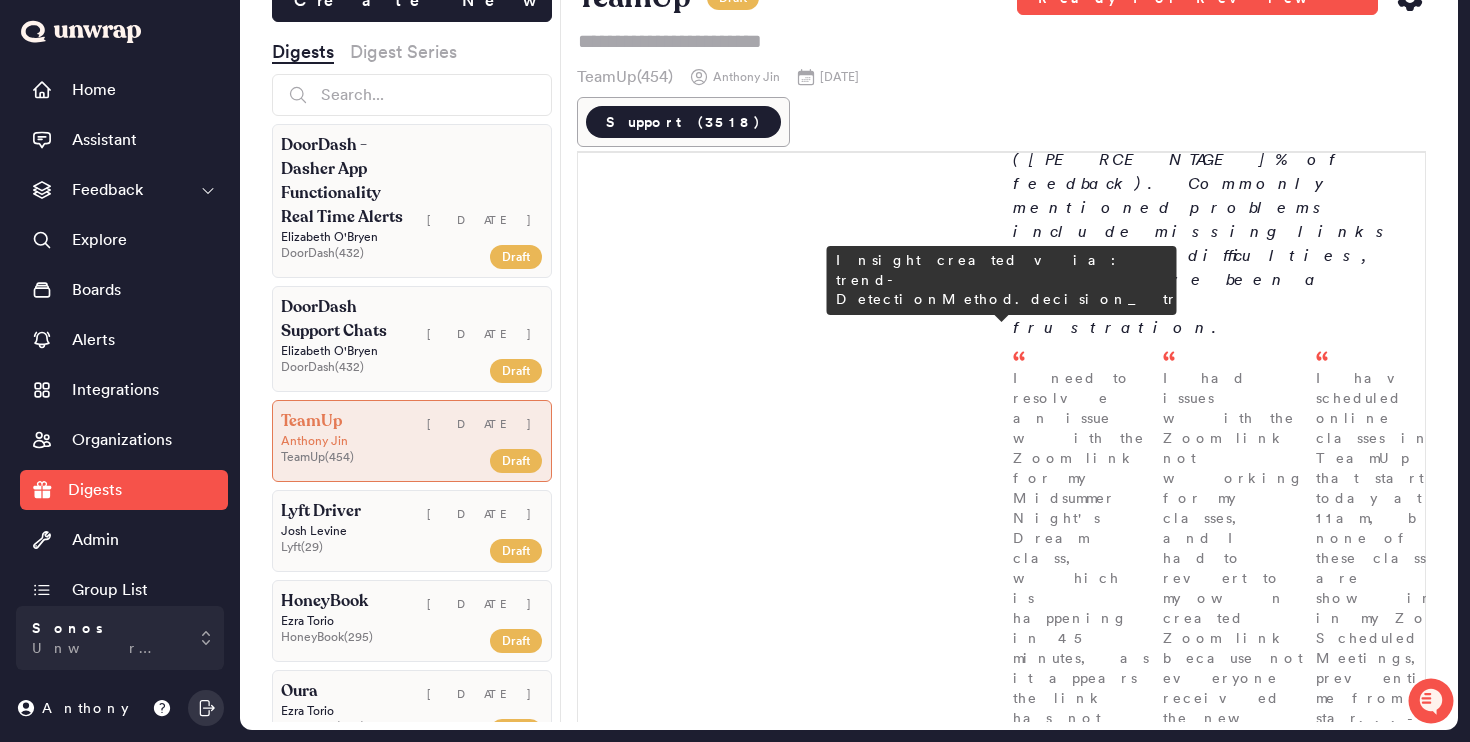 type on "*" 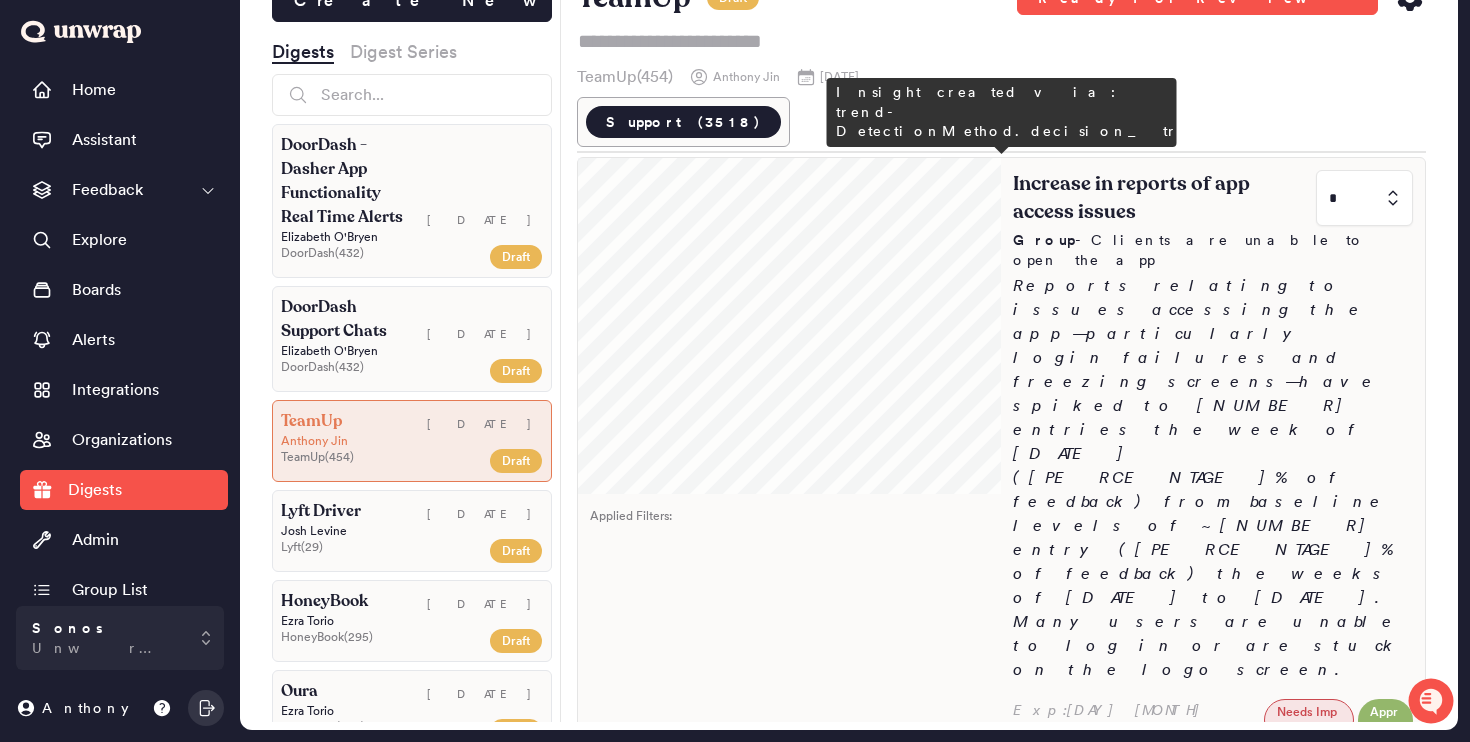 type on "*" 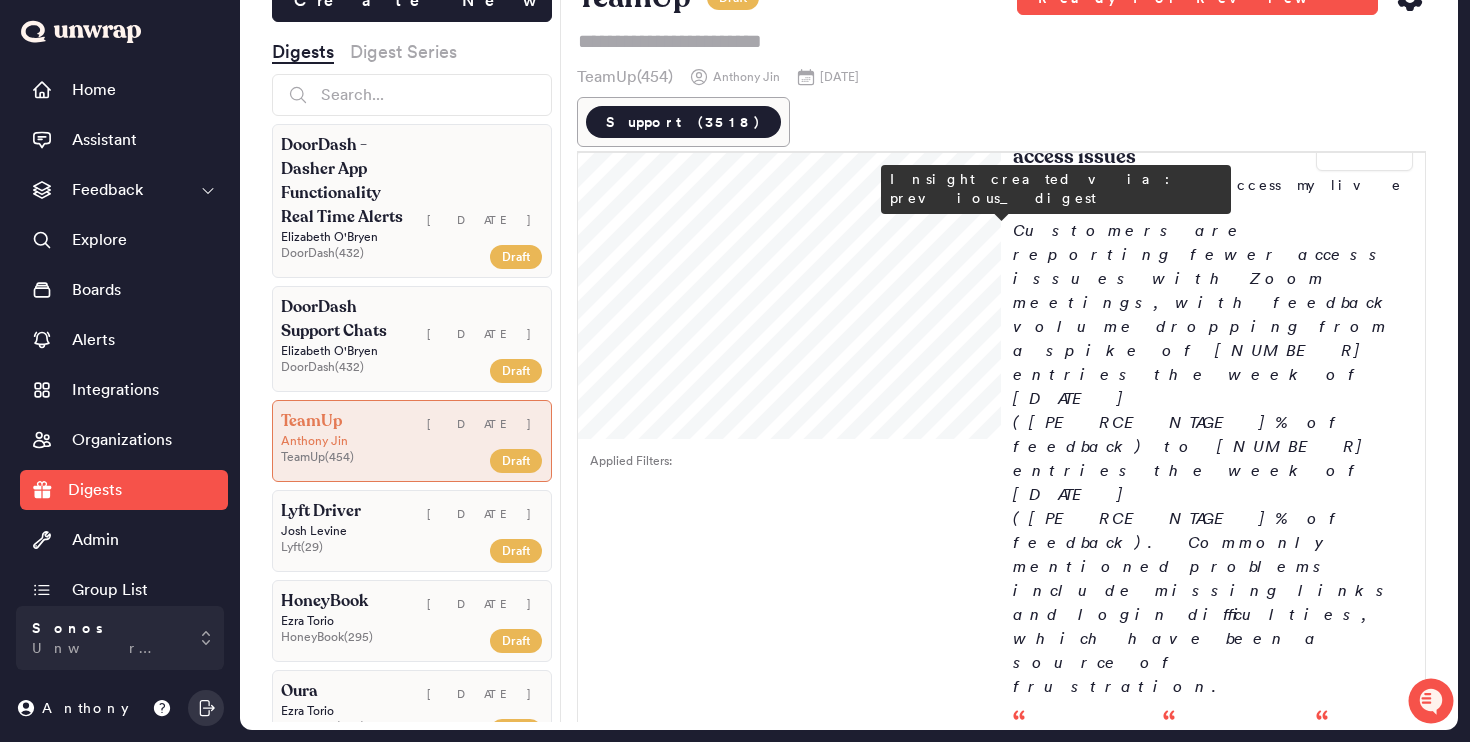 scroll, scrollTop: 1067, scrollLeft: 0, axis: vertical 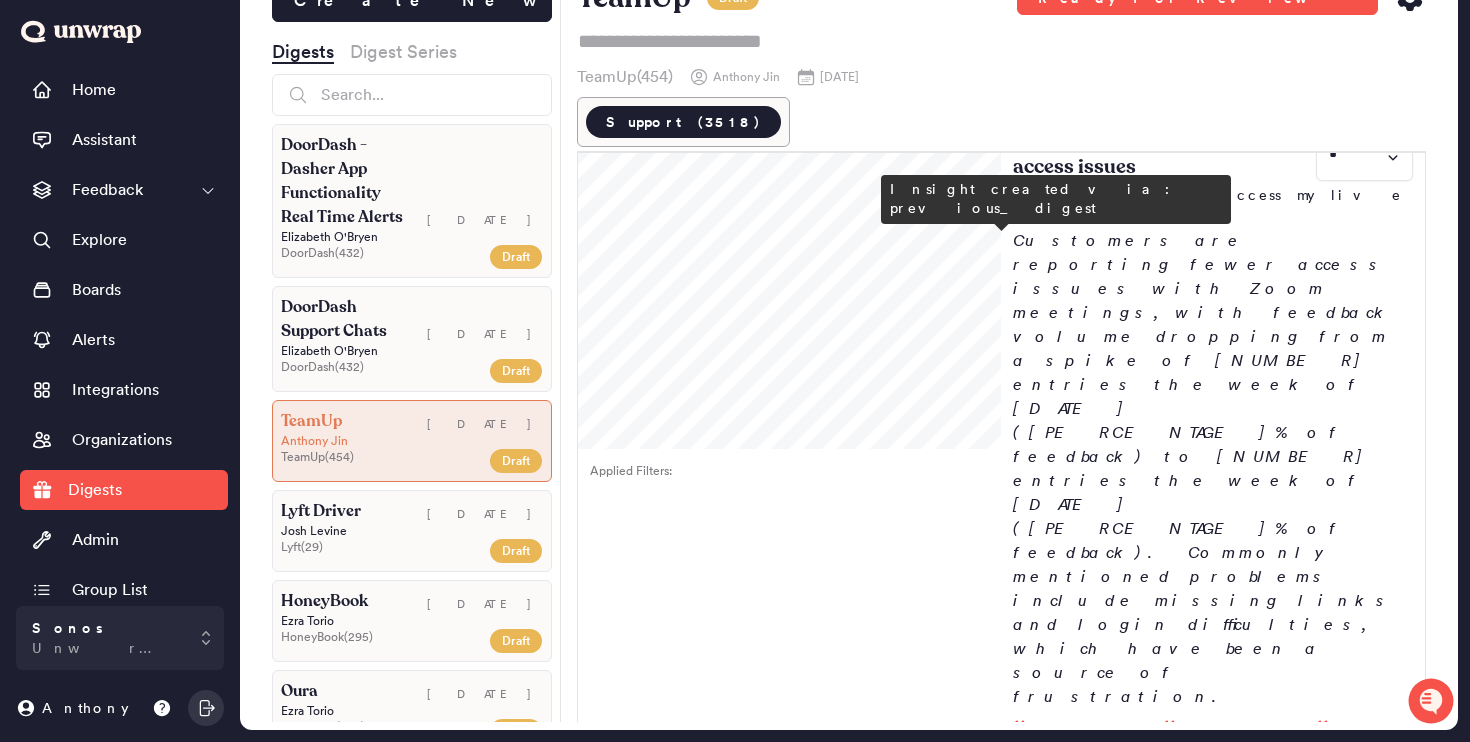 click on "Issues with pending payments remain a steady source of support feedback, with volume holding at around [NUMBER] entries (~[PERCENTAGE]% of feedback) after peaking at [NUMBER] entries ([PERCENTAGE]%) the week of [DATE]. Customers frequently cite delays and mismatches between payment confirmations and system updates, particularly involving [BRAND] and [BRAND]." at bounding box center (1213, 1611) 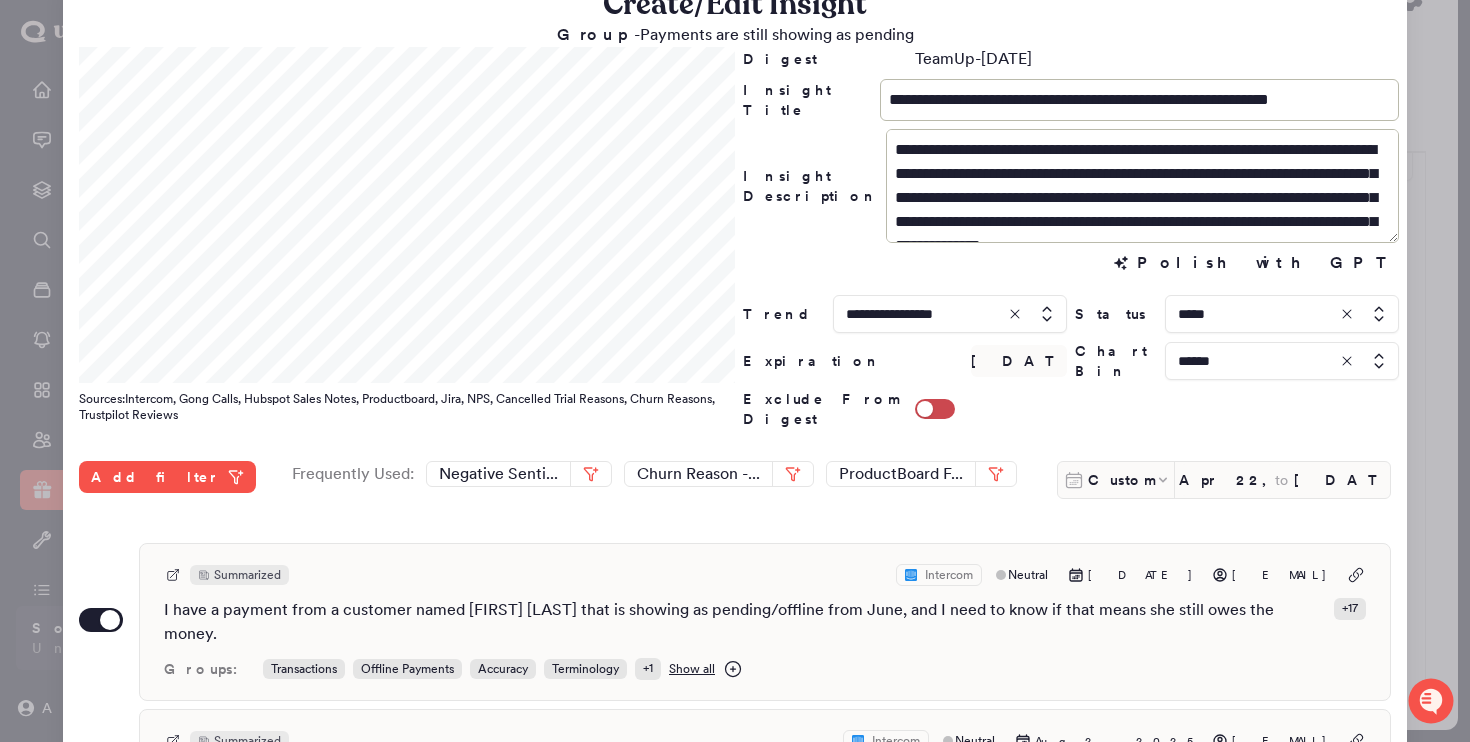 scroll, scrollTop: 0, scrollLeft: 0, axis: both 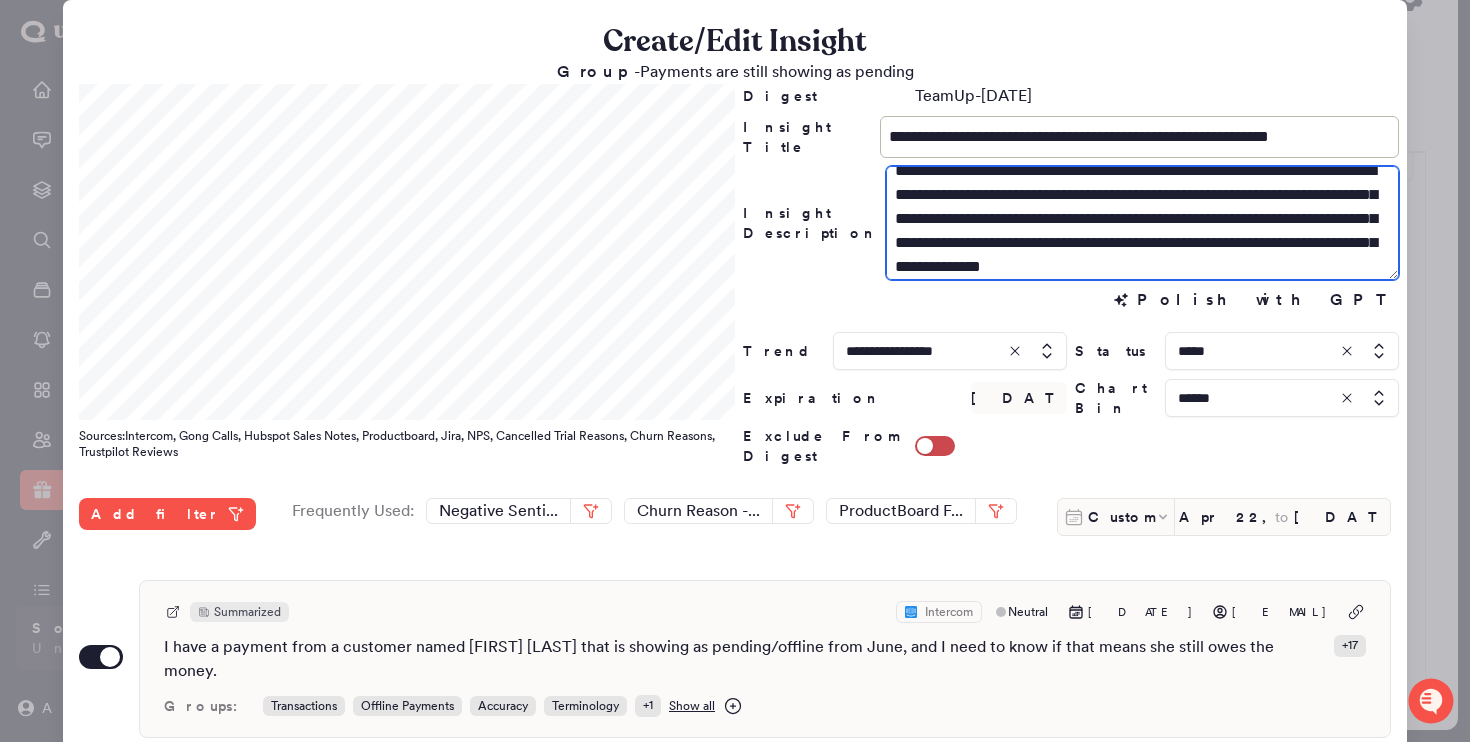 click on "**********" at bounding box center (1142, 223) 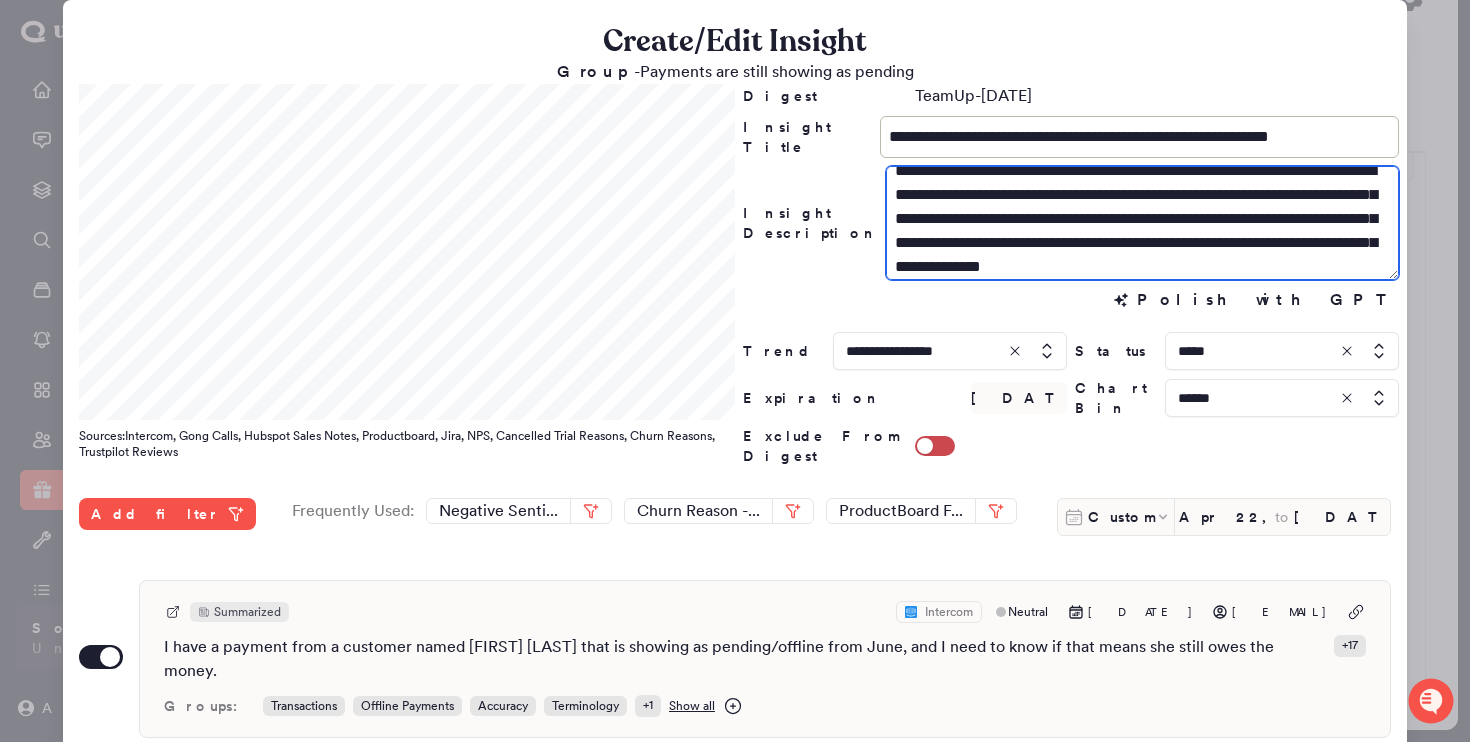 click on "**********" at bounding box center [1142, 223] 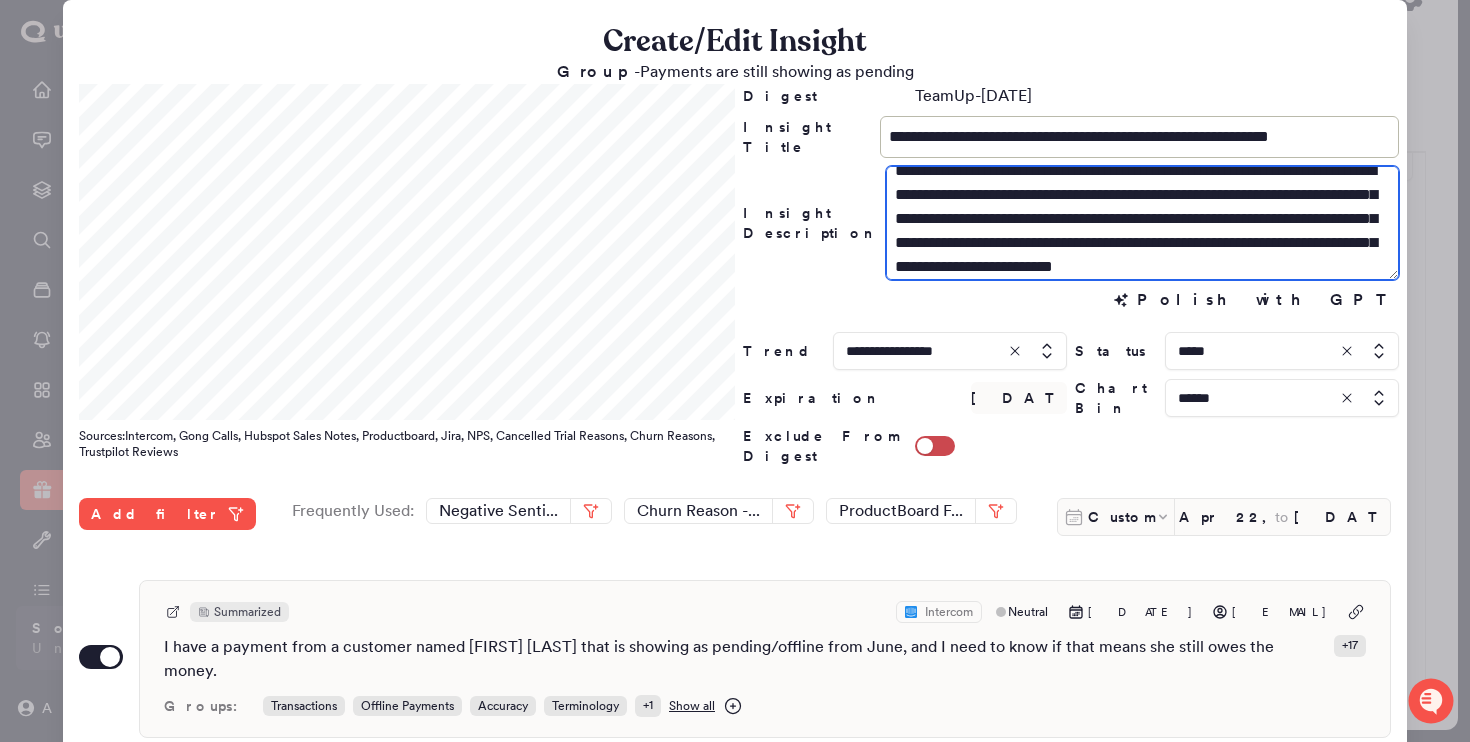 click on "**********" at bounding box center (1142, 223) 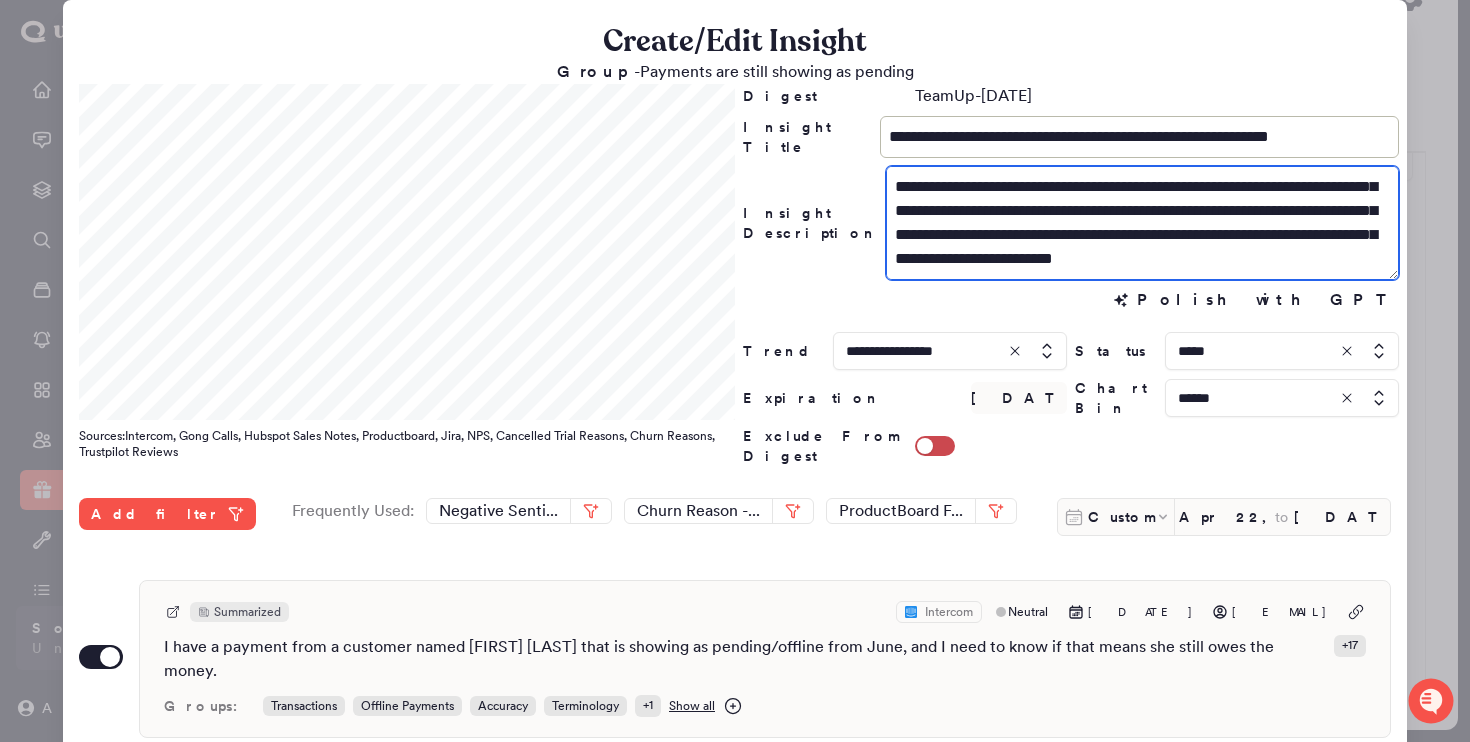 scroll, scrollTop: 48, scrollLeft: 0, axis: vertical 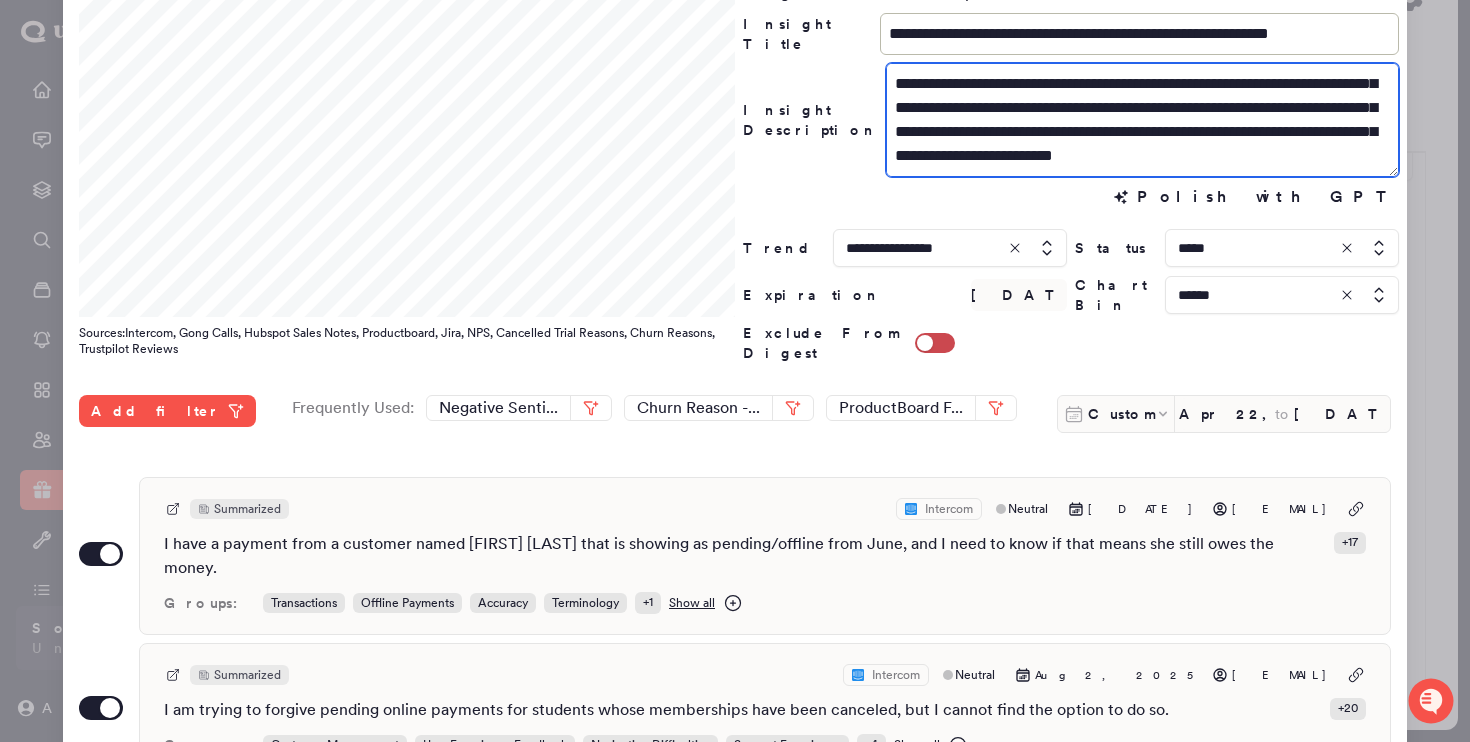 type on "**********" 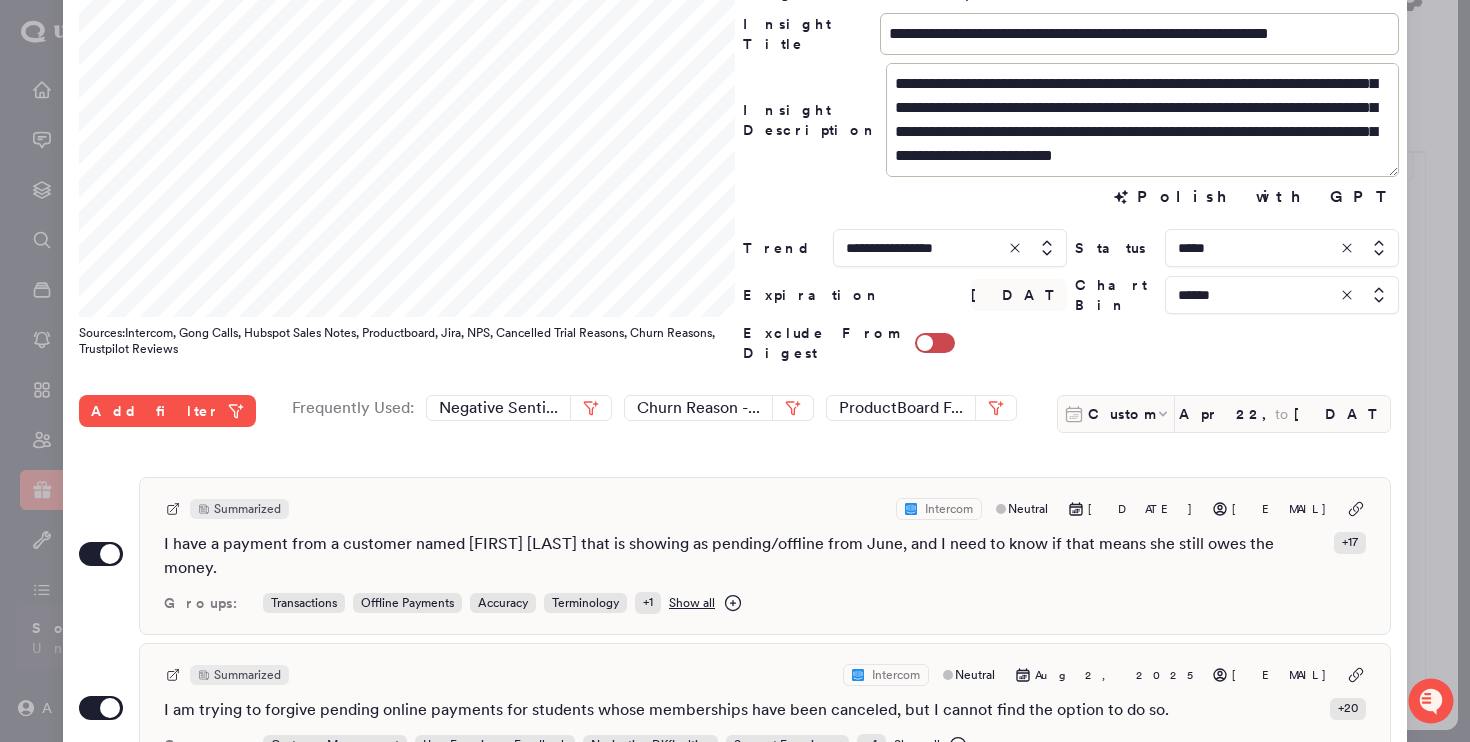click at bounding box center (1282, 248) 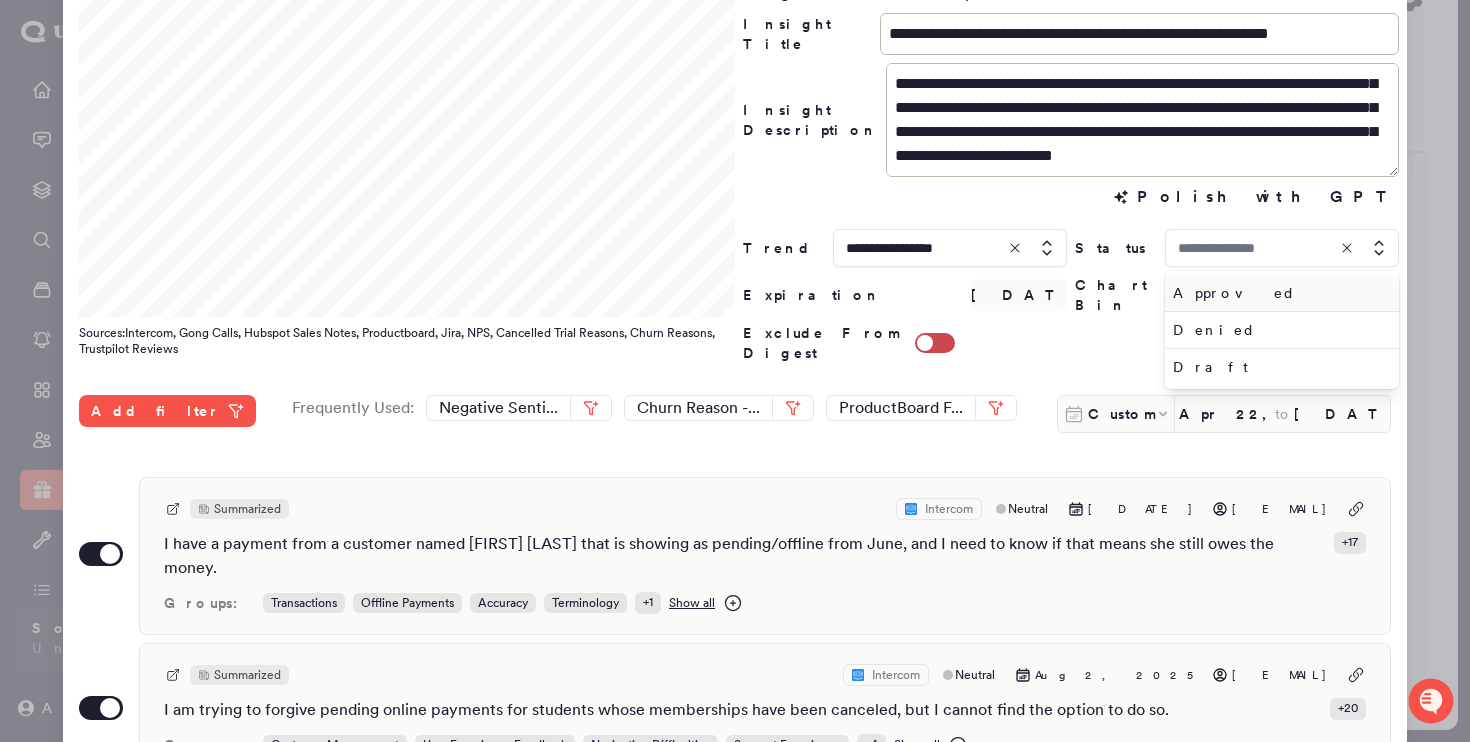 type on "*****" 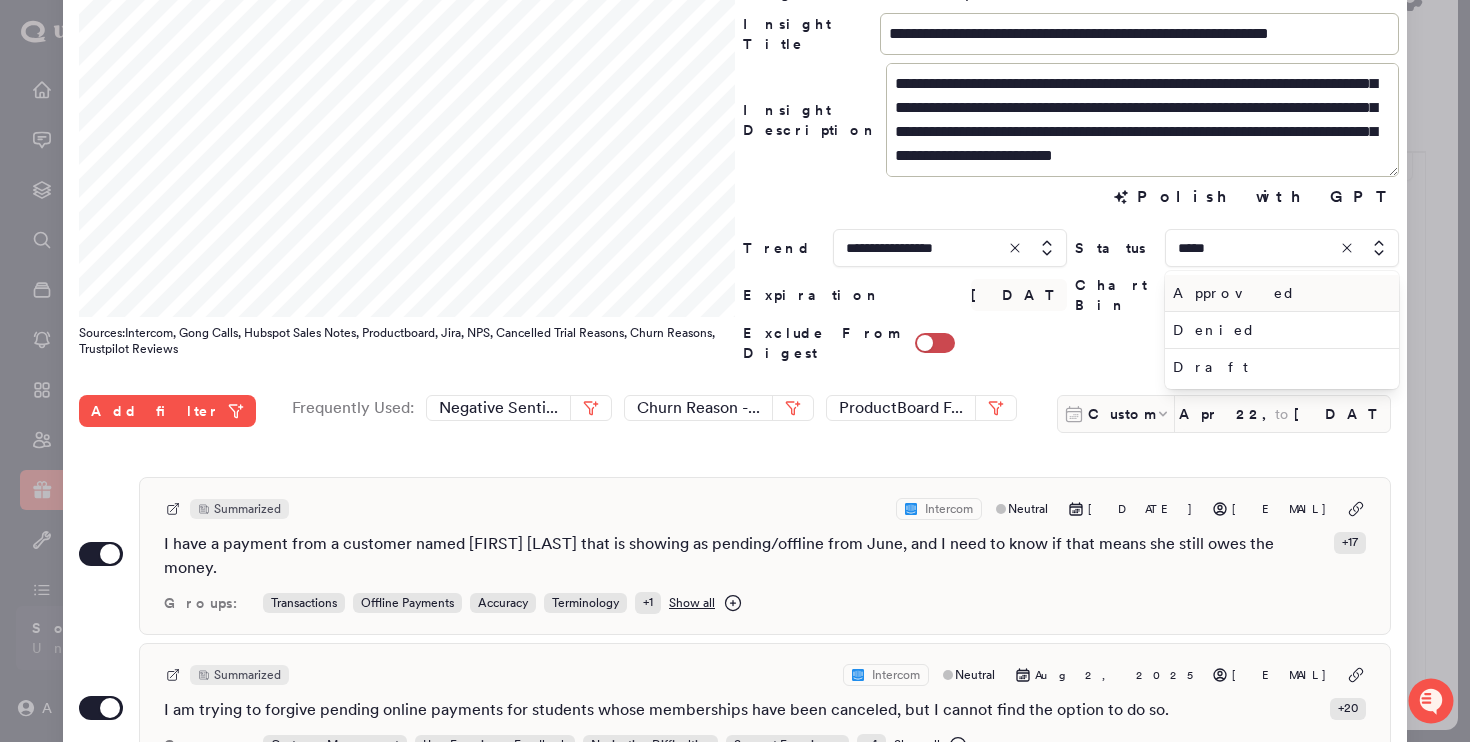 click on "Approved" at bounding box center [1282, 293] 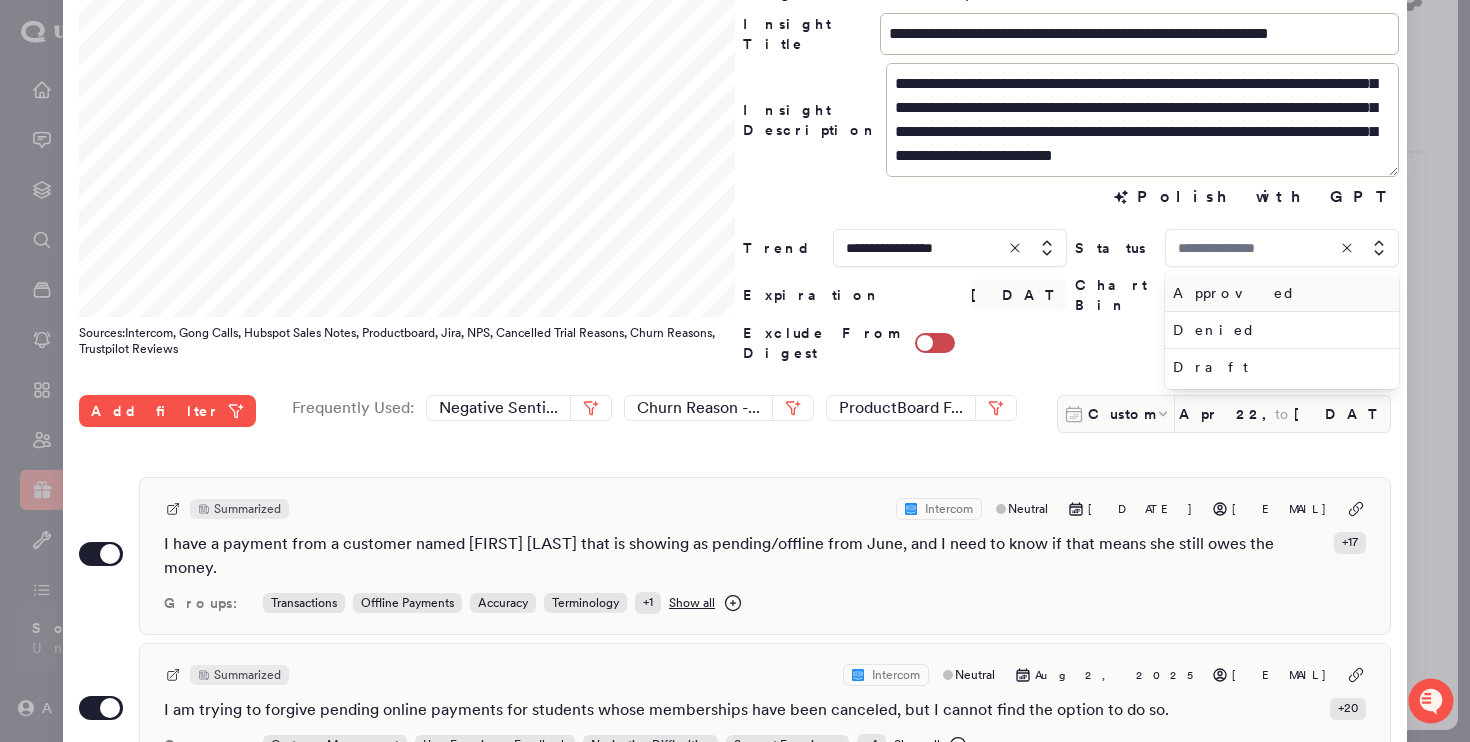 type on "********" 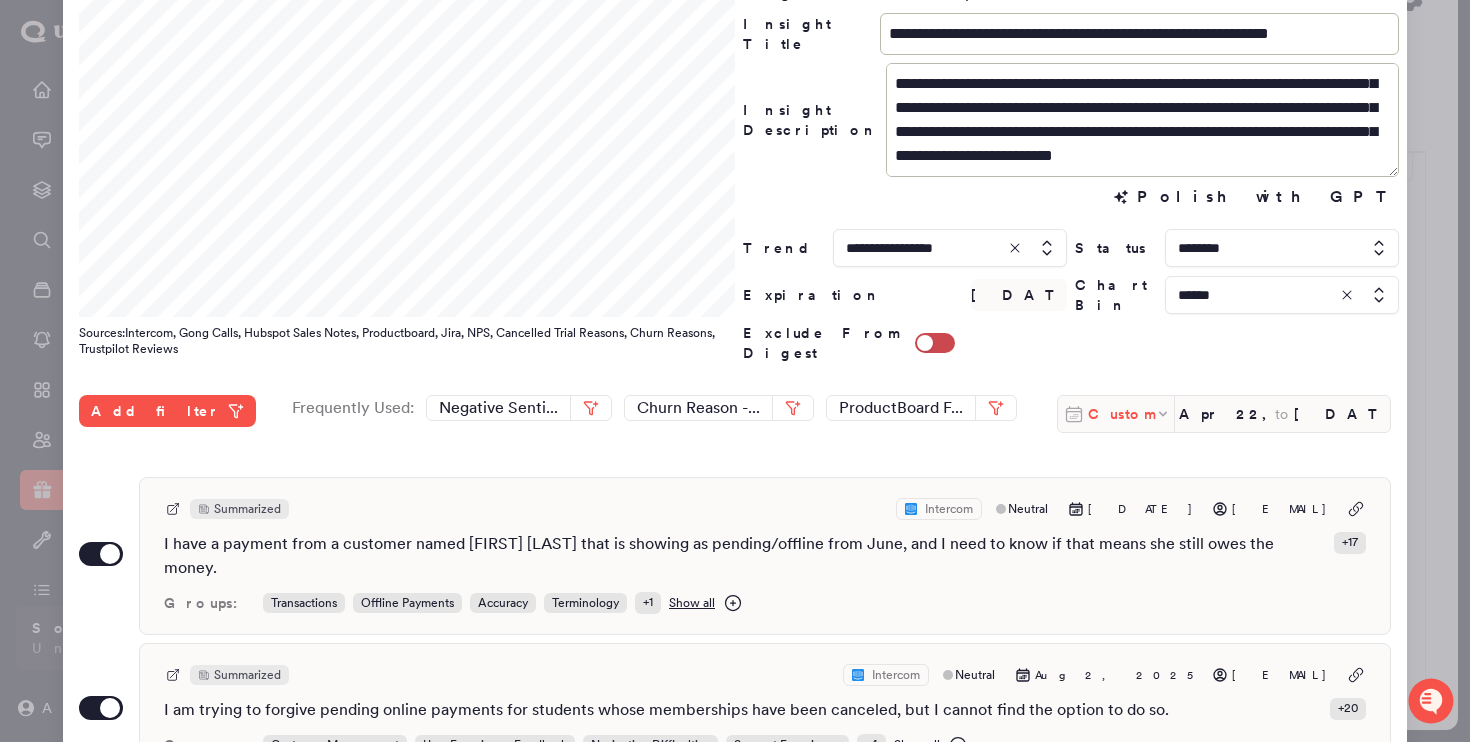 scroll, scrollTop: 602, scrollLeft: 0, axis: vertical 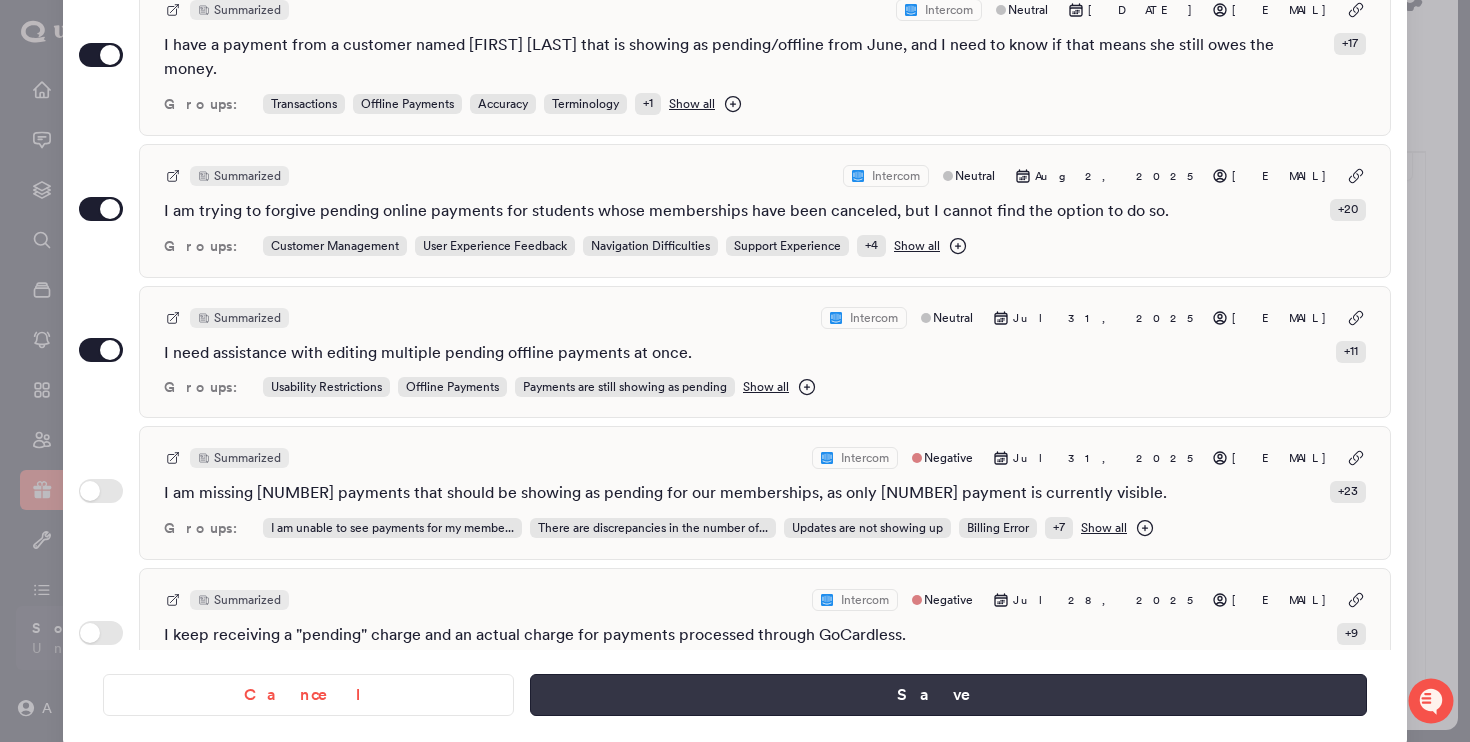 click on "Save" at bounding box center (948, 695) 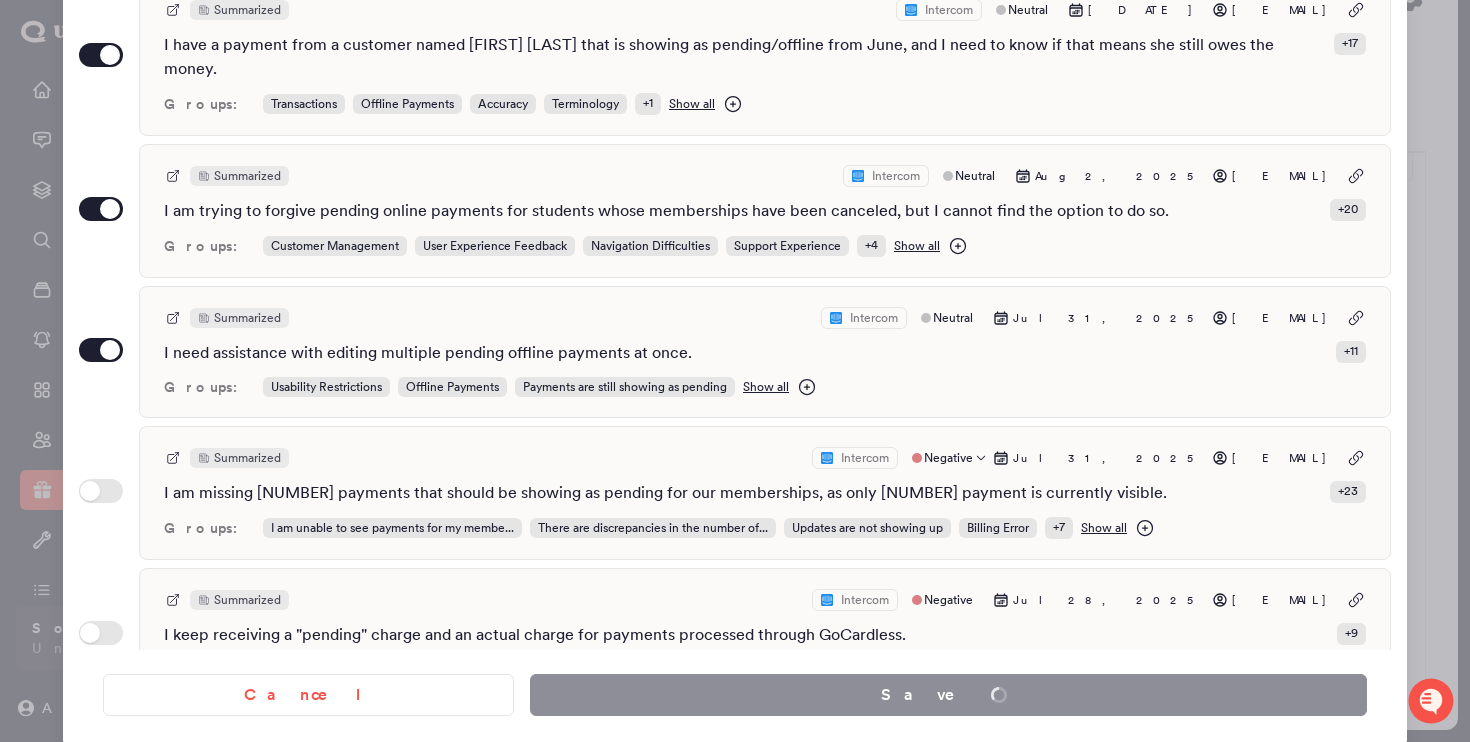 scroll, scrollTop: 1677, scrollLeft: 0, axis: vertical 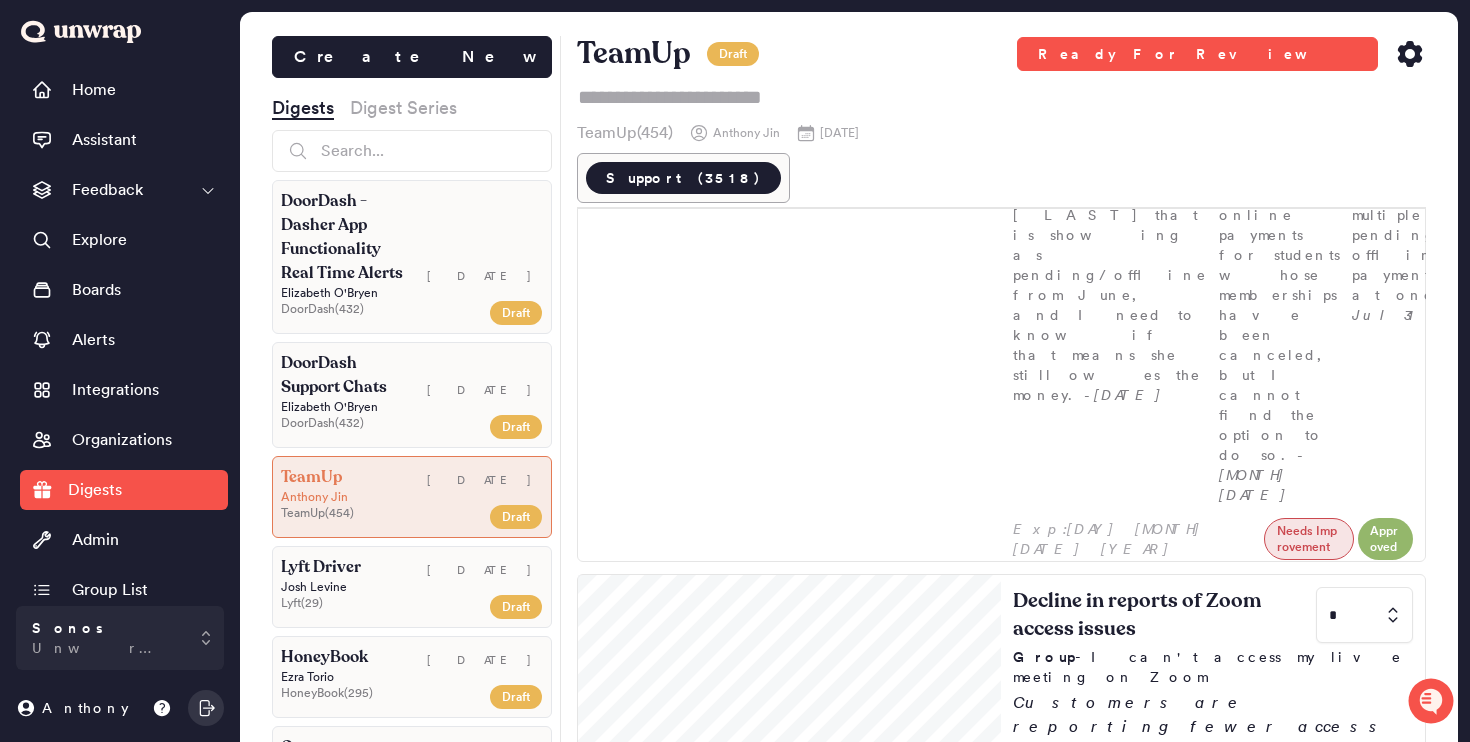 type on "*" 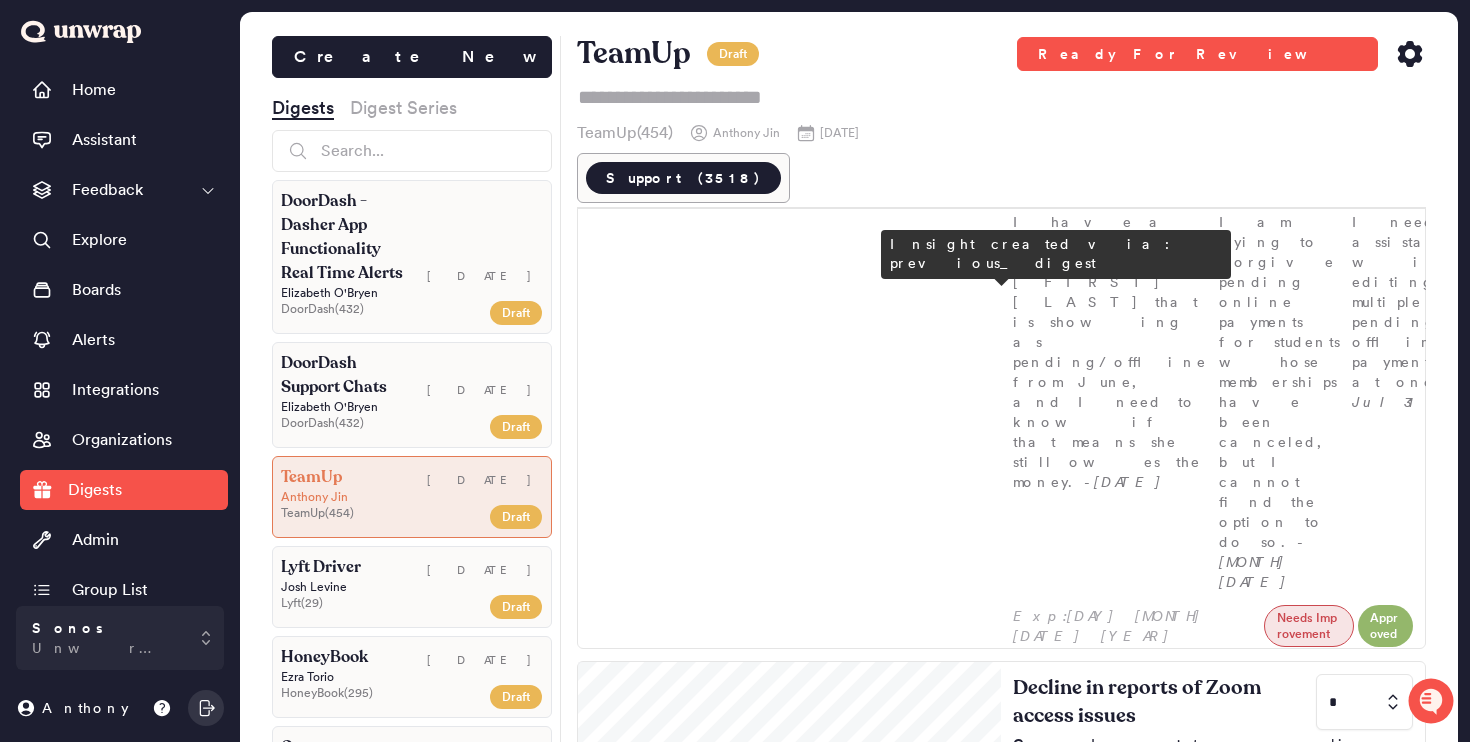 scroll, scrollTop: 1666, scrollLeft: 0, axis: vertical 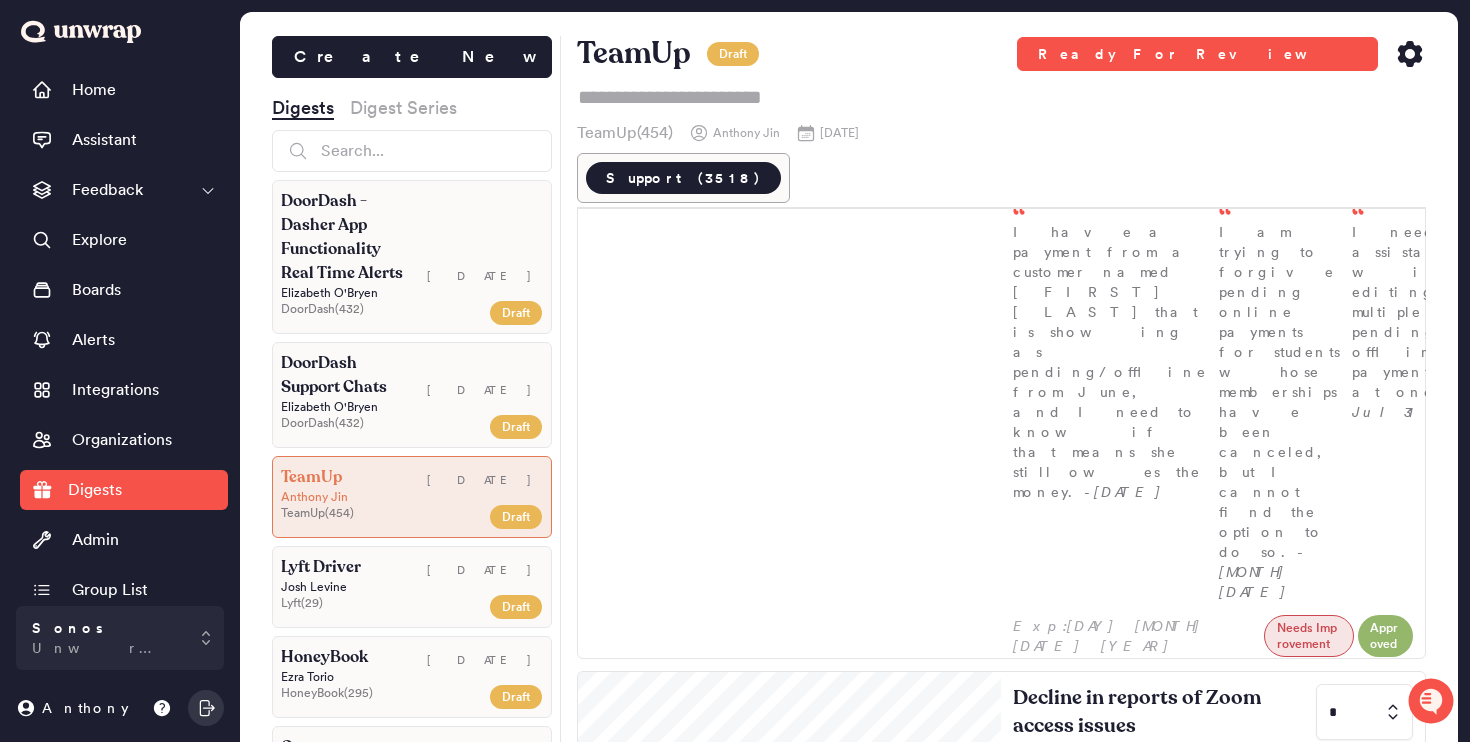 click on "Payment failures remain a consistent support driver" at bounding box center (1162, 1826) 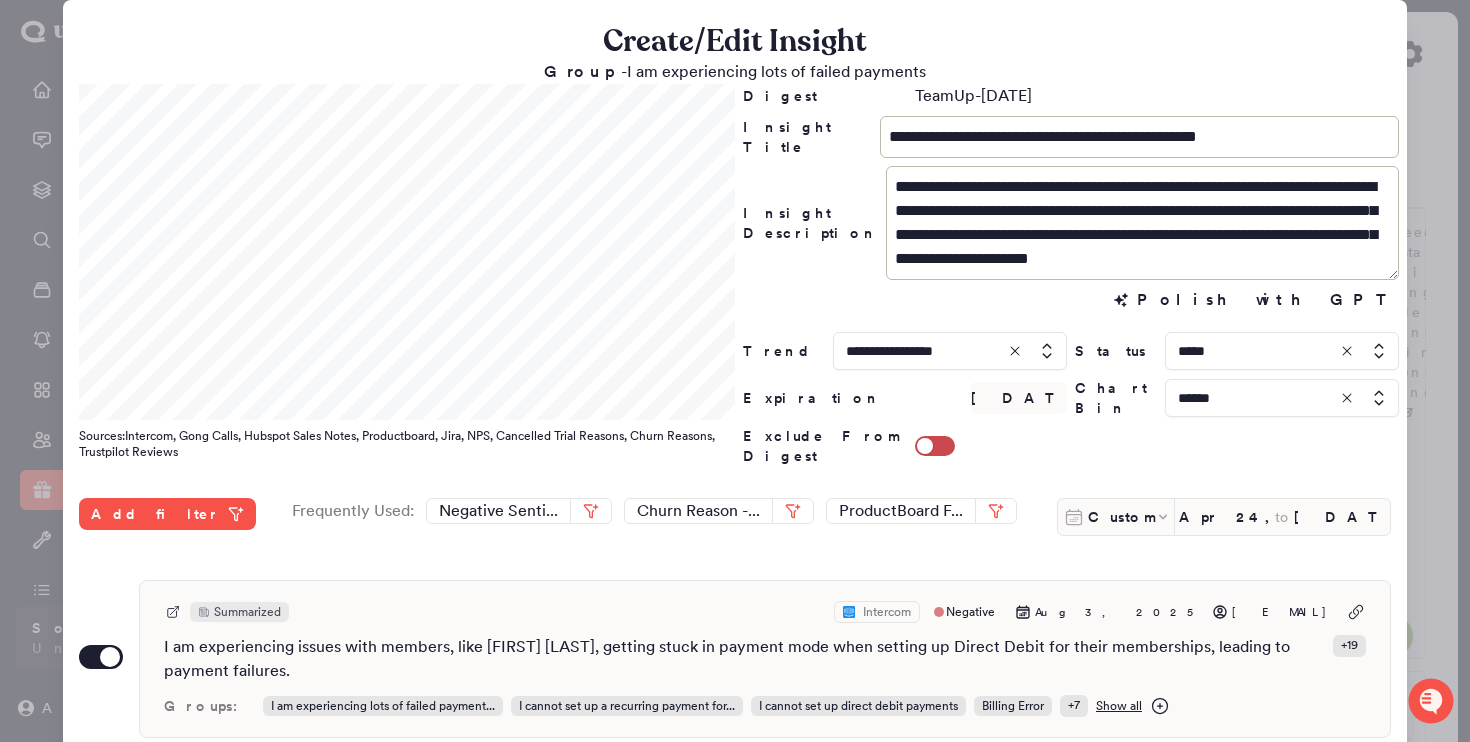 click at bounding box center (1282, 351) 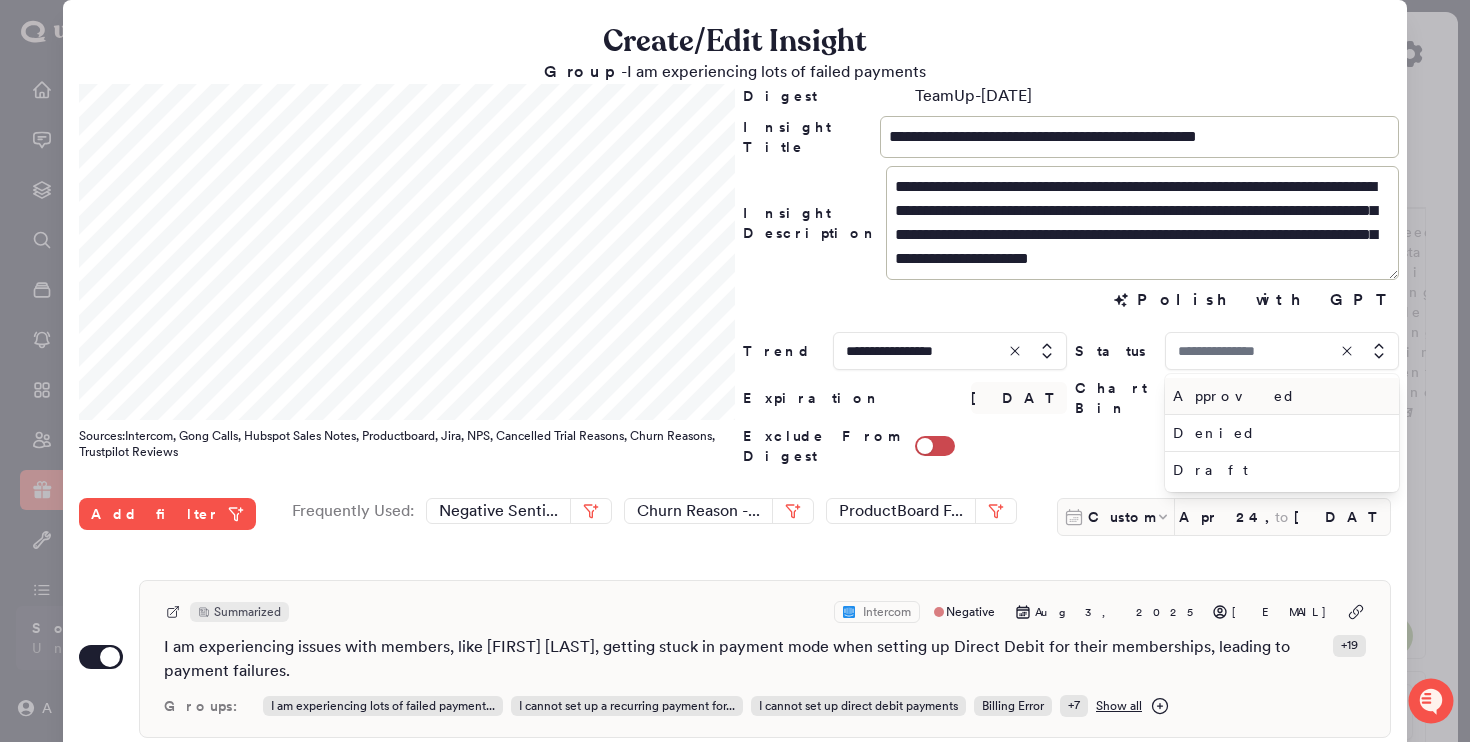 type on "*****" 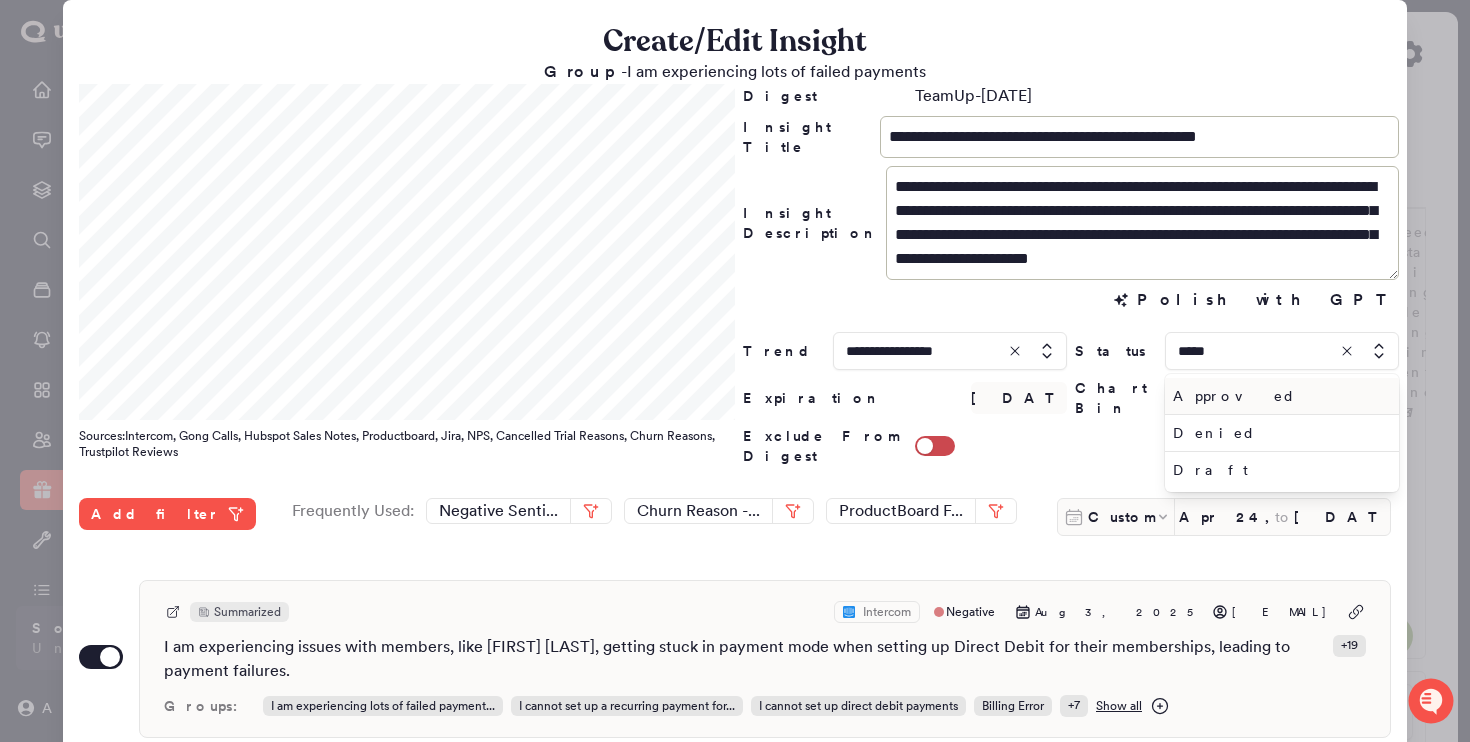 click on "Approved" at bounding box center (1278, 396) 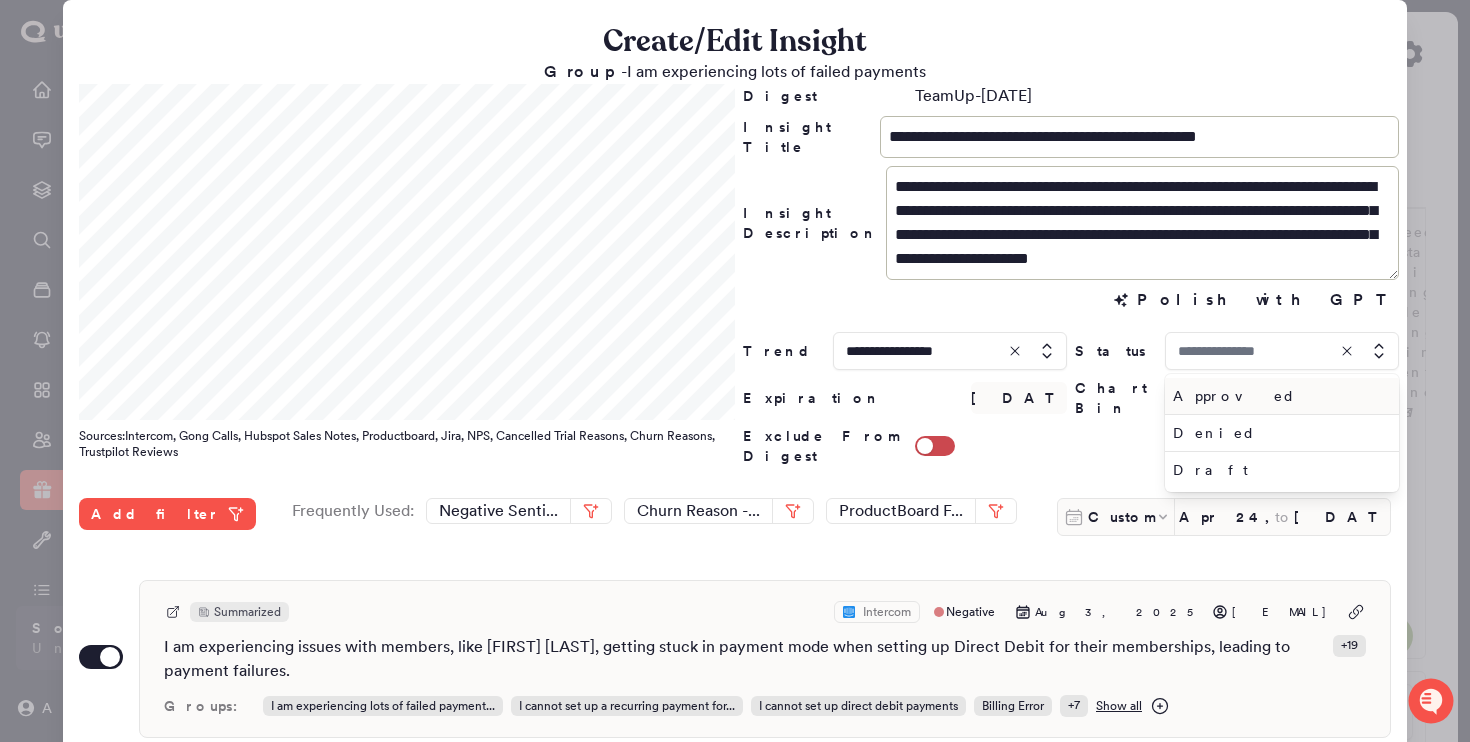 type on "********" 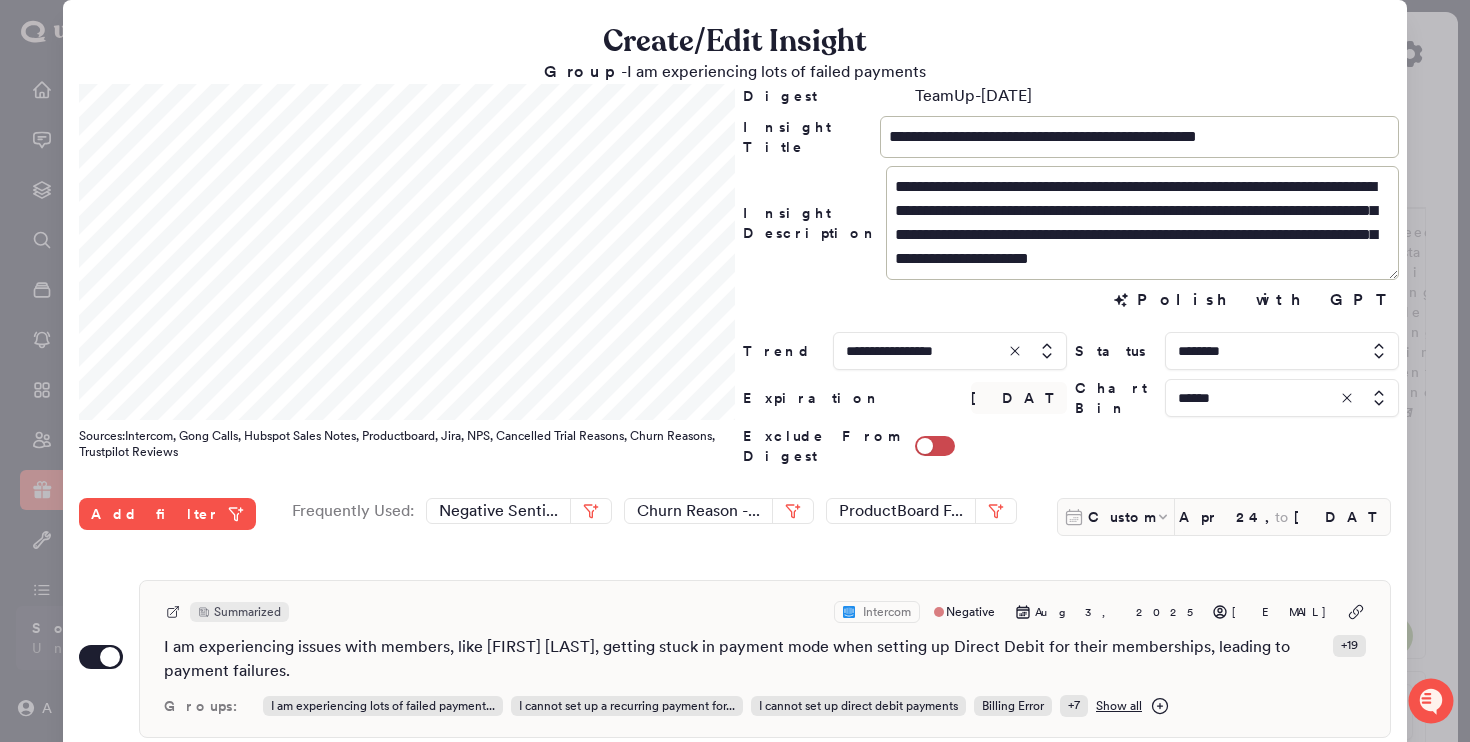 click on "Polish with GPT Polish with GPT" at bounding box center [1071, 300] 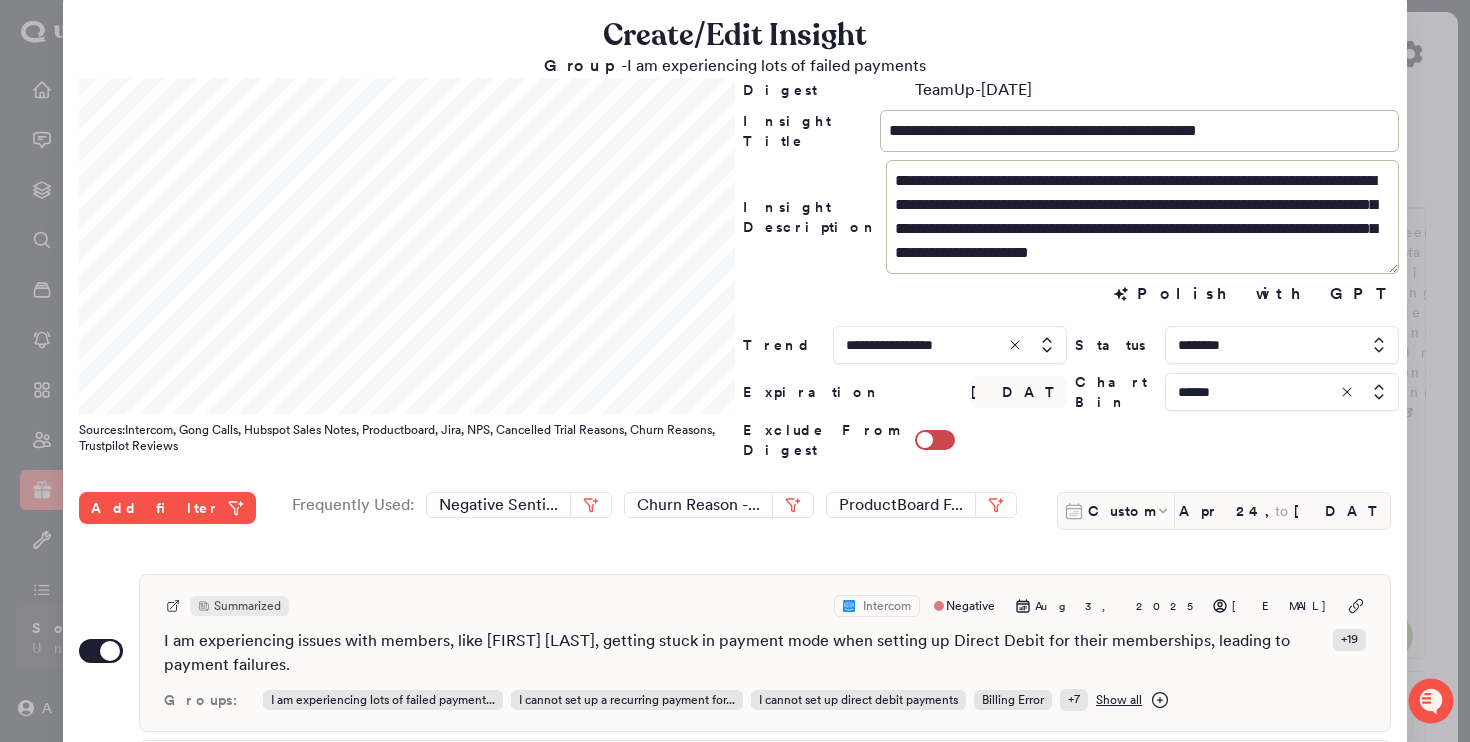 scroll, scrollTop: 7, scrollLeft: 0, axis: vertical 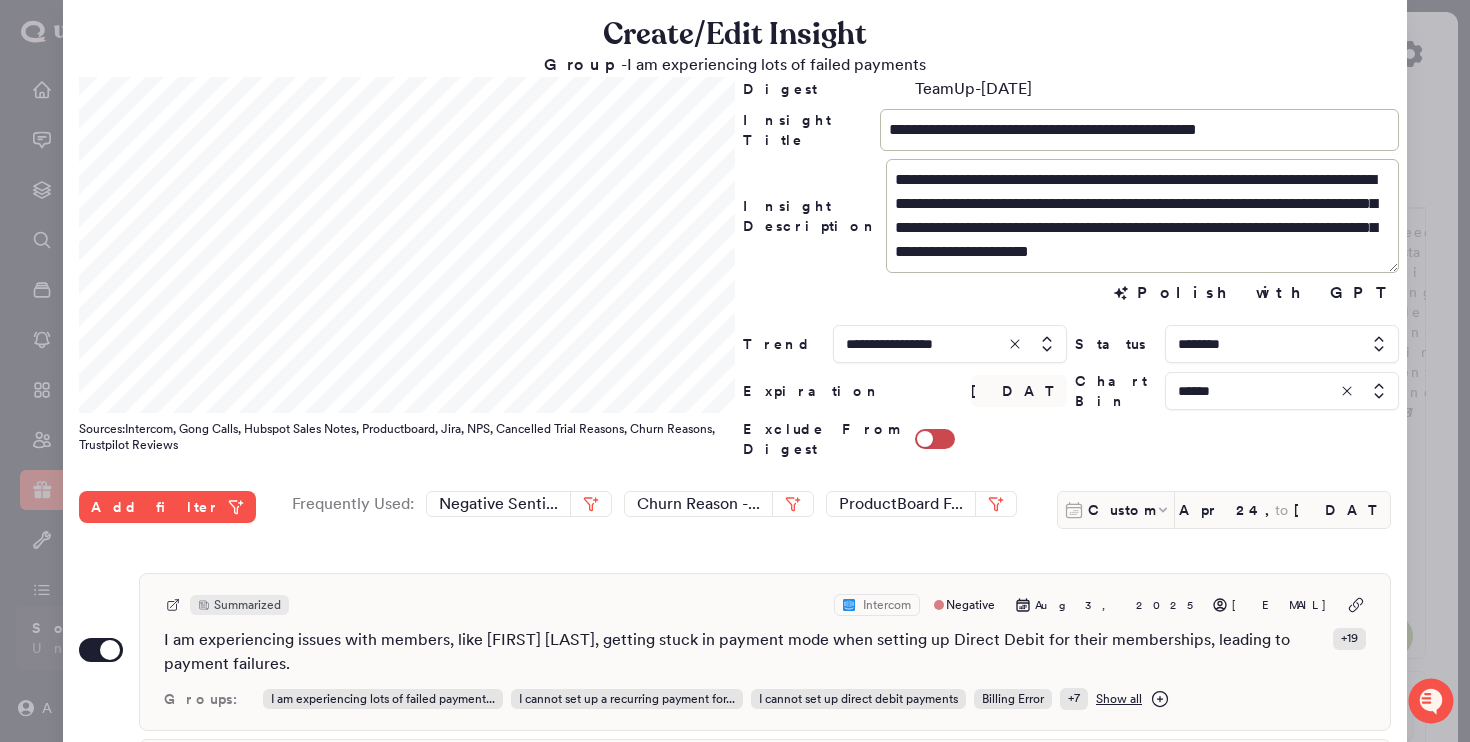 click on "Polish with GPT Polish with GPT" at bounding box center [1071, 293] 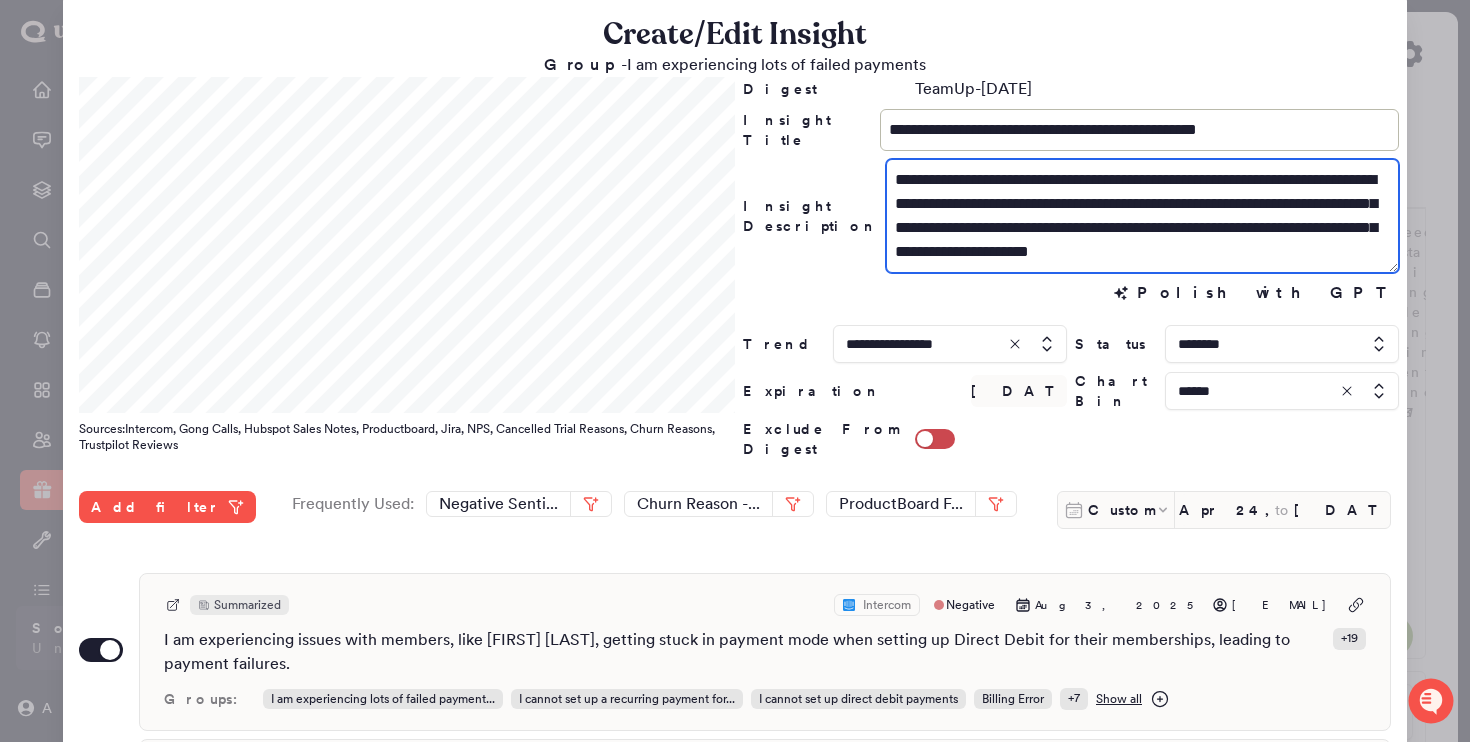 click on "**********" at bounding box center (1142, 216) 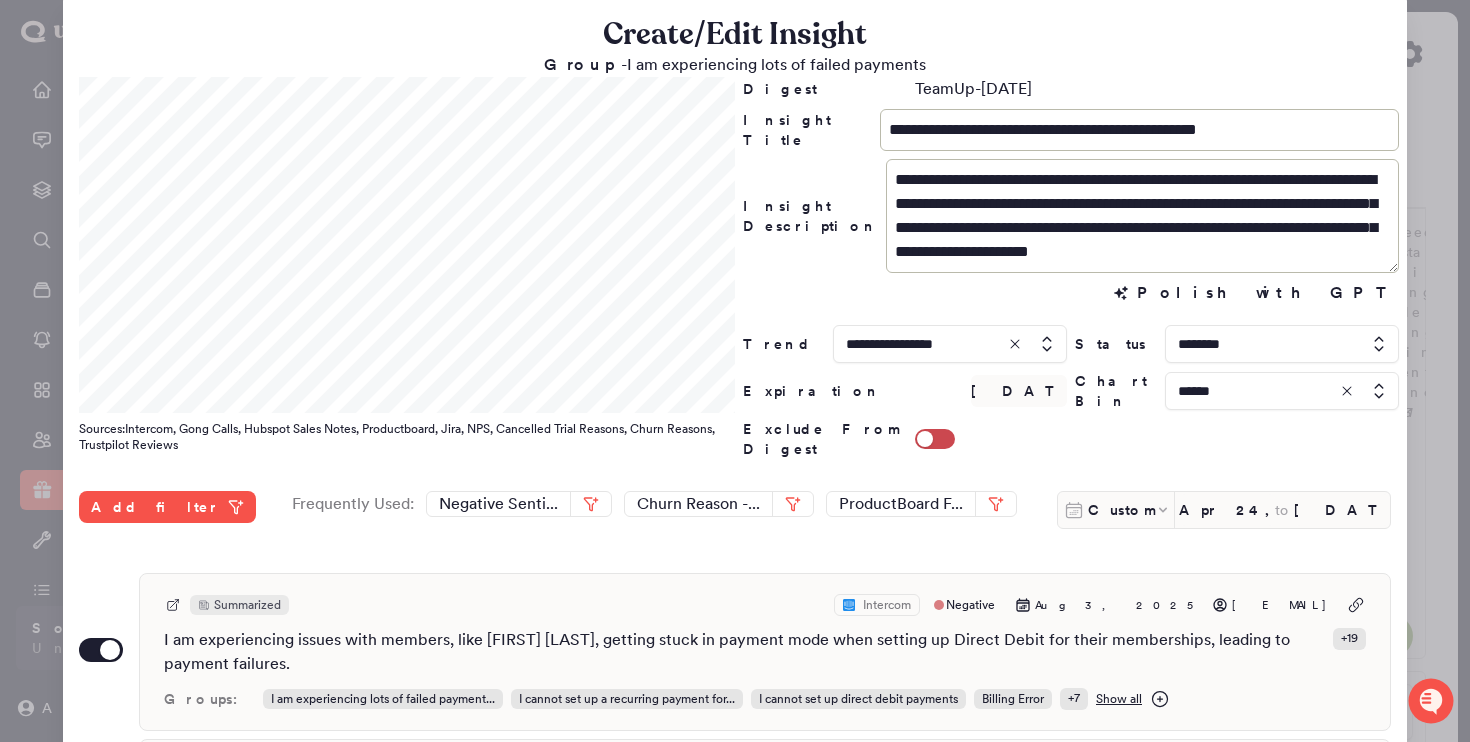 click on "Polish with GPT Polish with GPT" at bounding box center [1071, 293] 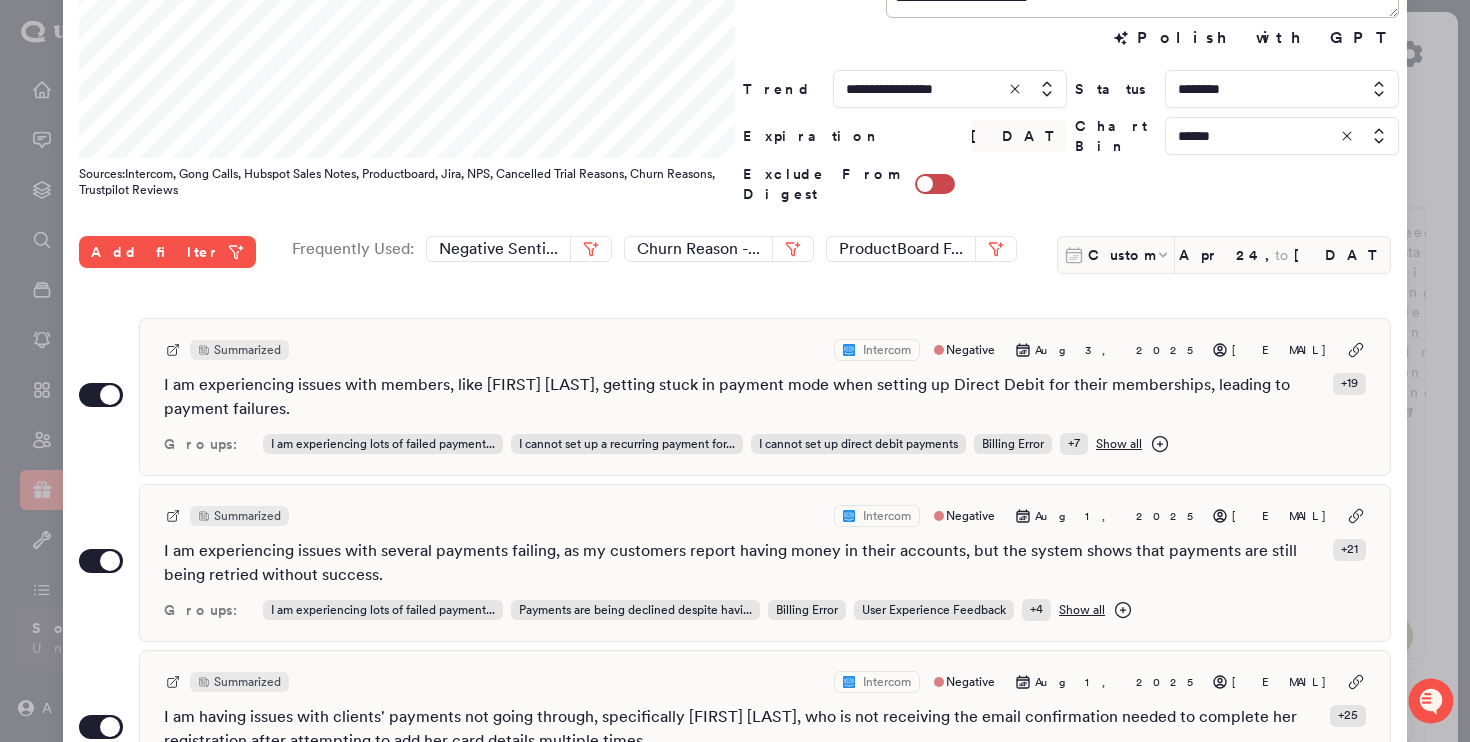 scroll, scrollTop: 602, scrollLeft: 0, axis: vertical 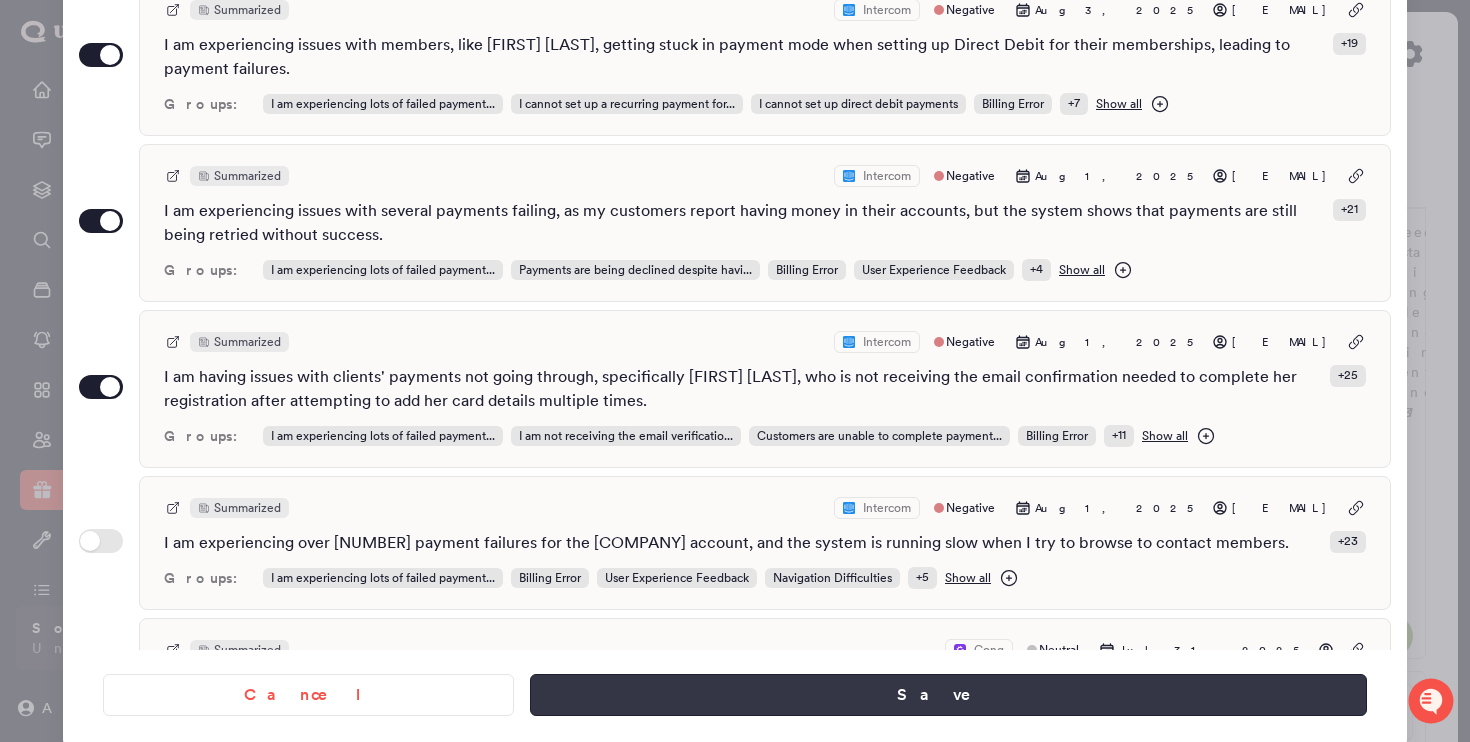 click on "Save" at bounding box center (948, 695) 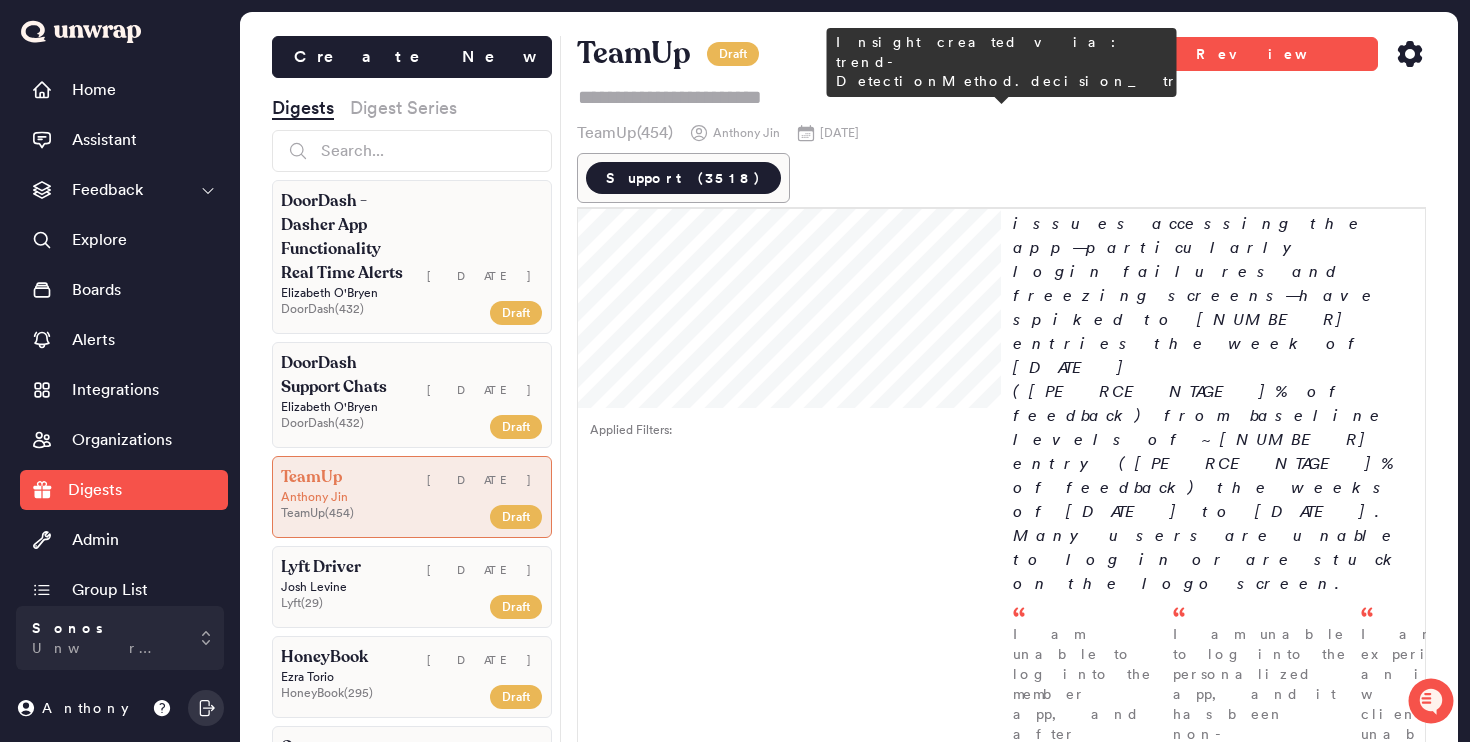 scroll, scrollTop: 275, scrollLeft: 0, axis: vertical 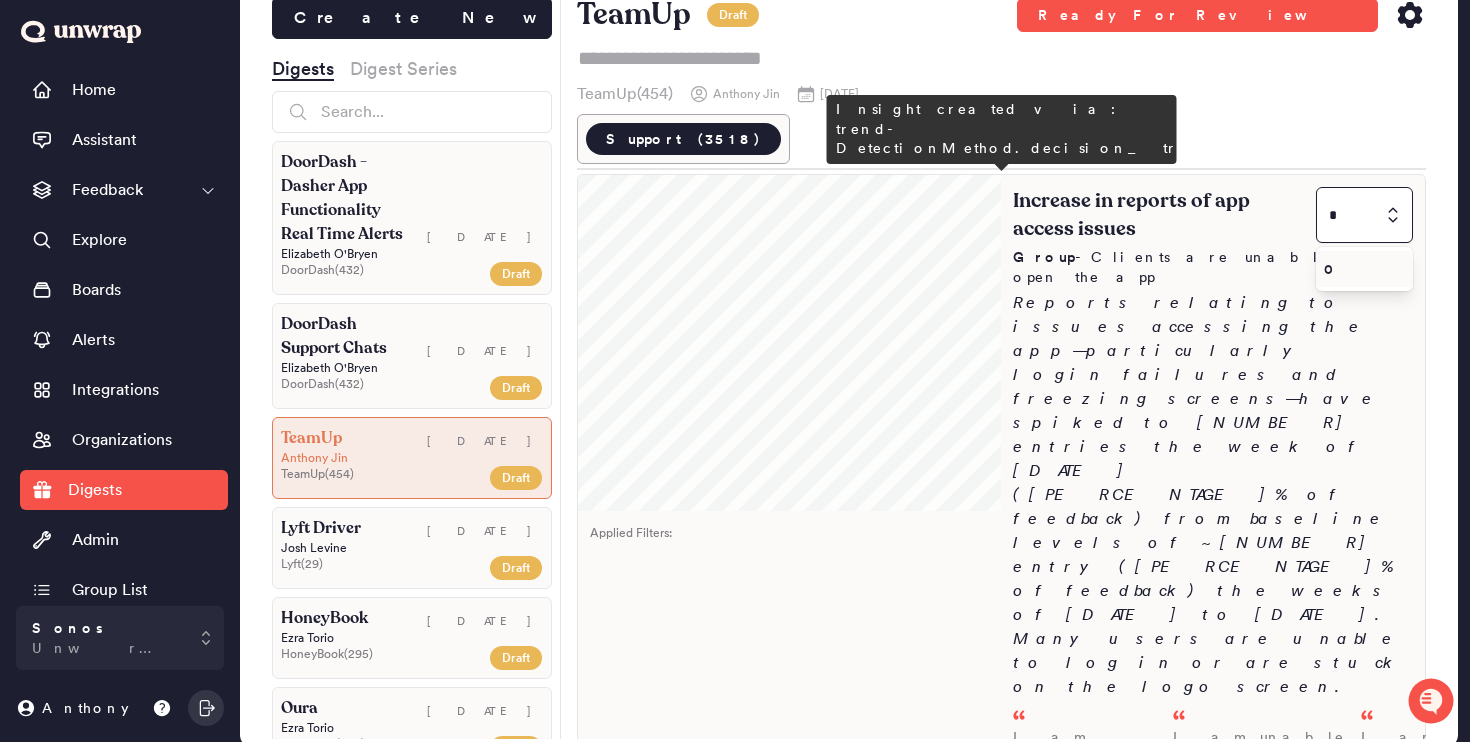 type on "*" 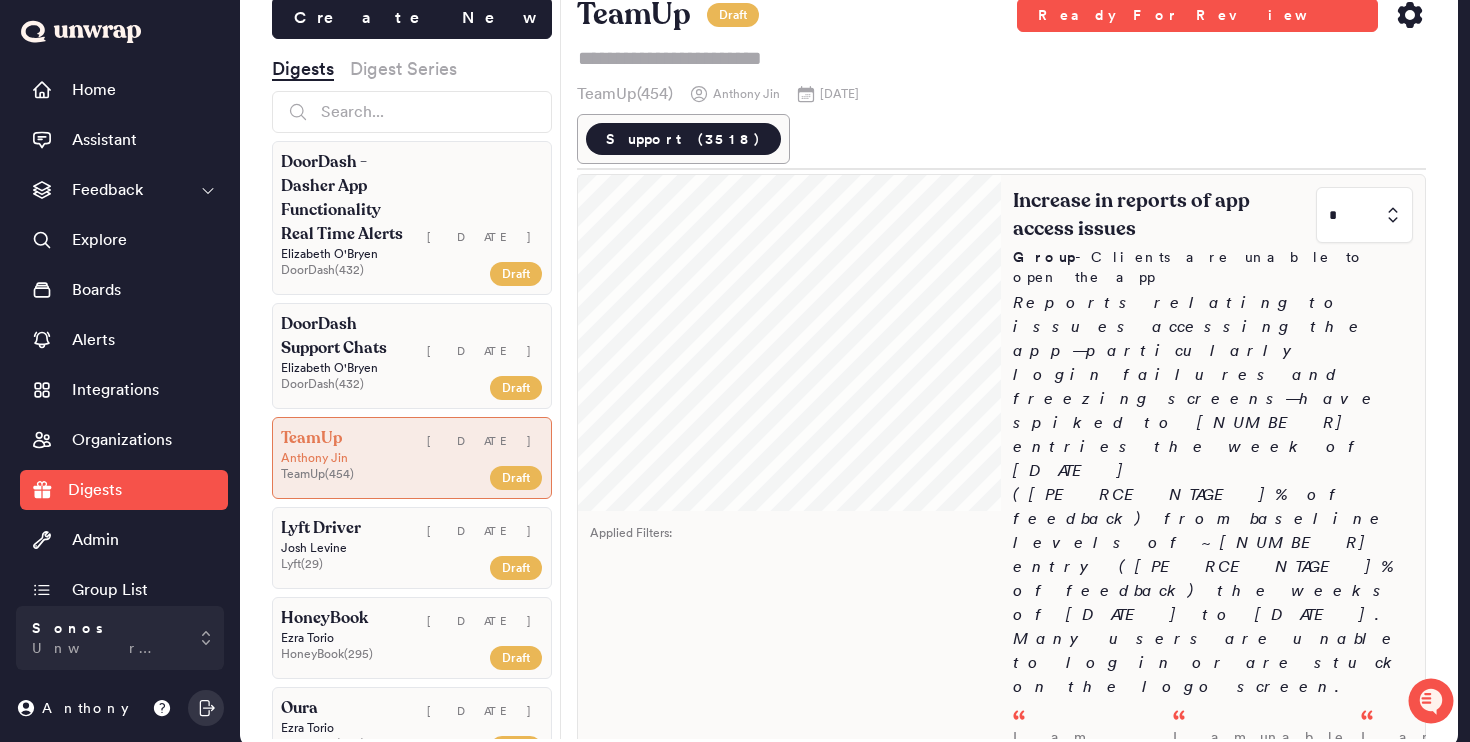 click on "Reports relating to issues accessing the app—particularly login failures and freezing screens—have spiked to [NUMBER] entries the week of [DATE] ([PERCENTAGE]% of feedback) from baseline levels of ~[NUMBER] entry ([PERCENTAGE]% of feedback) the weeks of [DATE] to [DATE]. Many users are unable to log in or are stuck on the logo screen." at bounding box center [1213, 495] 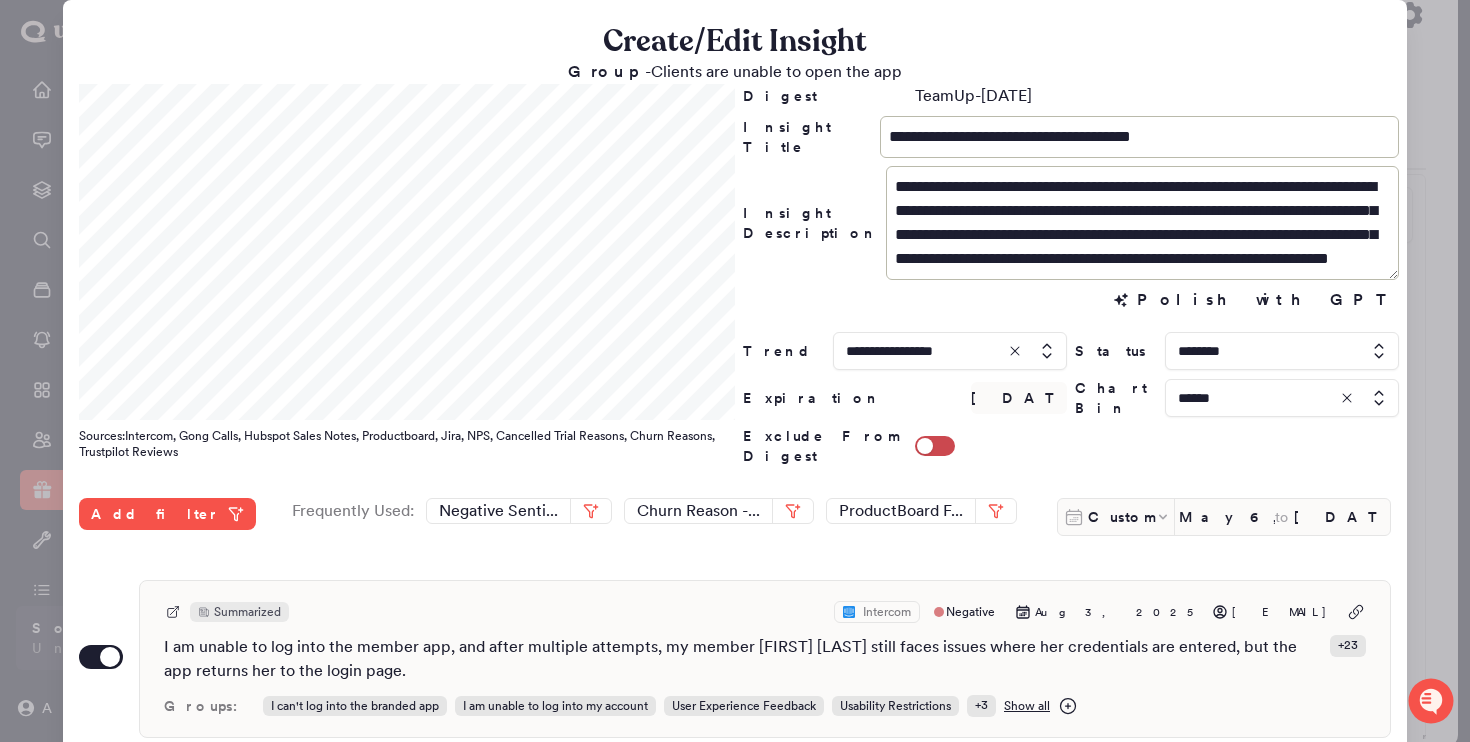click at bounding box center [735, 371] 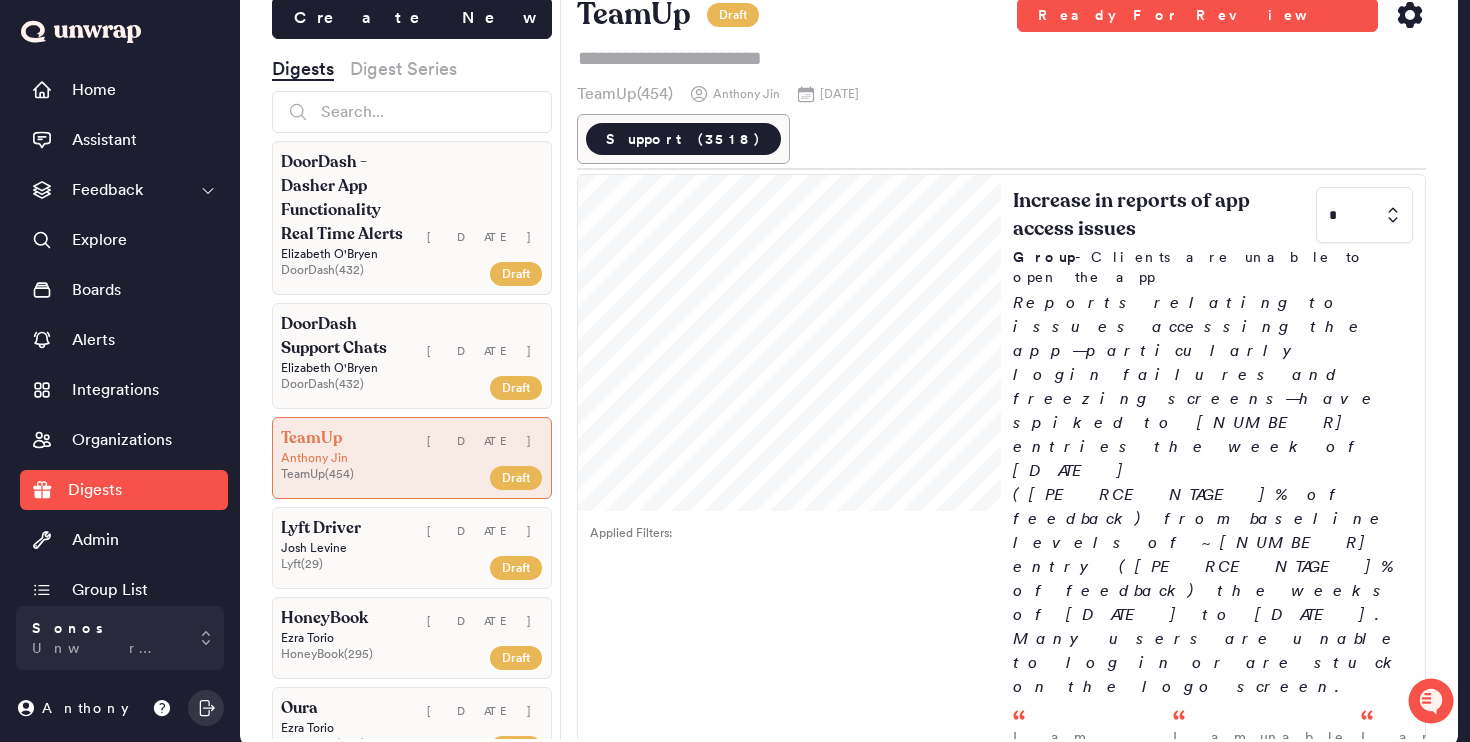 click on "Create New Digests Digest Series DoorDash - Dasher App Functionality Real Time Alerts [DATE] [FIRST] [LAST] DoorDash  ( 432 ) Draft DoorDash Support Chats [DATE] [FIRST] [LAST] DoorDash  ( 432 ) Draft TeamUp [DATE] [FIRST] [LAST] TeamUp  ( 454 ) Draft Lyft Driver [DATE] [FIRST] [LAST] Lyft  ( 29 ) Draft HoneyBook [DATE] [FIRST] [LAST] HoneyBook  ( 295 ) Draft Oura [DATE] [FIRST] [LAST] Oura Ring  ( 296 ) Draft Microsoft Edge [DATE] [FIRST] [LAST] Microsoft Edge  ( 30 ) Draft TestRail [DATE] [FIRST] [LAST] TestRail  ( 222 ) Draft Rent App [DATE] [FIRST] [LAST] Rent App  ( 468 ) Draft WHOOP [DATE] [FIRST] [LAST] WHOOP  ( 469 ) Draft Deckers [DATE] [FIRST] [LAST] Deckers  ( 381 ) Draft GitHub Copilot [DATE] [FIRST] [LAST] GitHub  ( 24 ) Draft Cakewalk [DATE] [FIRST] [LAST] Cakewalk  ( 346 ) P. Review Leonardo [DATE] [FIRST] [LAST] Leonardo Ai  ( 302 ) P. Review ReverbNation [FIRST]  ( )" at bounding box center (849, 364) 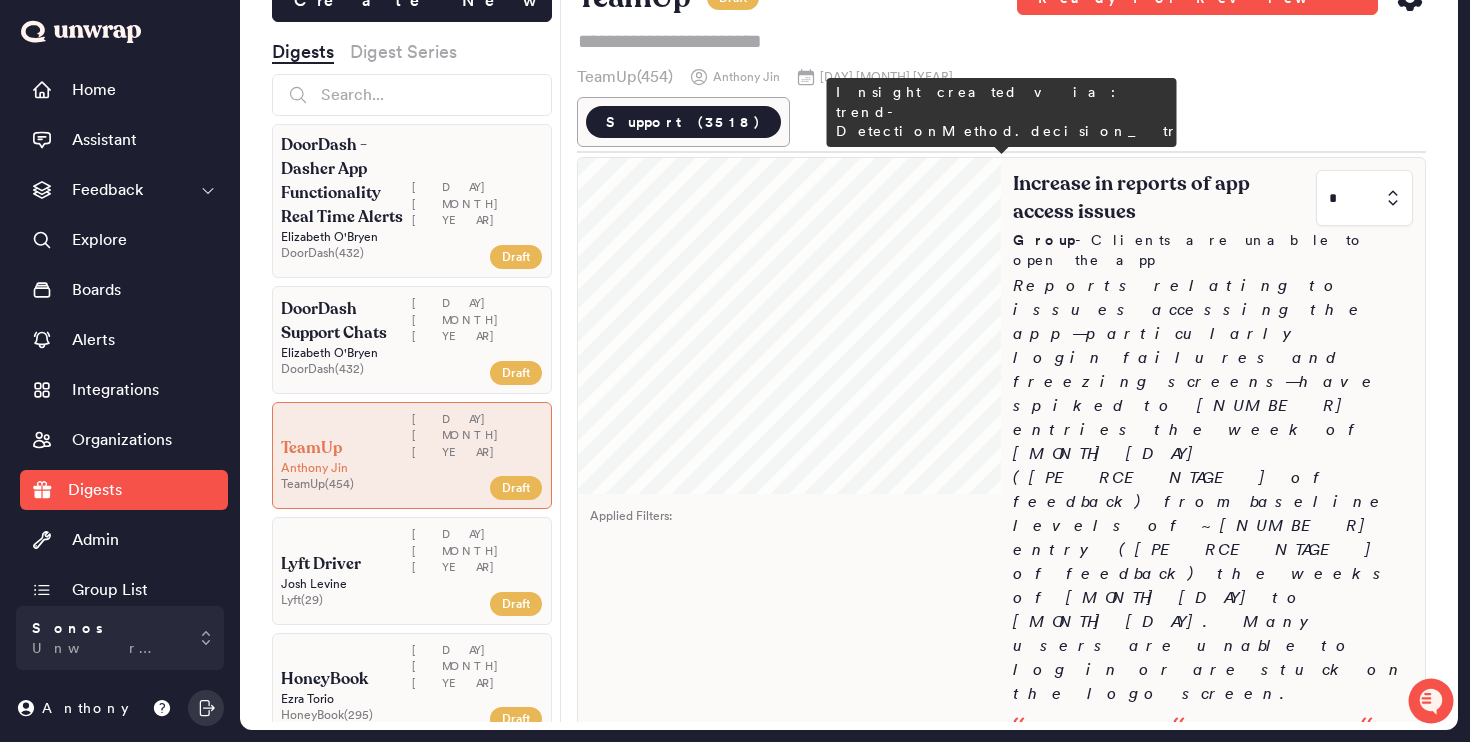 scroll, scrollTop: 0, scrollLeft: 0, axis: both 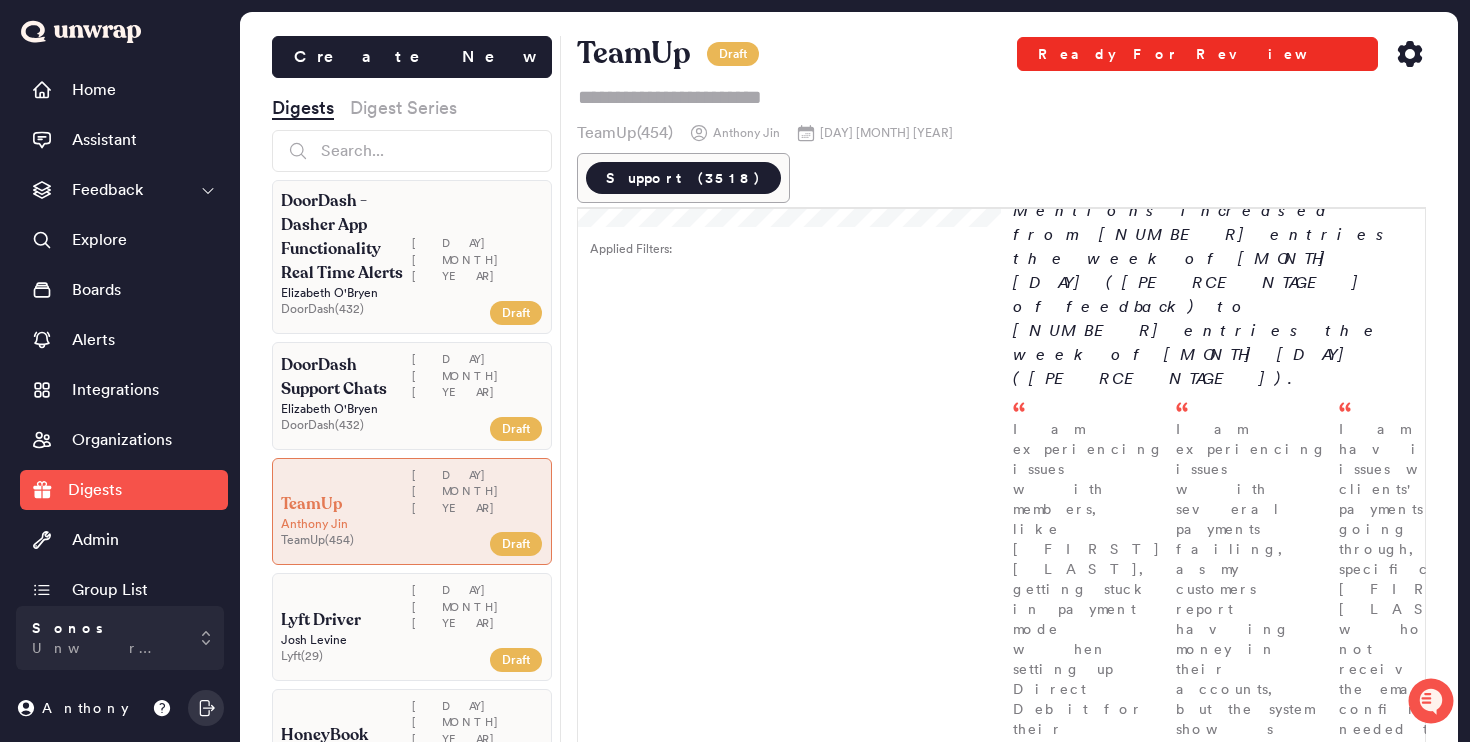 click on "Ready For Review" at bounding box center (1197, 54) 